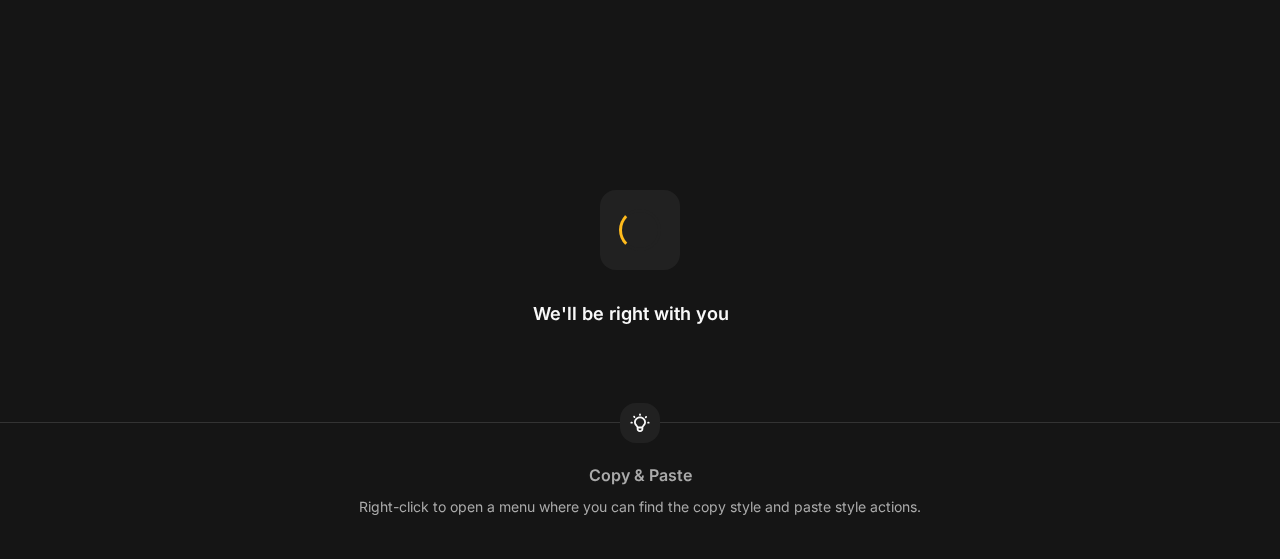 scroll, scrollTop: 0, scrollLeft: 0, axis: both 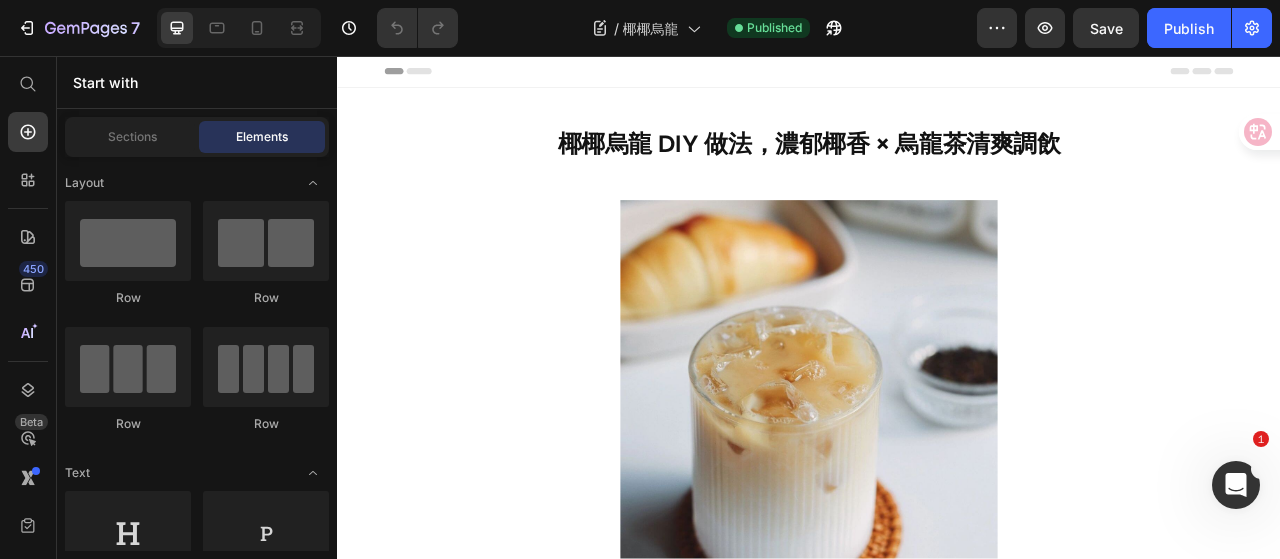 click on "Header" at bounding box center [394, 76] 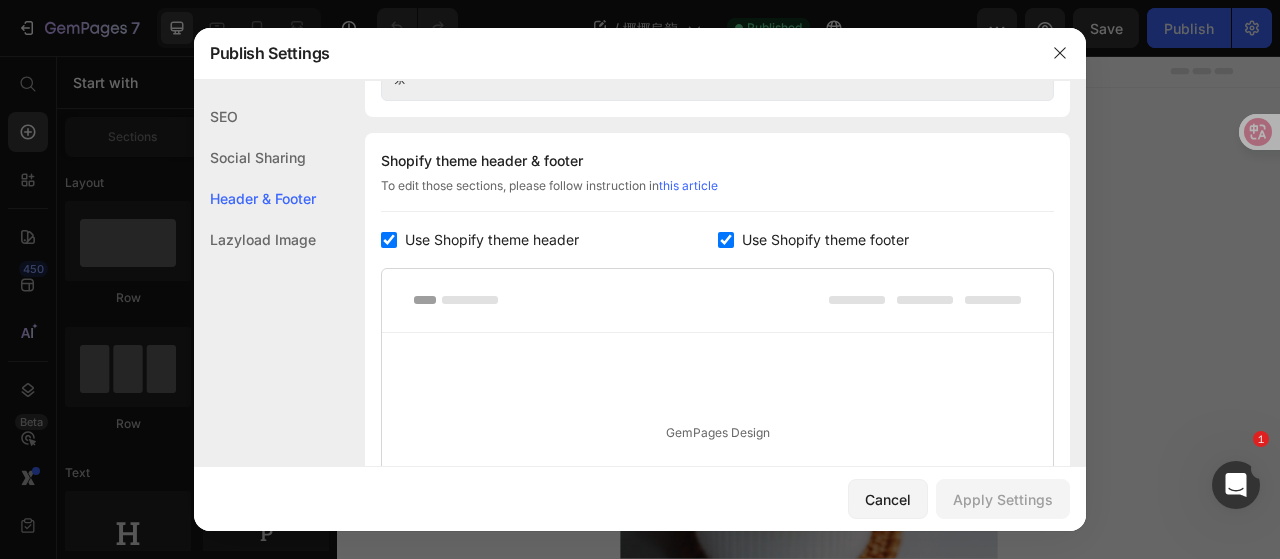 scroll, scrollTop: 1012, scrollLeft: 0, axis: vertical 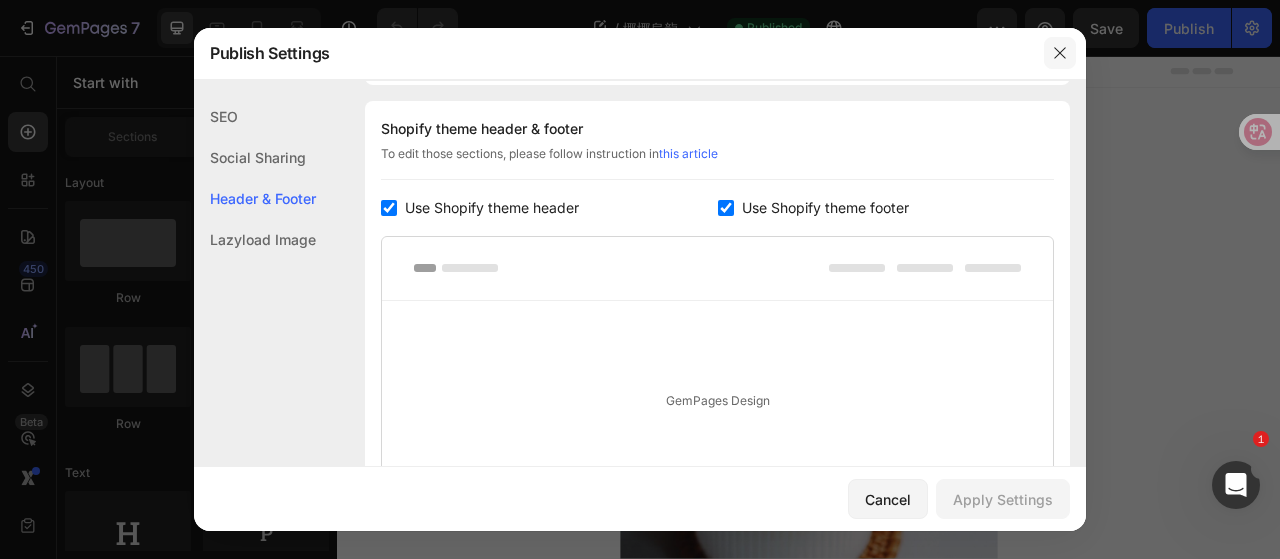 click 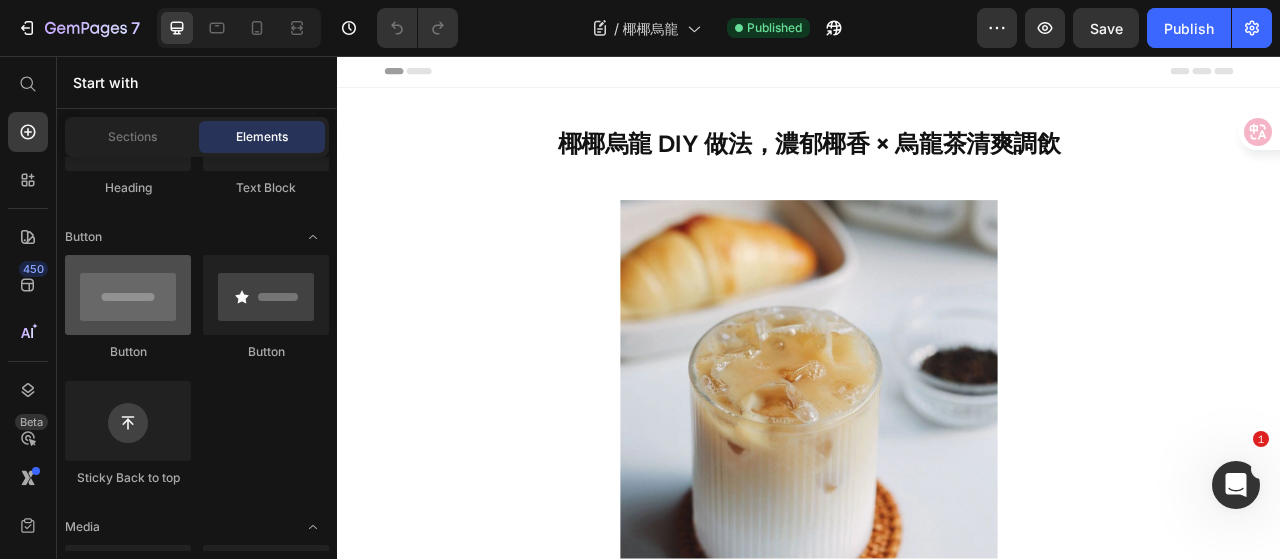 scroll, scrollTop: 200, scrollLeft: 0, axis: vertical 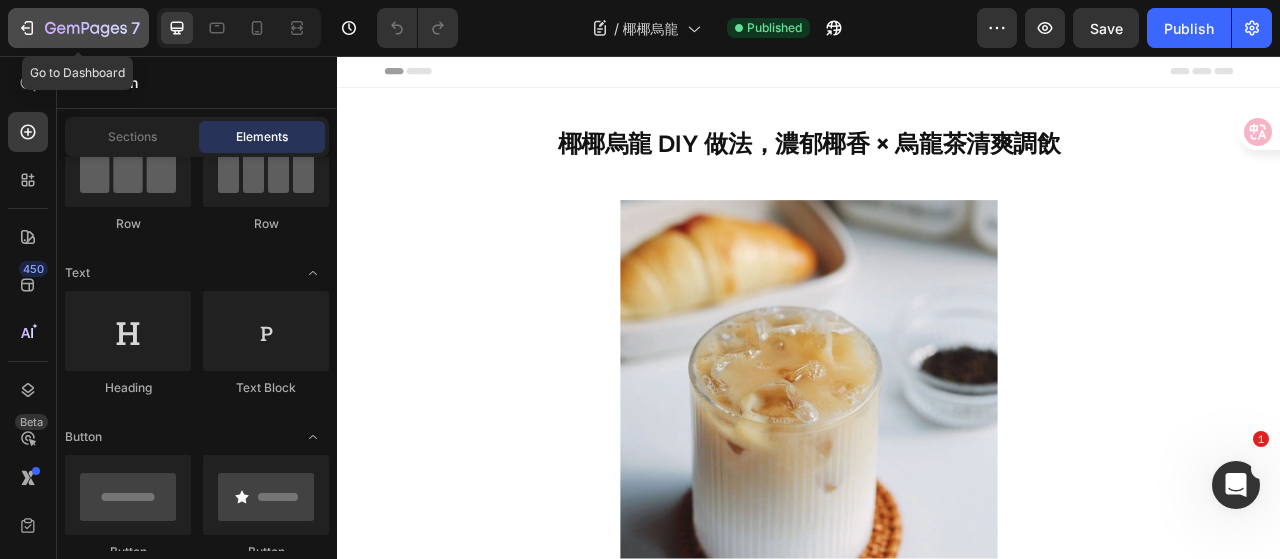 click 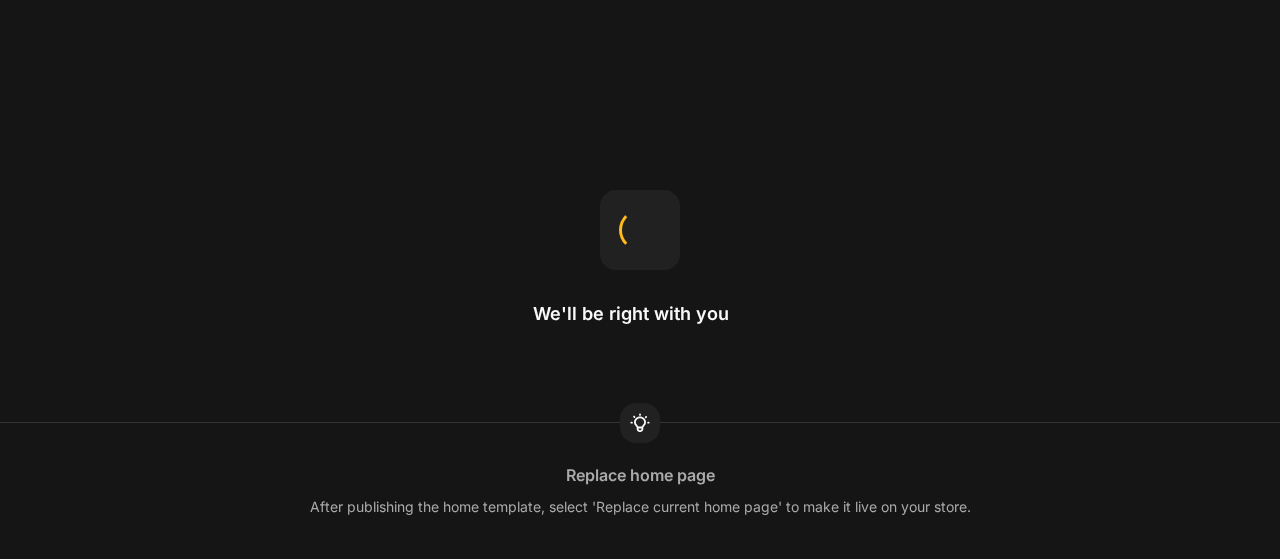 scroll, scrollTop: 0, scrollLeft: 0, axis: both 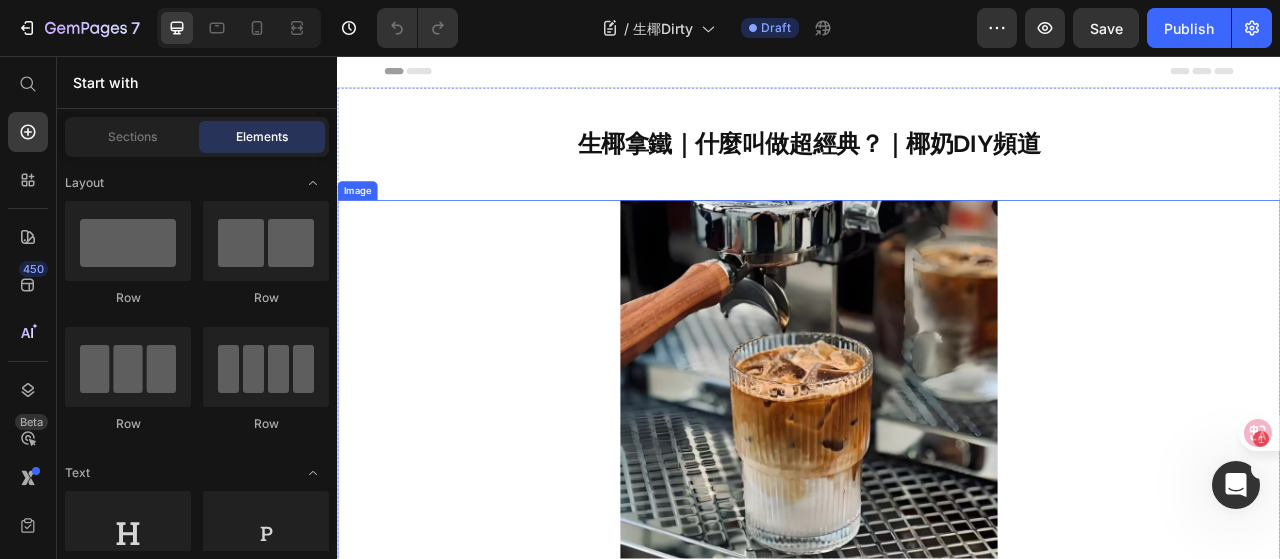 click at bounding box center [937, 480] 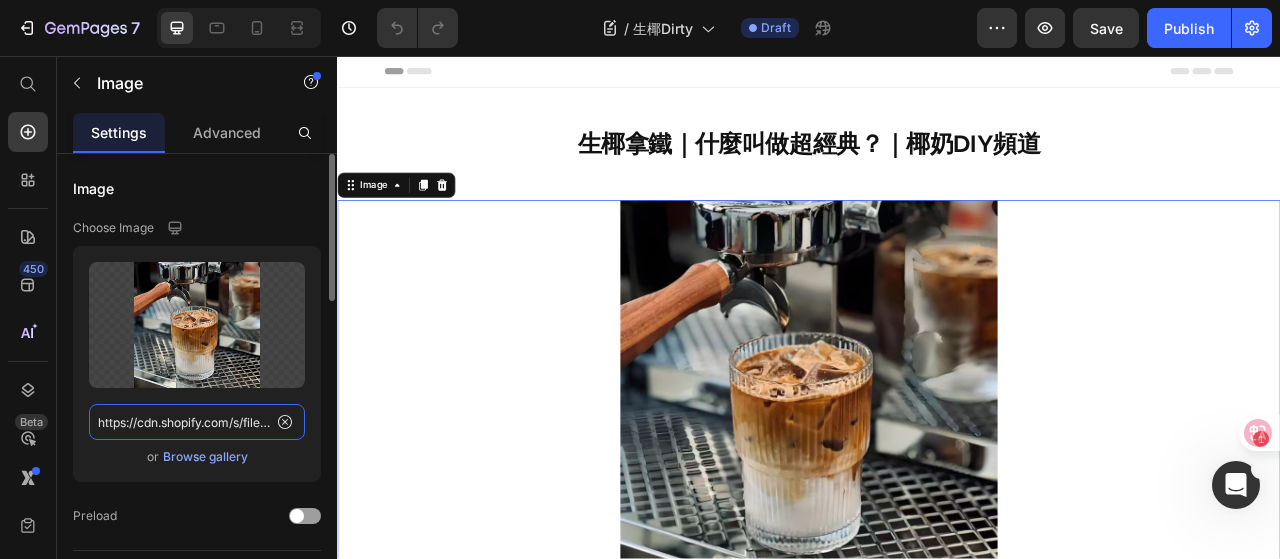 click on "https://cdn.shopify.com/s/files/1/0786/4005/4583/files/Square_fresh_coconut_latte.jpg?v=1748285492" 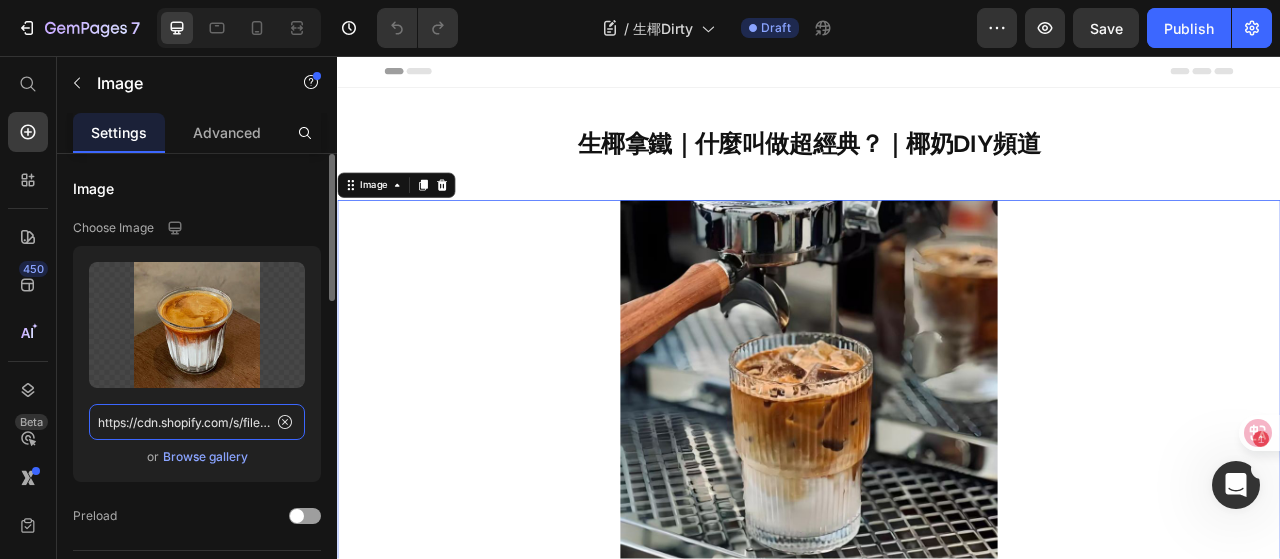 scroll, scrollTop: 0, scrollLeft: 410, axis: horizontal 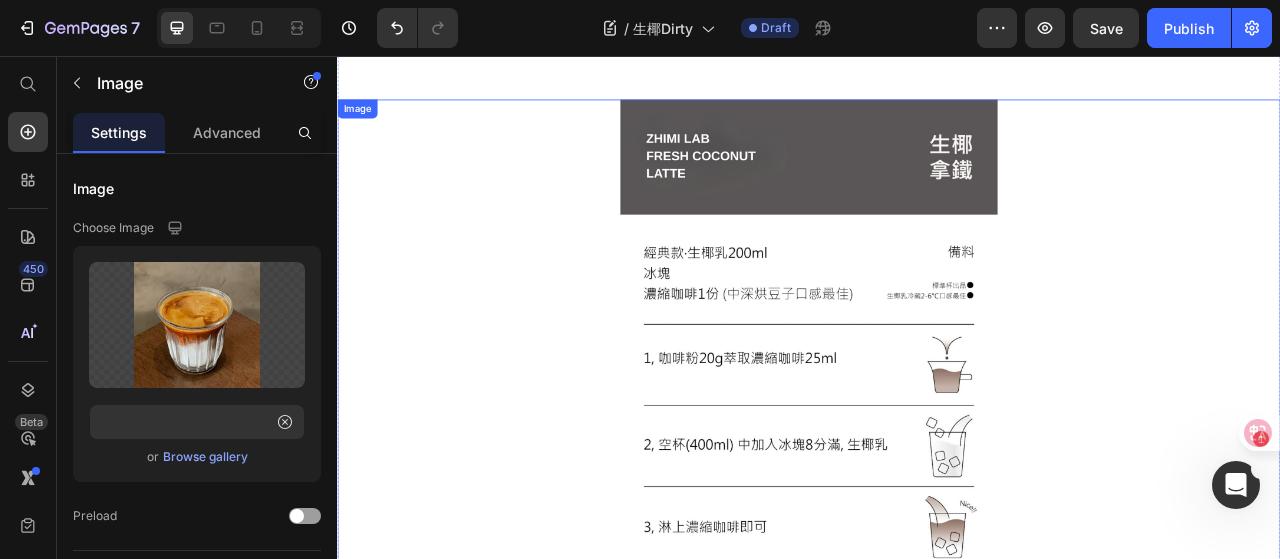 click at bounding box center [937, 432] 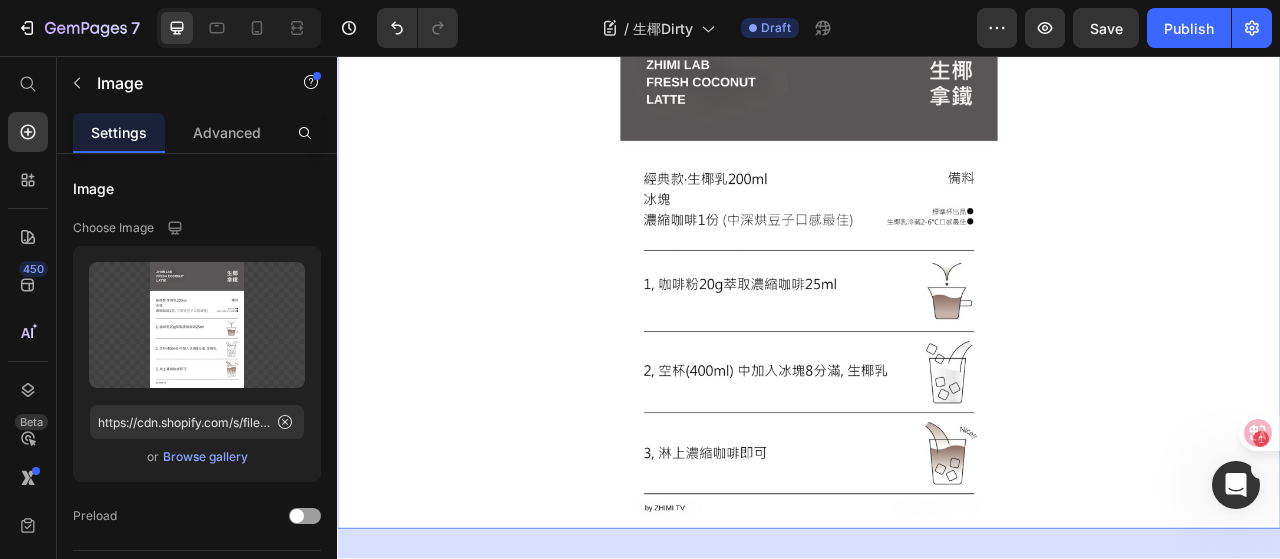scroll, scrollTop: 1500, scrollLeft: 0, axis: vertical 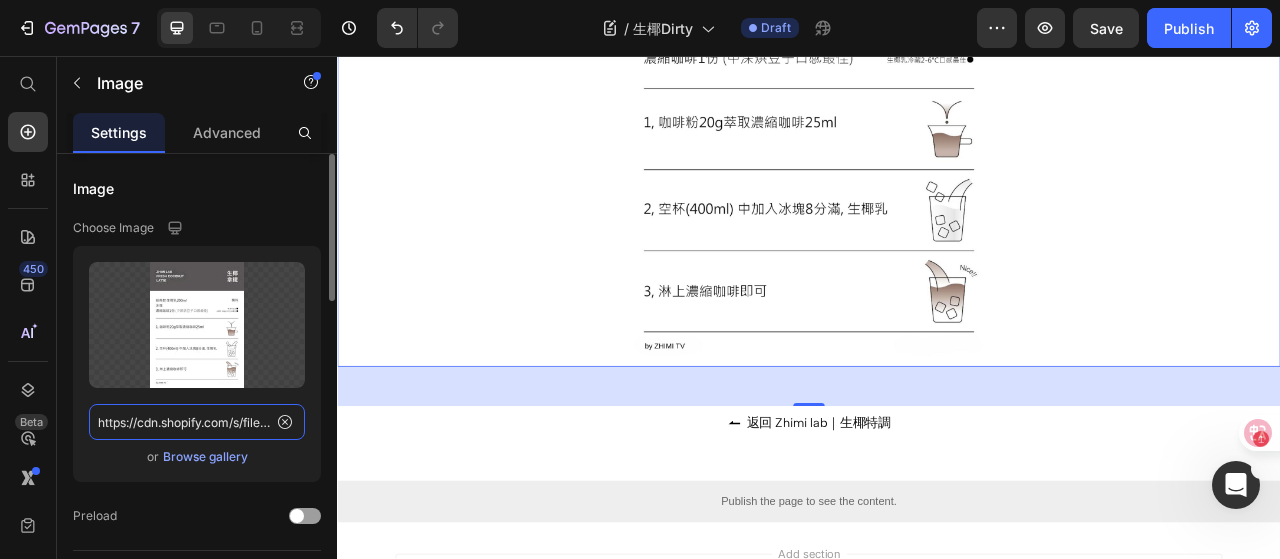 click on "https://cdn.shopify.com/s/files/1/0786/4005/4583/files/FRESH-COCONUT-LATTE.jpg?v=1748285549" 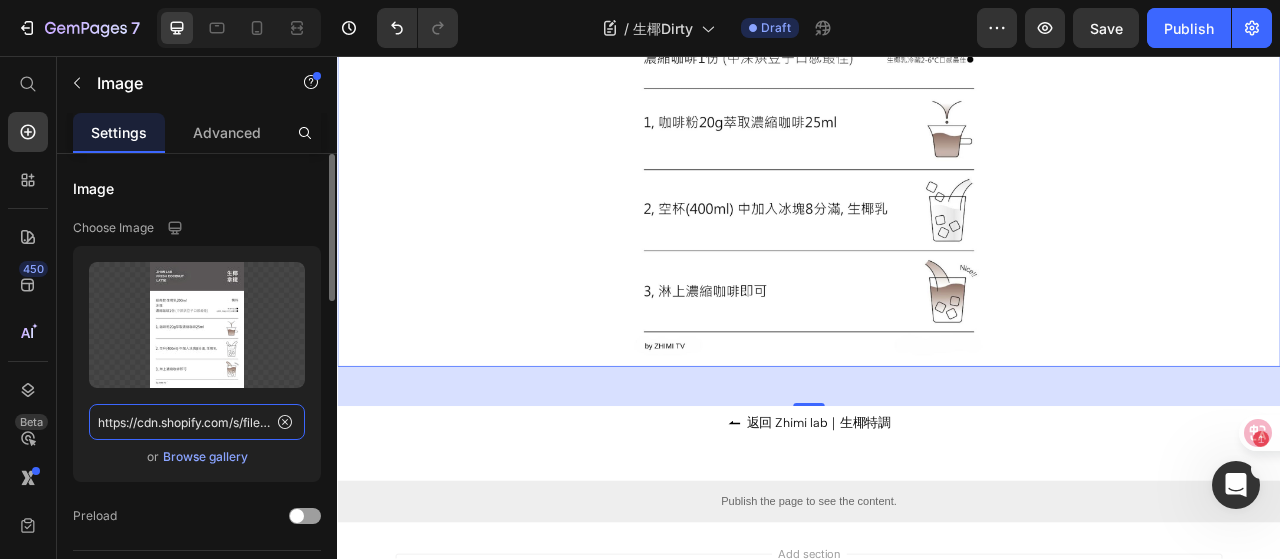 paste on "DIRTY.jpg?v=1748286827" 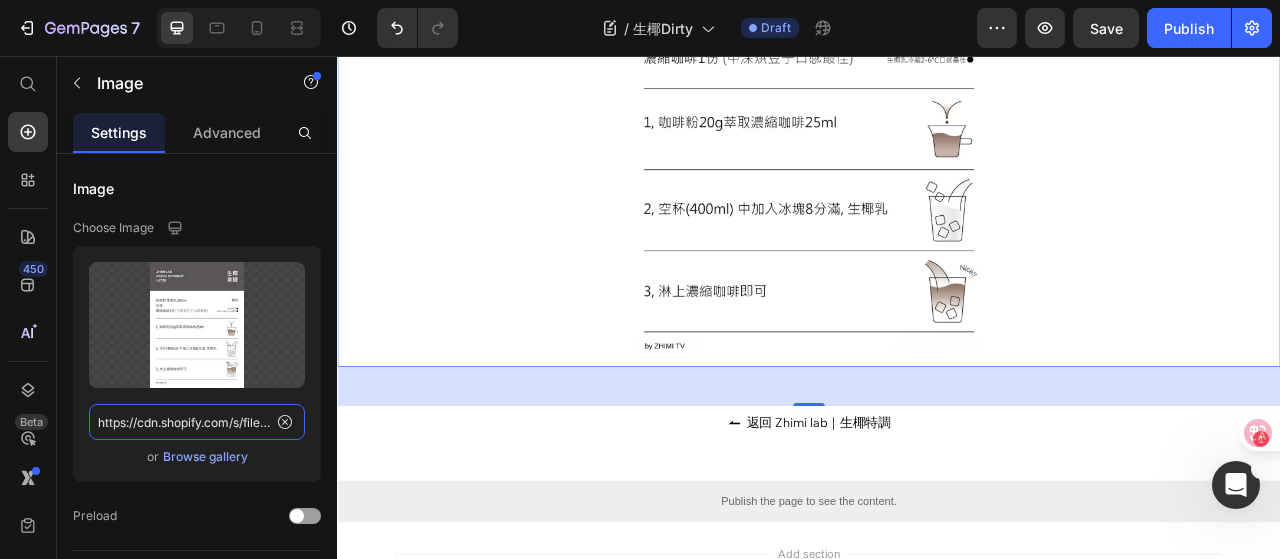 scroll, scrollTop: 0, scrollLeft: 398, axis: horizontal 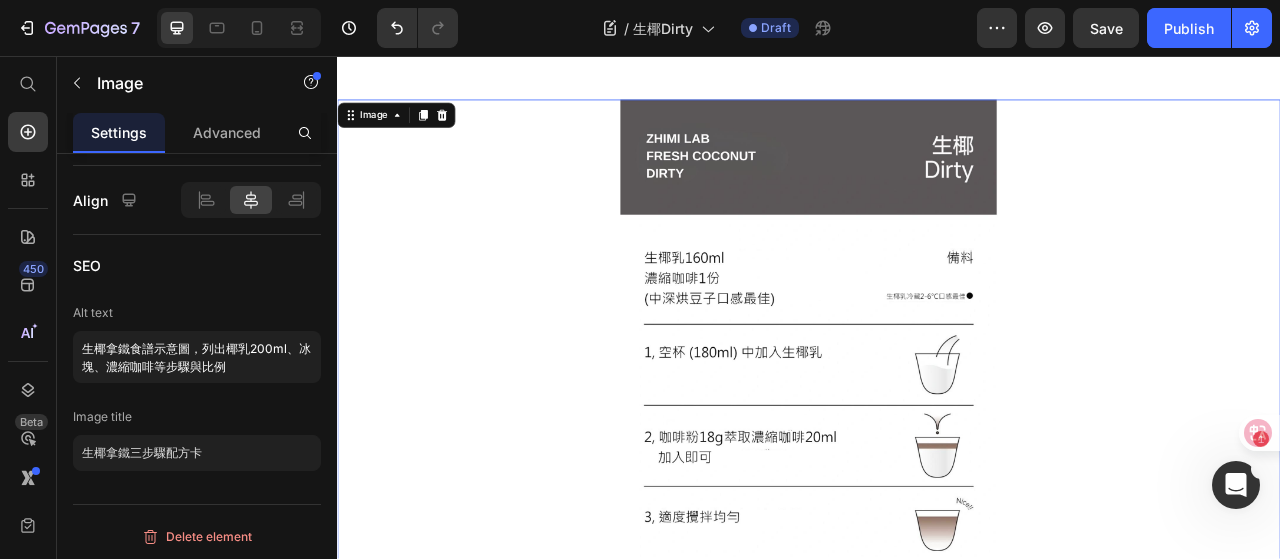 type on "https://cdn.shopify.com/s/files/1/0786/4005/4583/files/FRESH-COCONUT-DIRTY.jpg?v=1748286827" 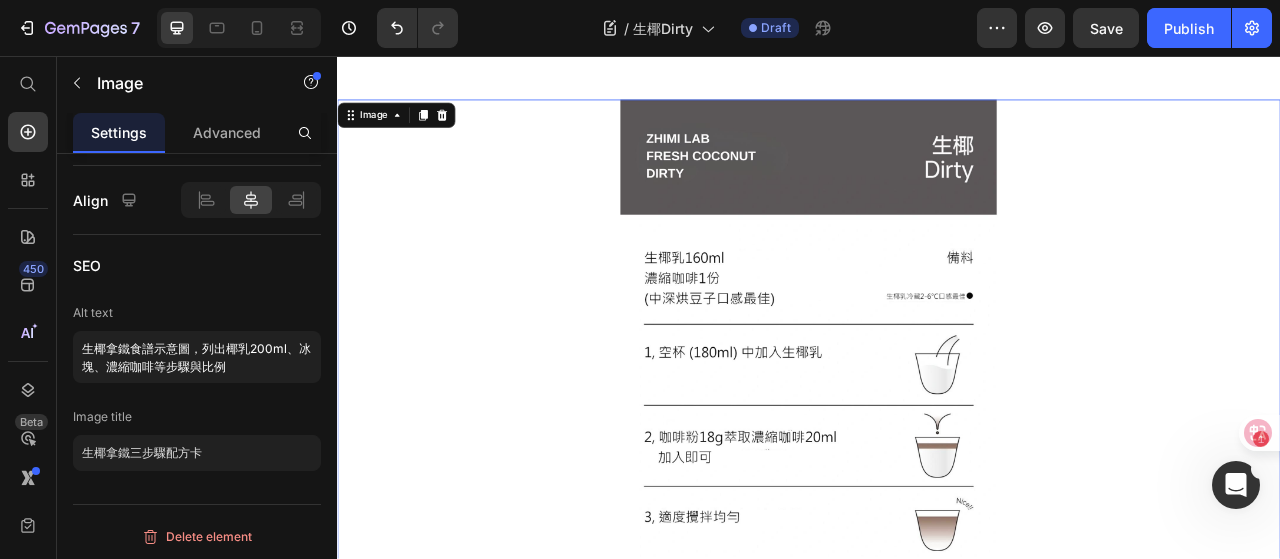 scroll, scrollTop: 0, scrollLeft: 0, axis: both 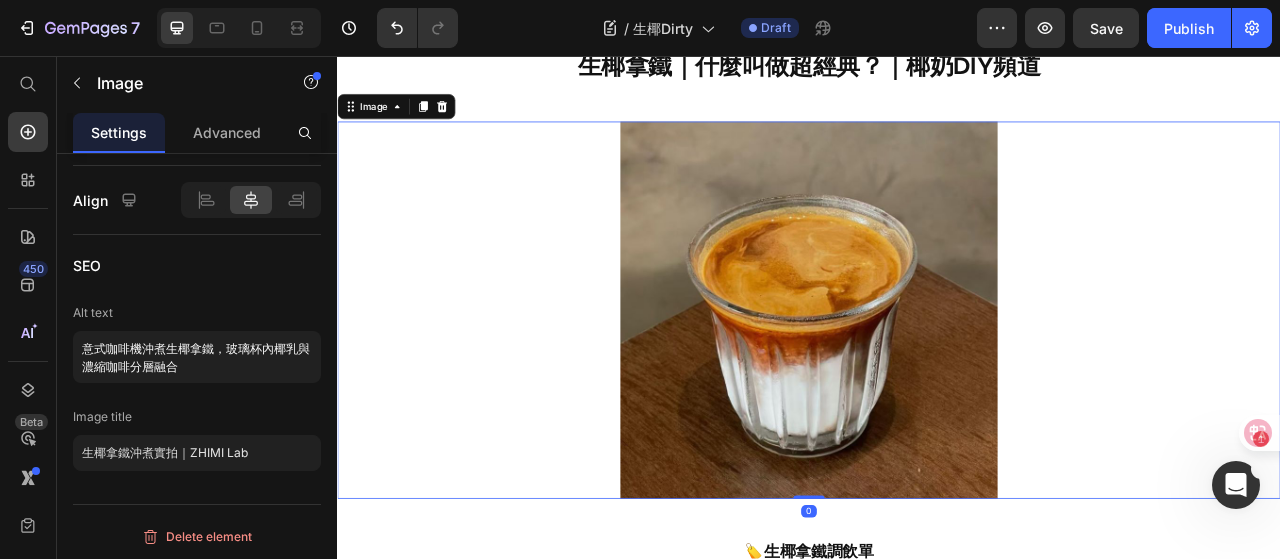 click at bounding box center (937, 380) 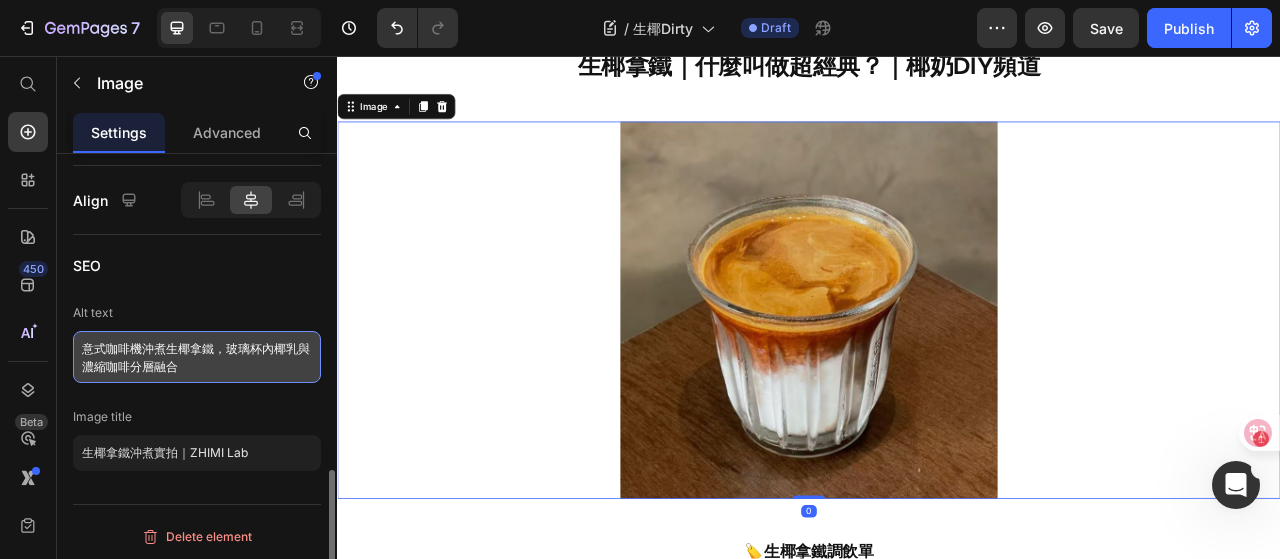 click on "意式咖啡機沖煮生椰拿鐵，玻璃杯內椰乳與濃縮咖啡分層融合" at bounding box center (197, 357) 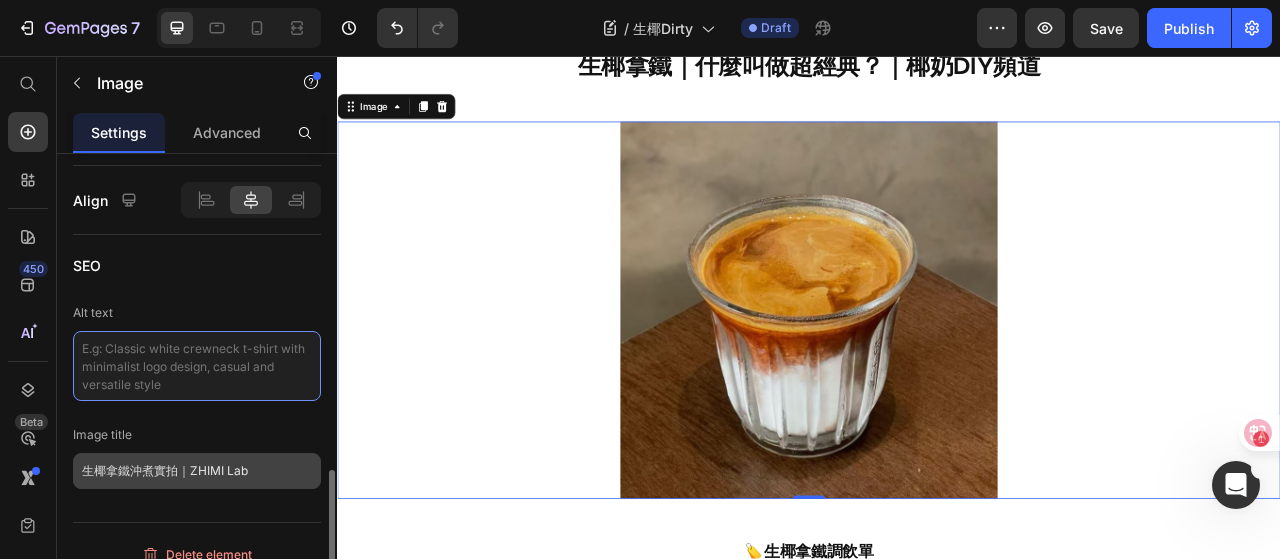 type 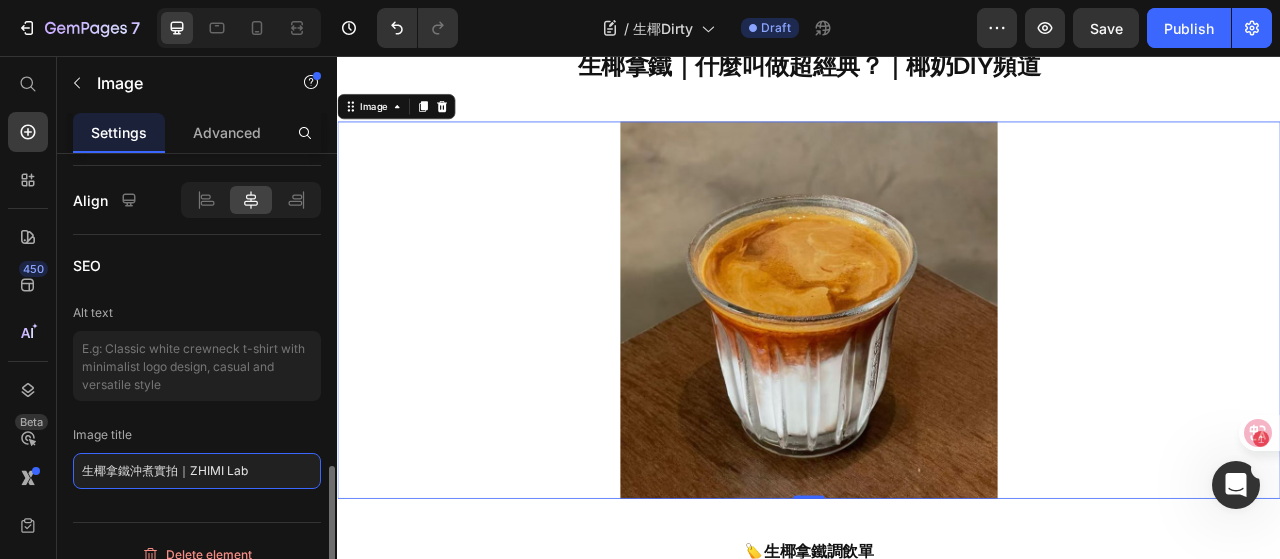 type 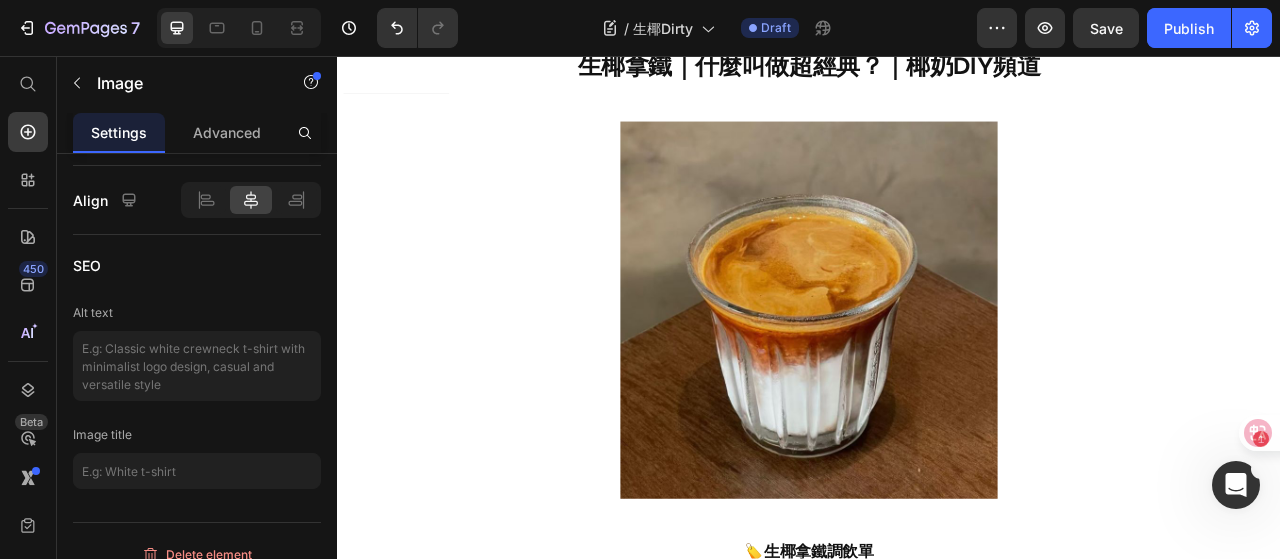scroll, scrollTop: 78, scrollLeft: 0, axis: vertical 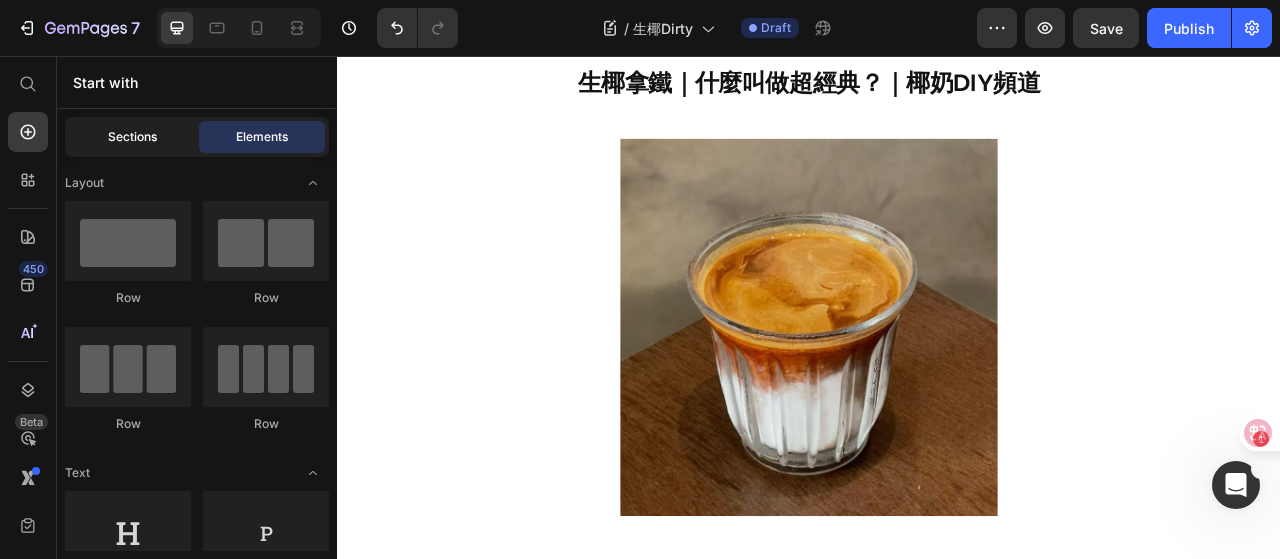 click on "Sections" at bounding box center (132, 137) 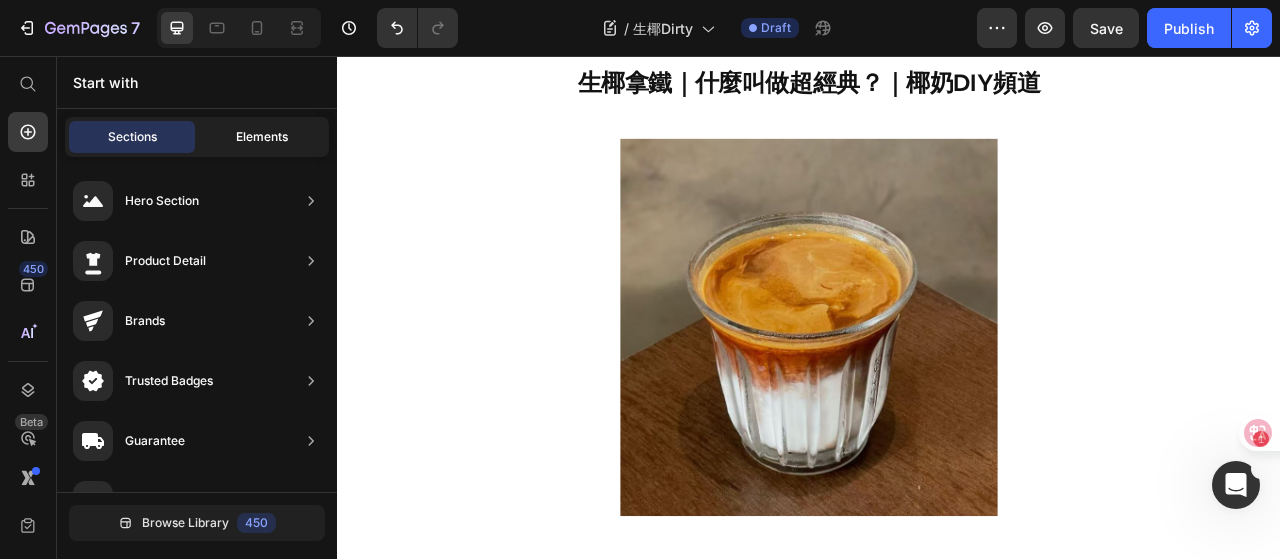 click on "Elements" at bounding box center [262, 137] 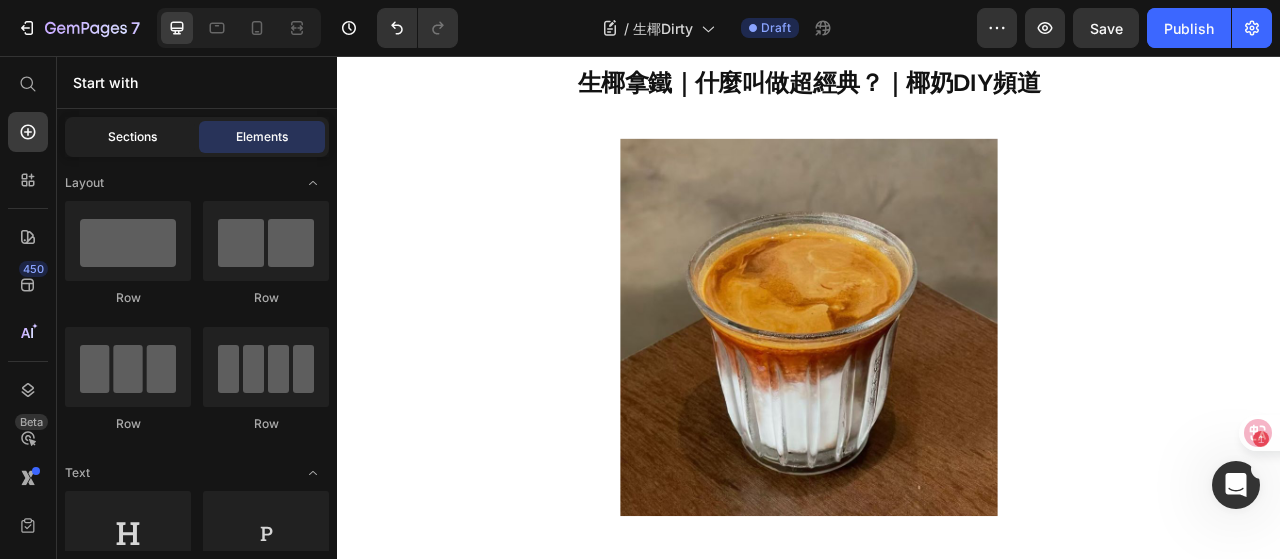 click on "Sections" at bounding box center (132, 137) 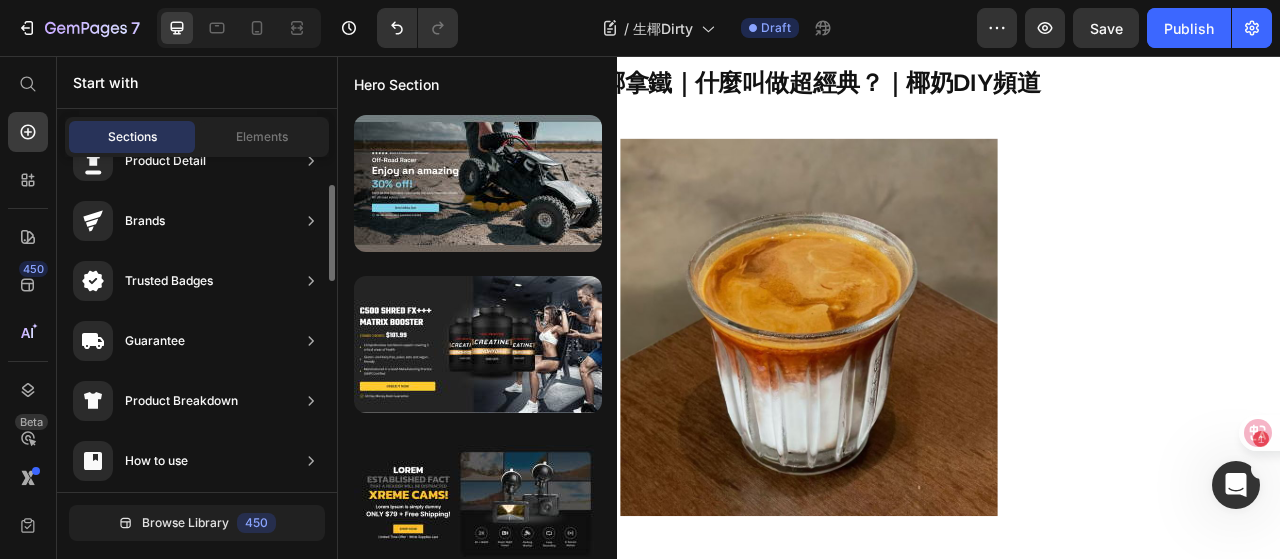 scroll, scrollTop: 0, scrollLeft: 0, axis: both 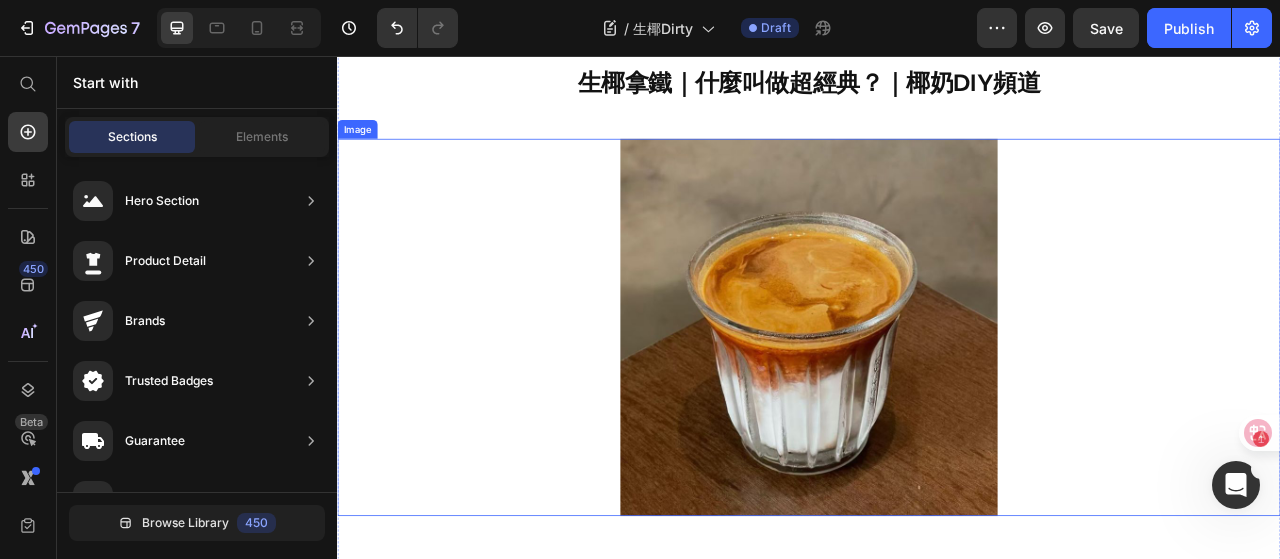 click at bounding box center (937, 402) 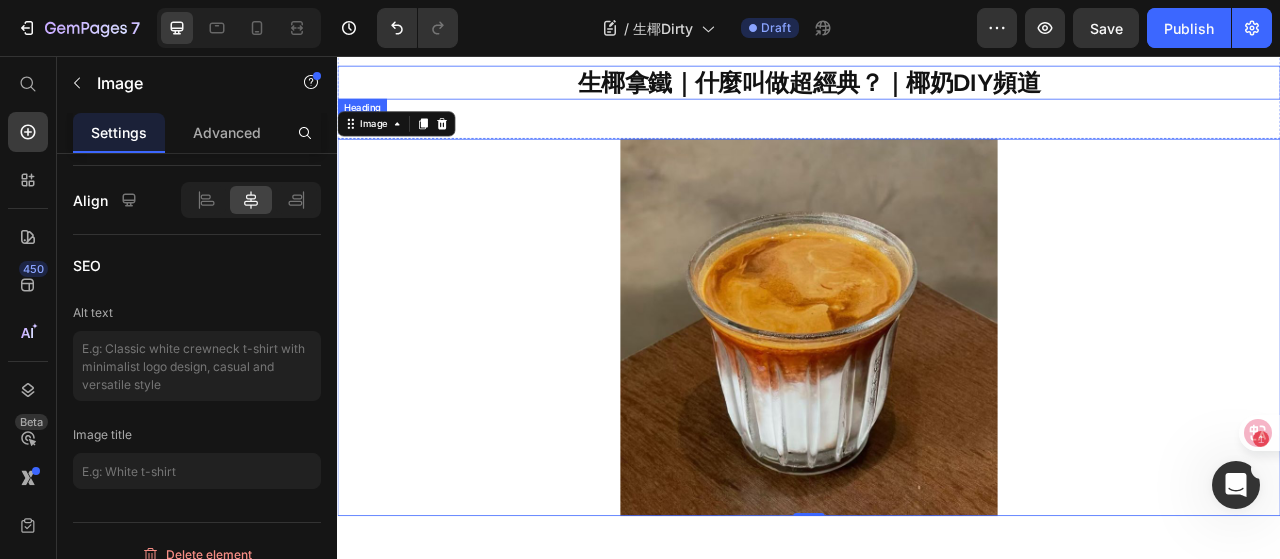 click on "生椰拿鐵｜什麼叫做超經典？｜椰奶DIY頻道" at bounding box center [937, 90] 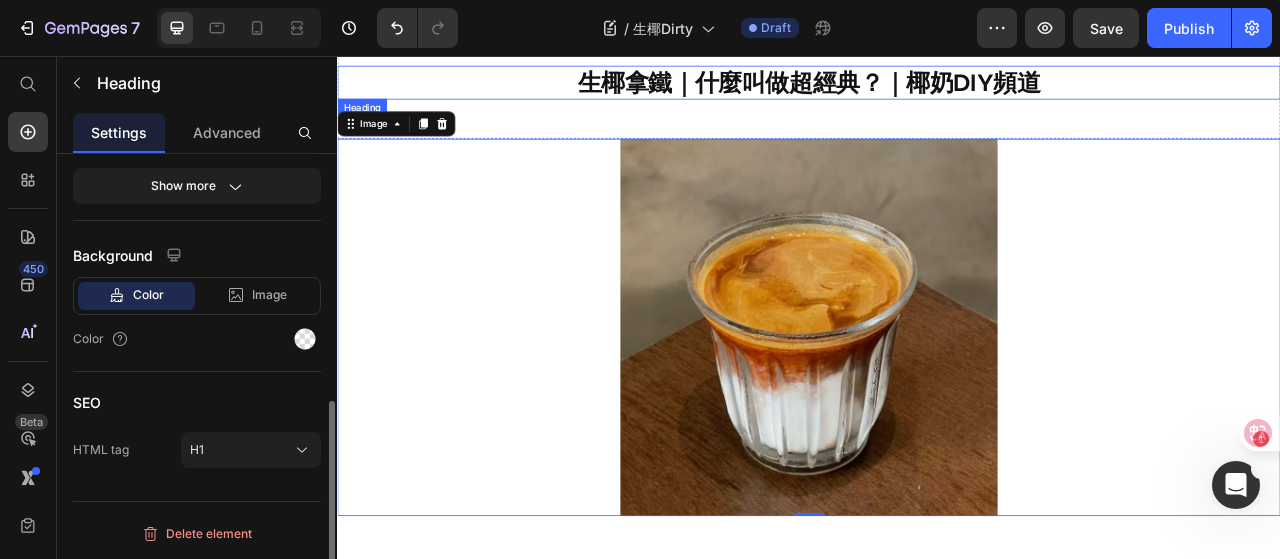 click on "生椰拿鐵｜什麼叫做超經典？｜椰奶DIY頻道" at bounding box center (937, 90) 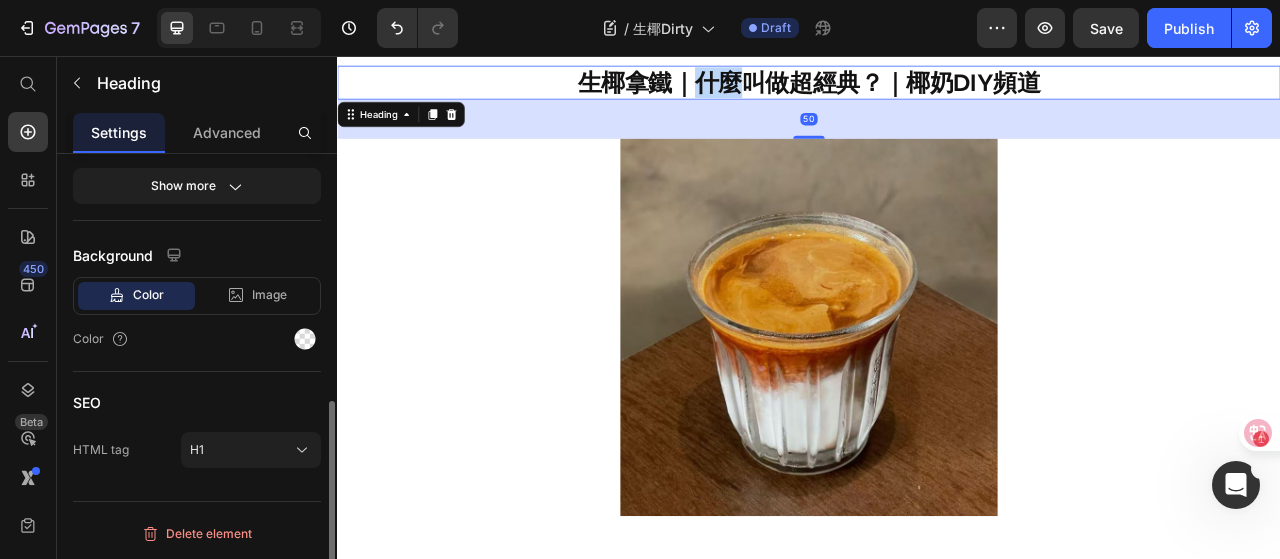 scroll, scrollTop: 0, scrollLeft: 0, axis: both 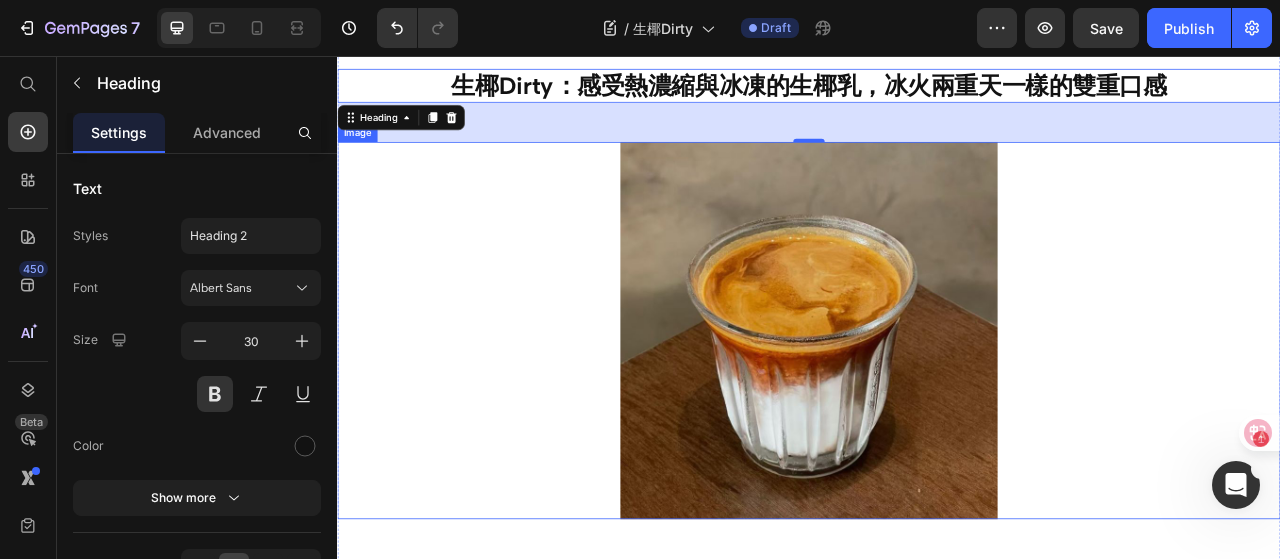 click at bounding box center (937, 406) 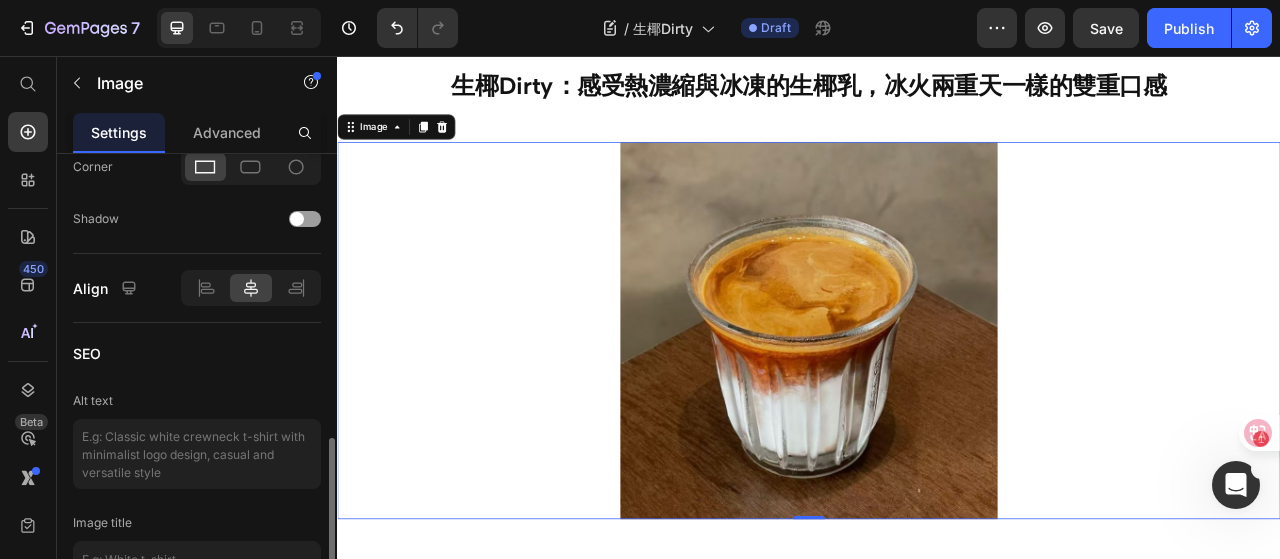 scroll, scrollTop: 1000, scrollLeft: 0, axis: vertical 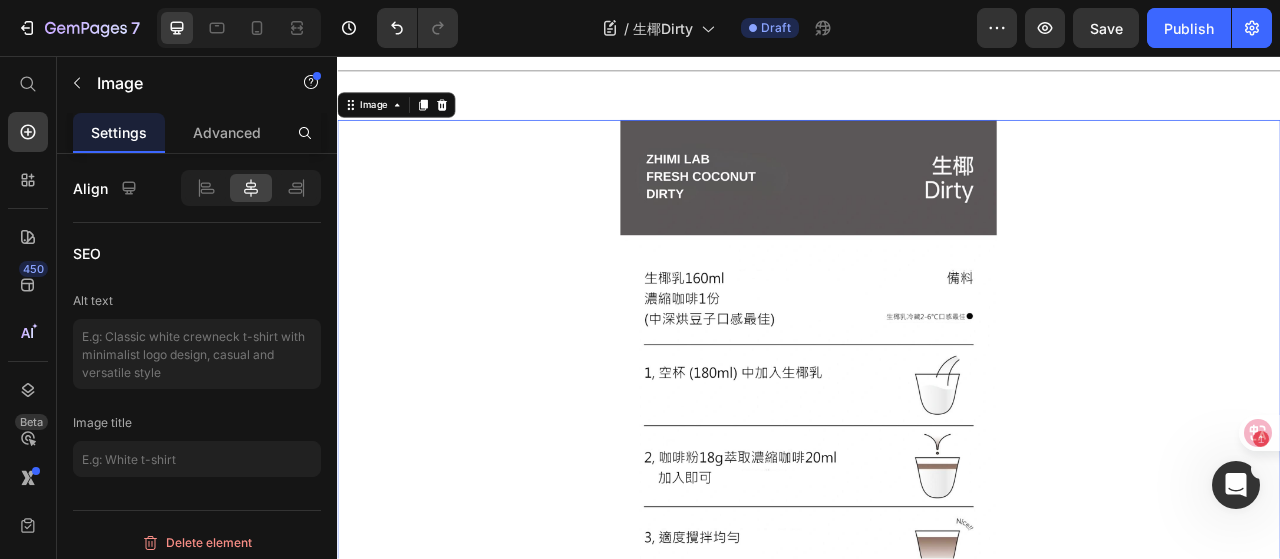 click at bounding box center [937, 458] 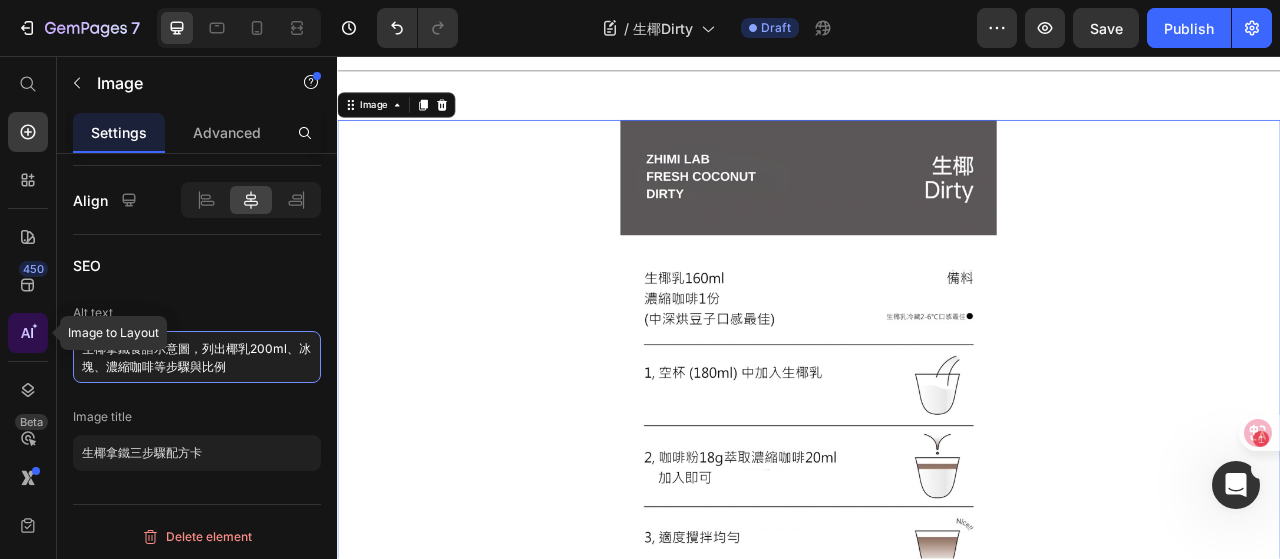 drag, startPoint x: 241, startPoint y: 369, endPoint x: 21, endPoint y: 313, distance: 227.01541 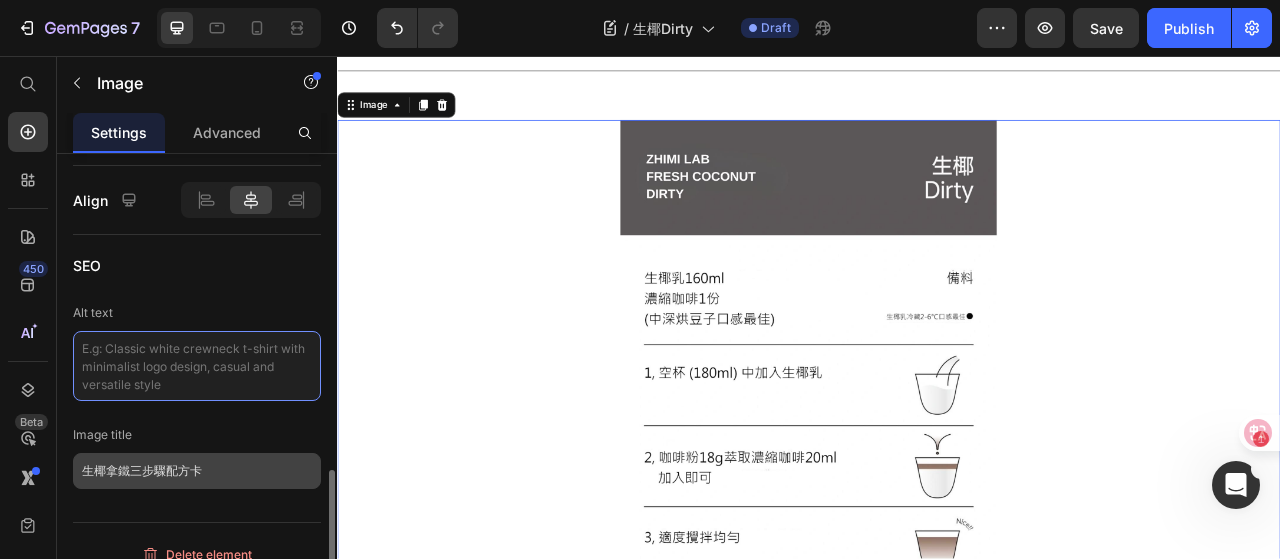 type 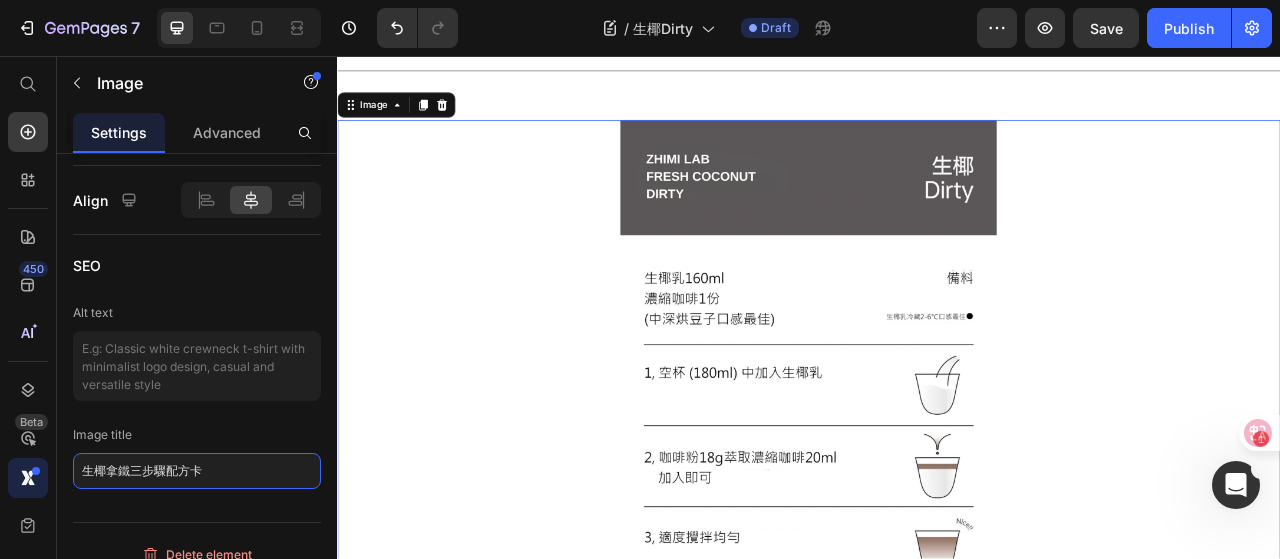 type 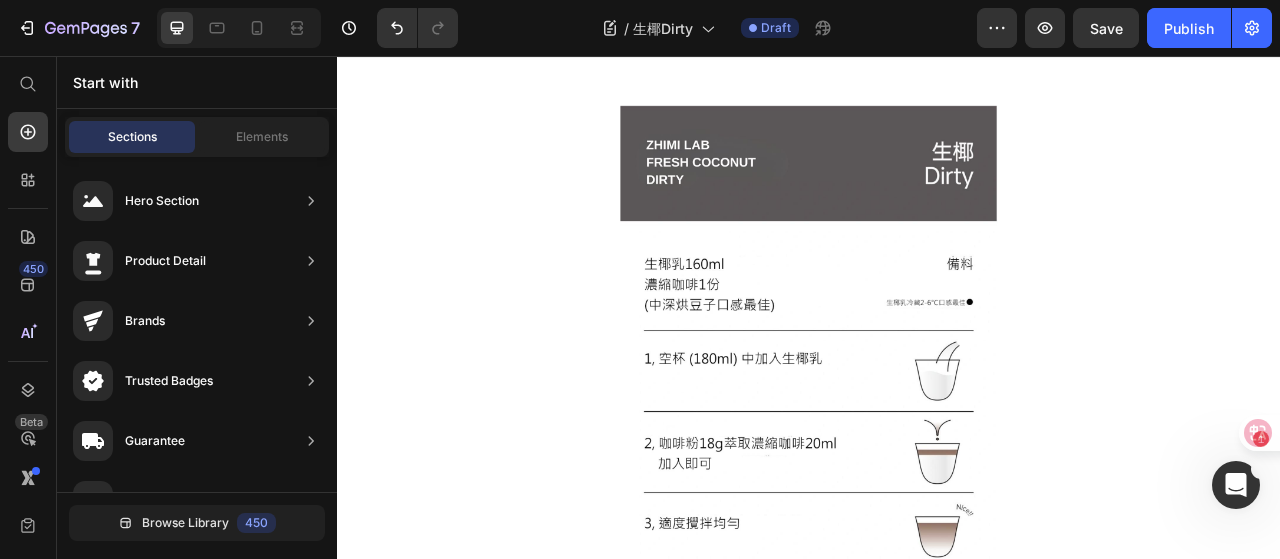 scroll, scrollTop: 1222, scrollLeft: 0, axis: vertical 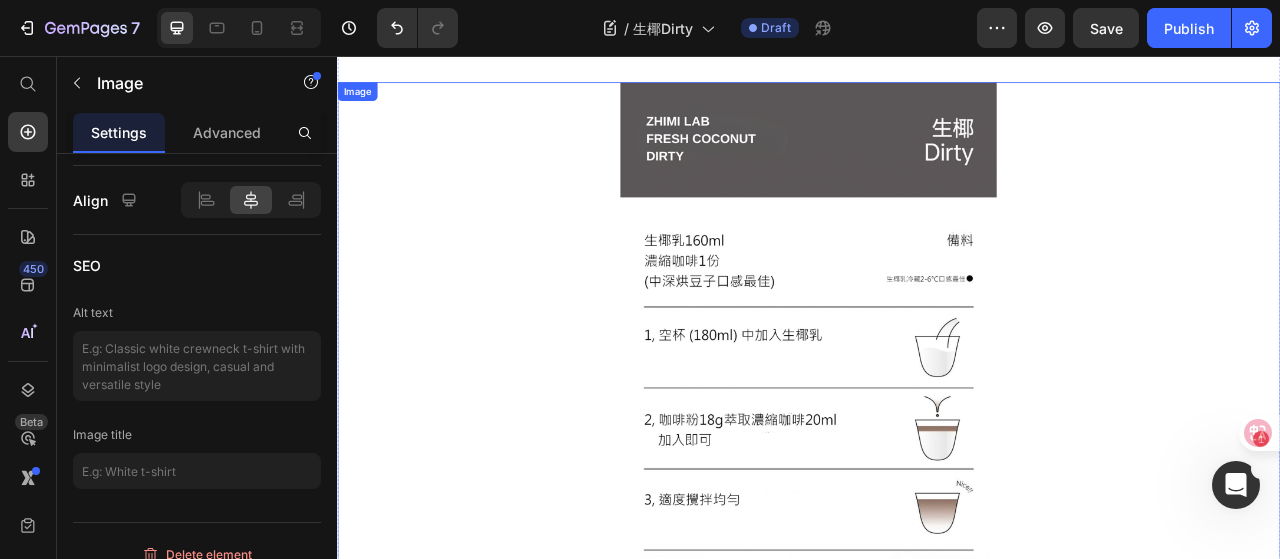 click at bounding box center [937, 410] 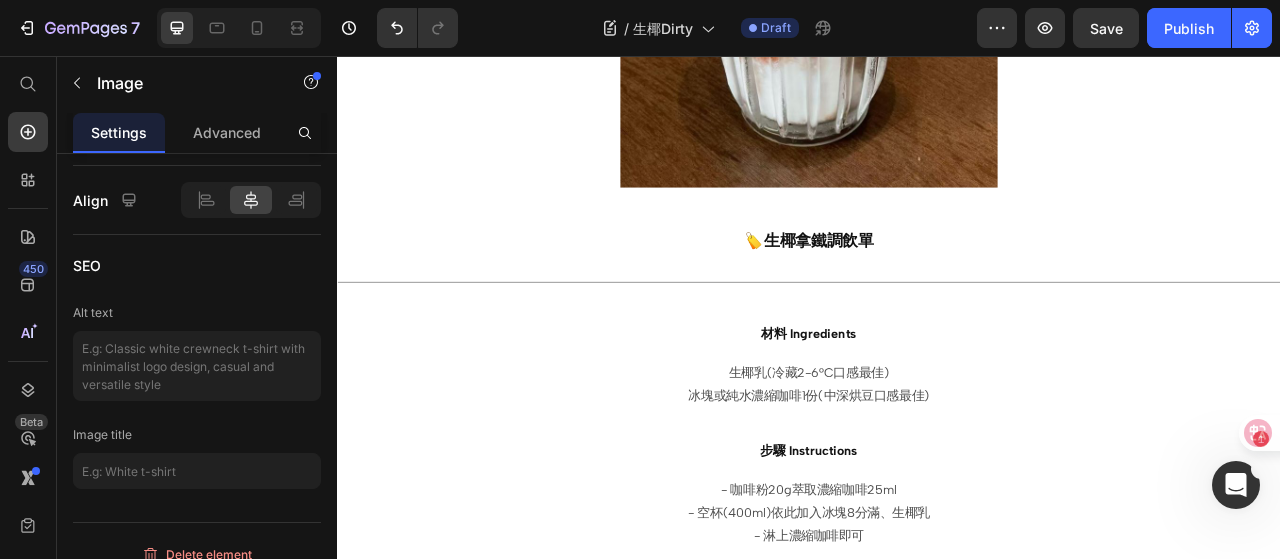scroll, scrollTop: 0, scrollLeft: 0, axis: both 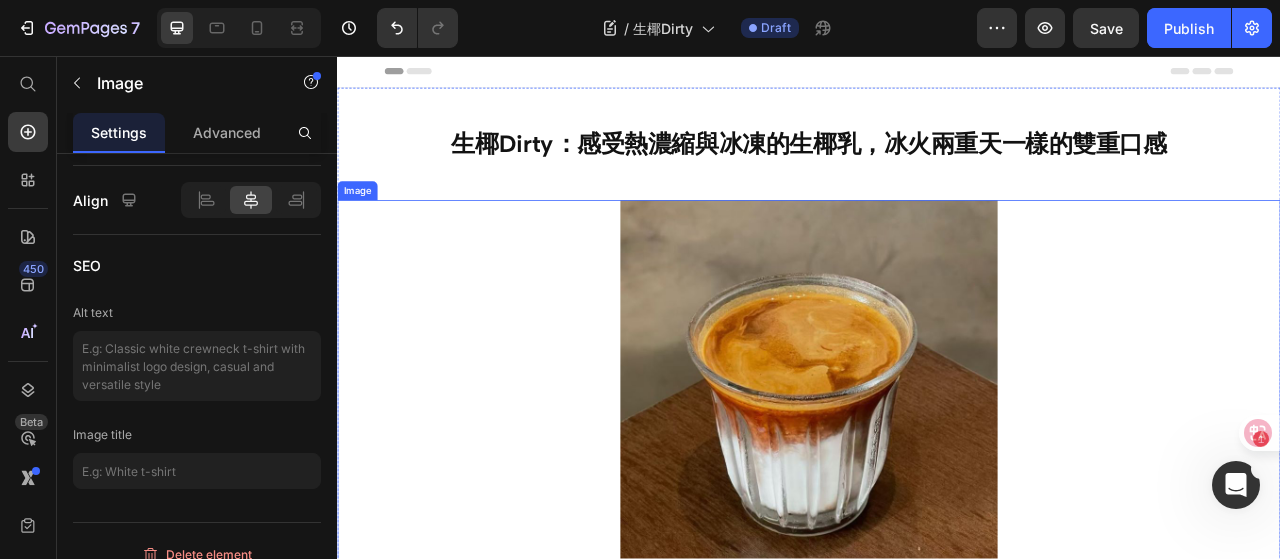 click at bounding box center [937, 480] 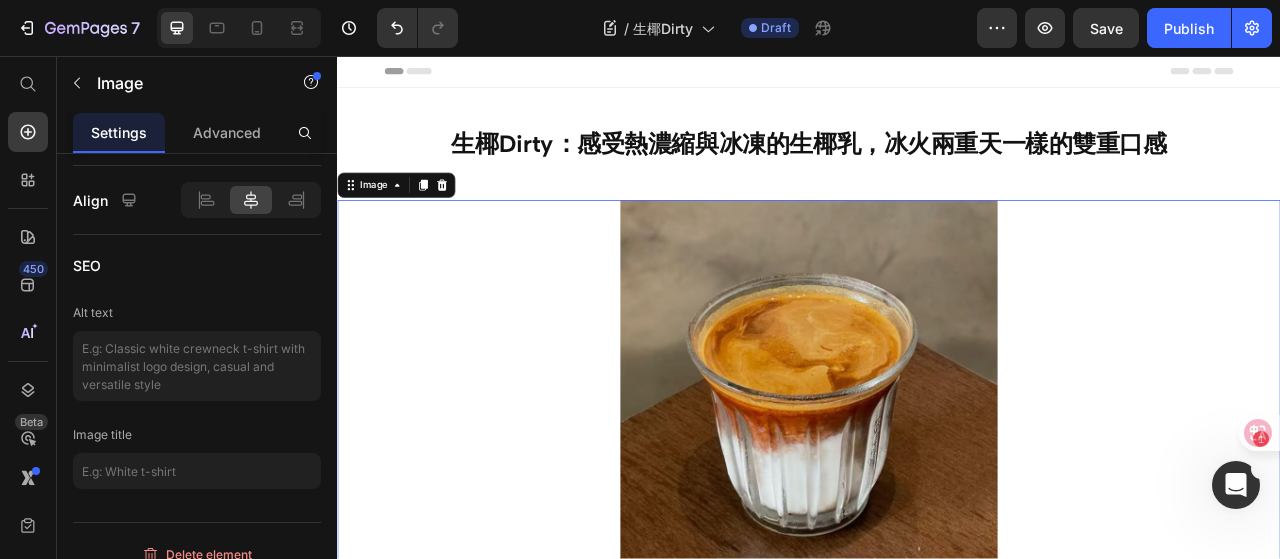 scroll, scrollTop: 988, scrollLeft: 0, axis: vertical 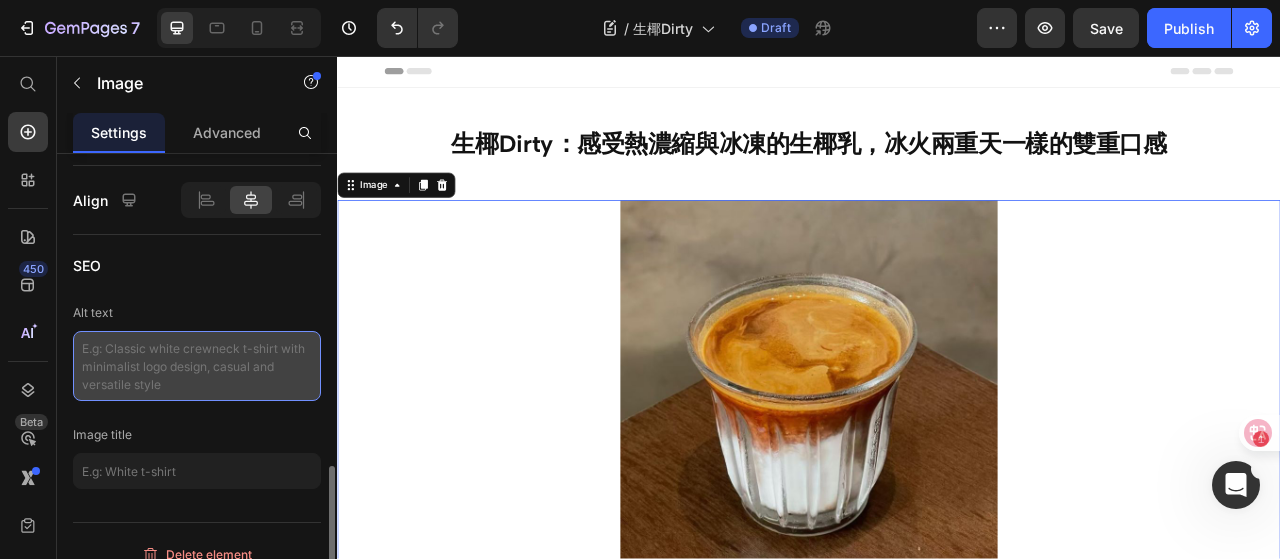 click at bounding box center [197, 366] 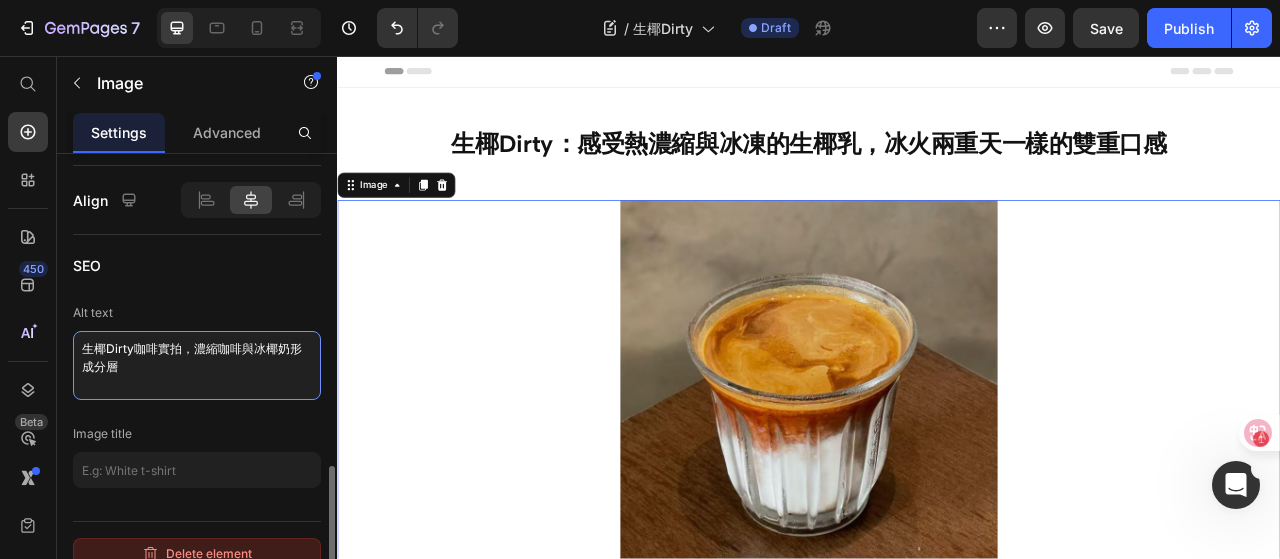 type on "生椰Dirty咖啡實拍，濃縮咖啡與冰椰奶形成分層" 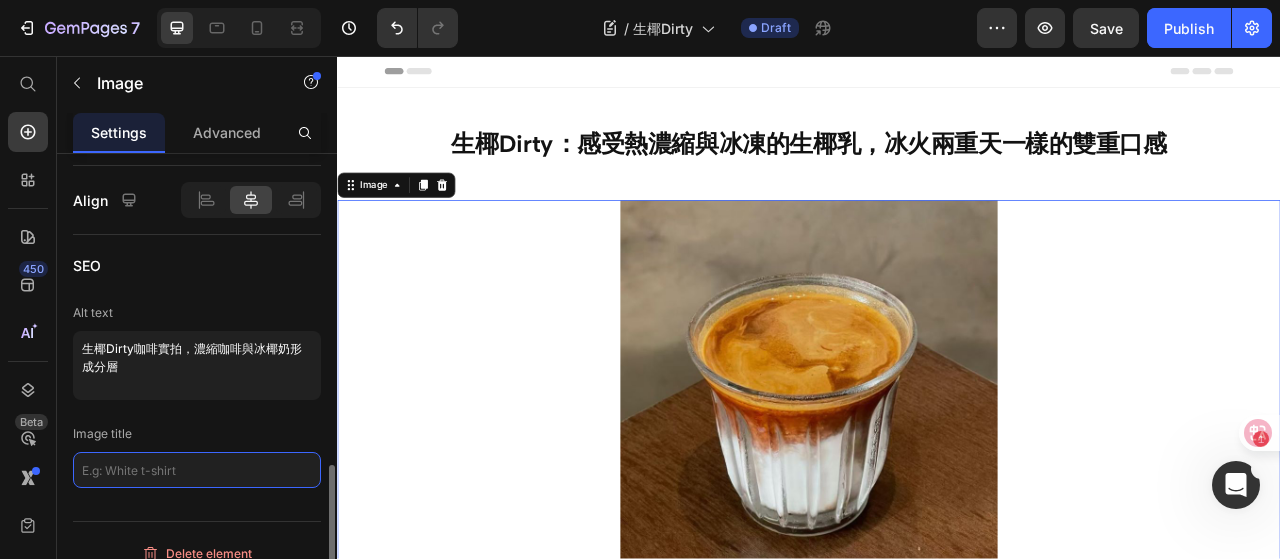 click 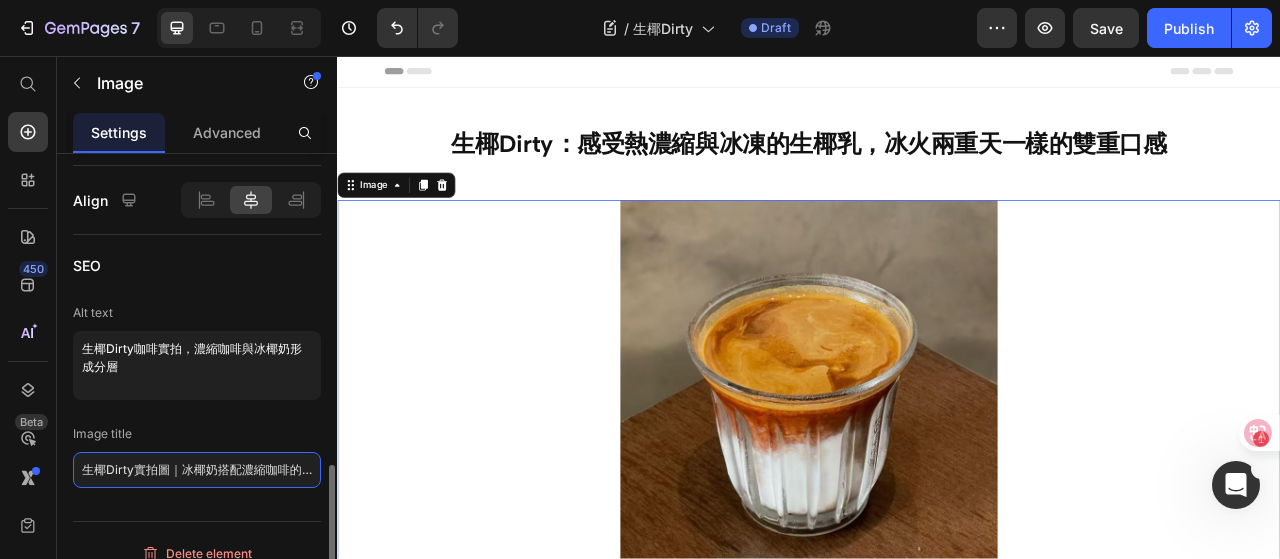 scroll, scrollTop: 0, scrollLeft: 36, axis: horizontal 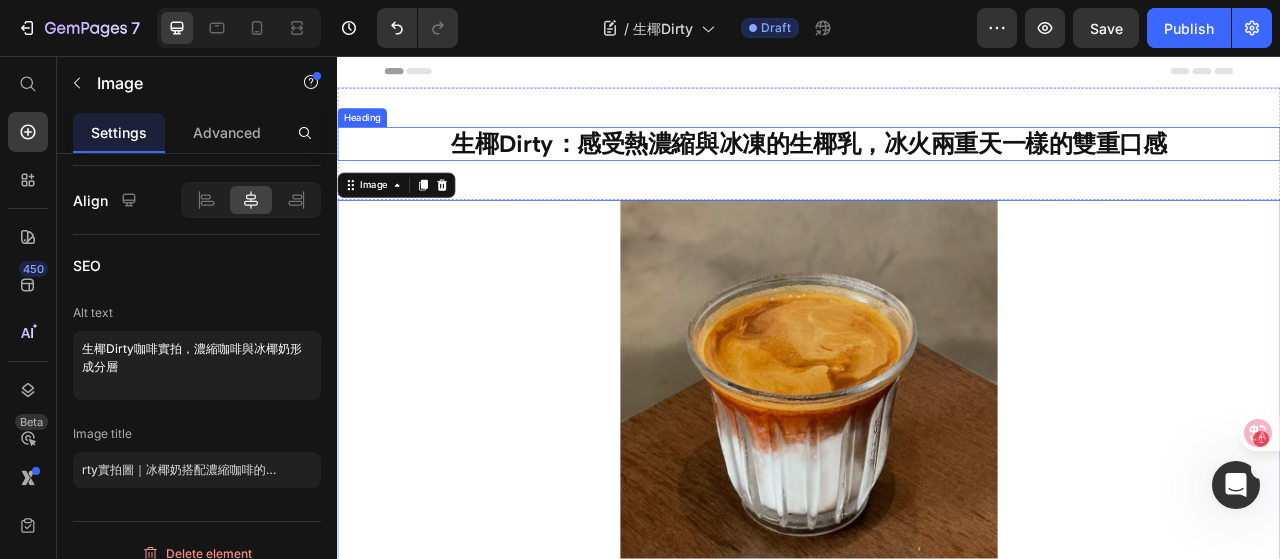 click on "生椰Dirty：感受熱濃縮與冰凍的生椰乳，冰火兩重天一樣的雙重口感" at bounding box center [937, 168] 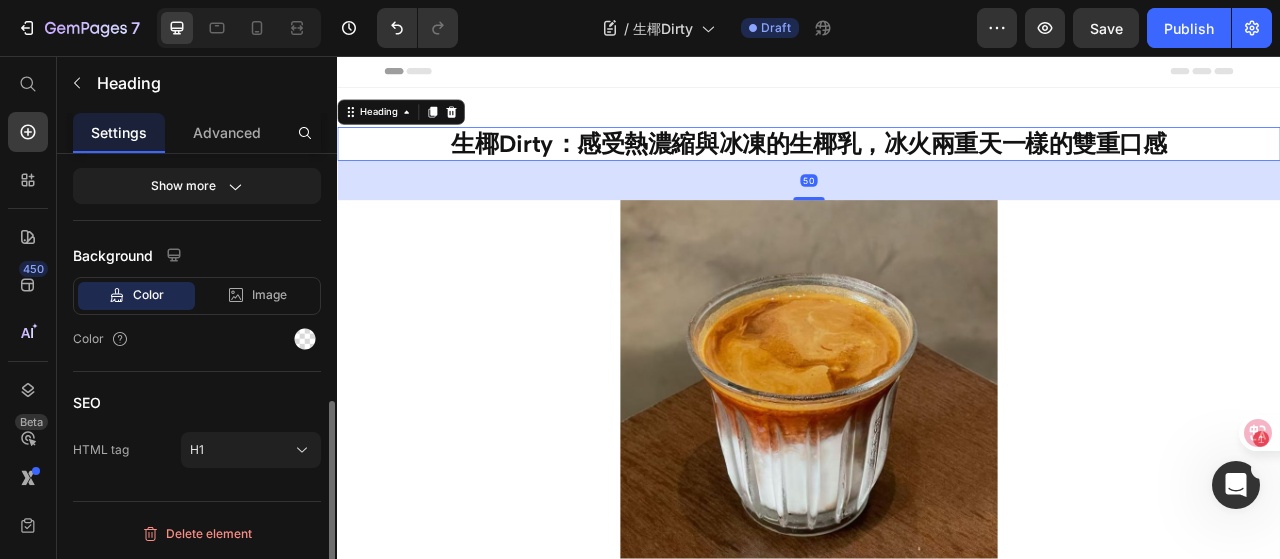 scroll, scrollTop: 0, scrollLeft: 0, axis: both 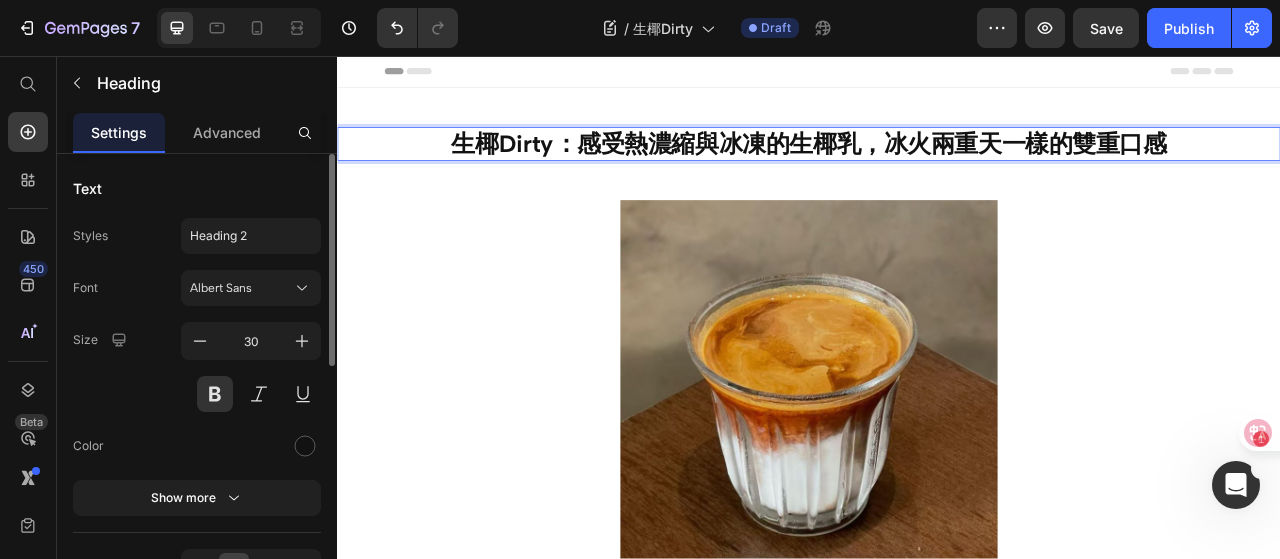click on "生椰Dirty：感受熱濃縮與冰凍的生椰乳，冰火兩重天一樣的雙重口感" at bounding box center [937, 168] 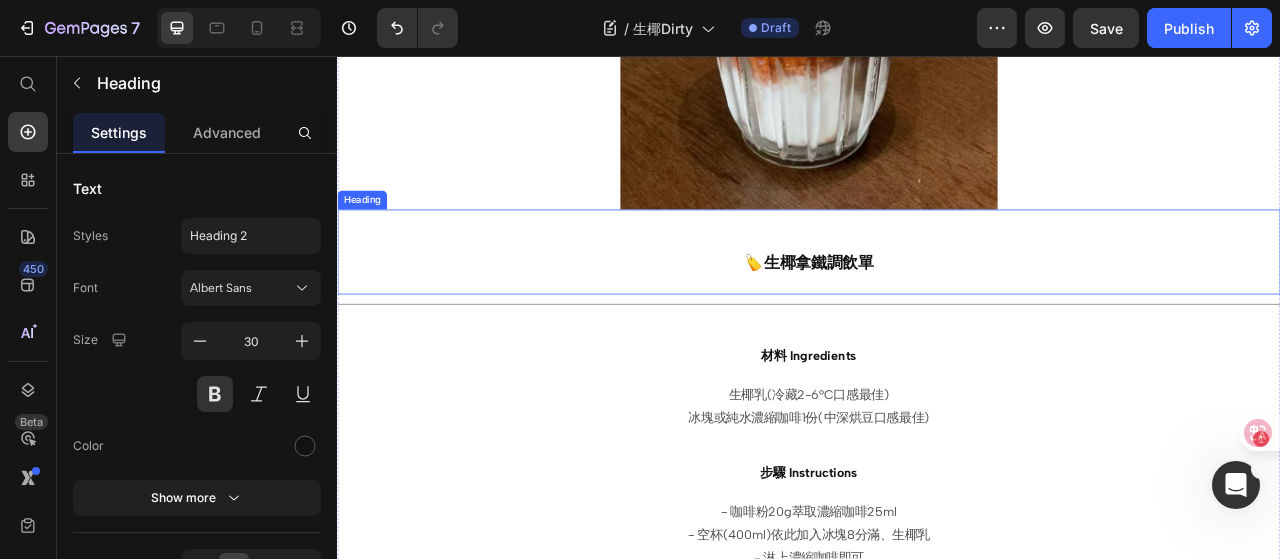 scroll, scrollTop: 500, scrollLeft: 0, axis: vertical 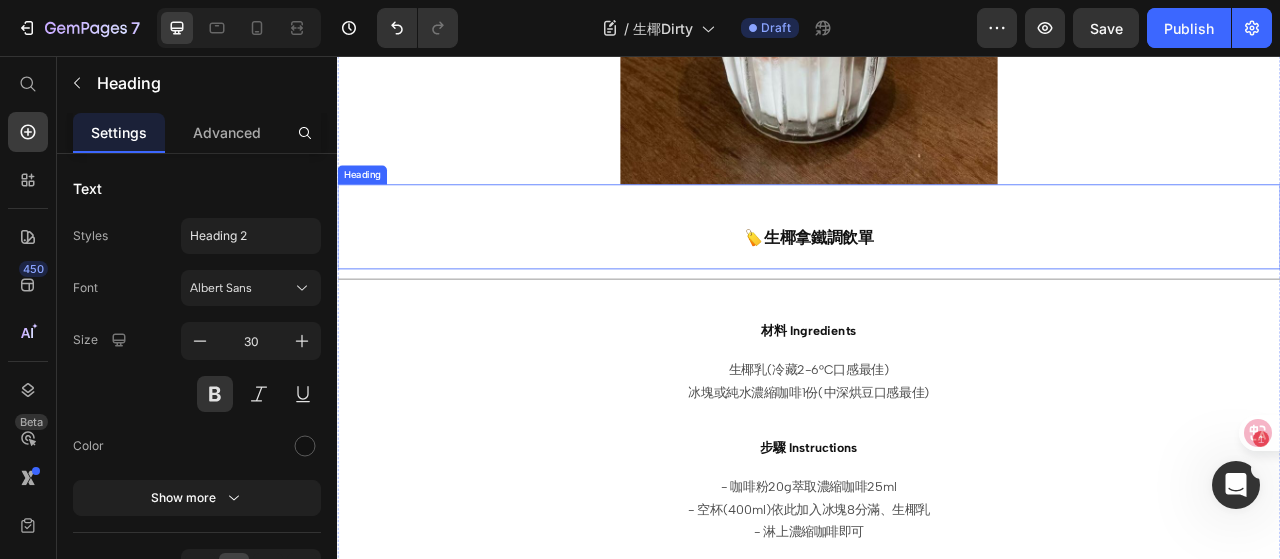 click on "🏷️生椰拿鐵調飲單" at bounding box center [937, 287] 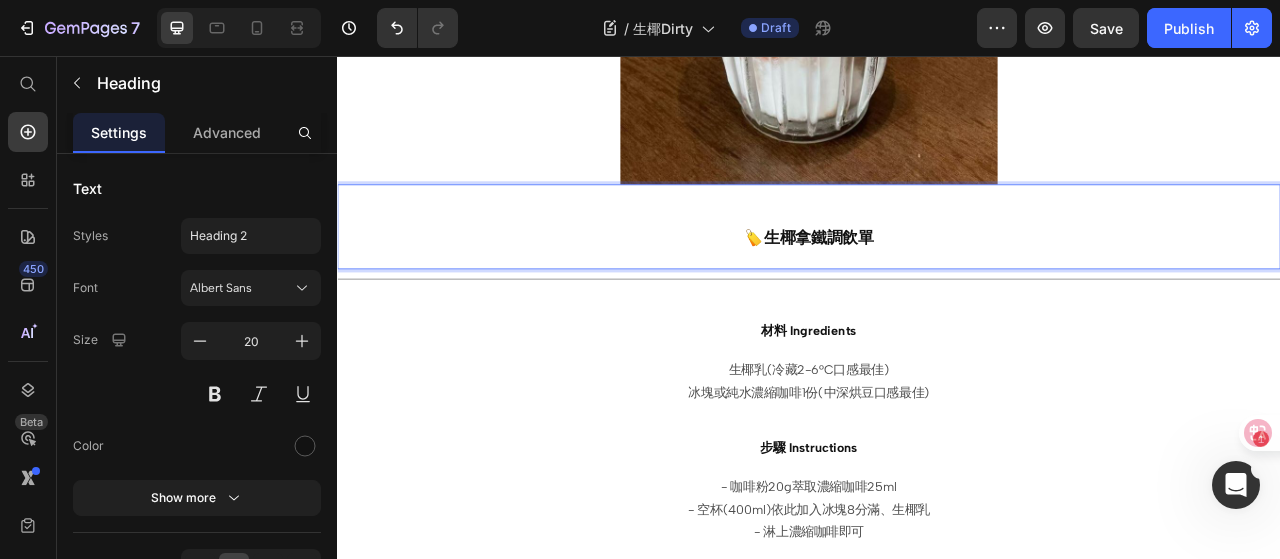 click on "🏷️生椰拿鐵調飲單" at bounding box center [937, 287] 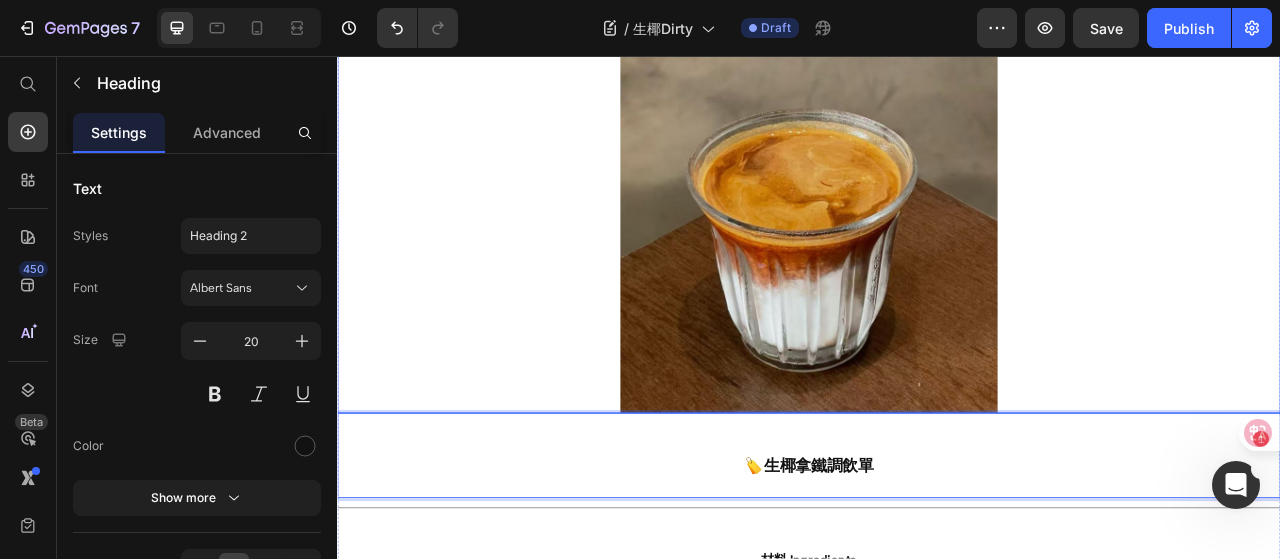 scroll, scrollTop: 0, scrollLeft: 0, axis: both 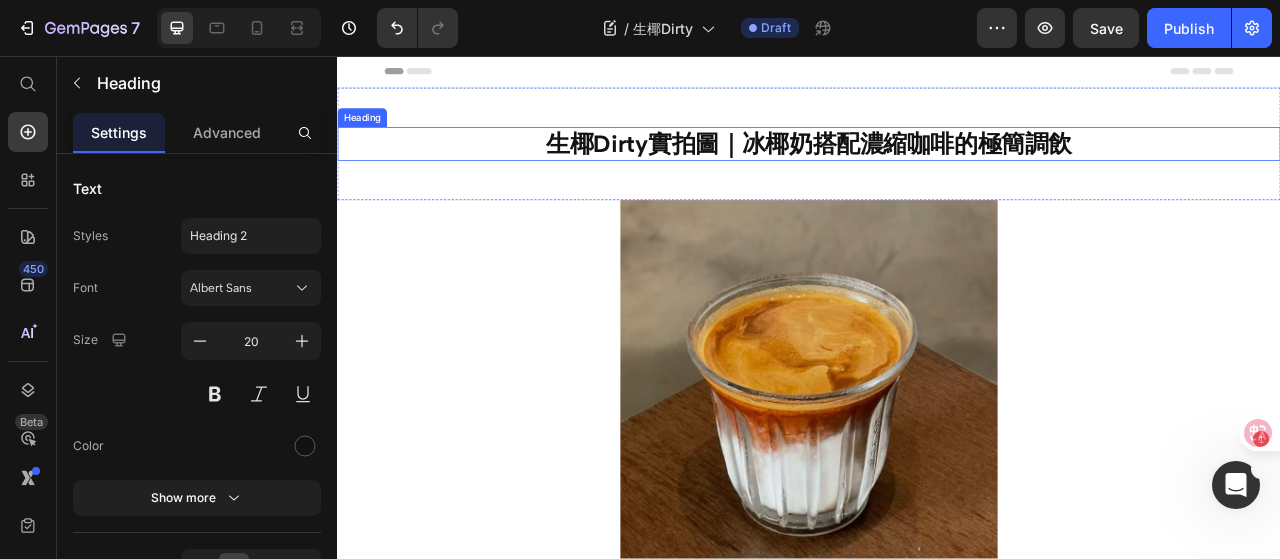 click on "生椰Dirty實拍圖｜冰椰奶搭配濃縮咖啡的極簡調飲" at bounding box center [937, 168] 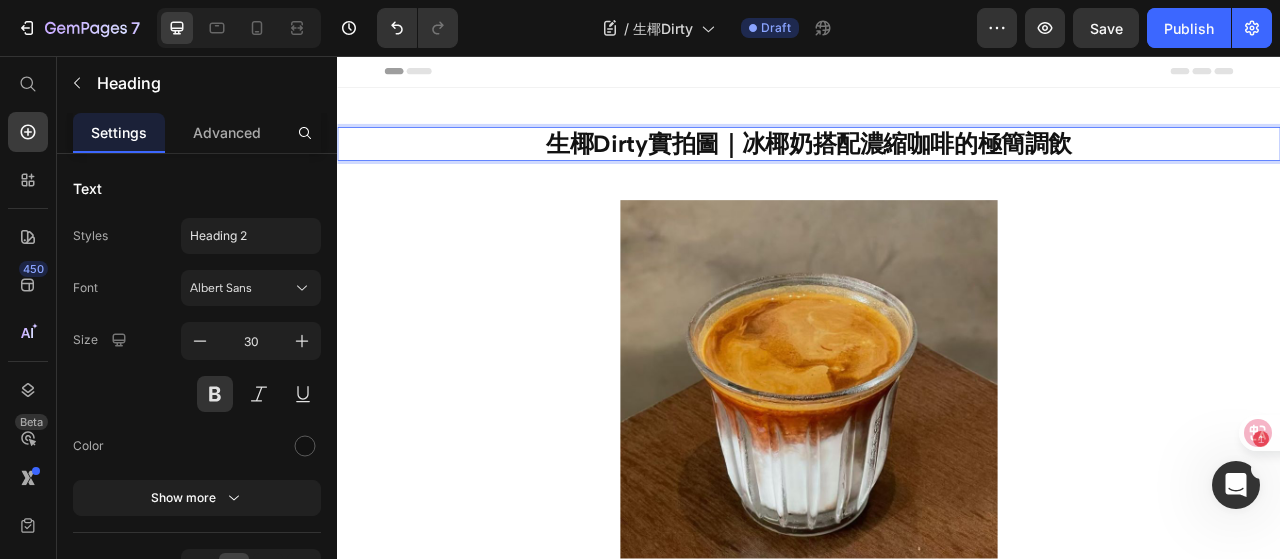 click on "生椰Dirty實拍圖｜冰椰奶搭配濃縮咖啡的極簡調飲" at bounding box center (937, 168) 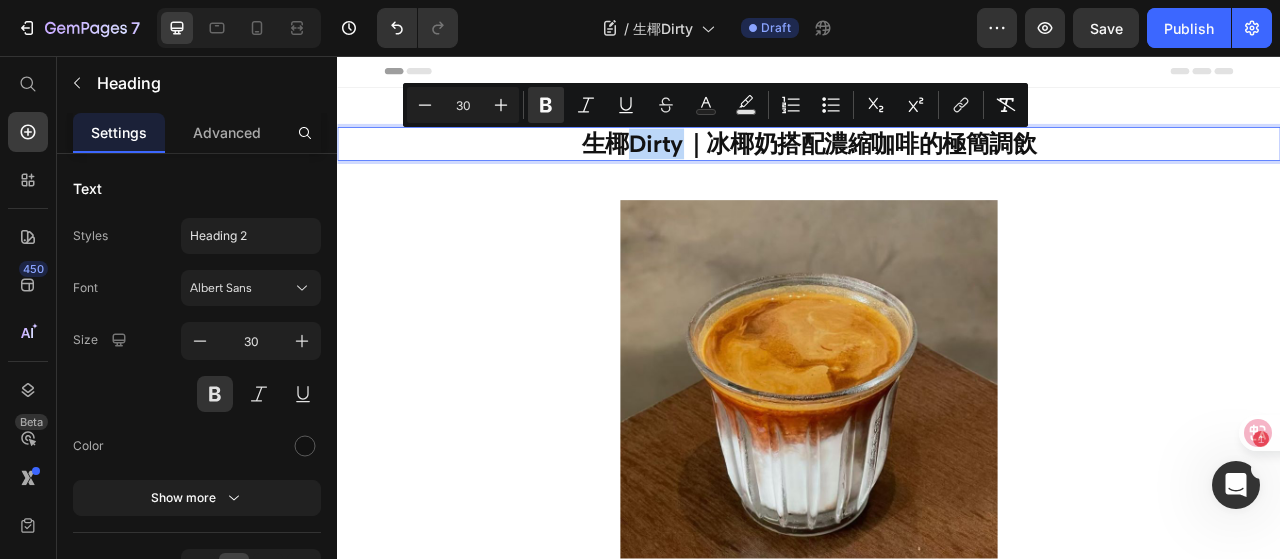 drag, startPoint x: 768, startPoint y: 176, endPoint x: 697, endPoint y: 165, distance: 71.84706 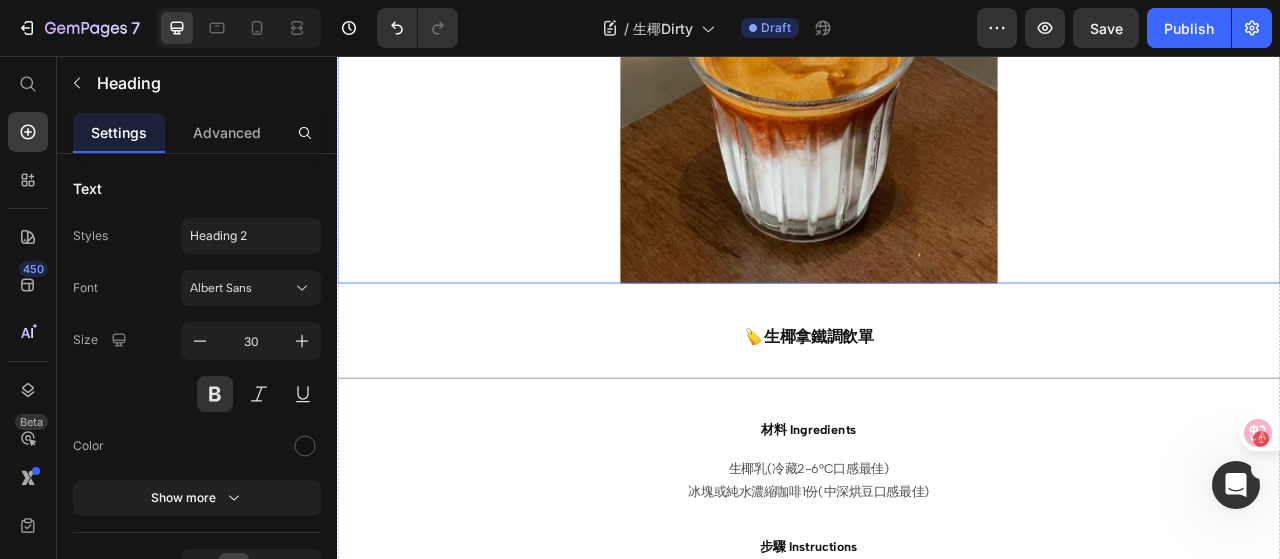 scroll, scrollTop: 400, scrollLeft: 0, axis: vertical 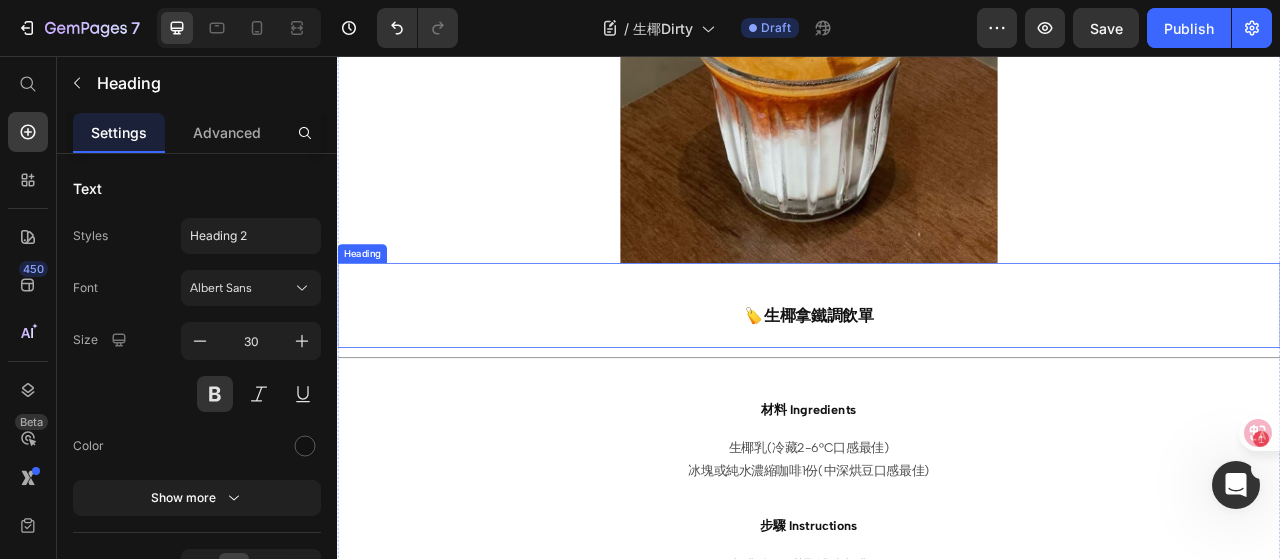 click on "🏷️生椰拿鐵調飲單" at bounding box center (937, 387) 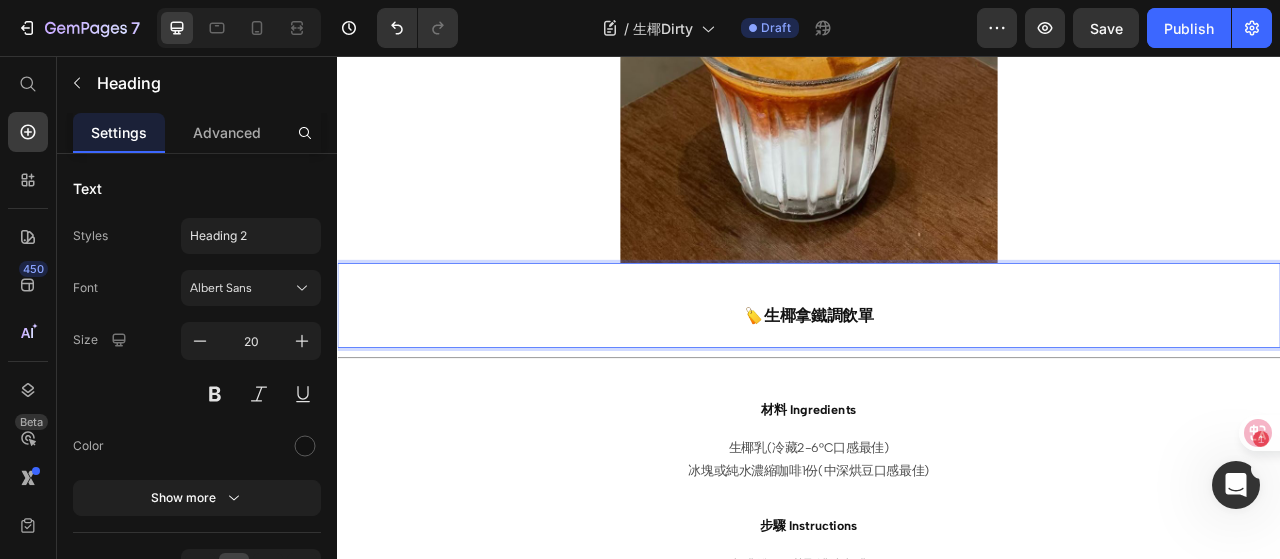 click on "🏷️生椰拿鐵調飲單" at bounding box center [937, 387] 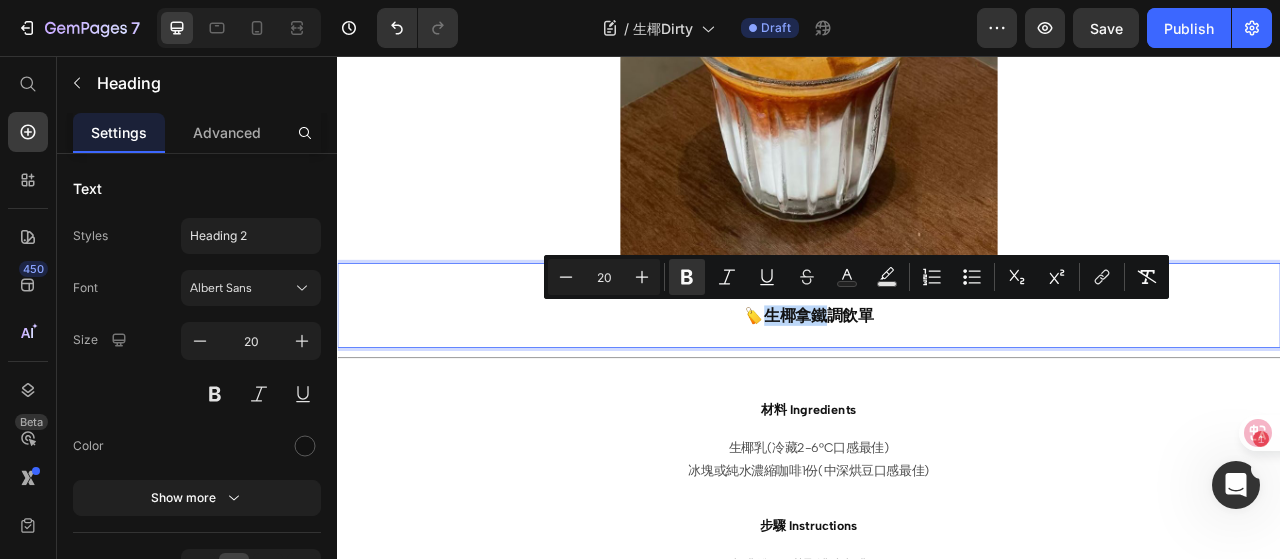 drag, startPoint x: 953, startPoint y: 378, endPoint x: 882, endPoint y: 377, distance: 71.00704 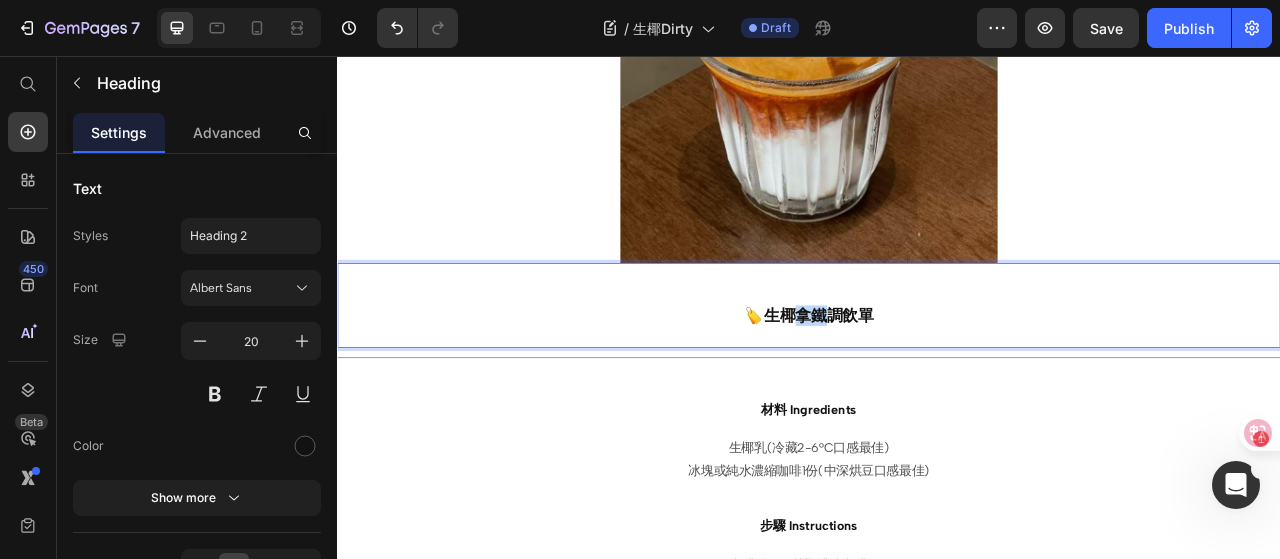 drag, startPoint x: 945, startPoint y: 380, endPoint x: 920, endPoint y: 371, distance: 26.57066 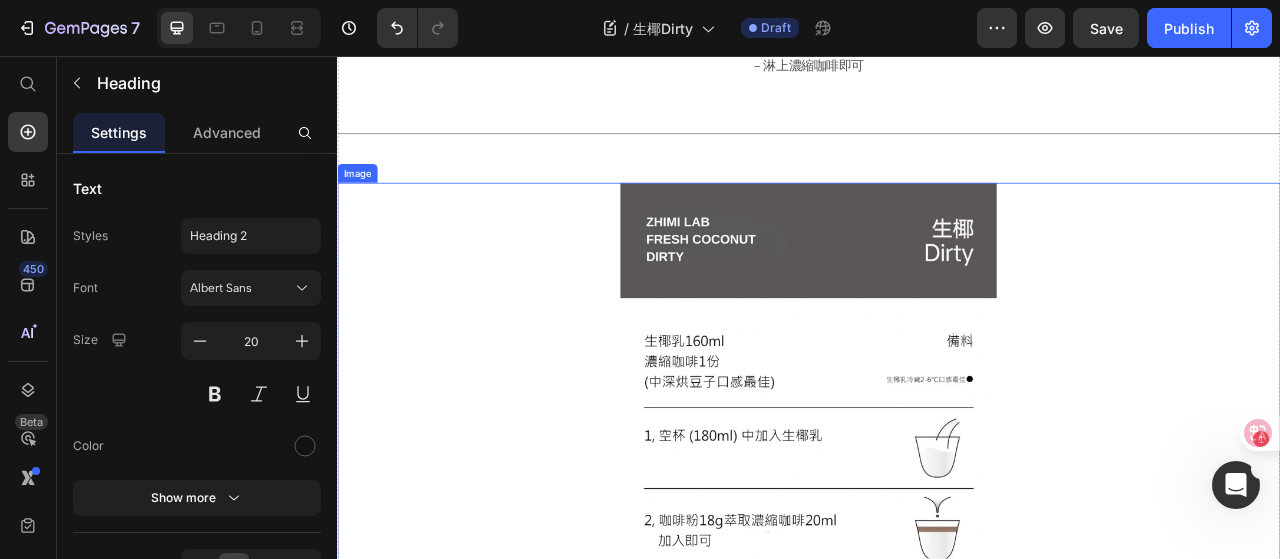 scroll, scrollTop: 1100, scrollLeft: 0, axis: vertical 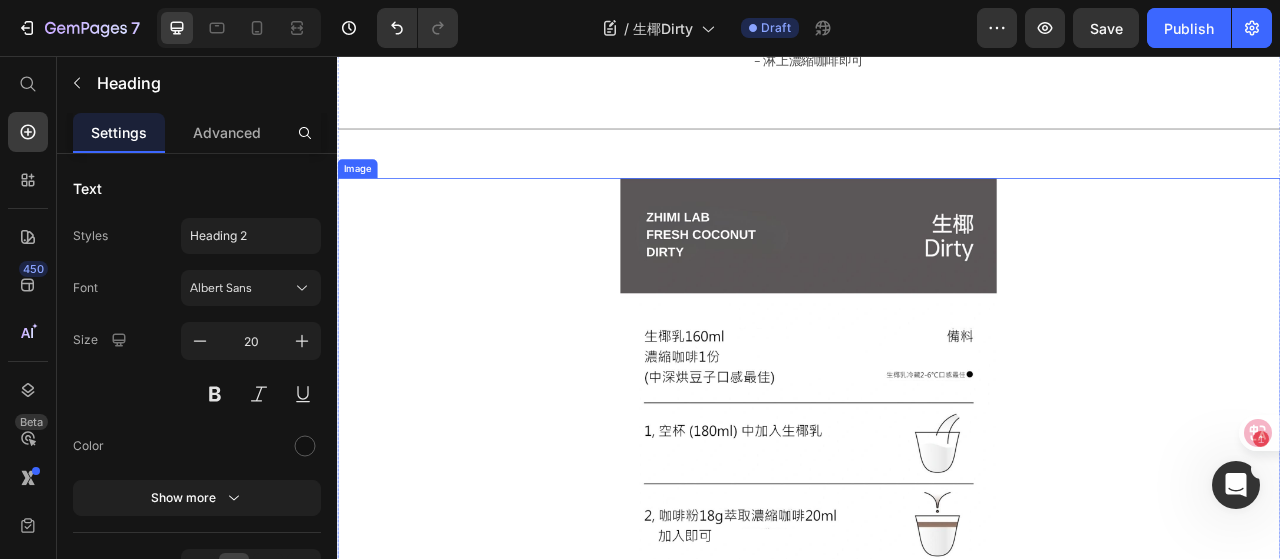 click at bounding box center (937, 532) 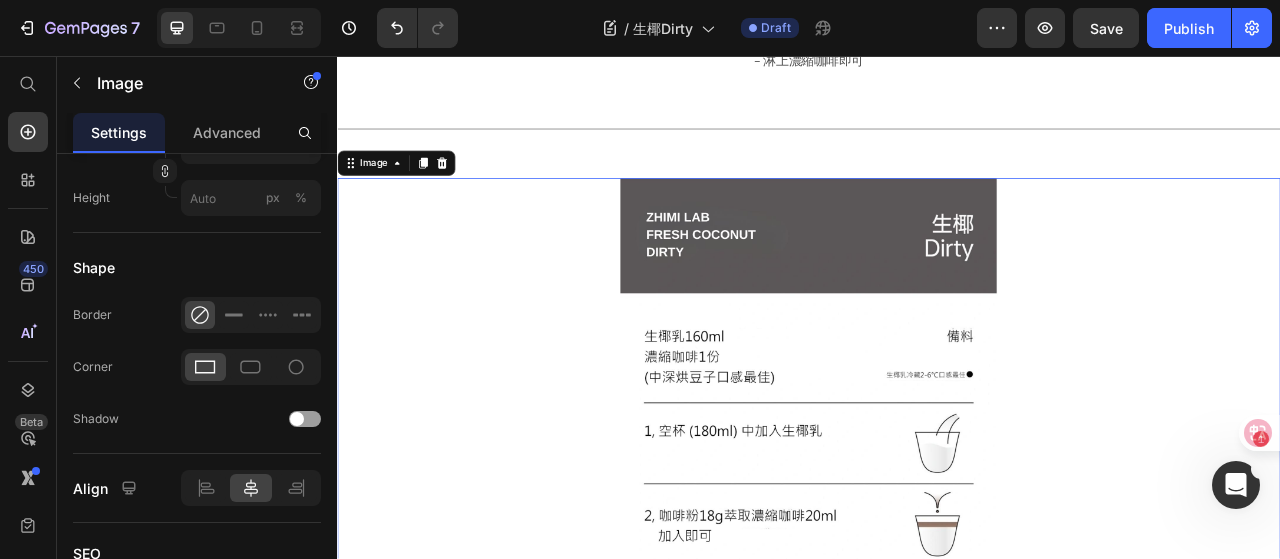 scroll, scrollTop: 1006, scrollLeft: 0, axis: vertical 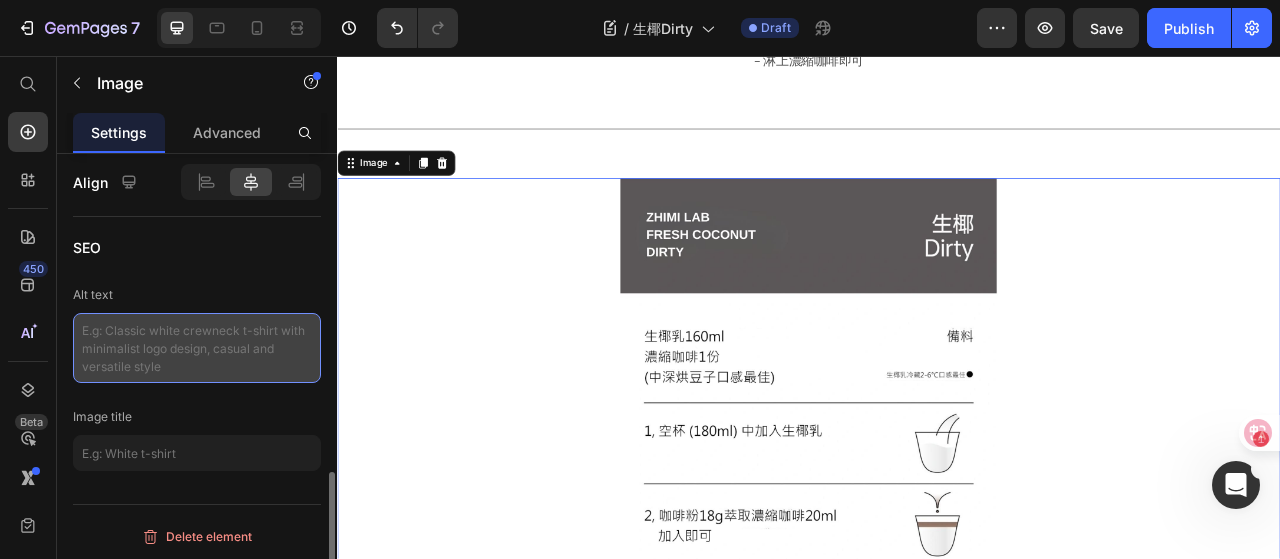 click at bounding box center (197, 348) 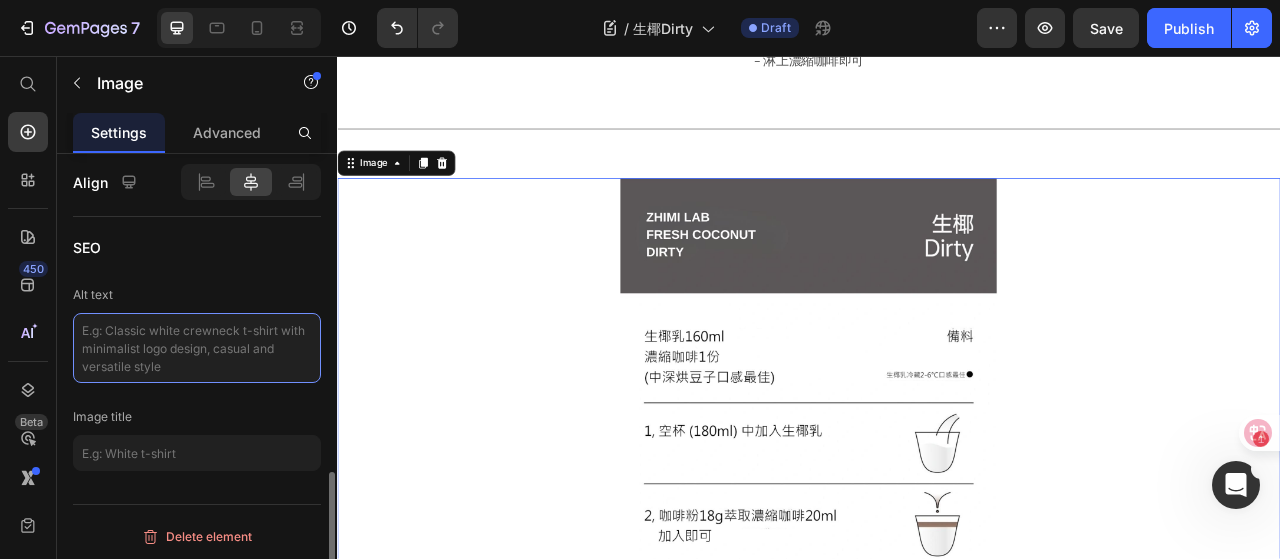 paste on "生椰Dirty製作圖解，三步驟完成椰奶Dirty咖啡" 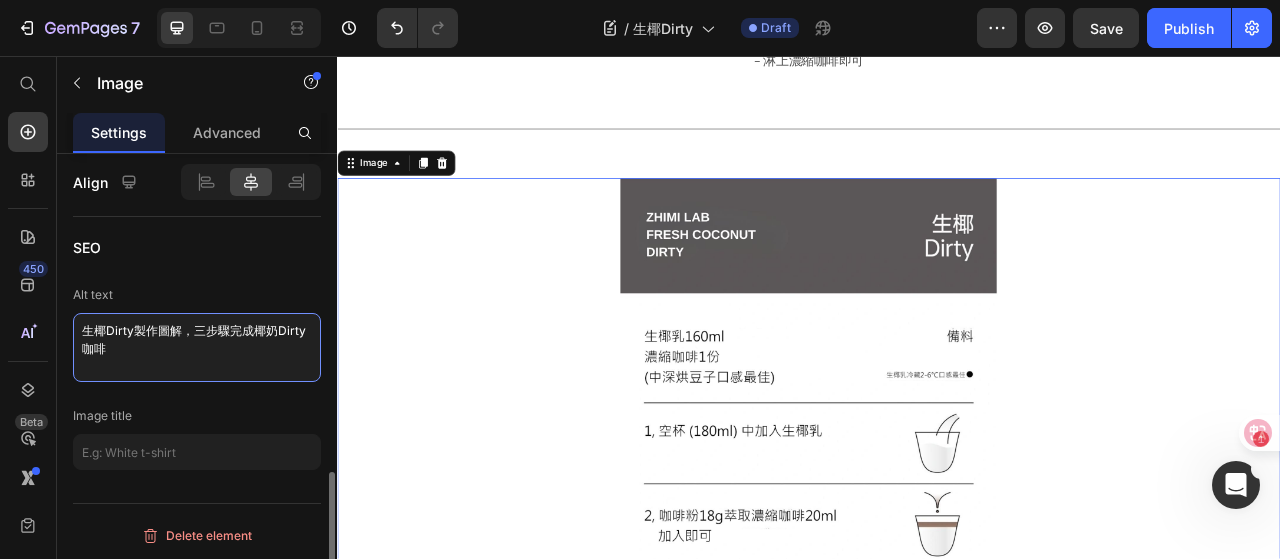 type on "生椰Dirty製作圖解，三步驟完成椰奶Dirty咖啡" 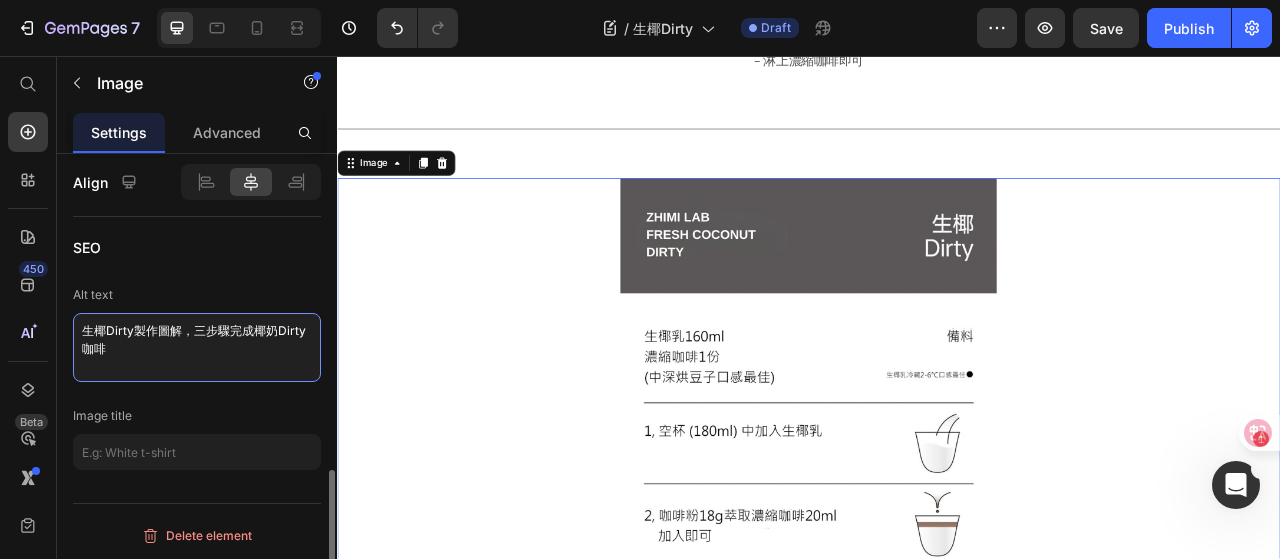 scroll, scrollTop: 1005, scrollLeft: 0, axis: vertical 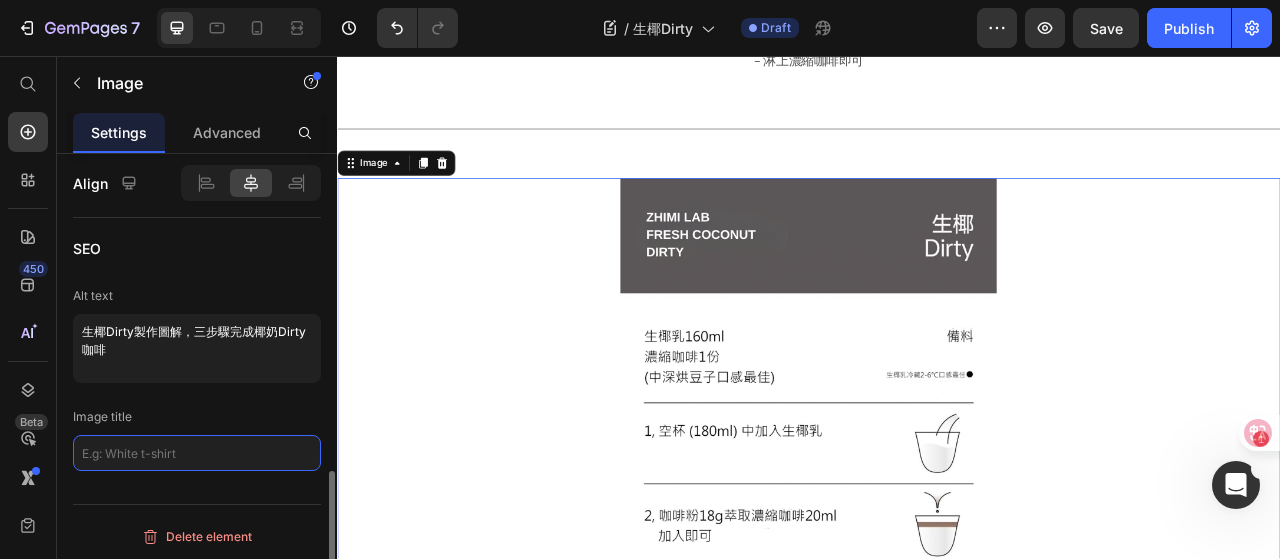 click 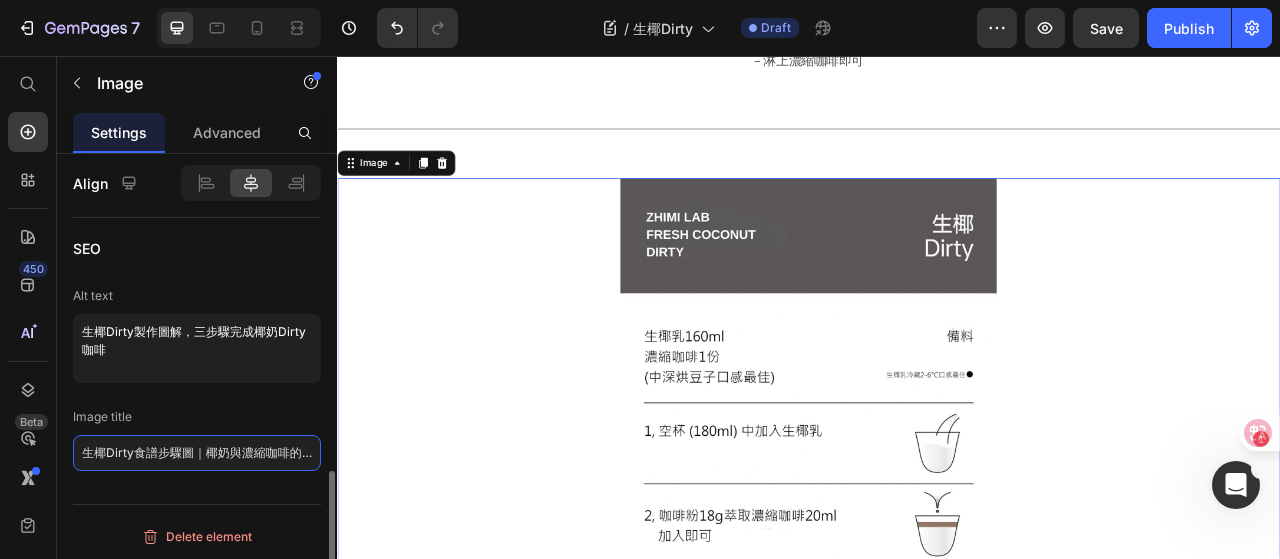 scroll, scrollTop: 0, scrollLeft: 48, axis: horizontal 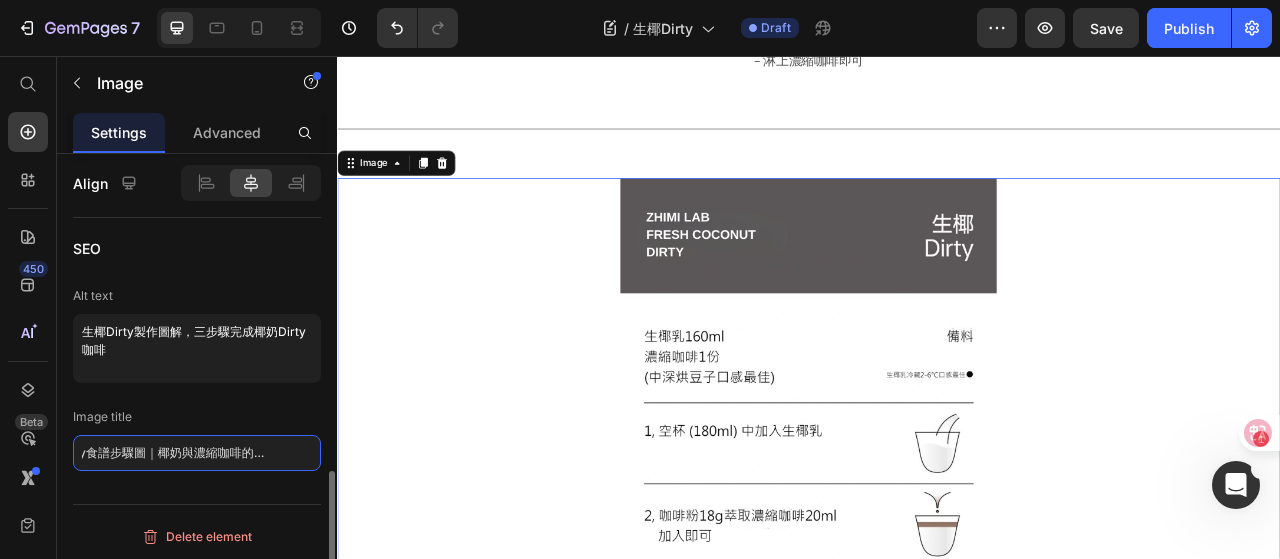 type on "生椰Dirty食譜步驟圖｜椰奶與濃縮咖啡的極簡沖調法" 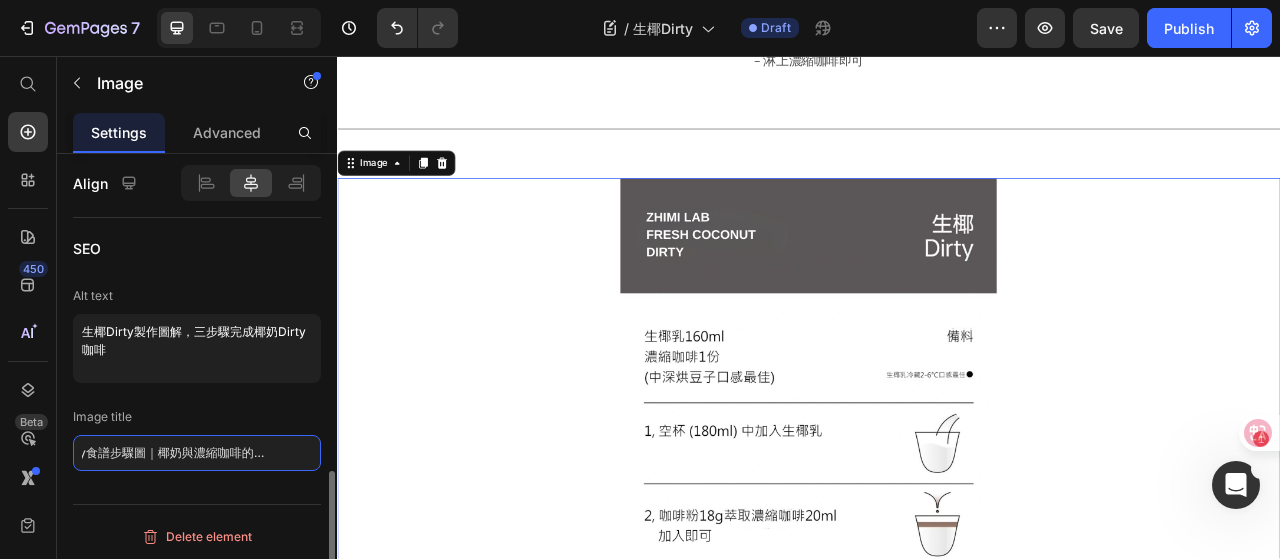 scroll, scrollTop: 0, scrollLeft: 0, axis: both 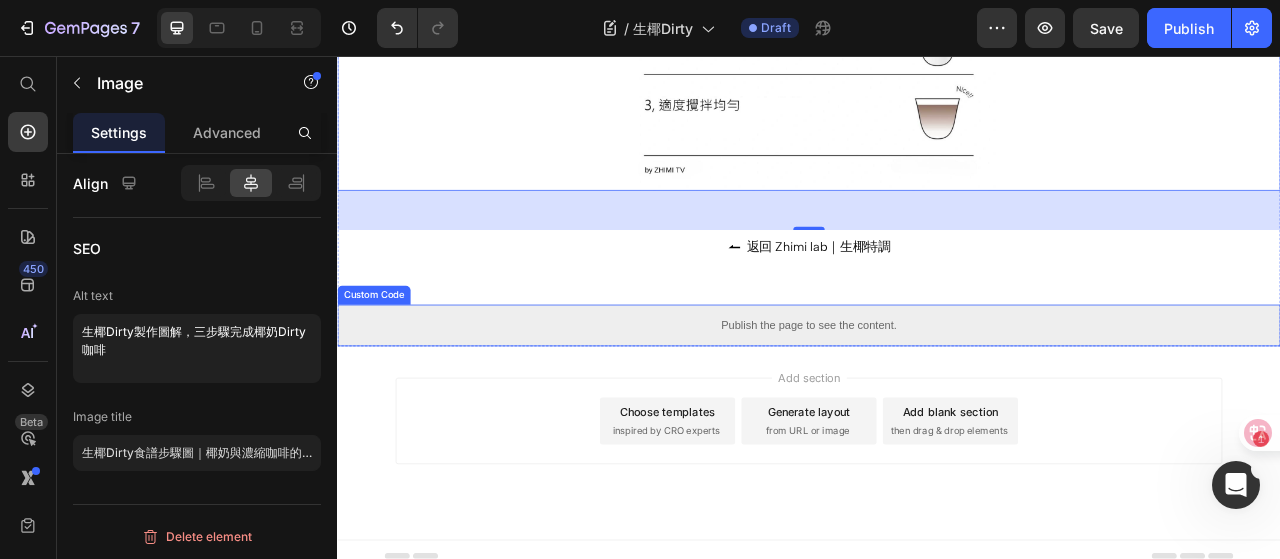 click on "Publish the page to see the content." at bounding box center (937, 399) 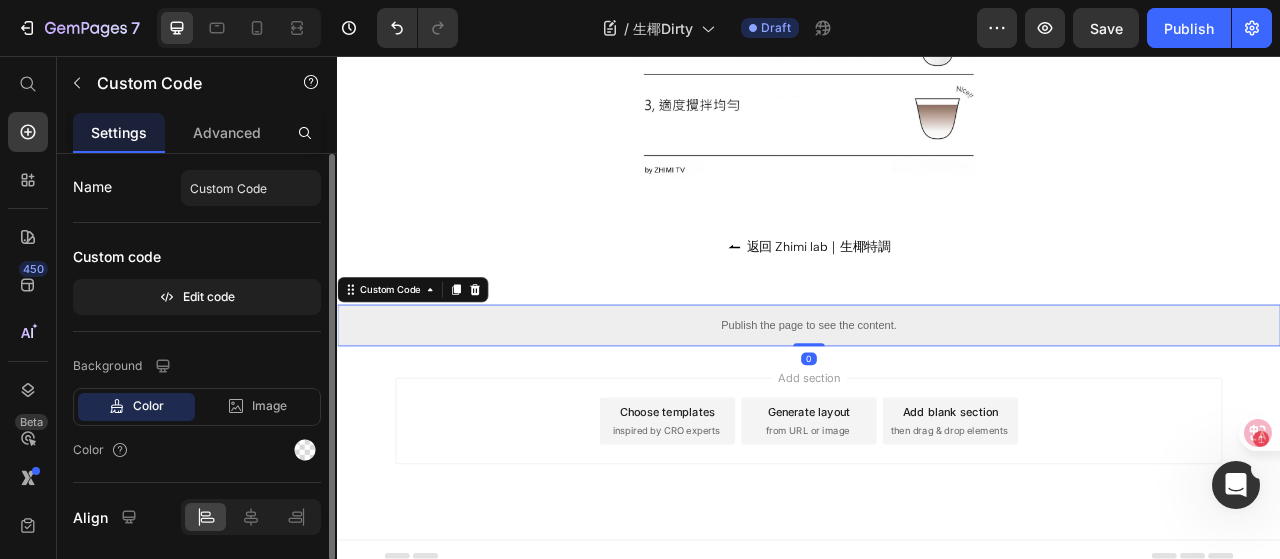 click 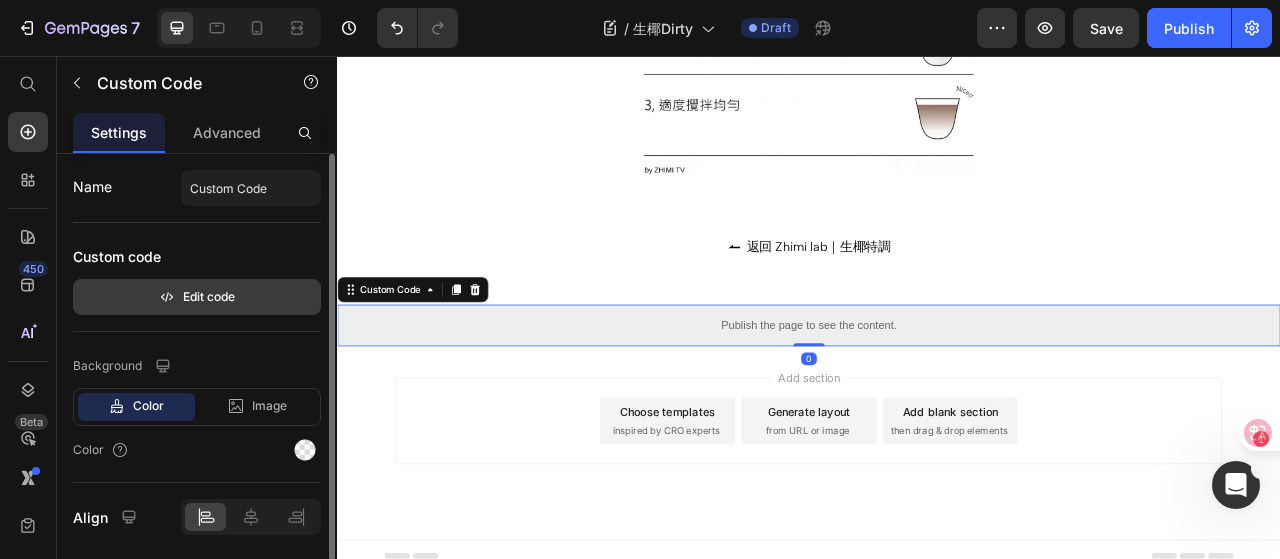 click on "Edit code" at bounding box center (197, 297) 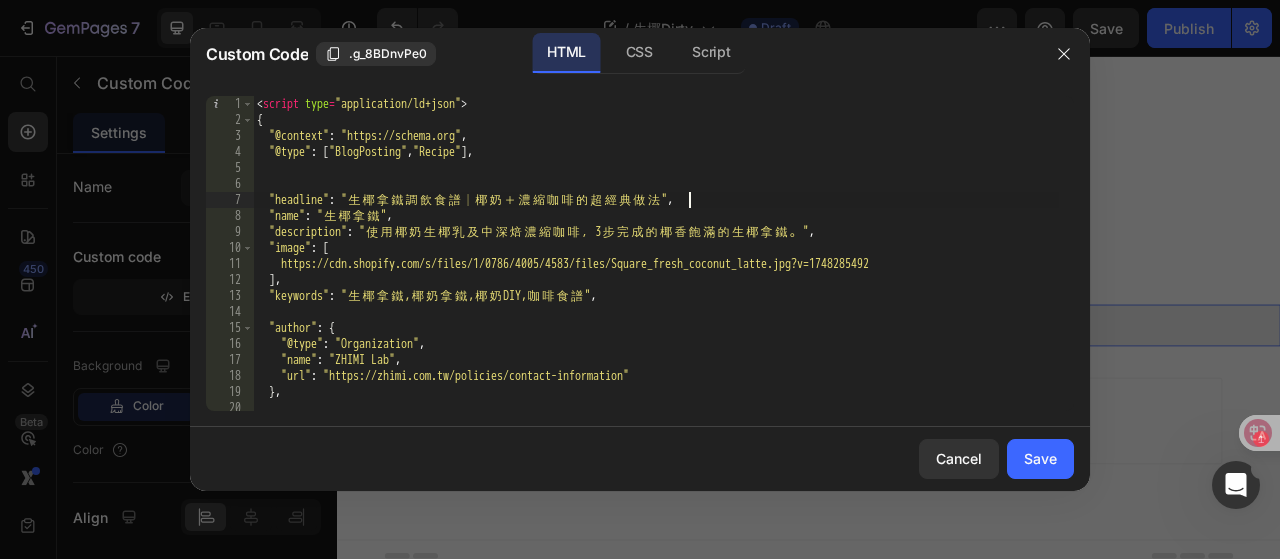 click on "< script   type = "application/ld+json" > {    "@context" :   "https://schema.org" ,    "@type" :   [ "BlogPosting" , "Recipe" ] ,    "headline" :   " 生 椰 拿 鐵 調 飲 食 譜 │ 椰 奶 ＋ 濃 縮 咖 啡 的 超 經 典 做 法 " ,    "name" :   " 生 椰 拿 鐵 " ,    "description" :   " 使 用 椰 奶 生 椰 乳 及 中 深 焙 濃 縮 咖 啡 ， 3  步 完 成 的 椰 香 飽 滿 的 生 椰 拿 鐵 。 " ,    "image" :   [      "https://cdn.shopify.com/s/files/1/0786/4005/4583/files/Square_fresh_coconut_latte.jpg?v=1748285492"    ] ,    "keywords" :   " 生 椰 拿 鐵 ,  椰 奶 拿 鐵 ,  椰 奶 DIY,  咖 啡 食 譜 " ,    "author" :   {      "@type" :   "Organization" ,      "name" :   "ZHIMI Lab" ,      "url" :   "https://zhimi.com.tw/policies/contact-information"    } ,    "publisher" :   {" at bounding box center [656, 269] 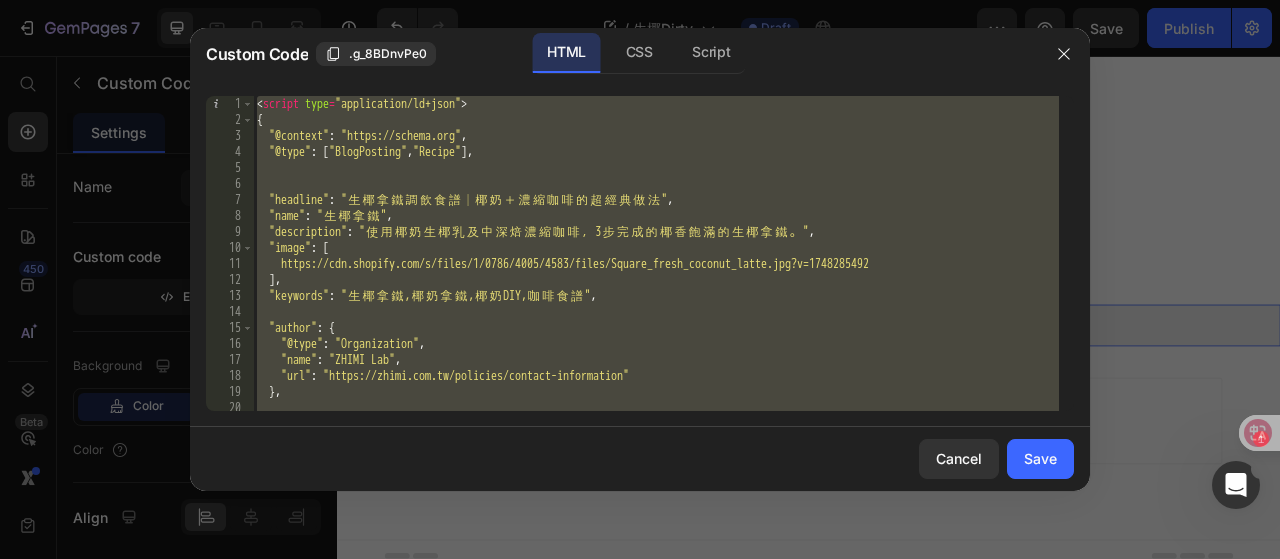 paste 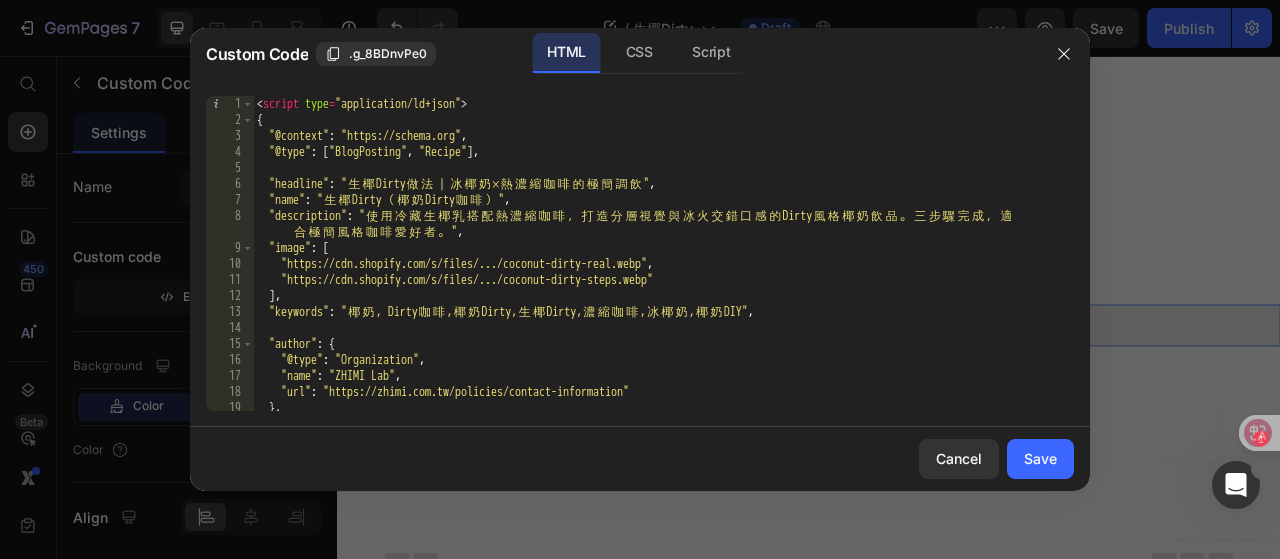 scroll, scrollTop: 0, scrollLeft: 0, axis: both 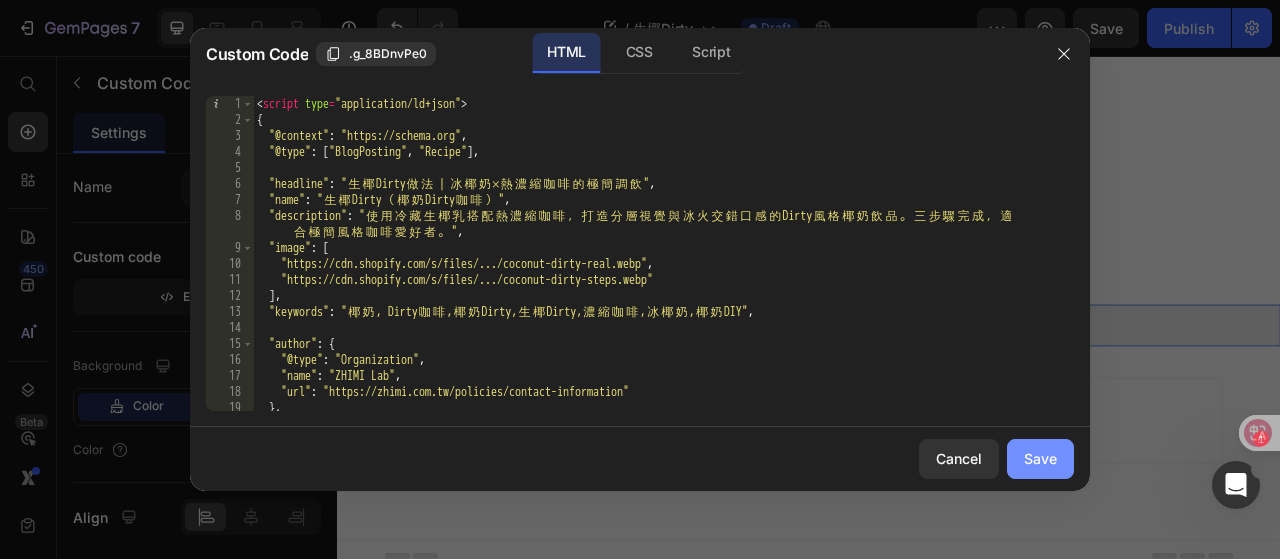click on "Save" 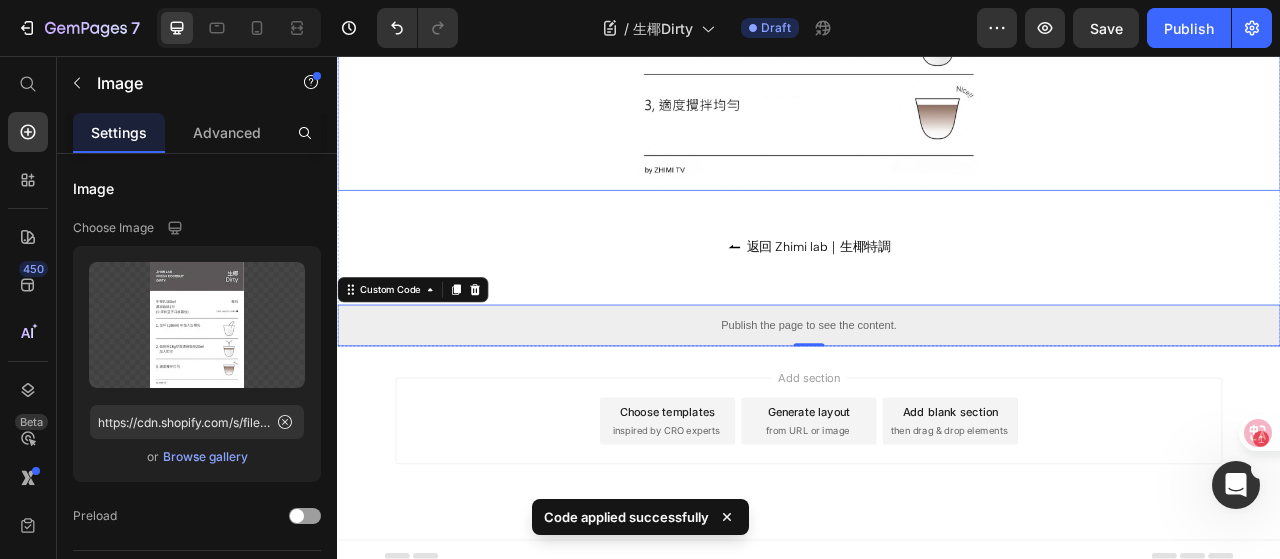 click at bounding box center [937, -92] 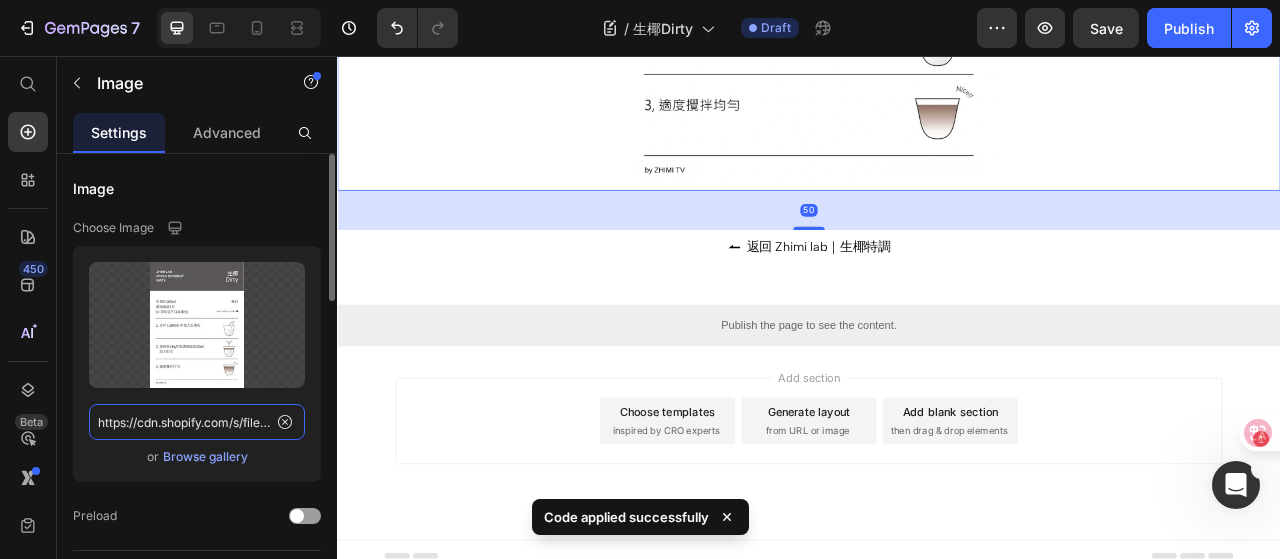 click on "https://cdn.shopify.com/s/files/1/0786/4005/4583/files/FRESH-COCONUT-DIRTY.jpg?v=1748286827" 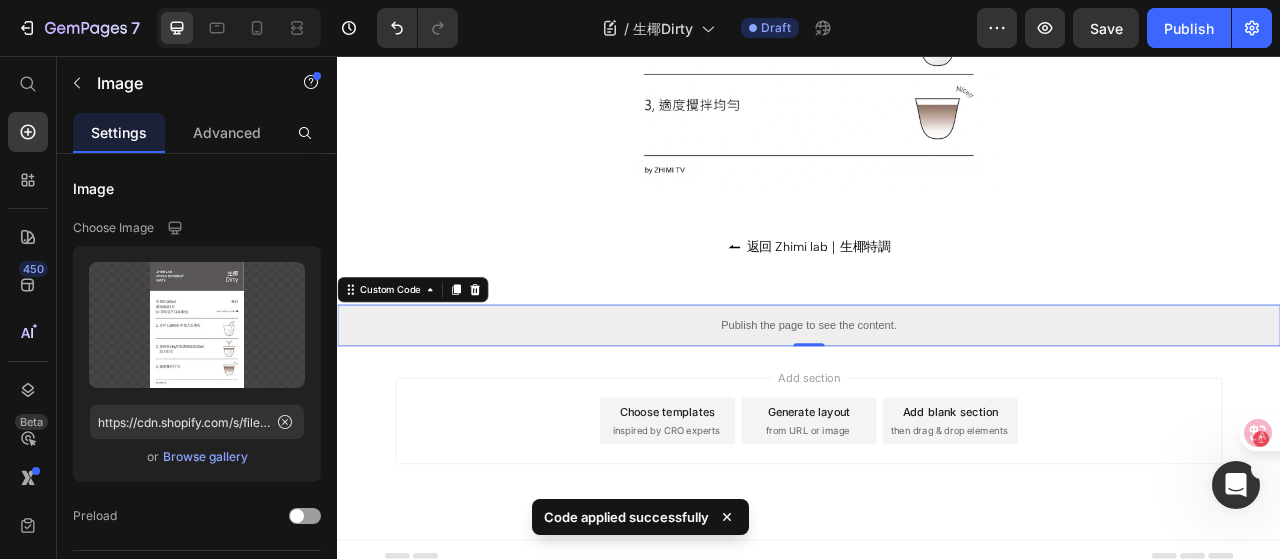 click on "Publish the page to see the content." at bounding box center [937, 399] 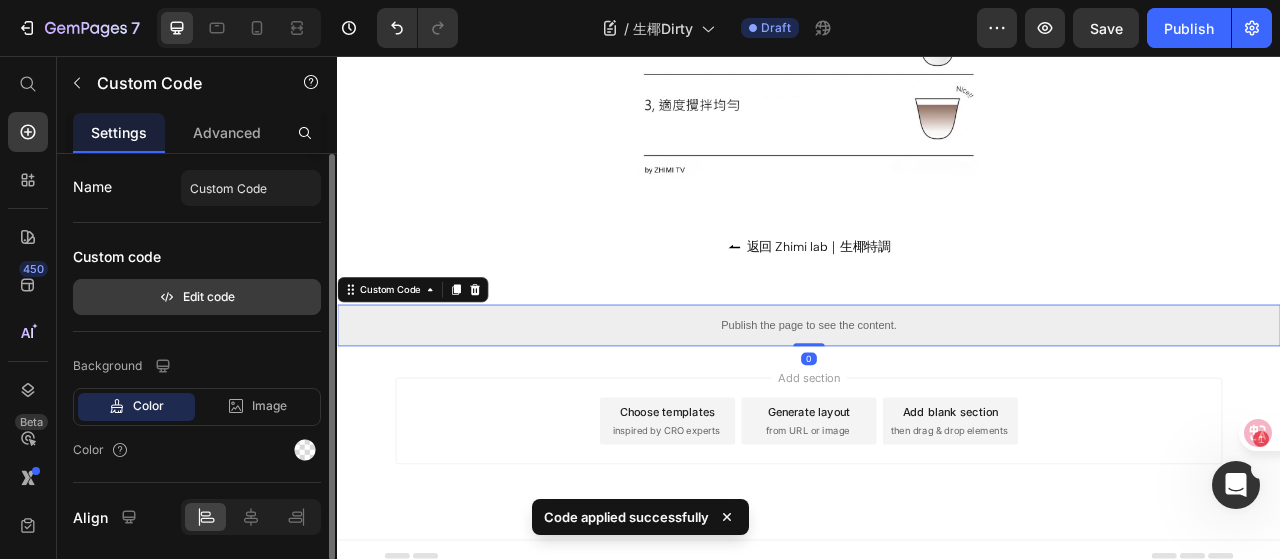 click on "Edit code" at bounding box center [197, 297] 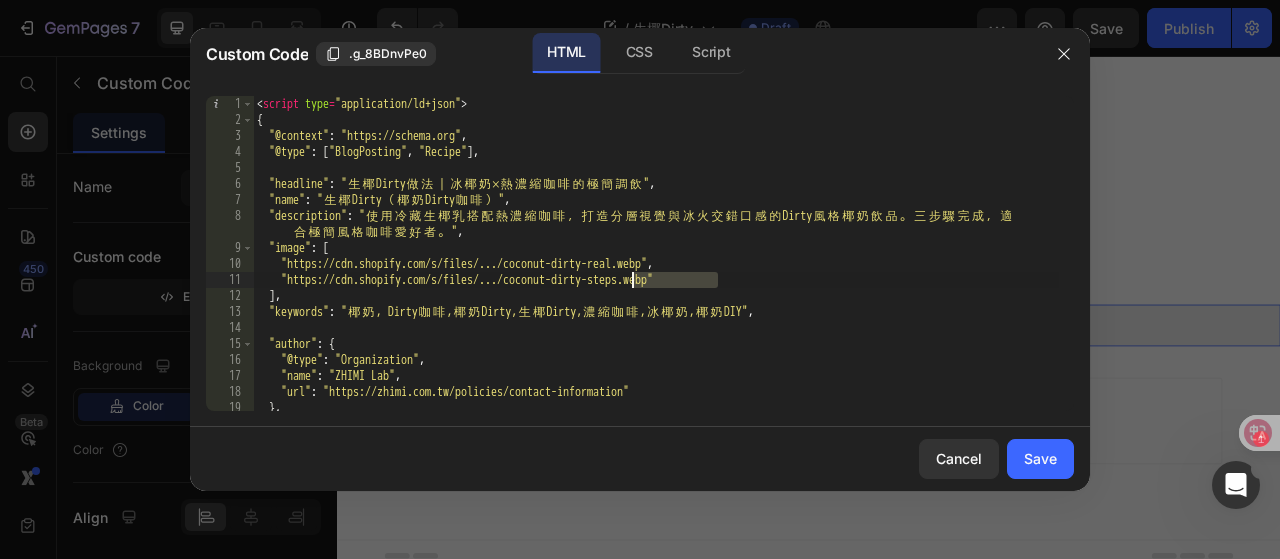 drag, startPoint x: 722, startPoint y: 280, endPoint x: 628, endPoint y: 284, distance: 94.08507 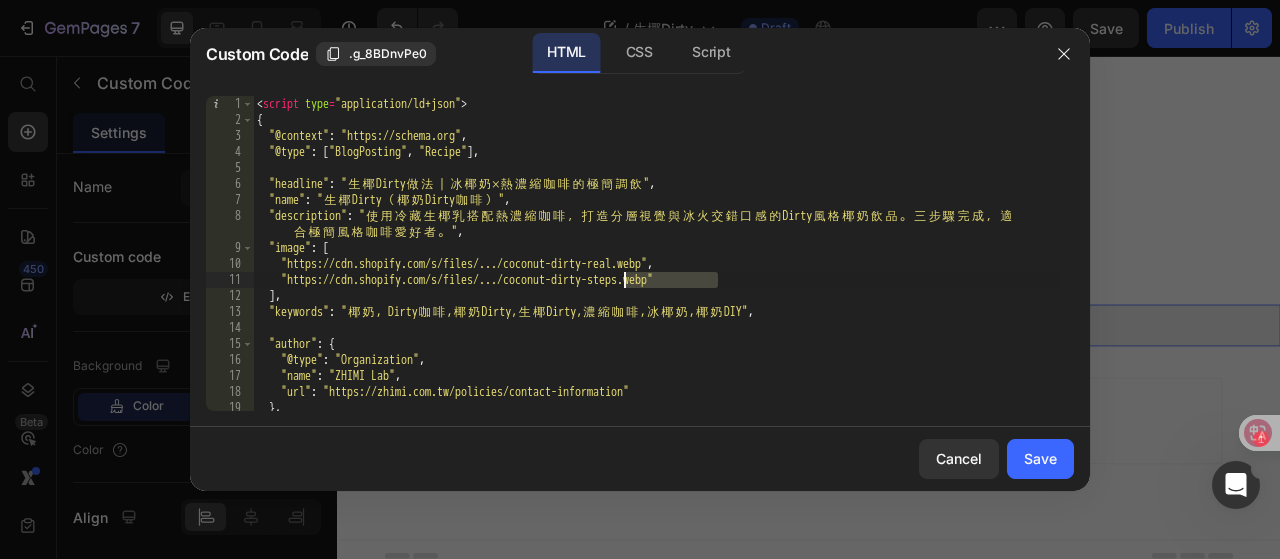 click on "< script   type = "application/ld+json" > {    "@context" :   "https://schema.org" ,    "@type" :   [ "BlogPosting" ,   "Recipe" ] ,    "headline" :   " 生 椰 Dirty 做 法 ｜ 冰 椰 奶  ×  熱 濃 縮 咖 啡 的 極 簡 調 飲 " ,    "name" :   " 生 椰 Dirty （ 椰 奶 Dirty 咖 啡 ） " ,    "description" :   " 使 用 冷 藏 生 椰 乳 搭 配 熱 濃 縮 咖 啡 ， 打 造 分 層 視 覺 與 冰 火 交 錯 口 感 的 Dirty 風 格 椰 奶 飲 品 。 三 步 驟 完 成 ， 適        合 極 簡 風 格 咖 啡 愛 好 者 。 " ,    "image" :   [      "https://cdn.shopify.com/s/files/.../coconut-dirty-real.webp" ,      "https://cdn.shopify.com/s/files/.../coconut-dirty-steps.webp"    ] ,    "keywords" :   " 椰 奶 , Dirty 咖 啡 ,  椰 奶 Dirty,  生 椰 Dirty,  濃 縮 咖 啡 ,  冰 椰 奶 ,  椰 奶 DIY" ,    "author" :   {      "@type" :   "Organization" ,      "name" :   "ZHIMI Lab" ,      "url" :   "https://zhimi.com.tw/policies/contact-information"    } ," at bounding box center [656, 269] 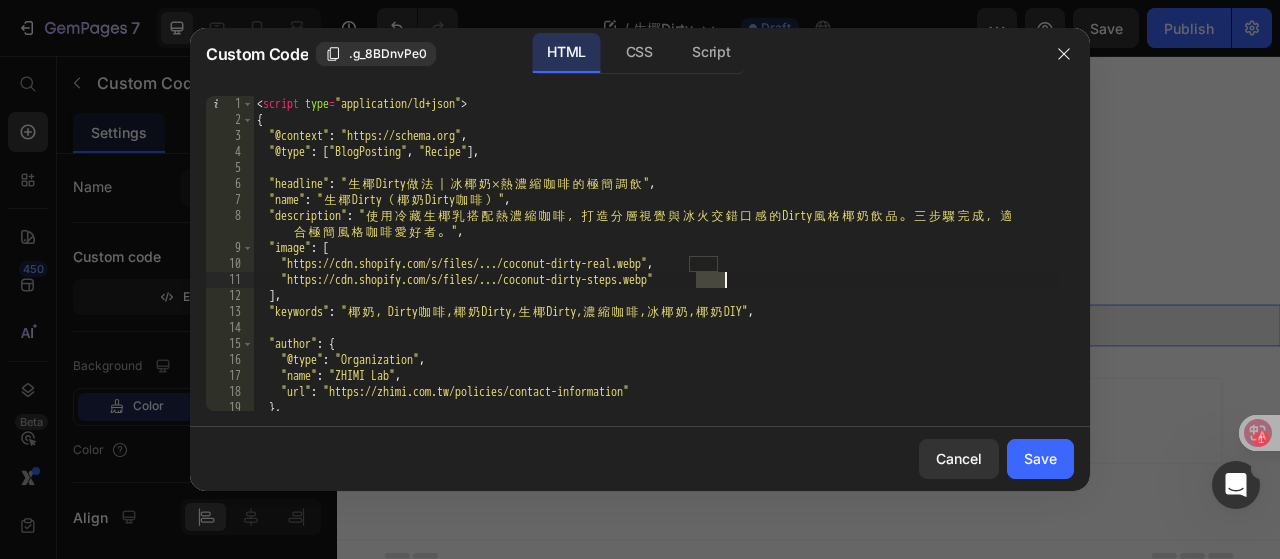 click on "< script   type = "application/ld+json" > {    "@context" :   "https://schema.org" ,    "@type" :   [ "BlogPosting" ,   "Recipe" ] ,    "headline" :   " 生 椰 Dirty 做 法 ｜ 冰 椰 奶  ×  熱 濃 縮 咖 啡 的 極 簡 調 飲 " ,    "name" :   " 生 椰 Dirty （ 椰 奶 Dirty 咖 啡 ） " ,    "description" :   " 使 用 冷 藏 生 椰 乳 搭 配 熱 濃 縮 咖 啡 ， 打 造 分 層 視 覺 與 冰 火 交 錯 口 感 的 Dirty 風 格 椰 奶 飲 品 。 三 步 驟 完 成 ， 適        合 極 簡 風 格 咖 啡 愛 好 者 。 " ,    "image" :   [      "https://cdn.shopify.com/s/files/.../coconut-dirty-real.webp" ,      "https://cdn.shopify.com/s/files/.../coconut-dirty-steps.webp"    ] ,    "keywords" :   " 椰 奶 , Dirty 咖 啡 ,  椰 奶 Dirty,  生 椰 Dirty,  濃 縮 咖 啡 ,  冰 椰 奶 ,  椰 奶 DIY" ,    "author" :   {      "@type" :   "Organization" ,      "name" :   "ZHIMI Lab" ,      "url" :   "https://zhimi.com.tw/policies/contact-information"    } ," at bounding box center [656, 269] 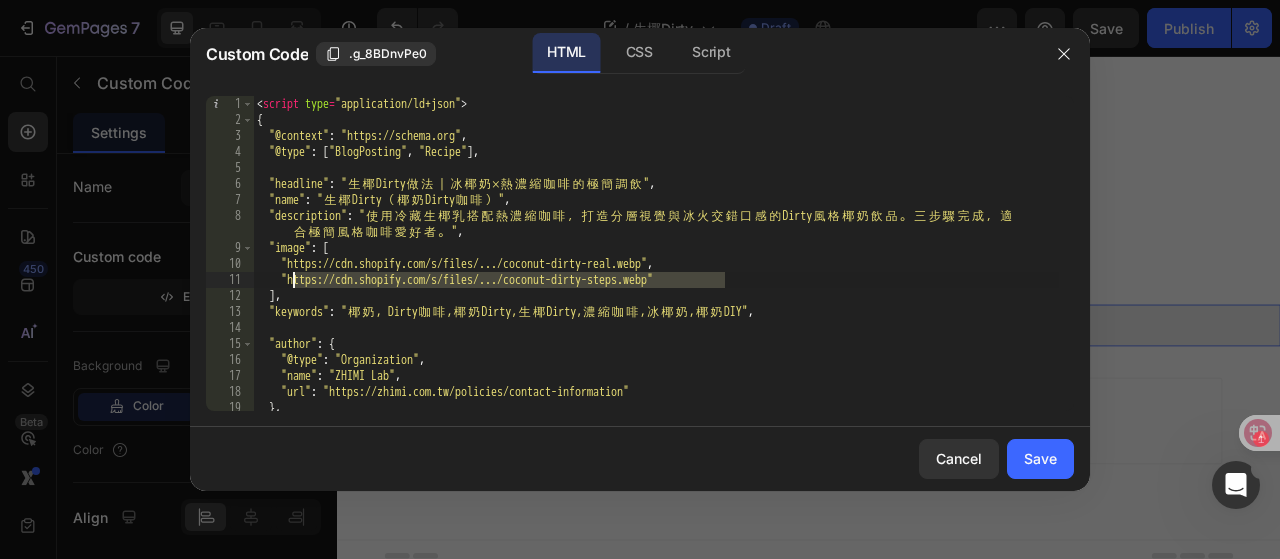 drag, startPoint x: 726, startPoint y: 279, endPoint x: 293, endPoint y: 283, distance: 433.01846 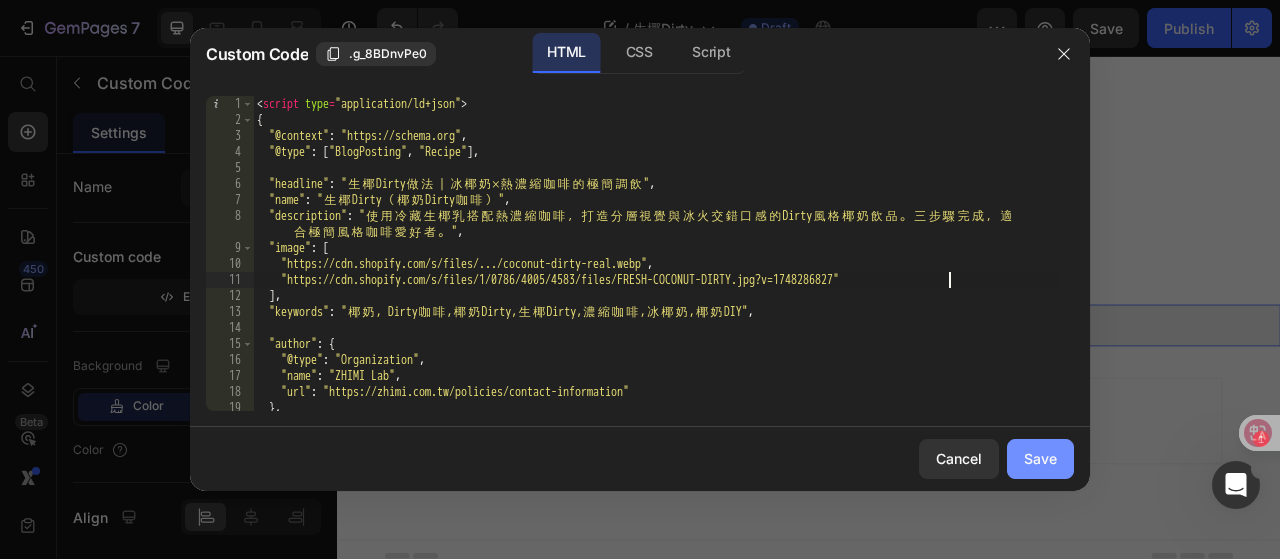 click on "Save" 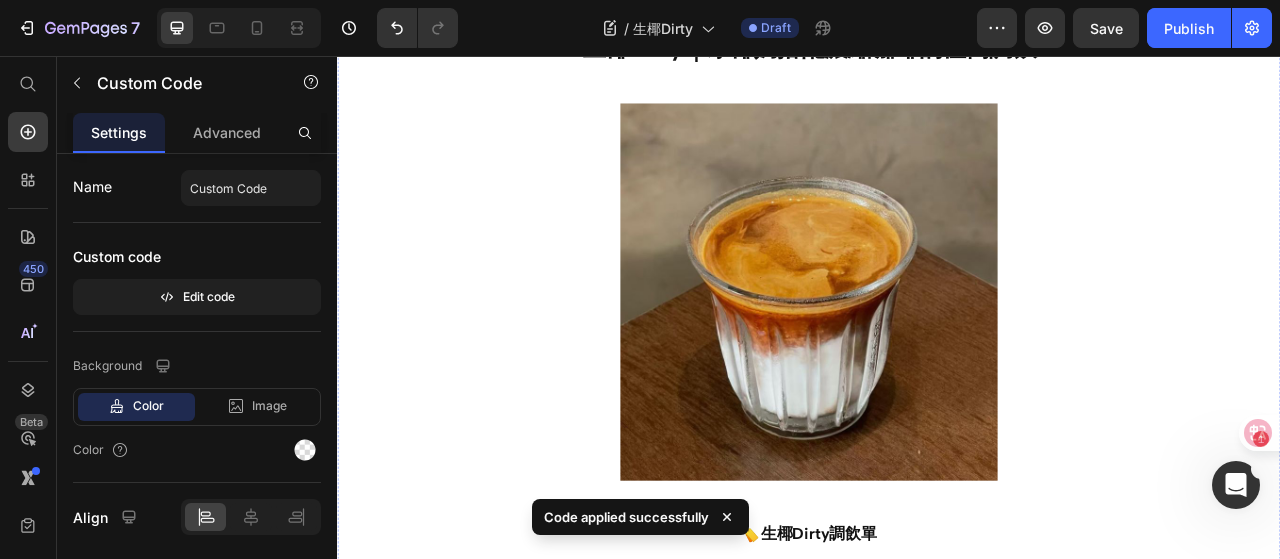 scroll, scrollTop: 0, scrollLeft: 0, axis: both 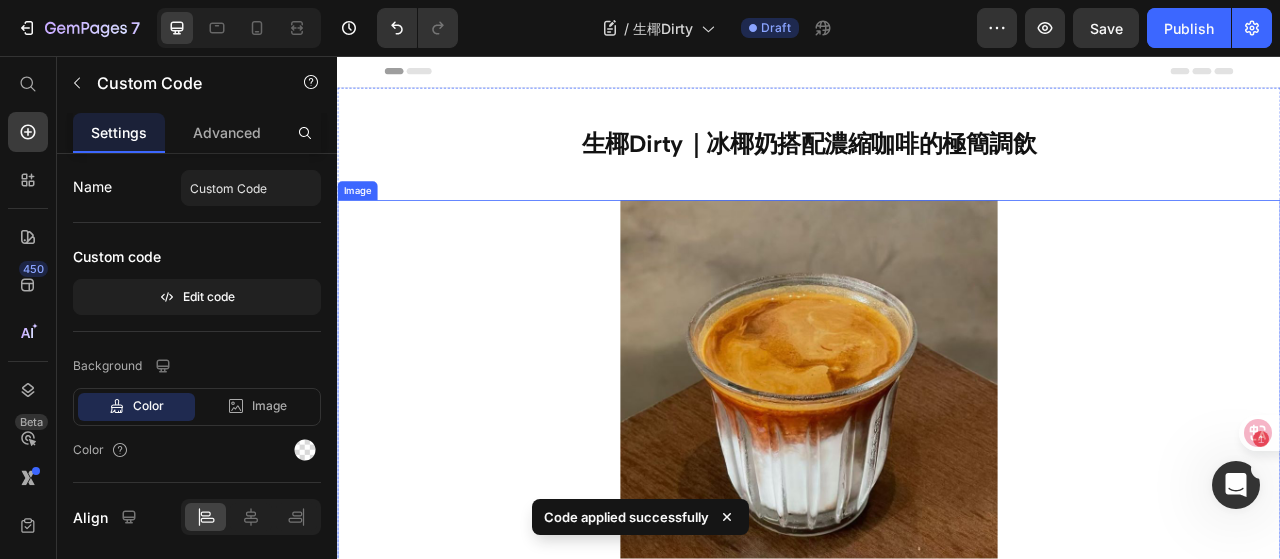 click at bounding box center [937, 480] 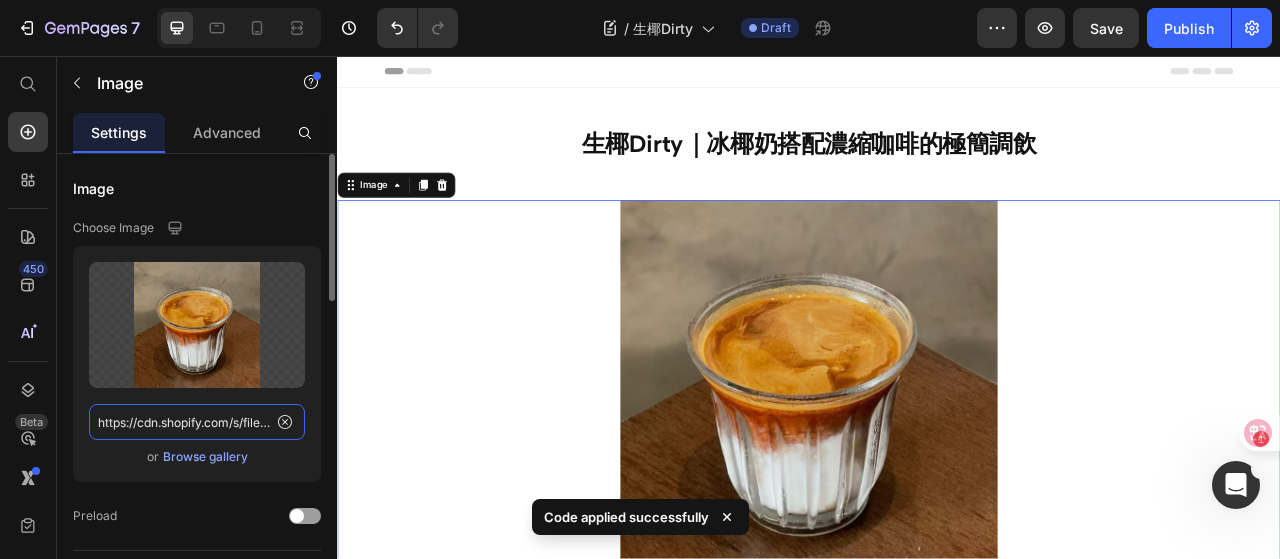 click on "https://cdn.shopify.com/s/files/1/0786/4005/4583/files/Square_fresh_coconut_dirty.jpg?v=1748286768" 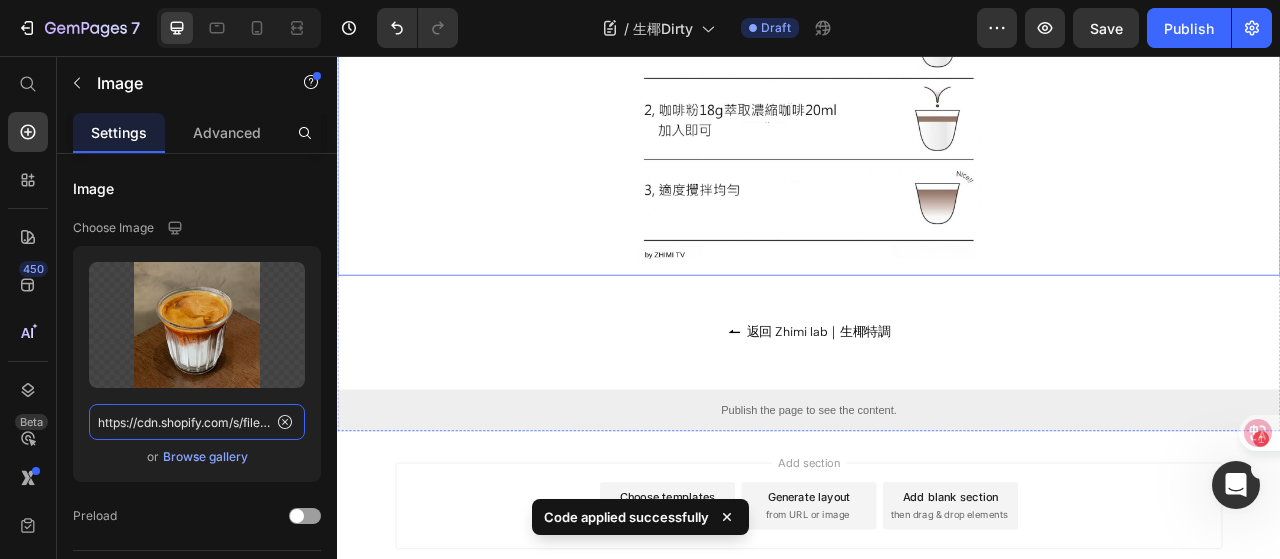 scroll, scrollTop: 1724, scrollLeft: 0, axis: vertical 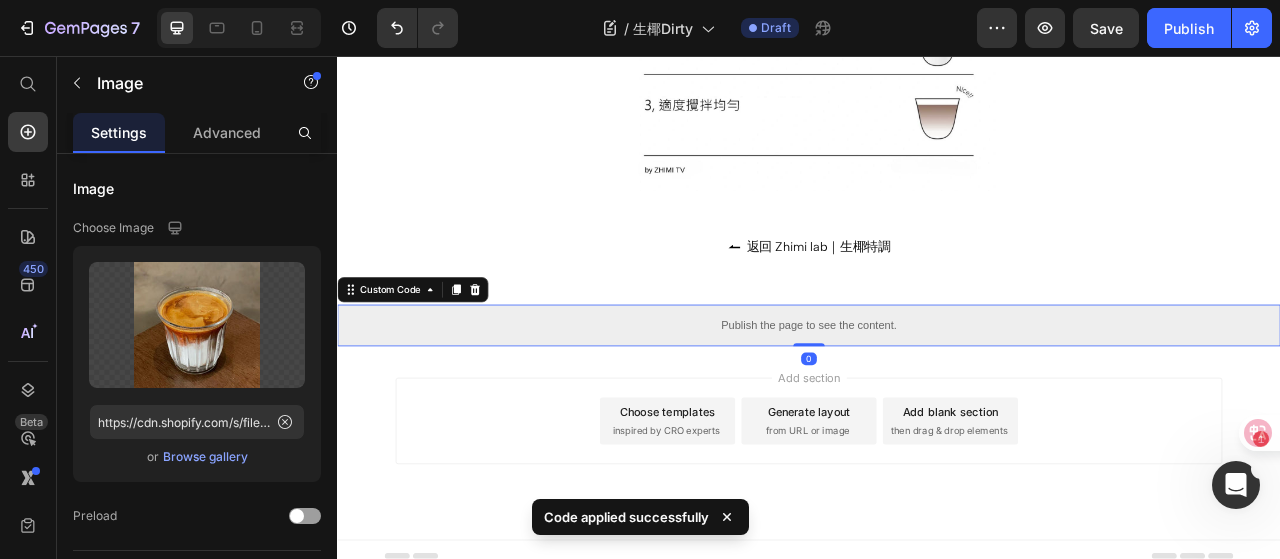 click on "Publish the page to see the content." at bounding box center [937, 399] 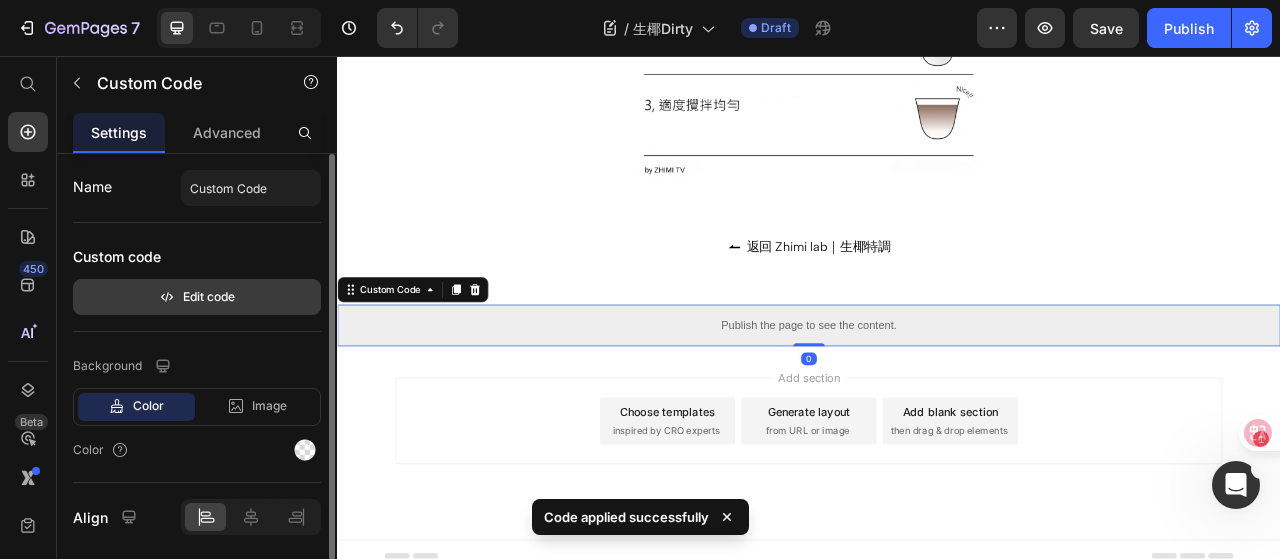 click on "Edit code" at bounding box center [197, 297] 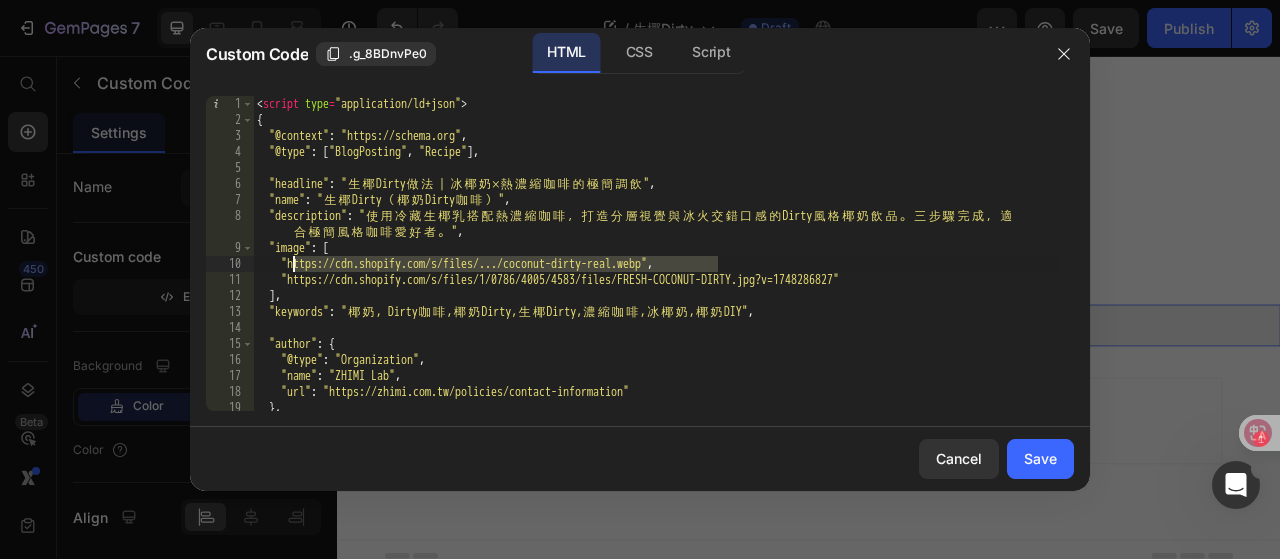 drag, startPoint x: 718, startPoint y: 263, endPoint x: 294, endPoint y: 260, distance: 424.01062 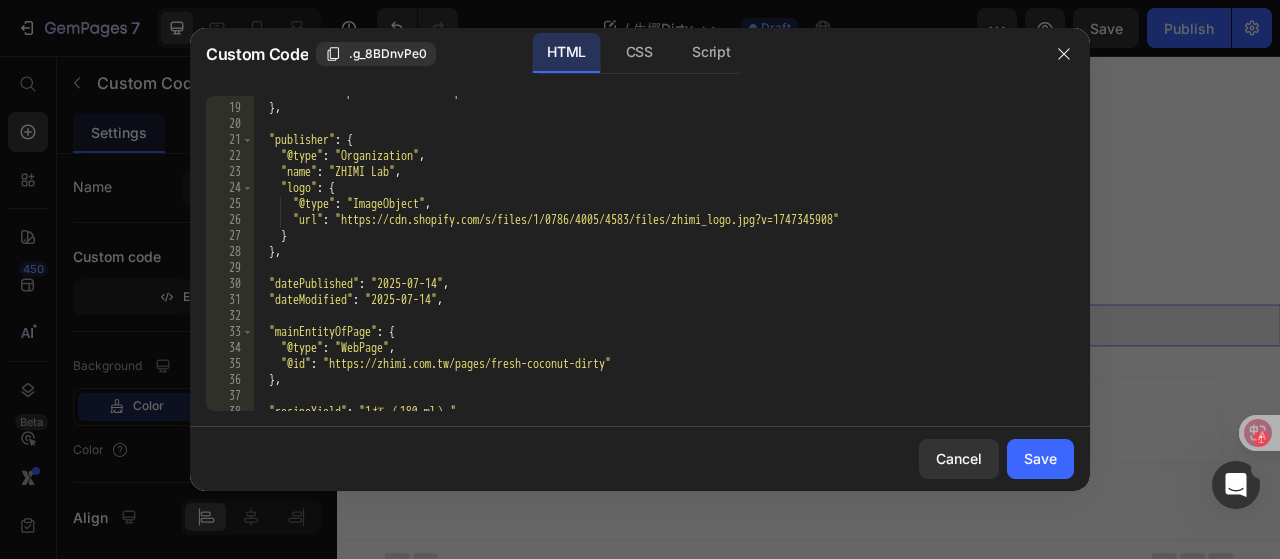 scroll, scrollTop: 360, scrollLeft: 0, axis: vertical 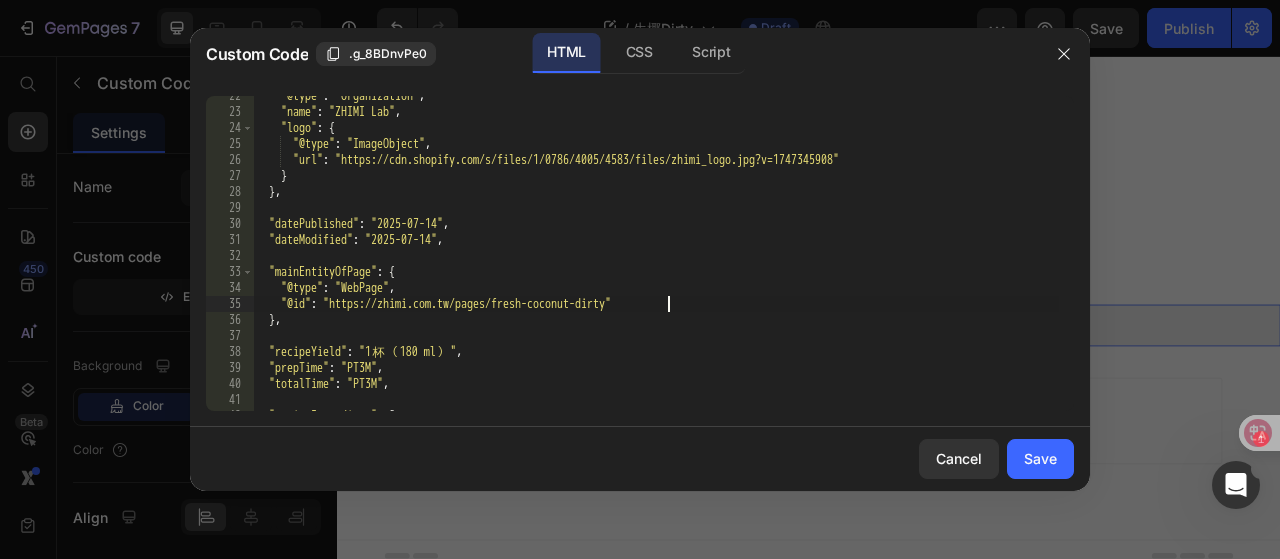 drag, startPoint x: 671, startPoint y: 309, endPoint x: 652, endPoint y: 305, distance: 19.416489 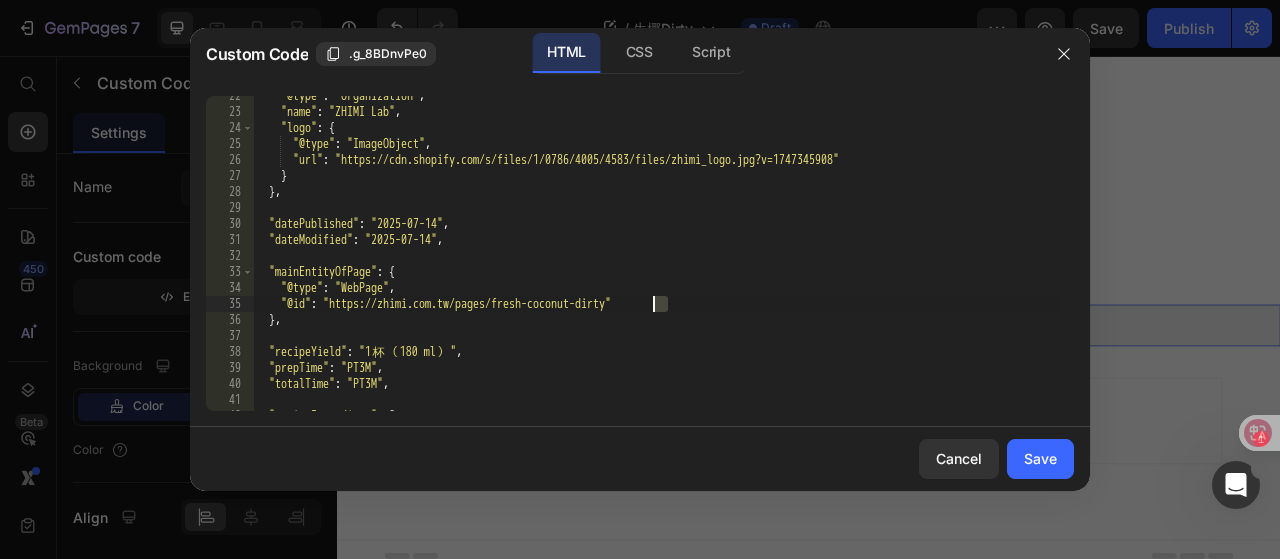 click on ""recipeIngredient" :   [      " 生 椰 乳  160 ml （ 冷 藏  2–6°C ） " ,      " 濃 縮 咖 啡  20 ml （ 建 議 使 用 中 深 焙 豆 ） " ,      " 咖 啡 粉  18 g"    ] ,    "recipeInstructions" :   [      {   "@type" :   "HowToStep" ,   "text" :   " 在 容 量  180 ml  的 玻 璃 杯 中 倒 入 冷 藏 生 椰 乳 。 "   } ,      {   "@type" :   "HowToStep" ,   "text" :   " 使 用 咖 啡 機 將  18 g  咖 啡 粉 萃 取 濃 縮 咖 啡  20 ml 。 "   } ,      {   "@type" :   "HowToStep" ,   "text" :   " 將 濃 縮 咖 啡 緩 緩 倒 入 椰 奶 中 ， 觀 察 漸 層 變 化 ， 可 依 個 人 喜 好 適 度 攪 拌 。 "   }    ] ,    "nutrition" :   {      "@type" :   "NutritionInformation" ,      "calories" :   "100 calories"    } } </ script >     Cancel Save" at bounding box center [656, 253] 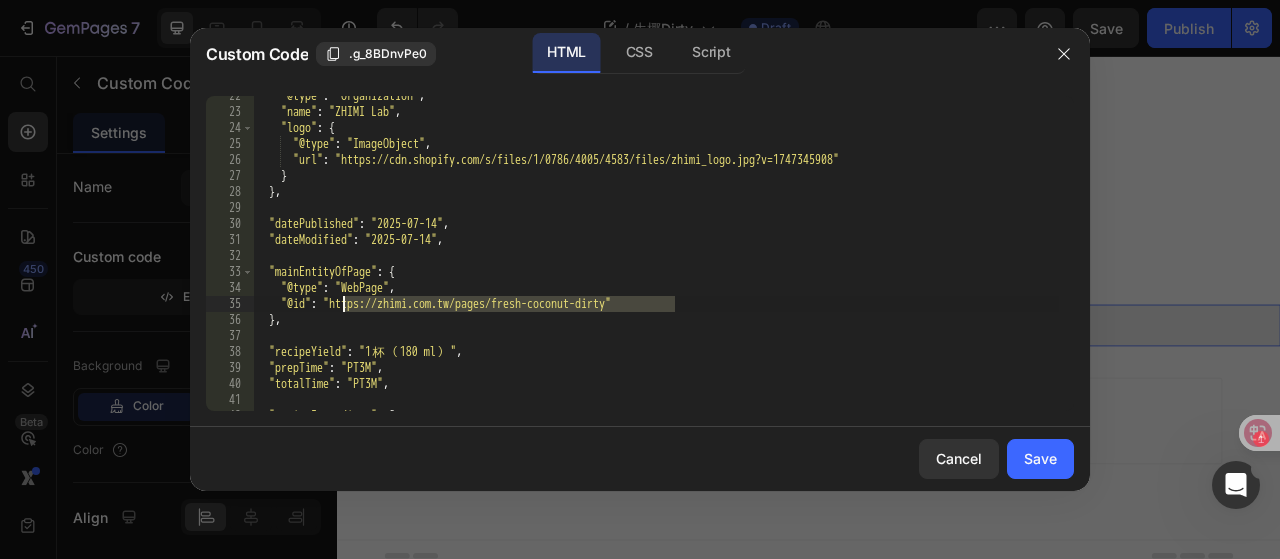 drag, startPoint x: 674, startPoint y: 302, endPoint x: 342, endPoint y: 303, distance: 332.0015 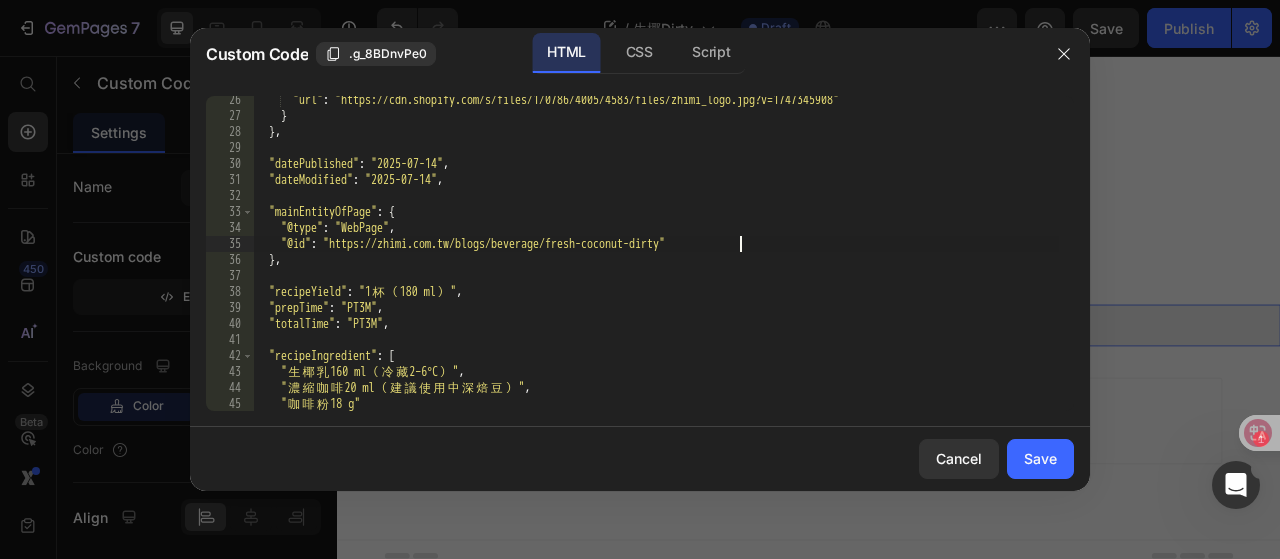 scroll, scrollTop: 660, scrollLeft: 0, axis: vertical 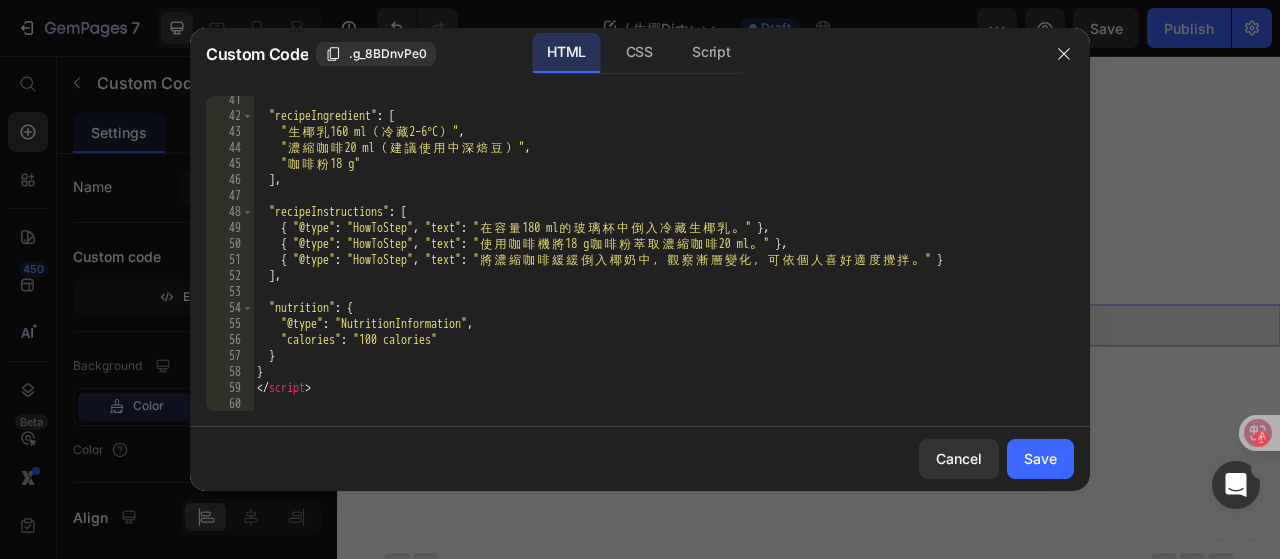 drag, startPoint x: 1032, startPoint y: 449, endPoint x: 681, endPoint y: 284, distance: 387.8479 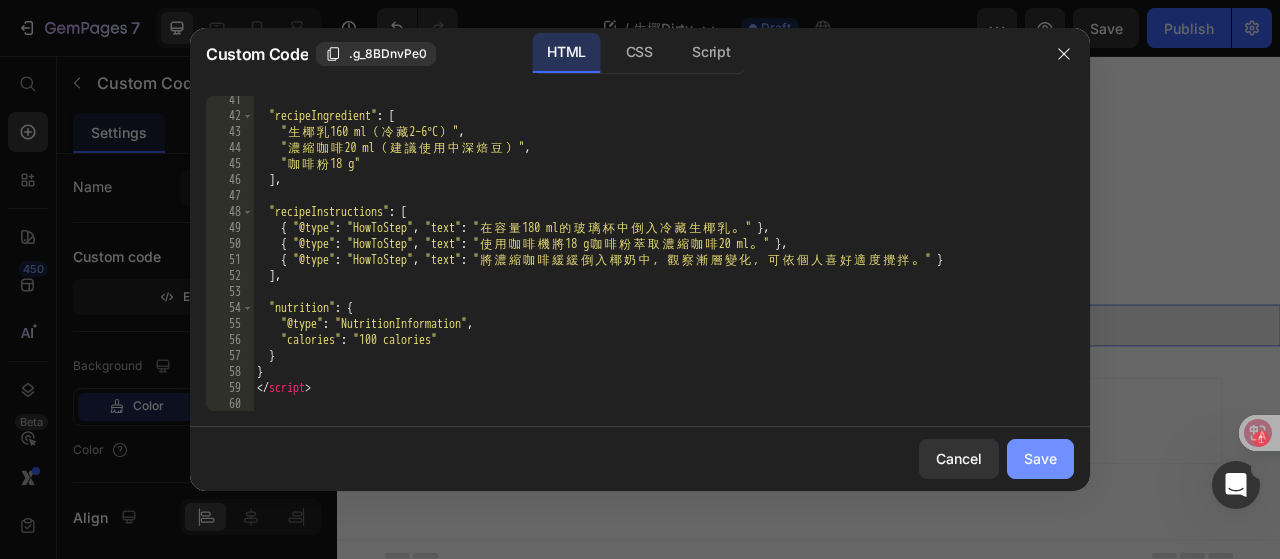 click on "Save" at bounding box center (1040, 458) 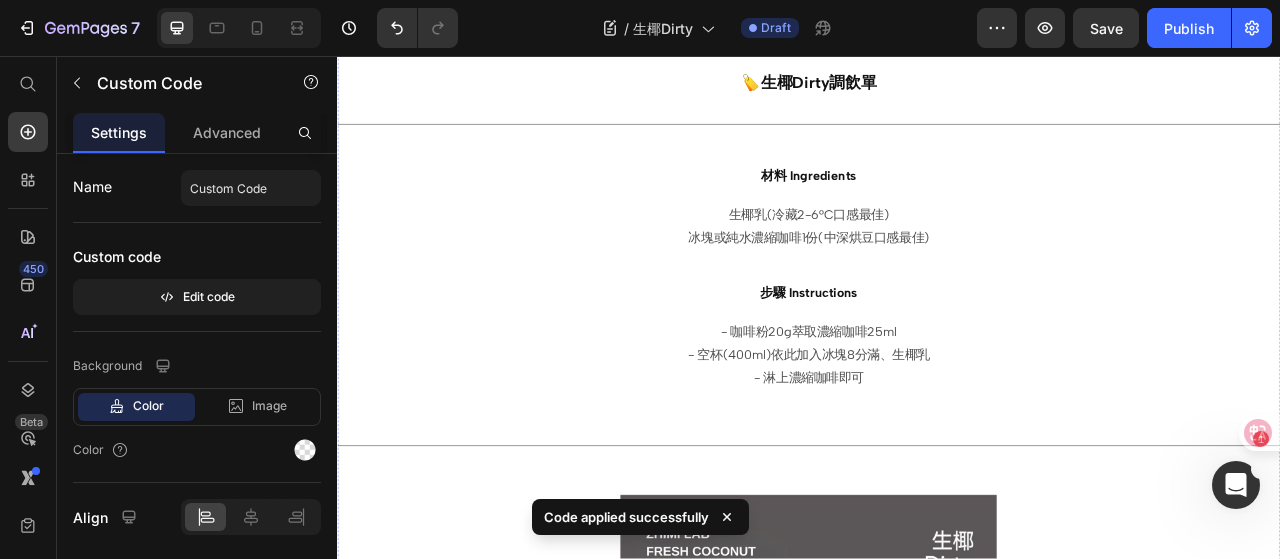 scroll, scrollTop: 700, scrollLeft: 0, axis: vertical 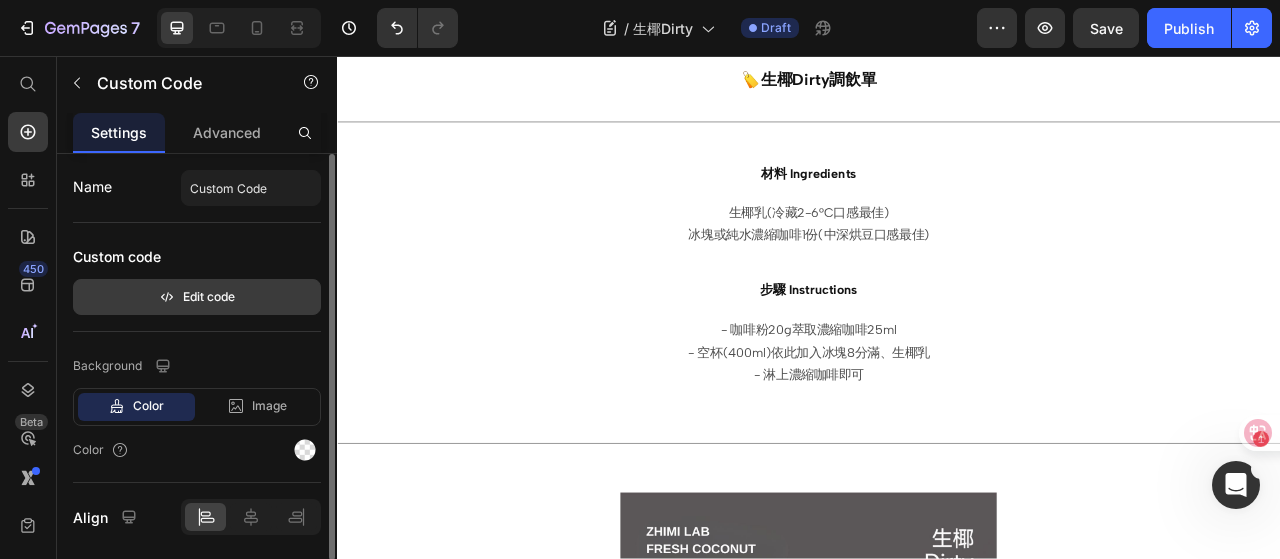 click on "Edit code" at bounding box center (197, 297) 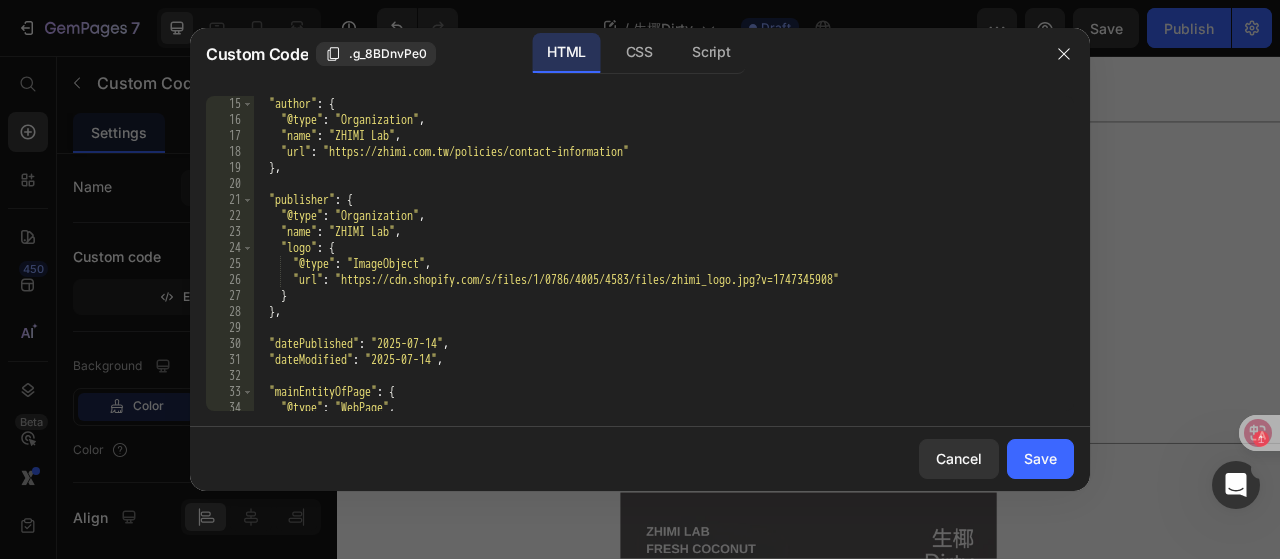 scroll, scrollTop: 240, scrollLeft: 0, axis: vertical 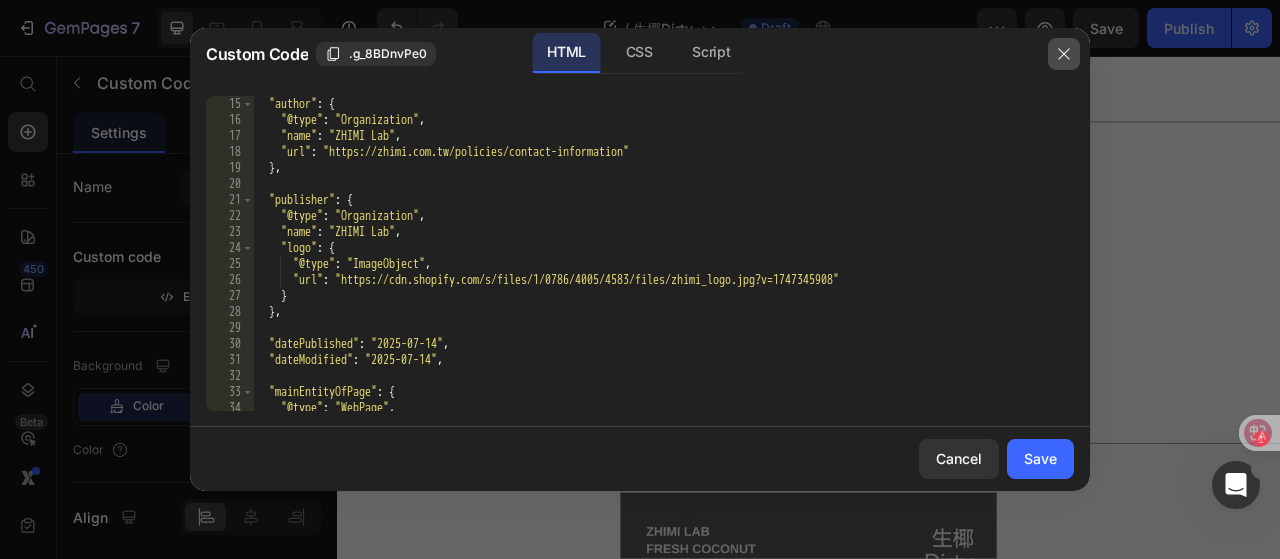 click 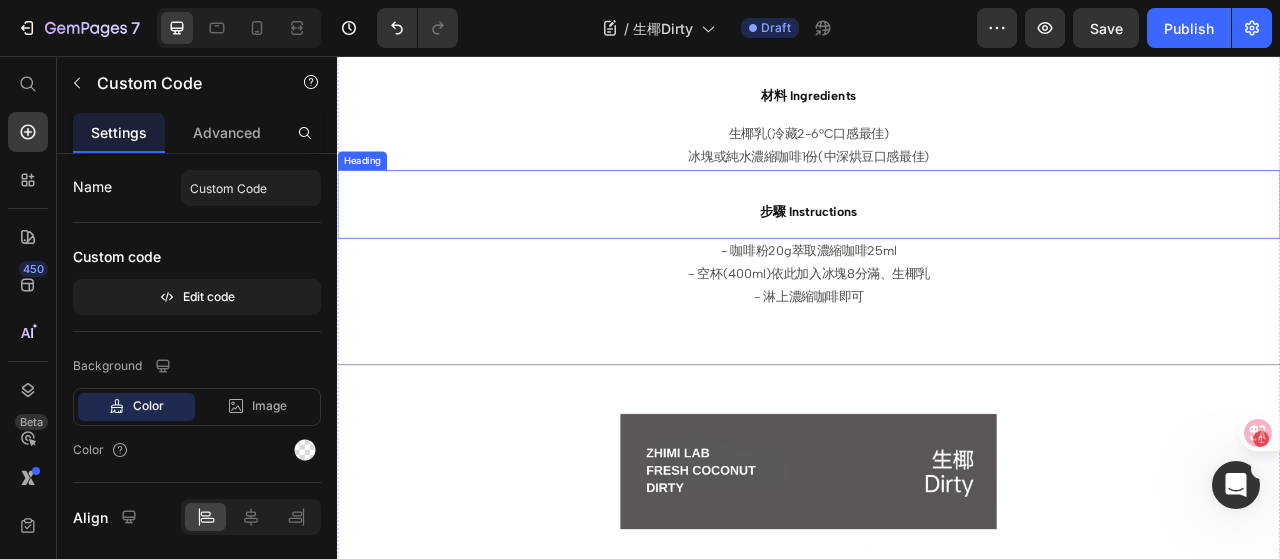 scroll, scrollTop: 900, scrollLeft: 0, axis: vertical 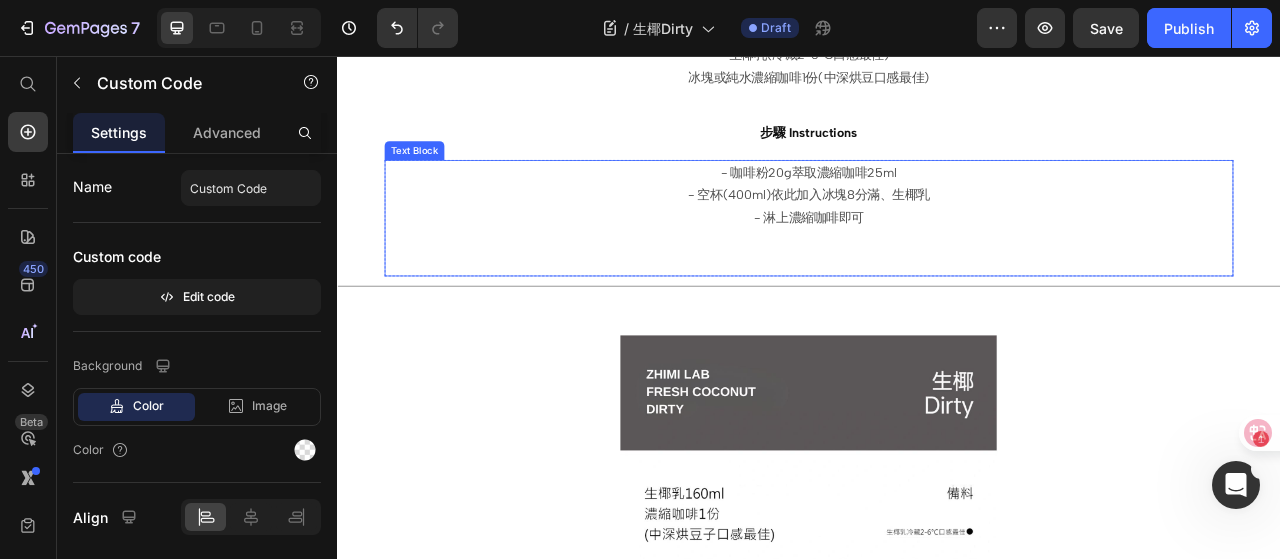 click on "- 咖啡粉20g萃取濃縮咖啡25ml - 空杯(400ml)依此加入冰塊8分滿、生椰乳 - 淋上濃縮咖啡即可" at bounding box center (937, 234) 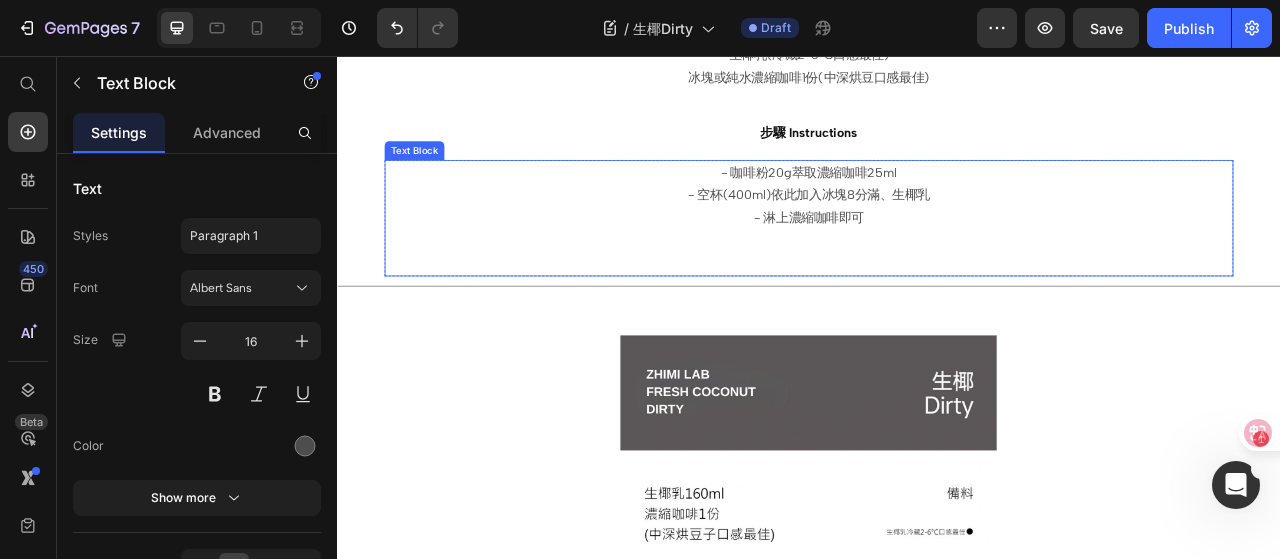 click on "- 咖啡粉20g萃取濃縮咖啡25ml - 空杯(400ml)依此加入冰塊8分滿、生椰乳 - 淋上濃縮咖啡即可" at bounding box center [937, 234] 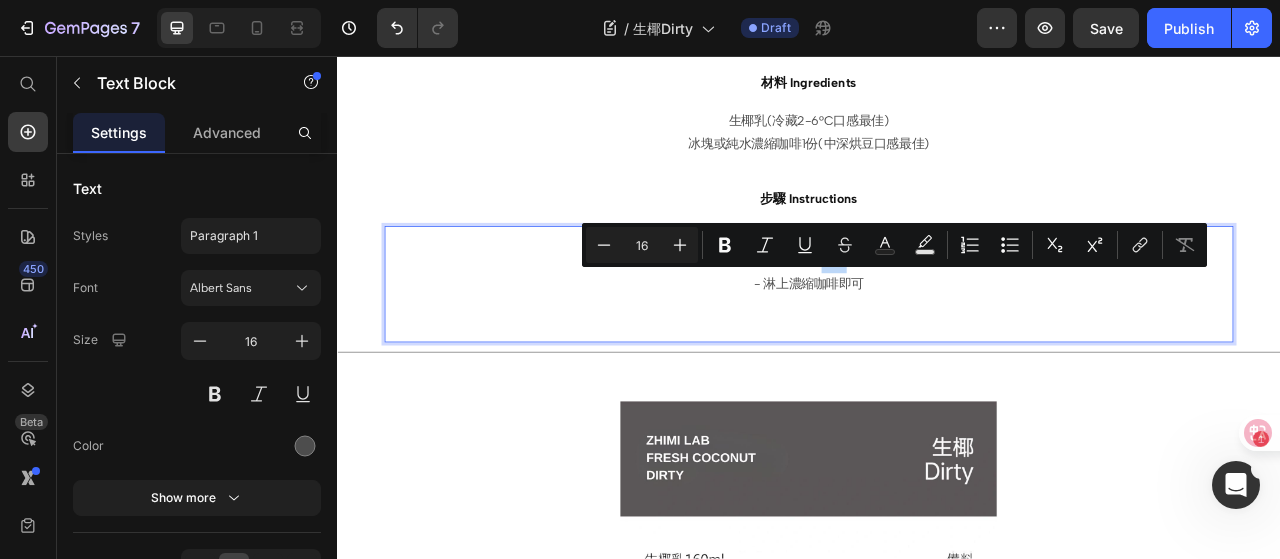 scroll, scrollTop: 700, scrollLeft: 0, axis: vertical 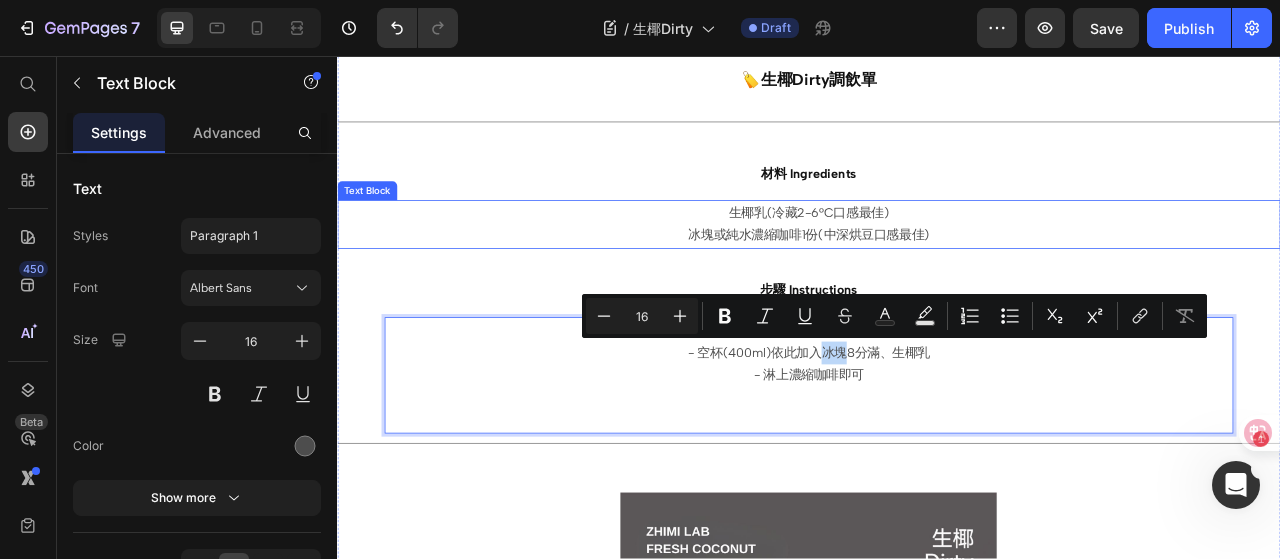 click on "生椰乳(冷藏2-6°C口感最佳) 冰塊或純水濃縮咖啡1份(中深烘豆口感最佳)" at bounding box center (937, 271) 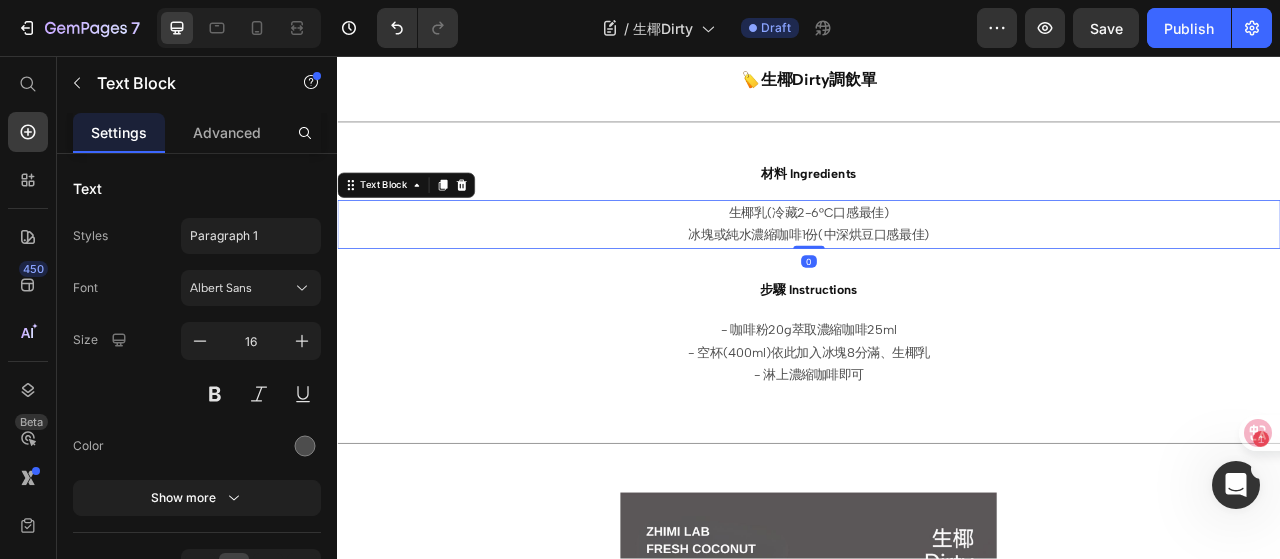click on "生椰乳(冷藏2-6°C口感最佳) 冰塊或純水濃縮咖啡1份(中深烘豆口感最佳)" at bounding box center (937, 271) 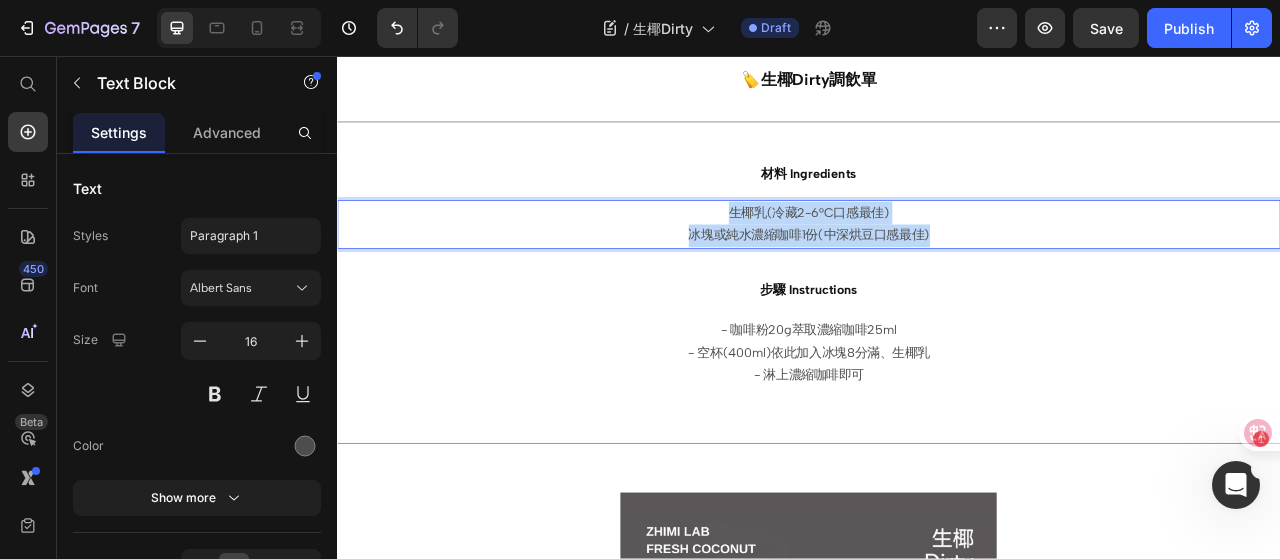 drag, startPoint x: 825, startPoint y: 247, endPoint x: 1128, endPoint y: 280, distance: 304.79172 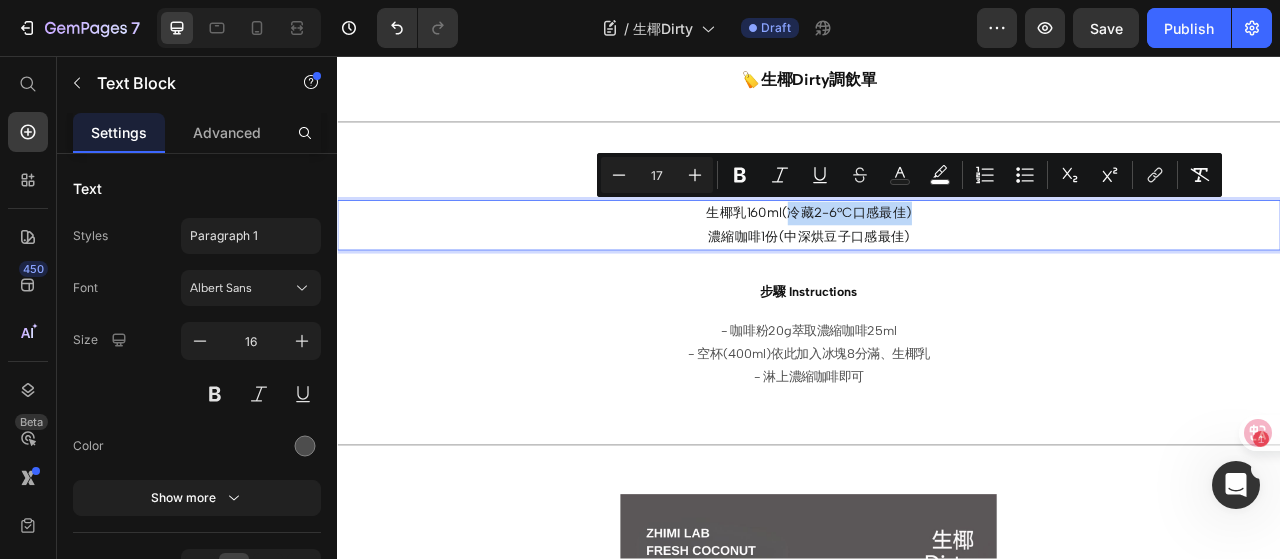 drag, startPoint x: 1072, startPoint y: 243, endPoint x: 900, endPoint y: 249, distance: 172.10461 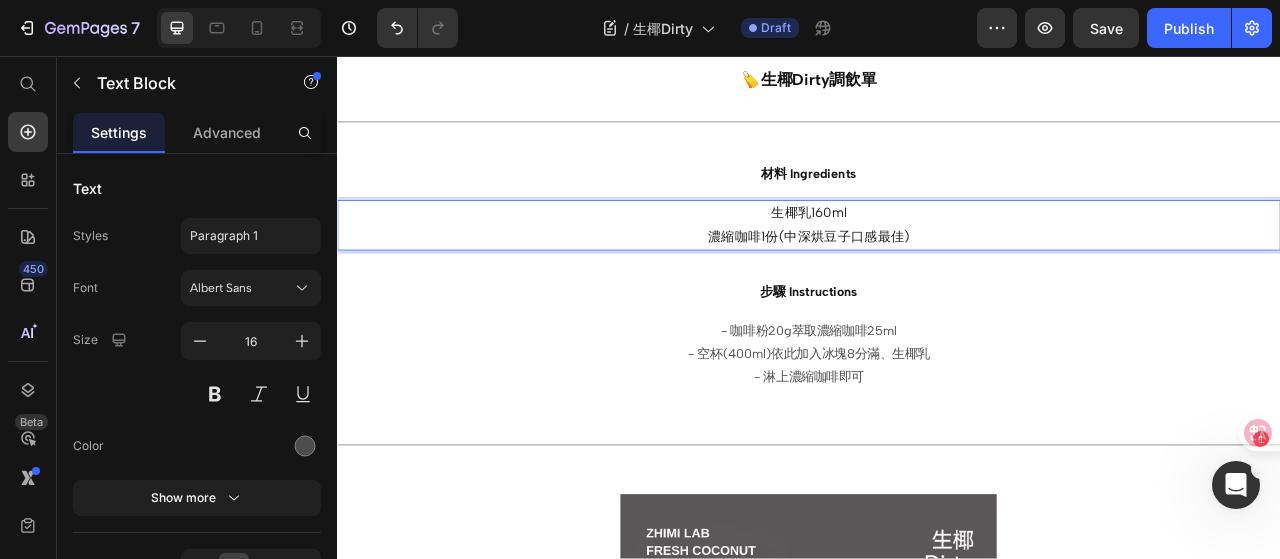 click on "生椰乳160ml 濃縮咖啡1份(中深烘豆子口感最佳)" at bounding box center (937, 272) 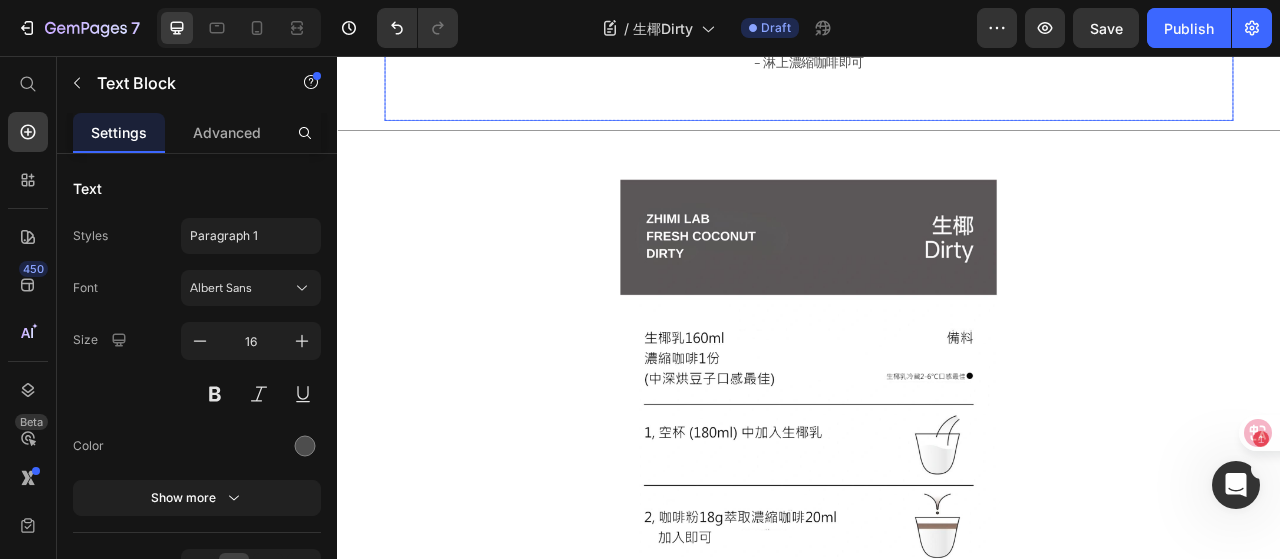 scroll, scrollTop: 900, scrollLeft: 0, axis: vertical 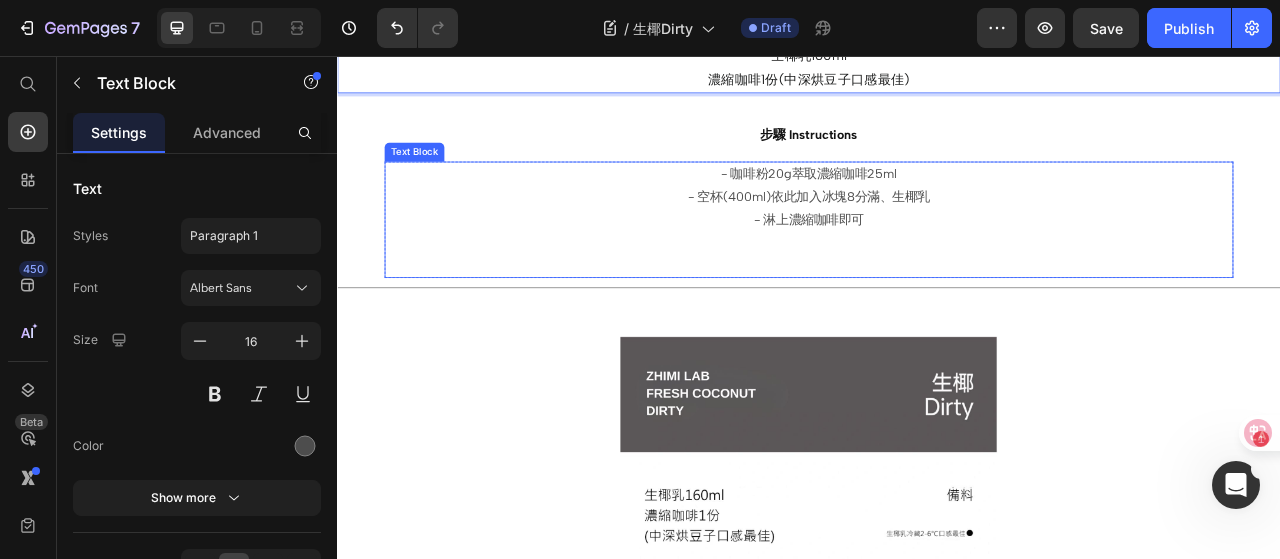 click on "- 咖啡粉20g萃取濃縮咖啡25ml - 空杯(400ml)依此加入冰塊8分滿、生椰乳 - 淋上濃縮咖啡即可" at bounding box center (937, 236) 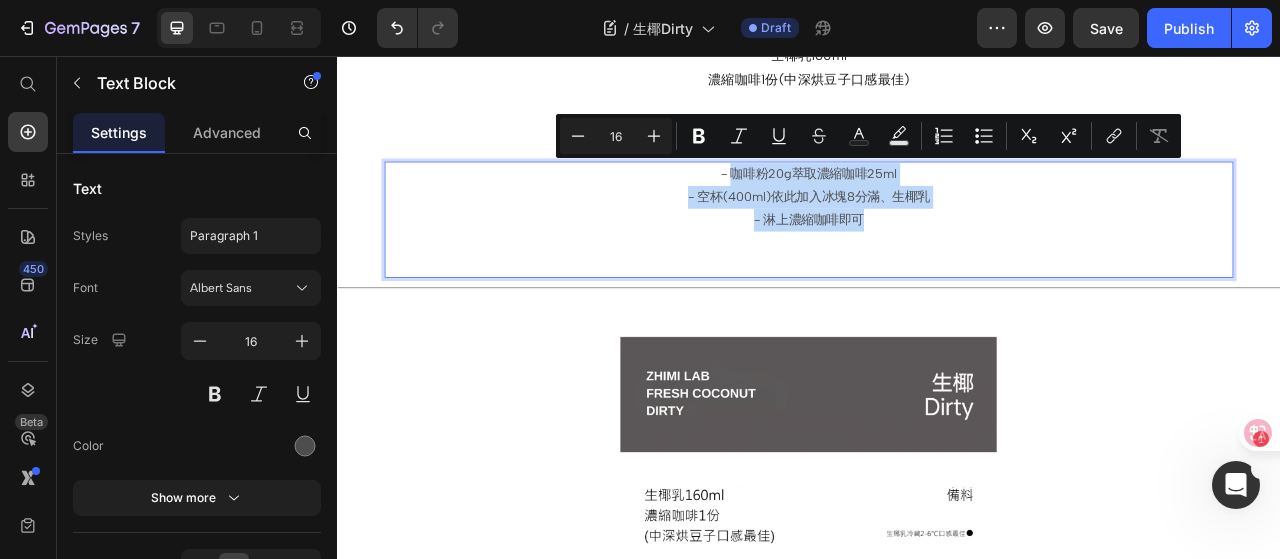 drag, startPoint x: 832, startPoint y: 198, endPoint x: 1039, endPoint y: 269, distance: 218.83784 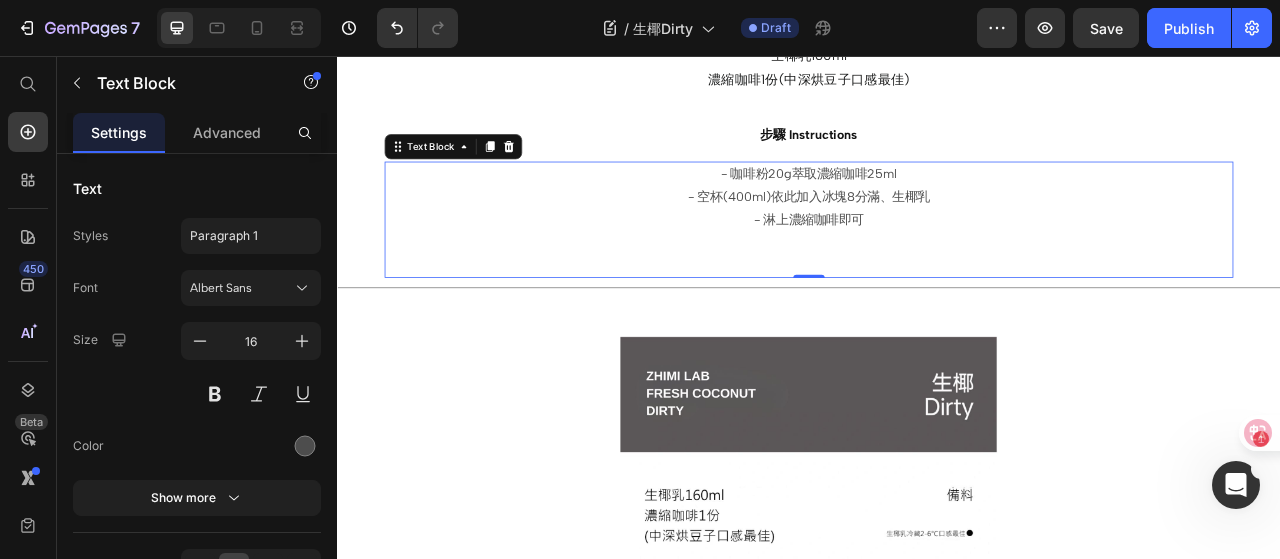 click on "- 咖啡粉20g萃取濃縮咖啡25ml - 空杯(400ml)依此加入冰塊8分滿、生椰乳 - 淋上濃縮咖啡即可" at bounding box center [937, 236] 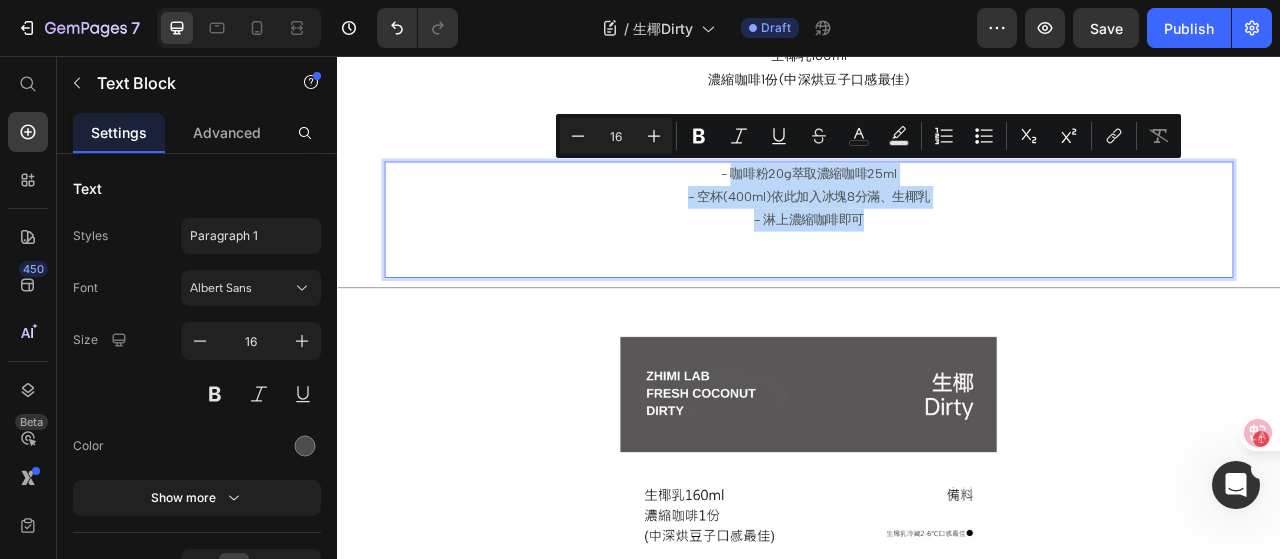 drag, startPoint x: 835, startPoint y: 196, endPoint x: 1055, endPoint y: 253, distance: 227.26416 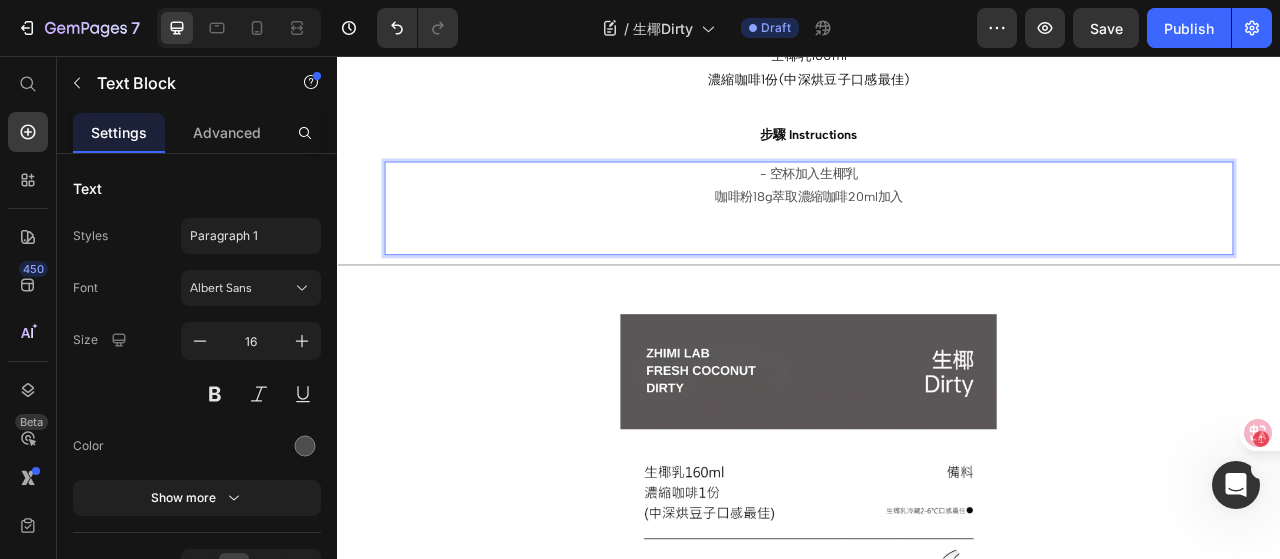 click on "咖啡粉18g萃取濃縮咖啡20ml加入" at bounding box center (937, 236) 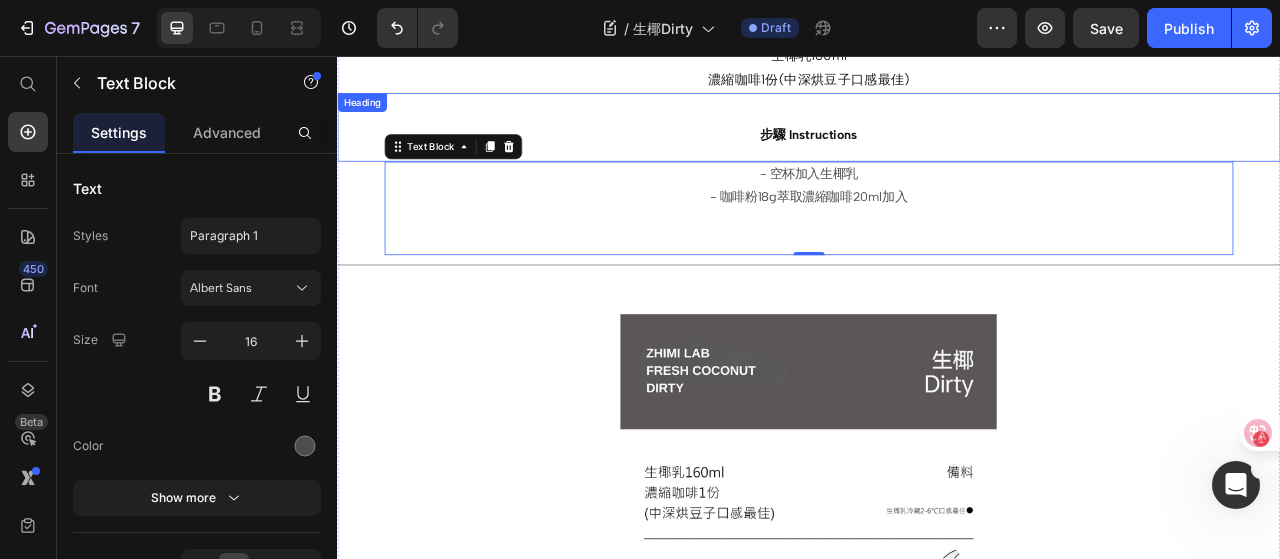 click on "步驟 Instructions" at bounding box center [937, 147] 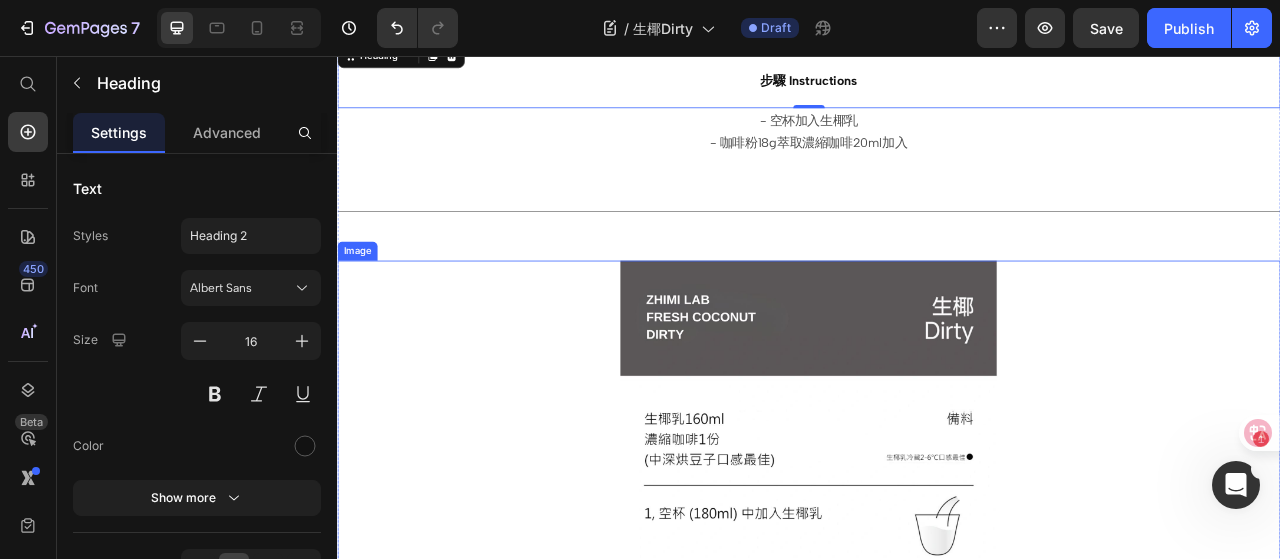 scroll, scrollTop: 900, scrollLeft: 0, axis: vertical 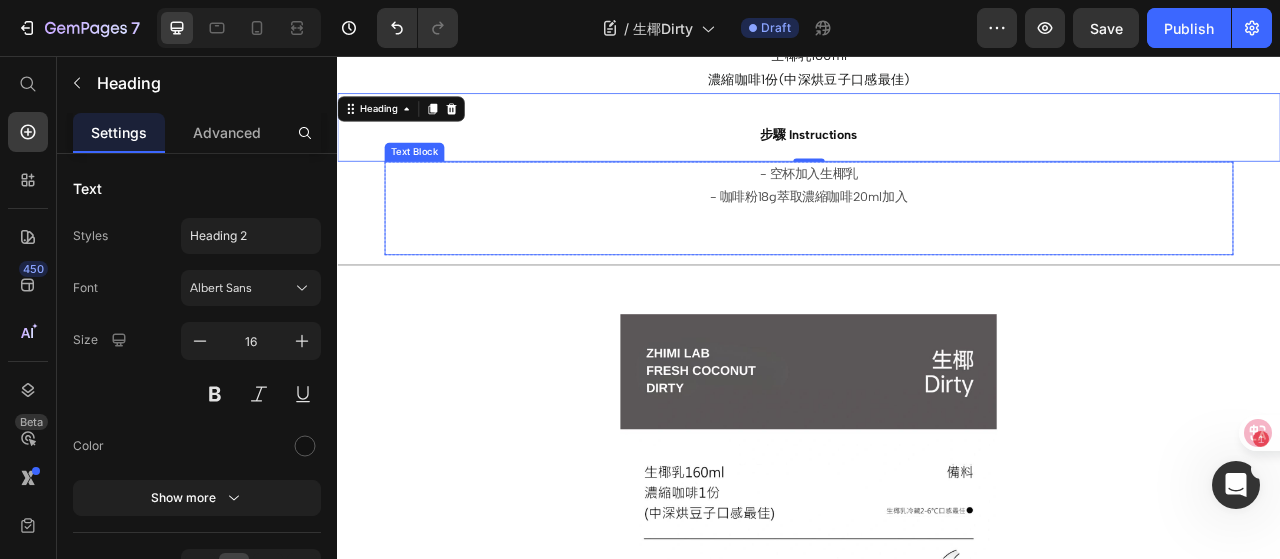 click at bounding box center [937, 293] 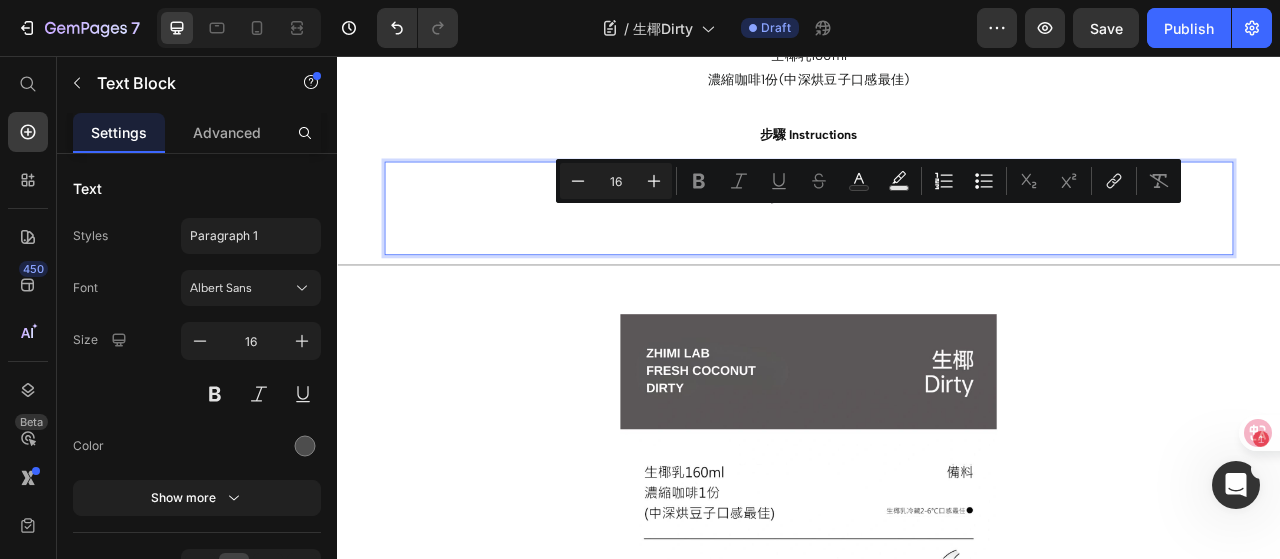click at bounding box center [937, 293] 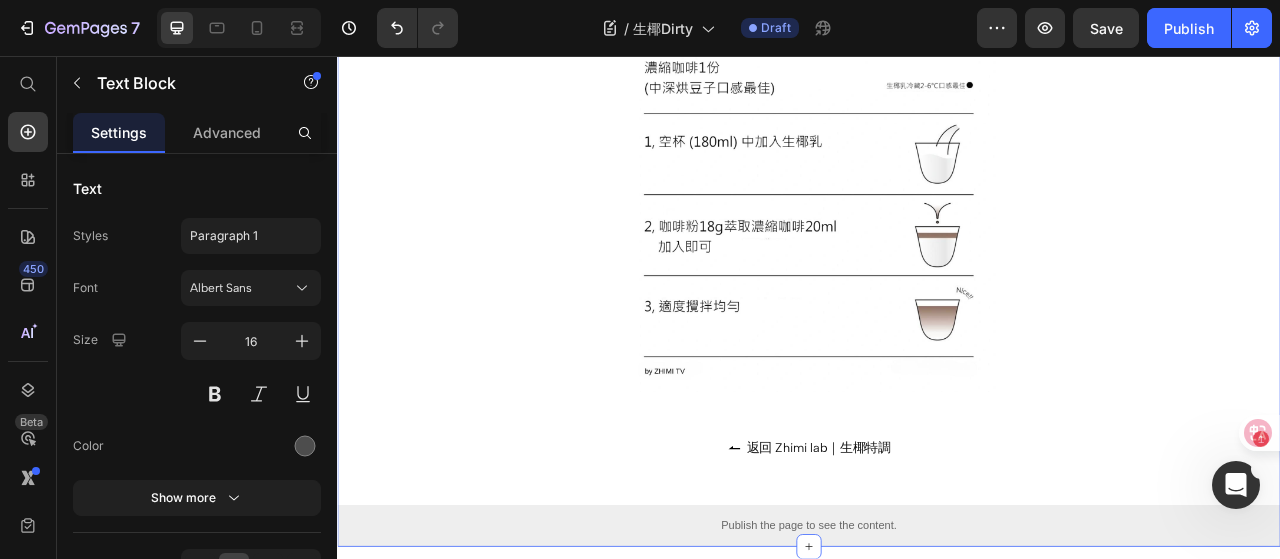 scroll, scrollTop: 1868, scrollLeft: 0, axis: vertical 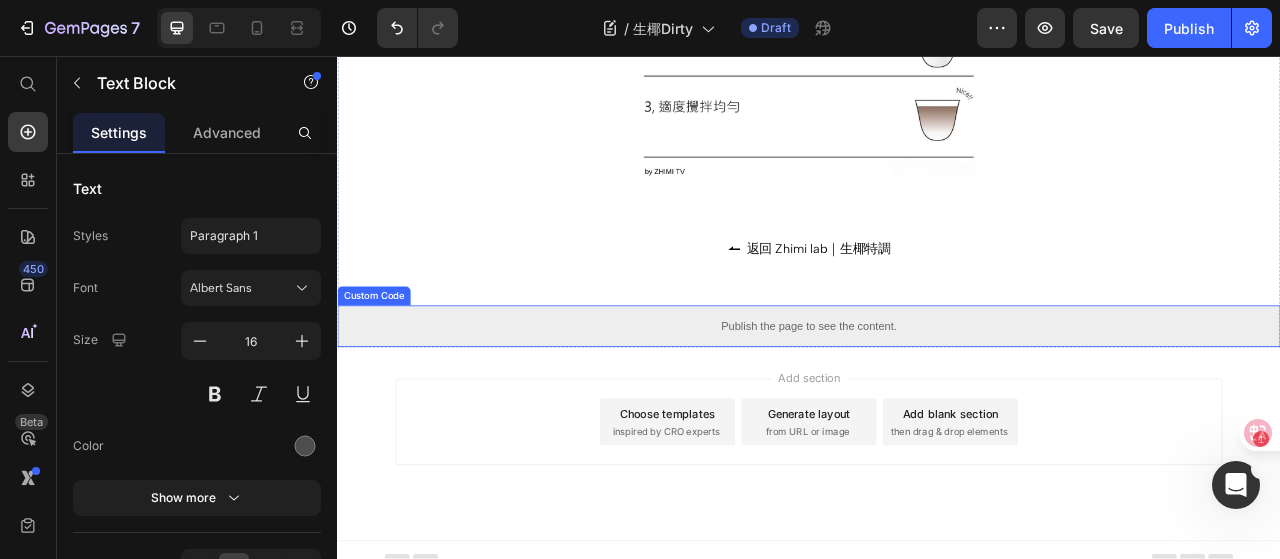 click on "Publish the page to see the content." at bounding box center (937, 400) 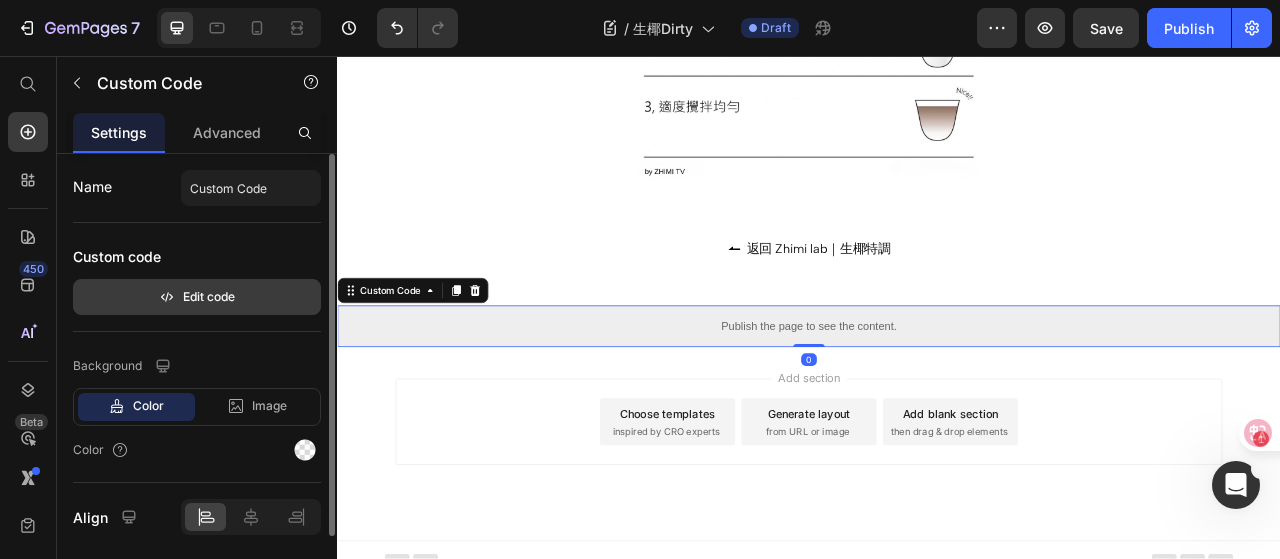 click on "Edit code" at bounding box center [197, 297] 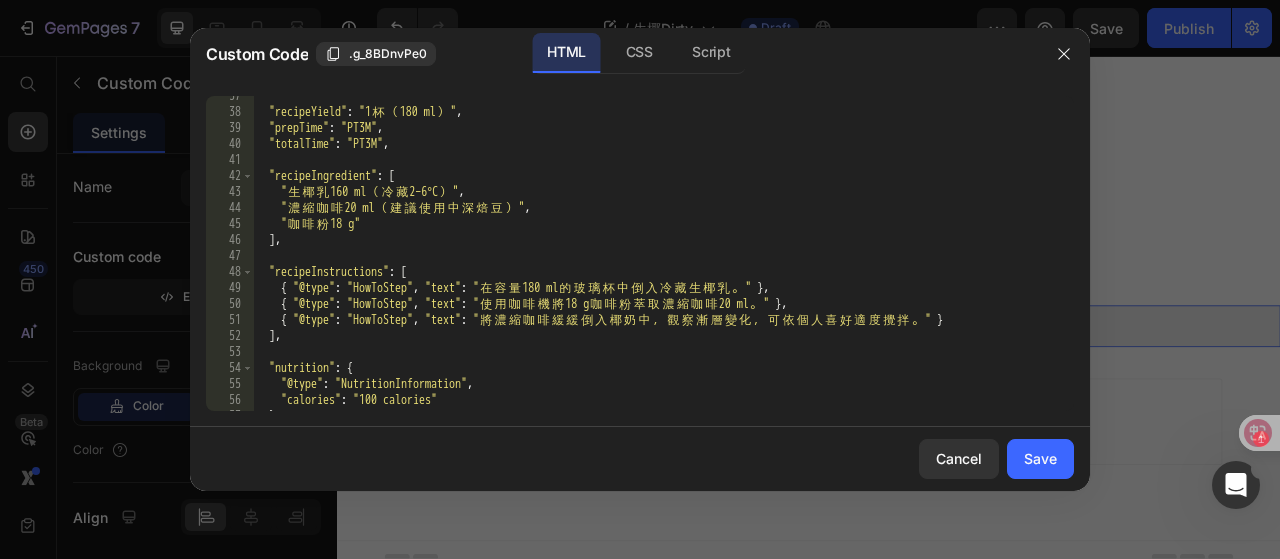 scroll, scrollTop: 660, scrollLeft: 0, axis: vertical 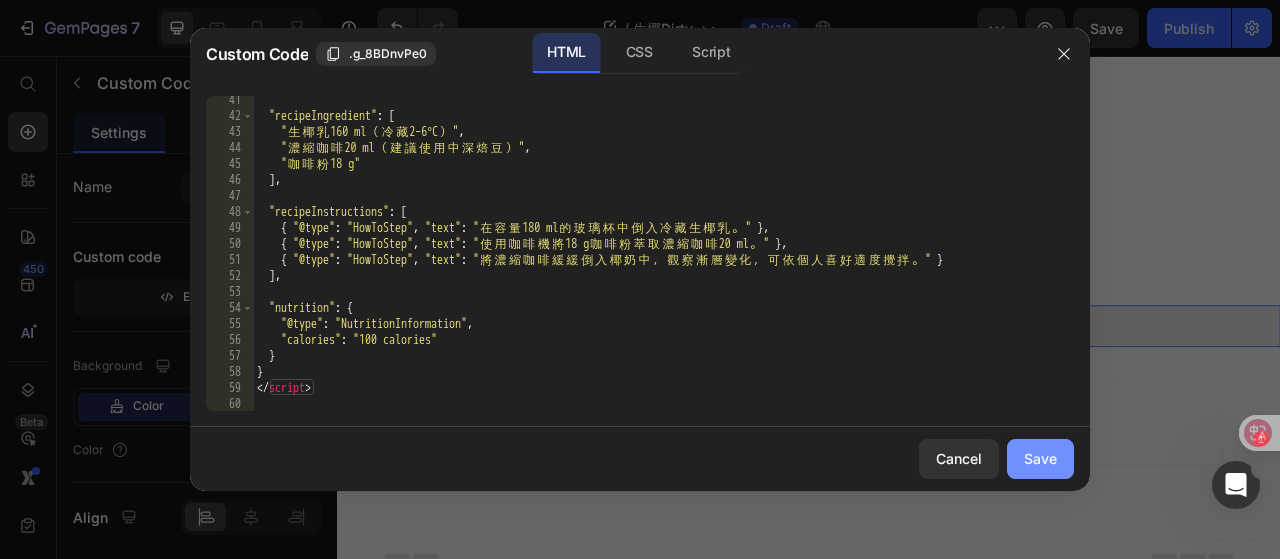 click on "Save" at bounding box center [1040, 458] 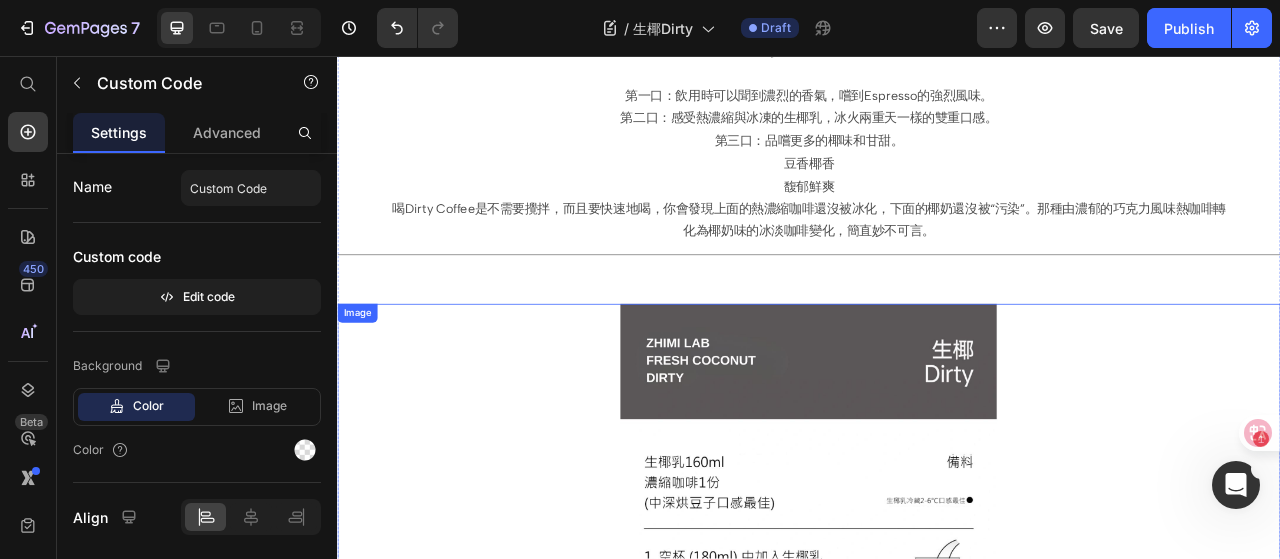 scroll, scrollTop: 968, scrollLeft: 0, axis: vertical 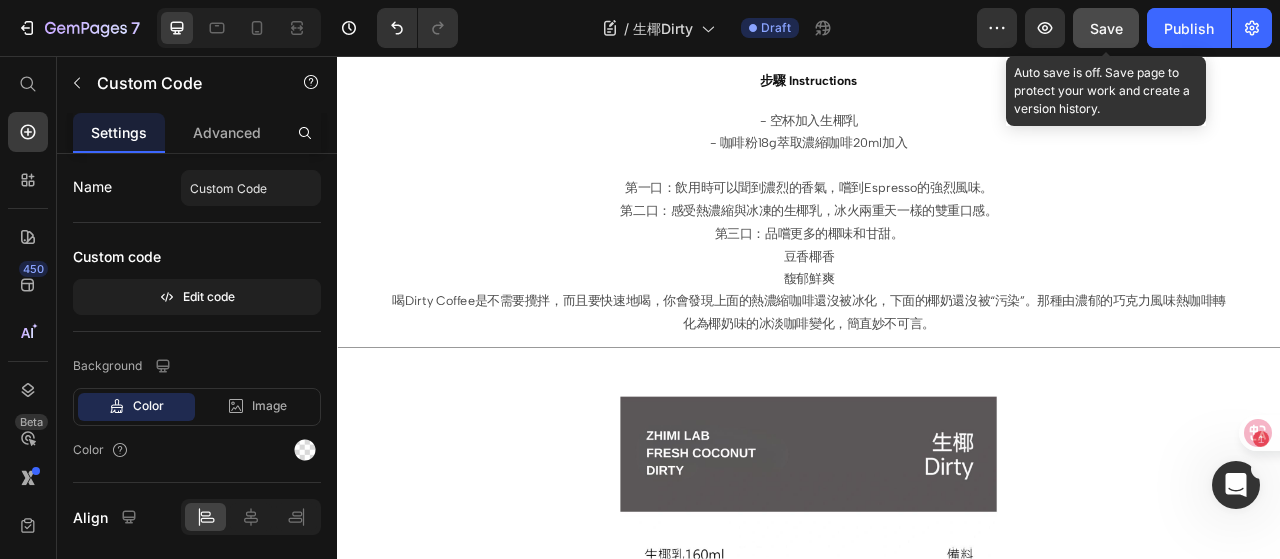 click on "Save" 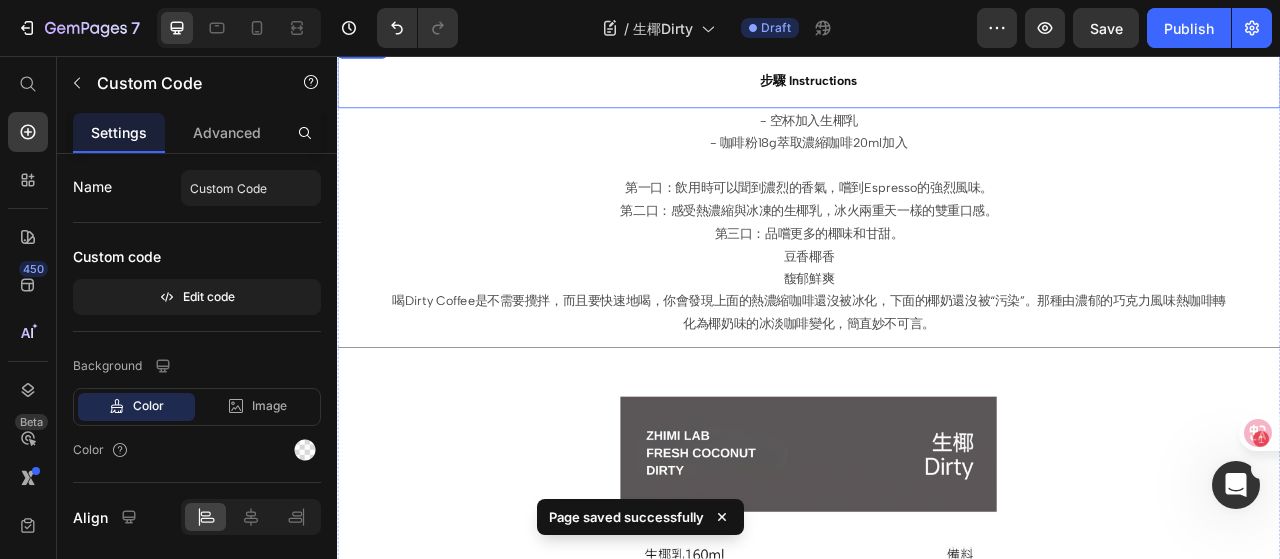 drag, startPoint x: 1513, startPoint y: 81, endPoint x: 1217, endPoint y: 164, distance: 307.41666 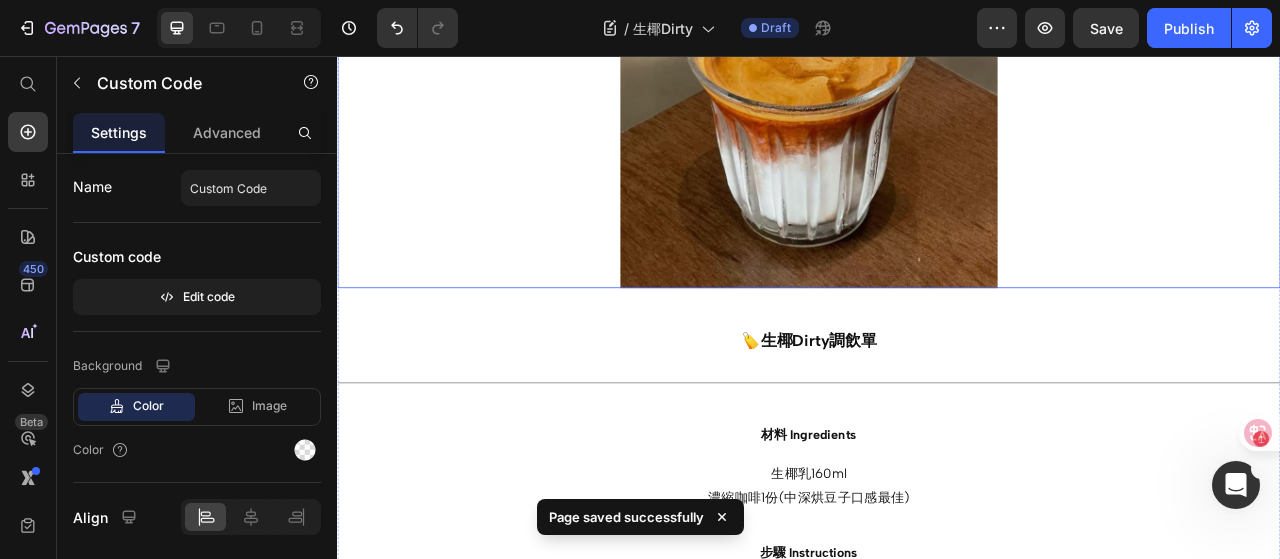 scroll, scrollTop: 0, scrollLeft: 0, axis: both 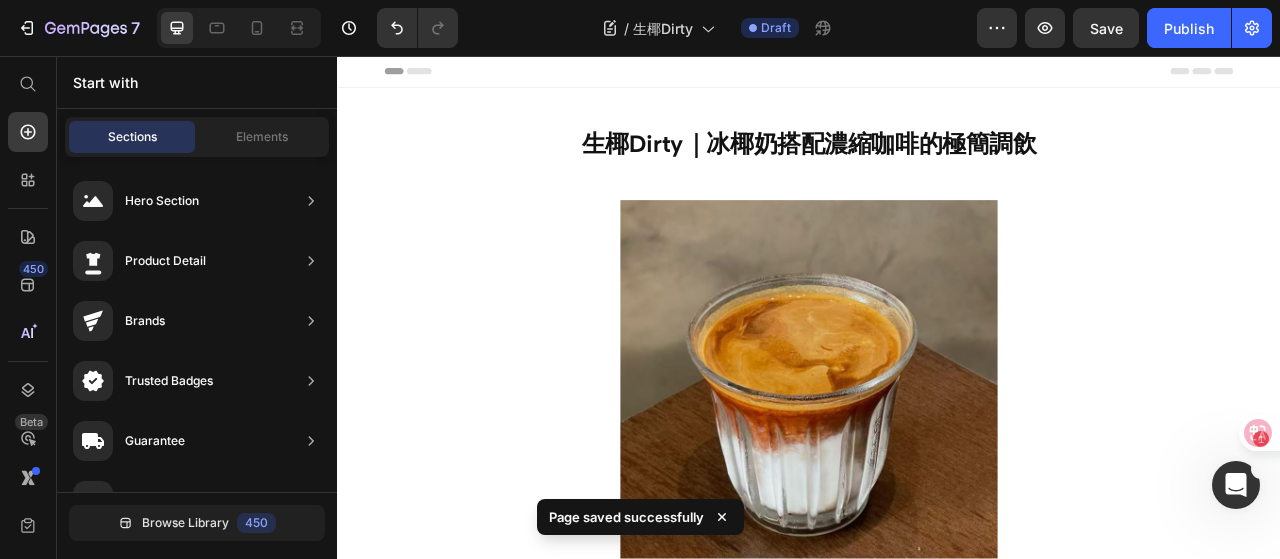 click on "Header" at bounding box center [394, 76] 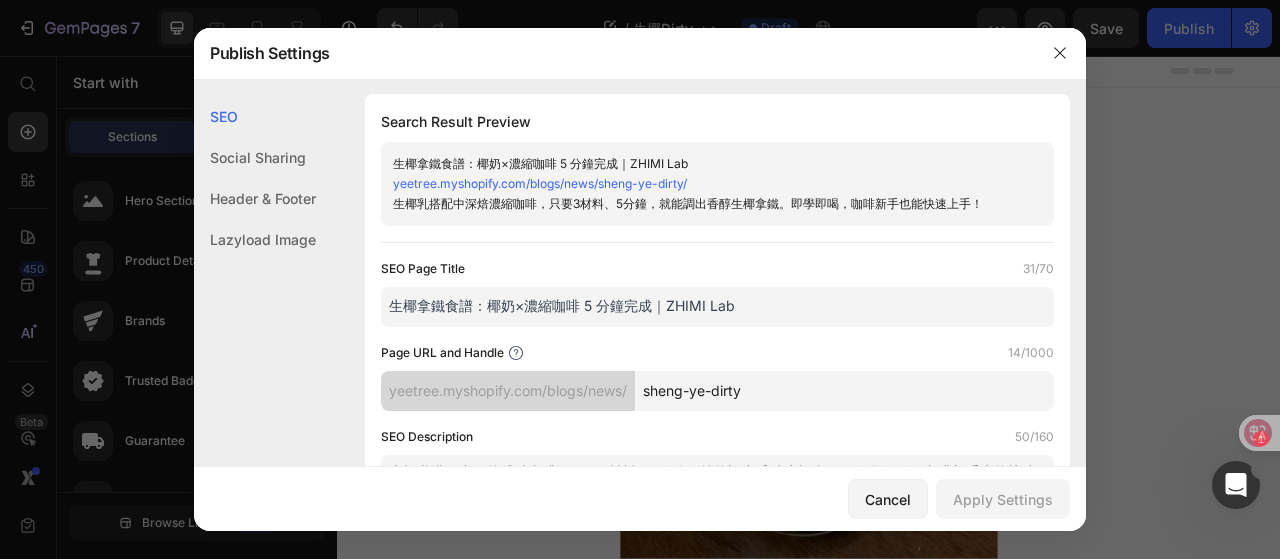 scroll, scrollTop: 0, scrollLeft: 0, axis: both 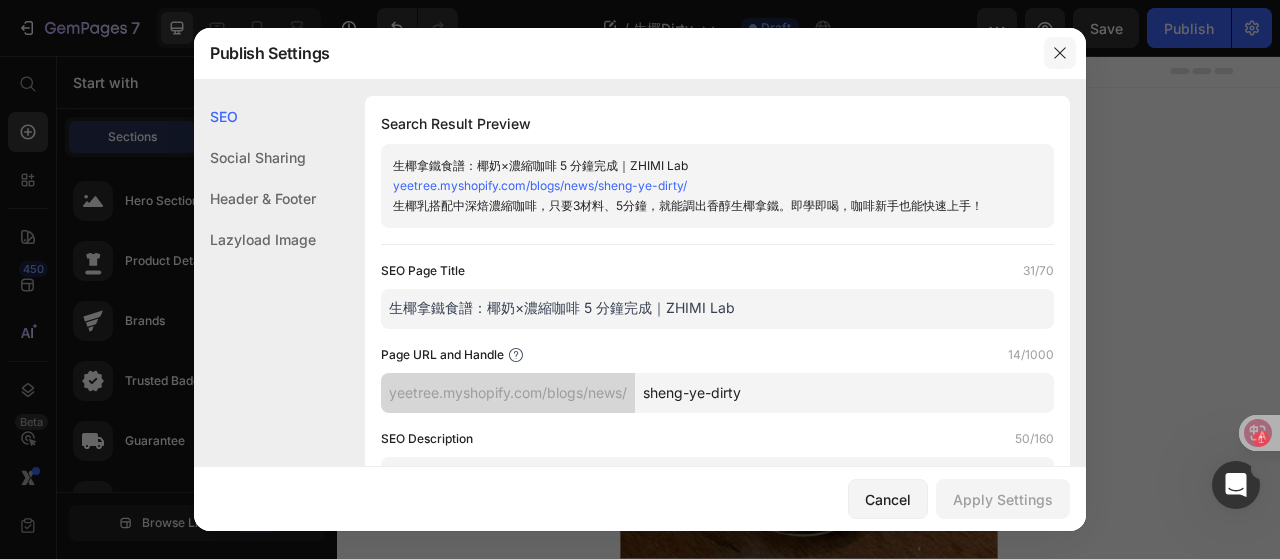 click 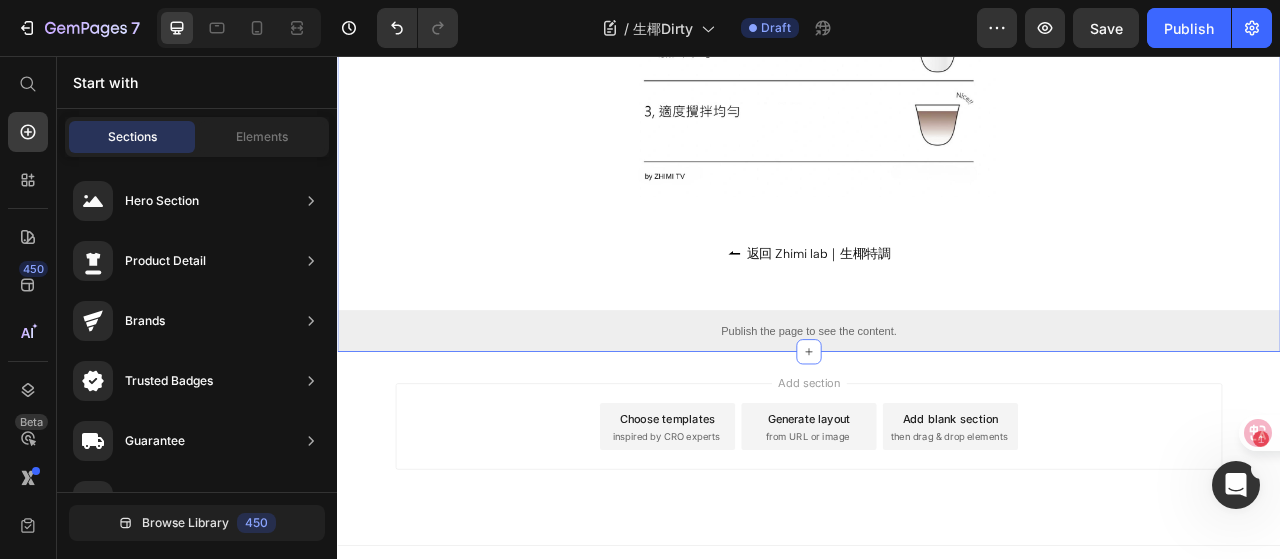 scroll, scrollTop: 1868, scrollLeft: 0, axis: vertical 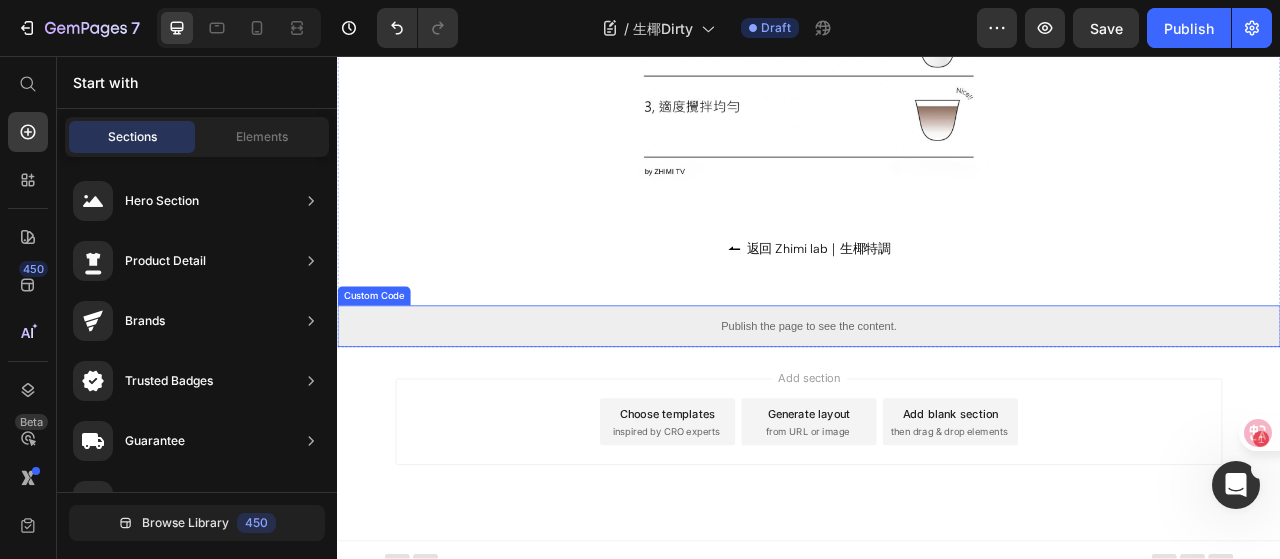 click on "Publish the page to see the content." at bounding box center [937, 400] 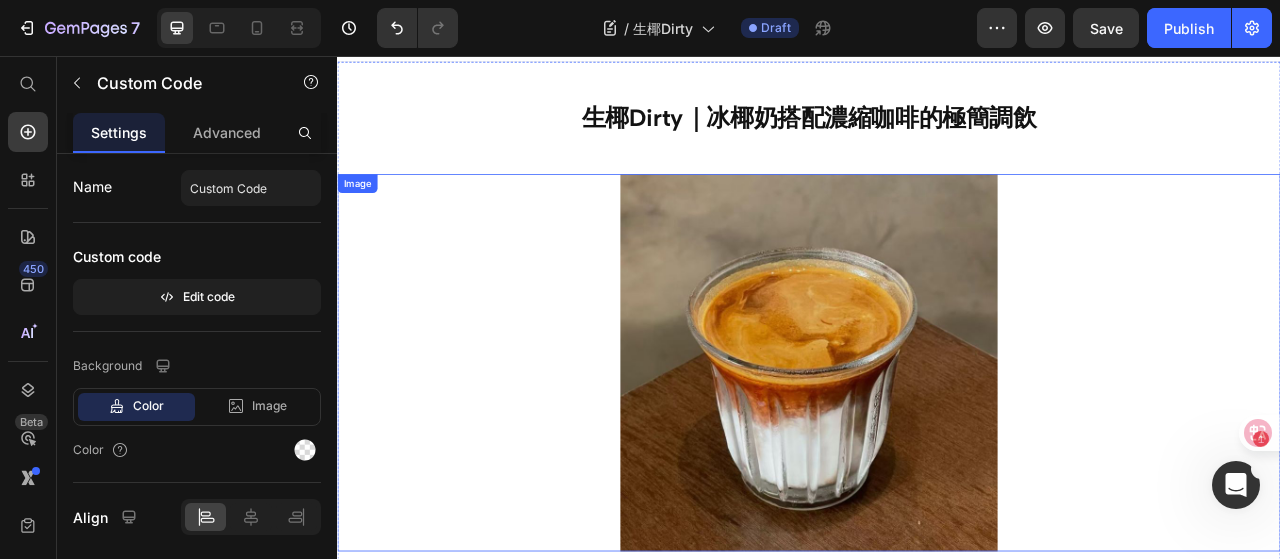 scroll, scrollTop: 0, scrollLeft: 0, axis: both 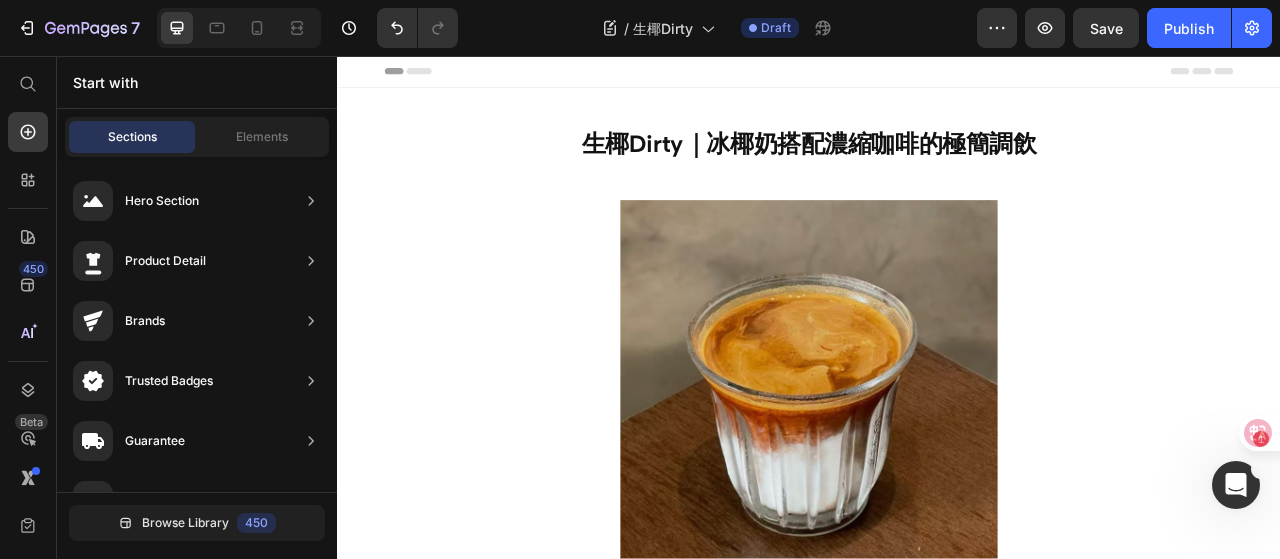 click on "Header" at bounding box center [394, 76] 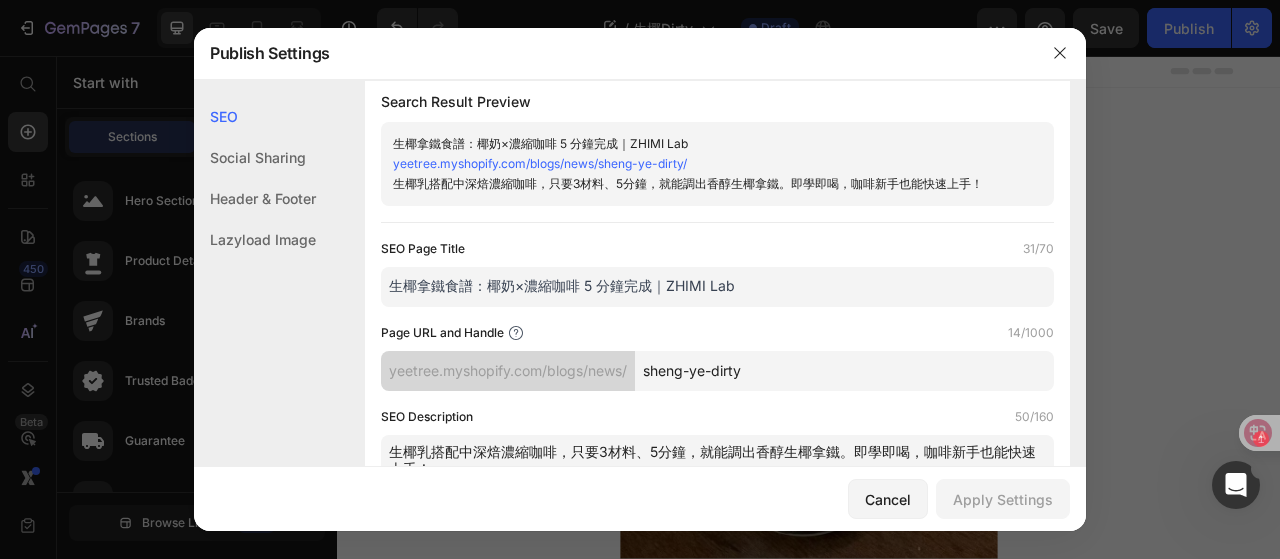 scroll, scrollTop: 0, scrollLeft: 0, axis: both 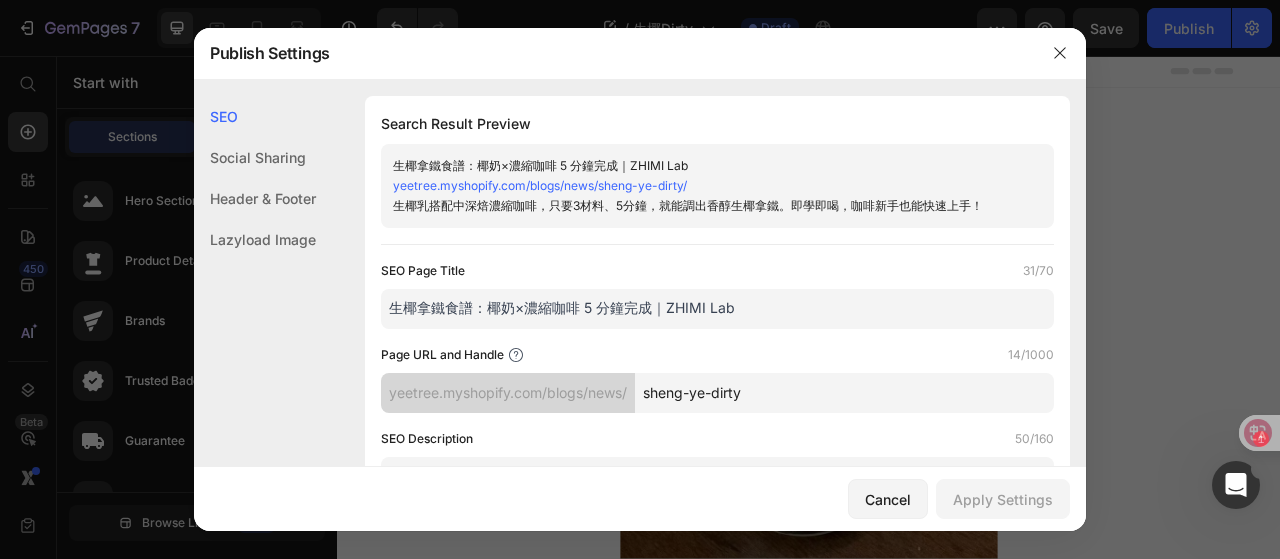 click on "生椰拿鐵食譜：椰奶×濃縮咖啡 5 分鐘完成｜ZHIMI Lab" at bounding box center [717, 309] 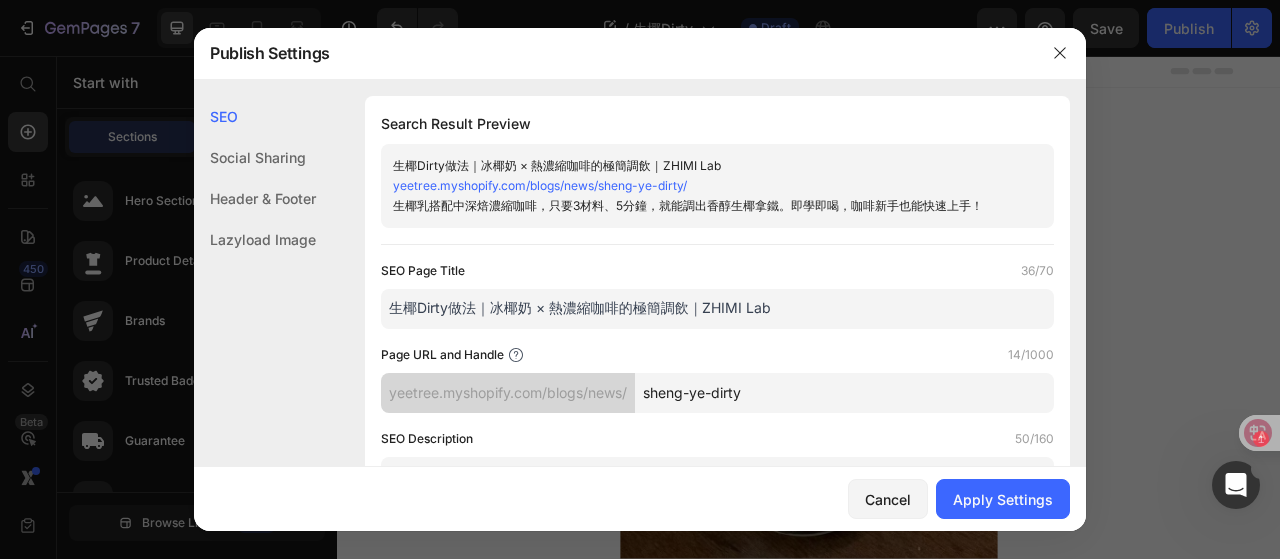 type on "生椰Dirty做法｜冰椰奶 × 熱濃縮咖啡的極簡調飲｜ZHIMI Lab" 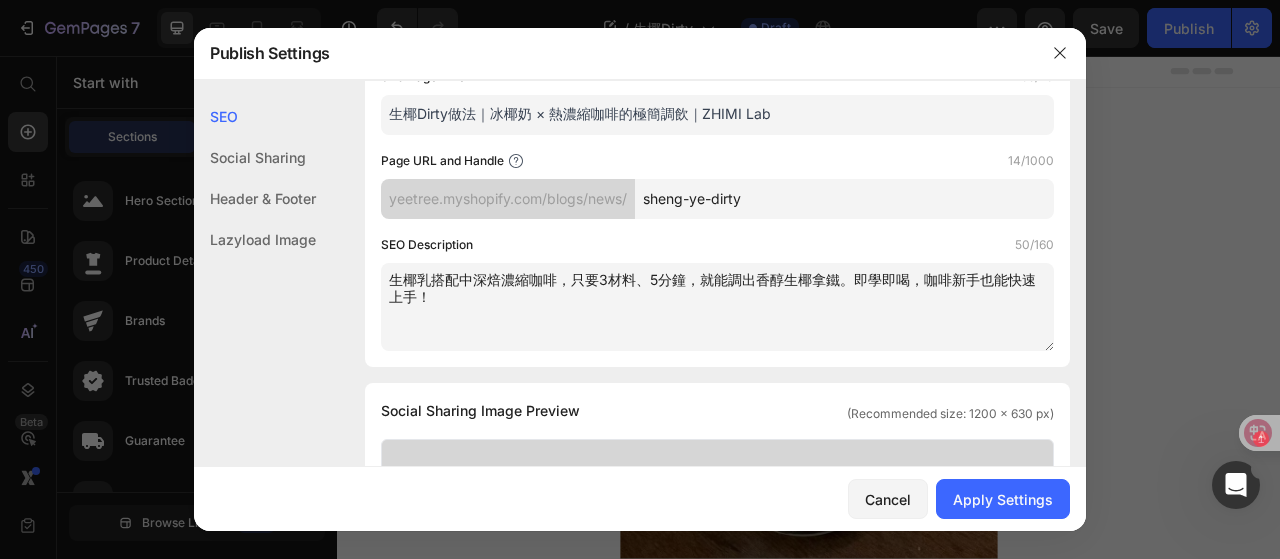 scroll, scrollTop: 200, scrollLeft: 0, axis: vertical 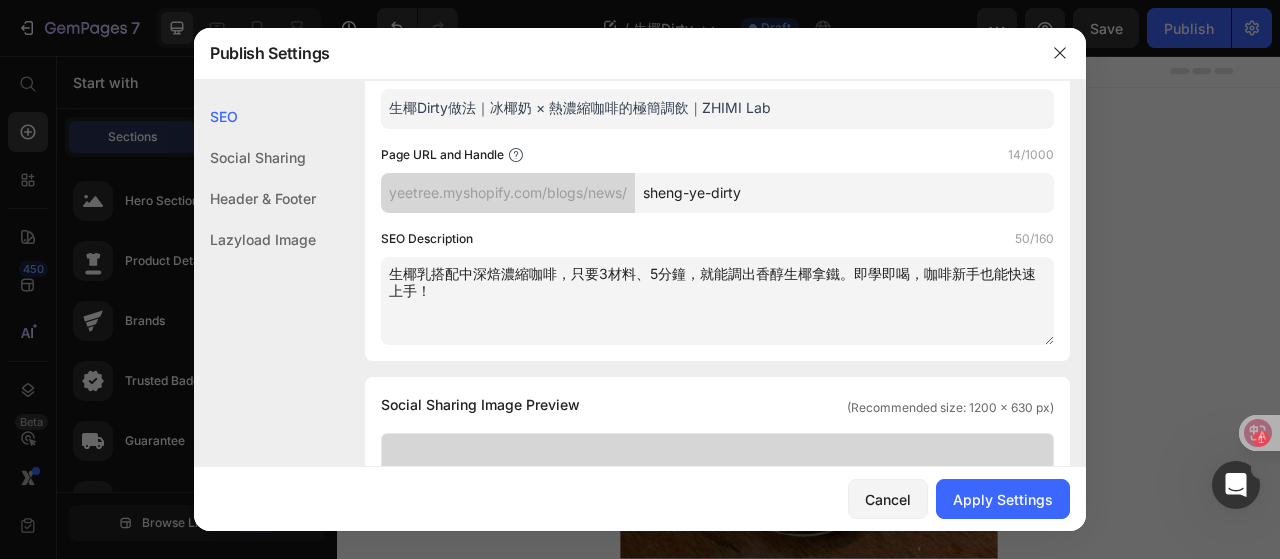 drag, startPoint x: 744, startPoint y: 311, endPoint x: 321, endPoint y: 249, distance: 427.5196 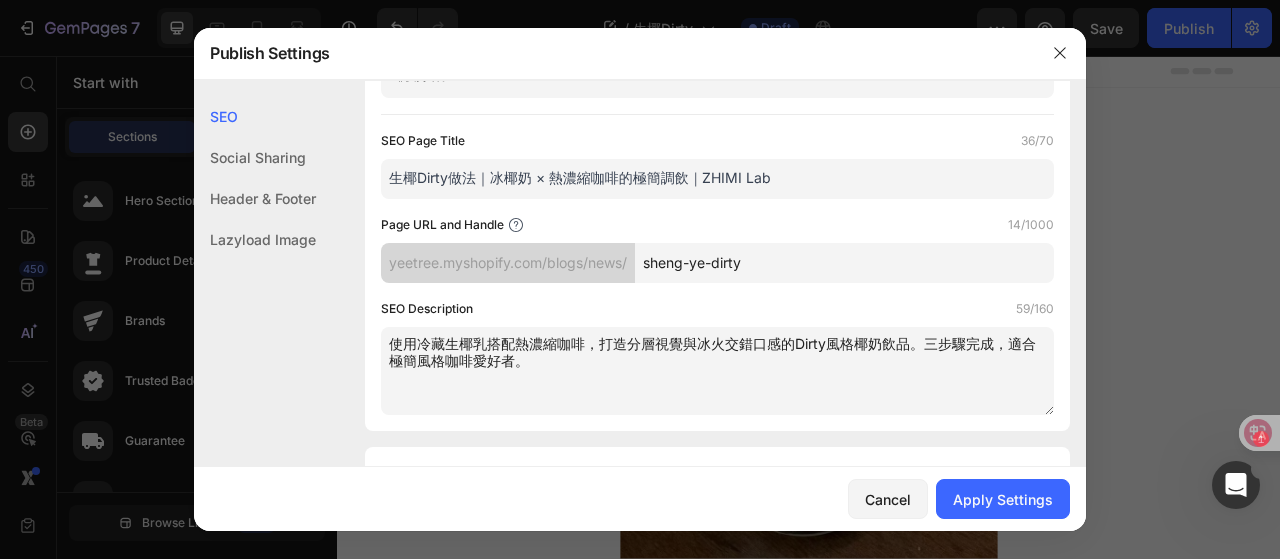 scroll, scrollTop: 120, scrollLeft: 0, axis: vertical 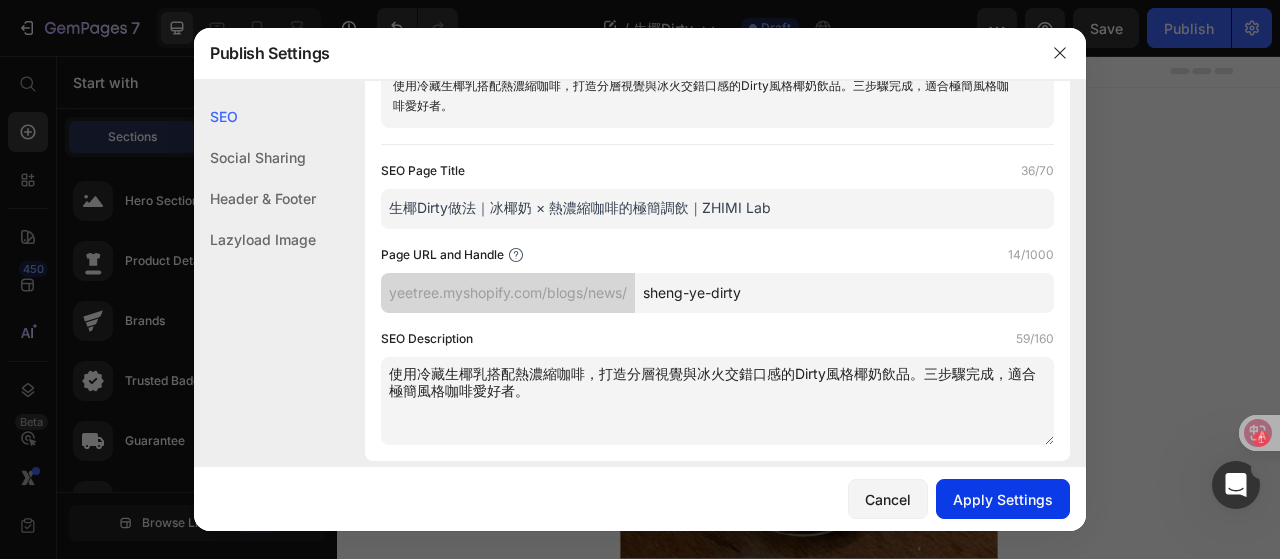 type on "使用冷藏生椰乳搭配熱濃縮咖啡，打造分層視覺與冰火交錯口感的Dirty風格椰奶飲品。三步驟完成，適合極簡風格咖啡愛好者。" 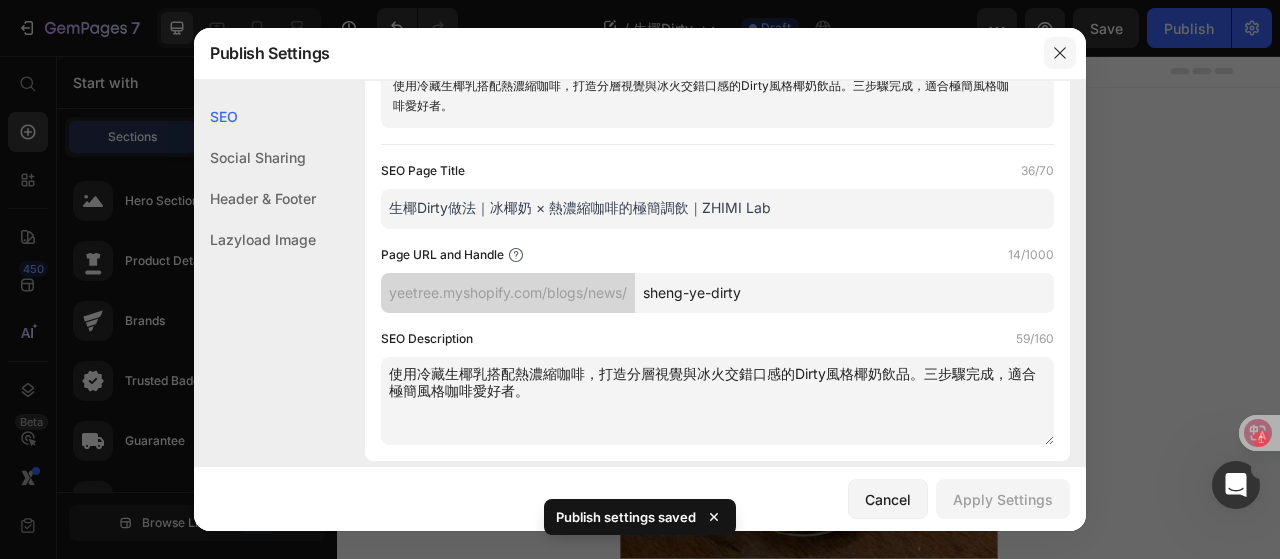 click 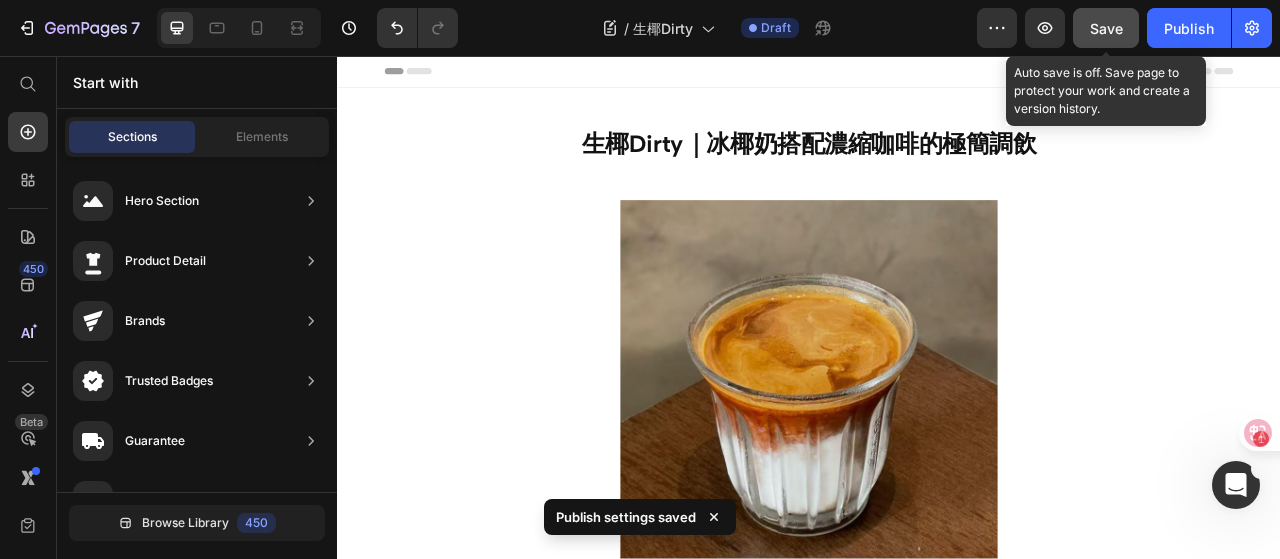 click on "Save" at bounding box center [1106, 28] 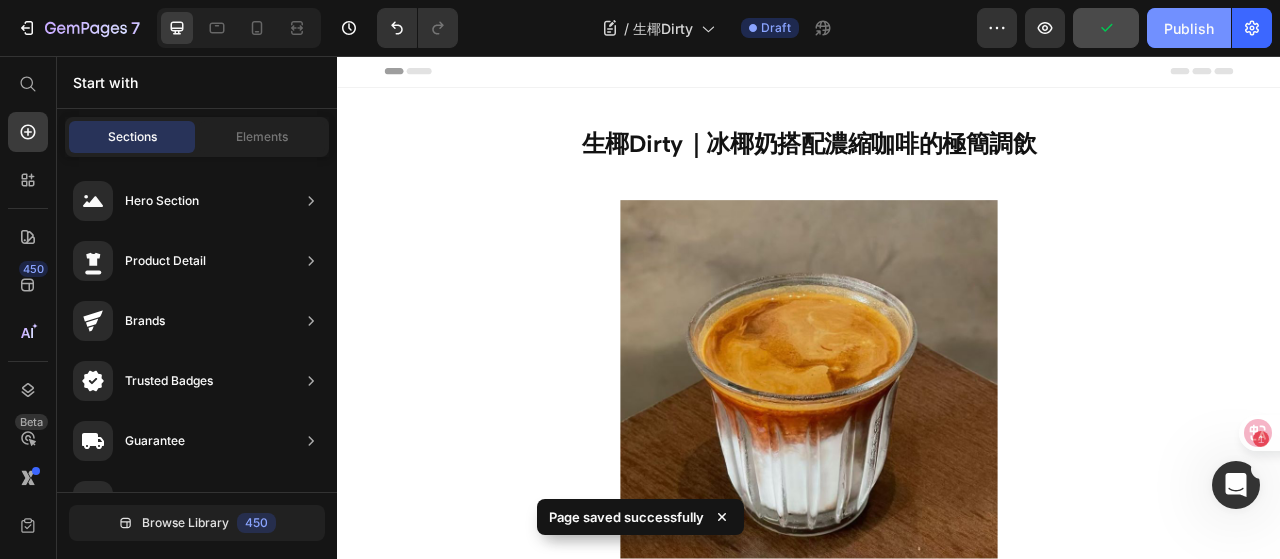 click on "Publish" 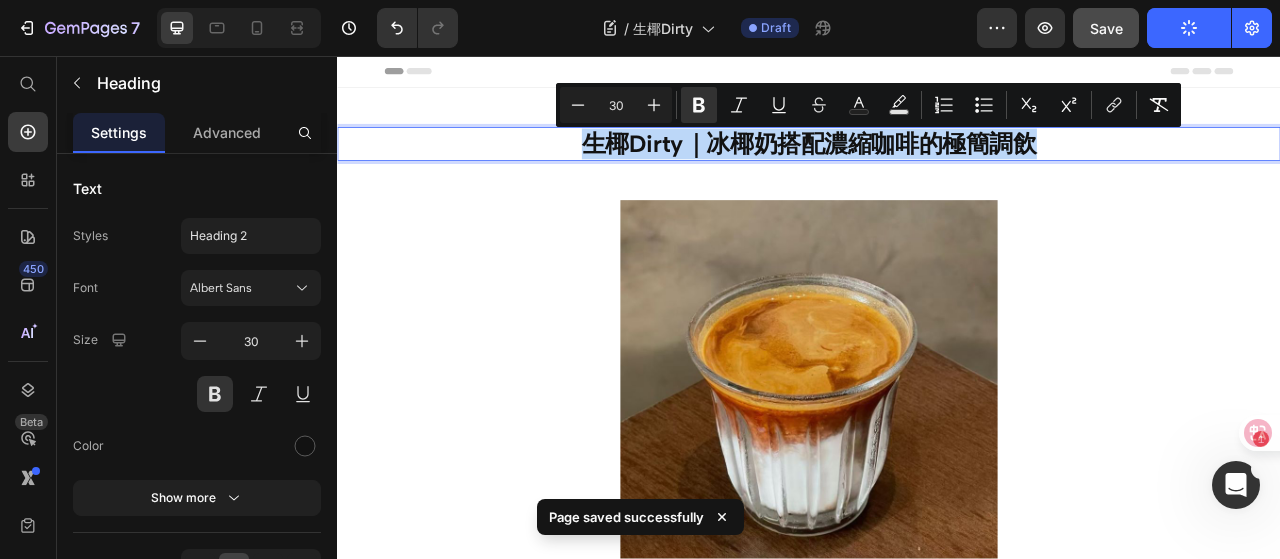 drag, startPoint x: 646, startPoint y: 165, endPoint x: 1200, endPoint y: 148, distance: 554.26074 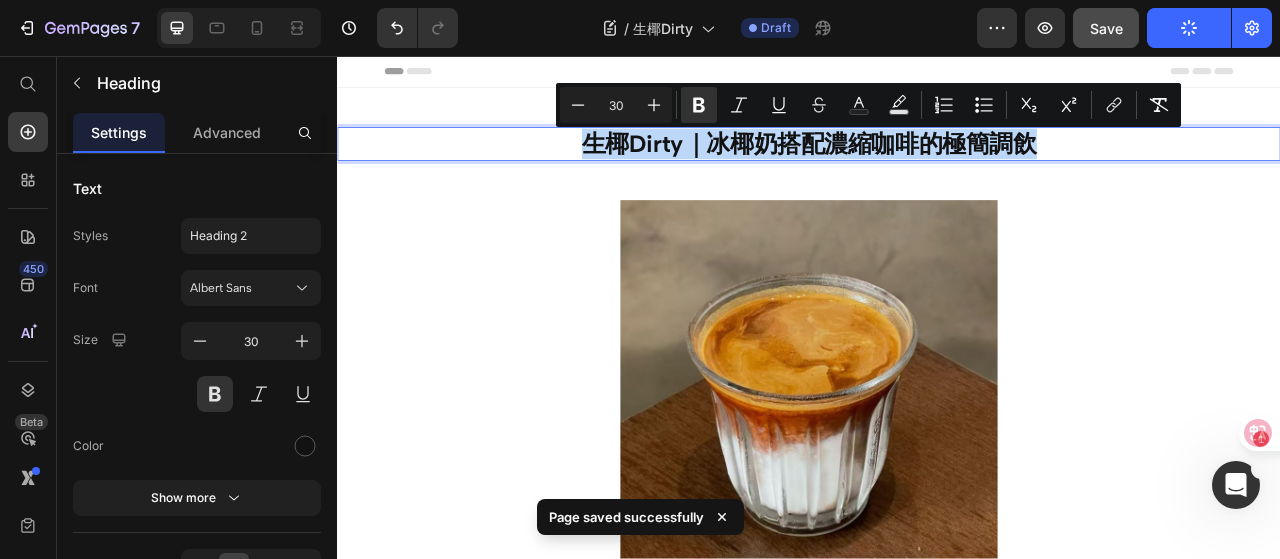 click on "生椰Dirty｜冰椰奶搭配濃縮咖啡的極簡調飲" at bounding box center (937, 168) 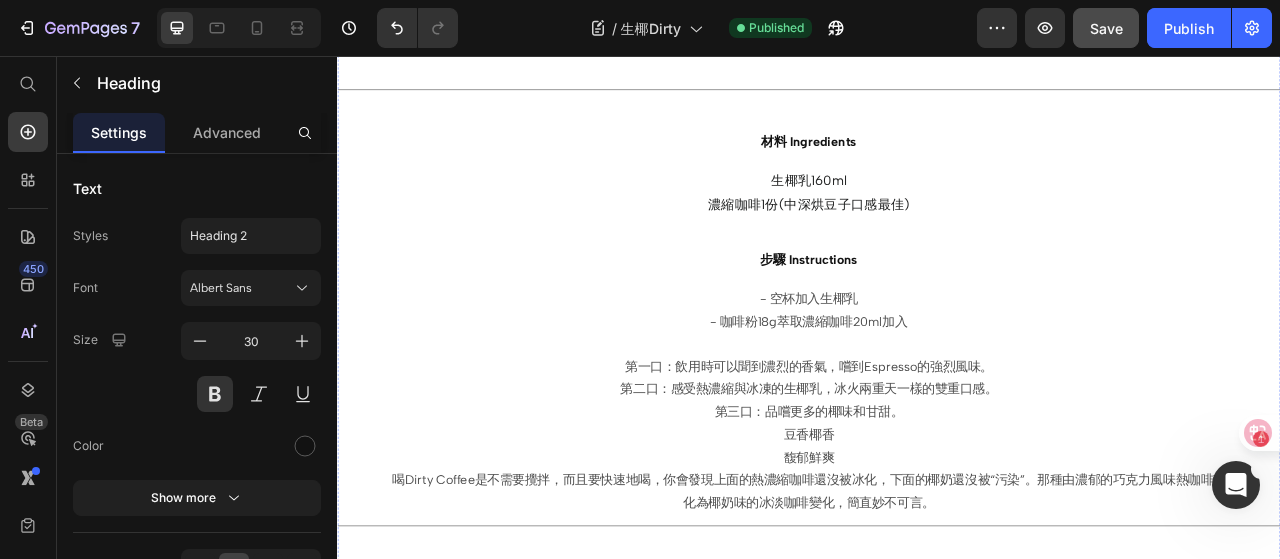 scroll, scrollTop: 800, scrollLeft: 0, axis: vertical 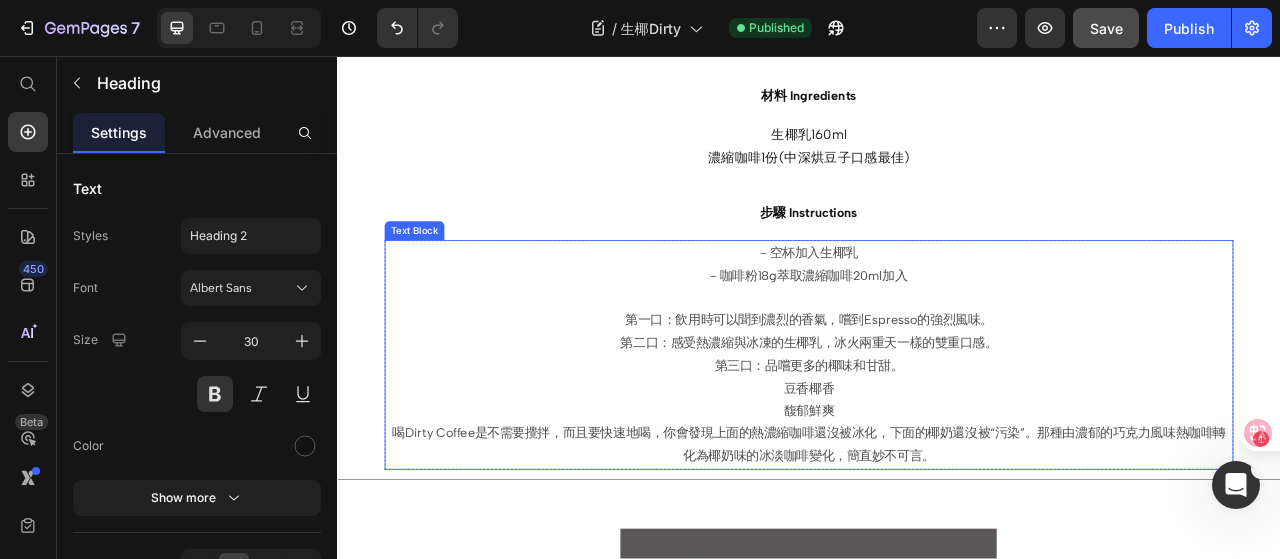 click on "- 咖啡粉18g萃取濃縮咖啡20ml加入" at bounding box center [937, 336] 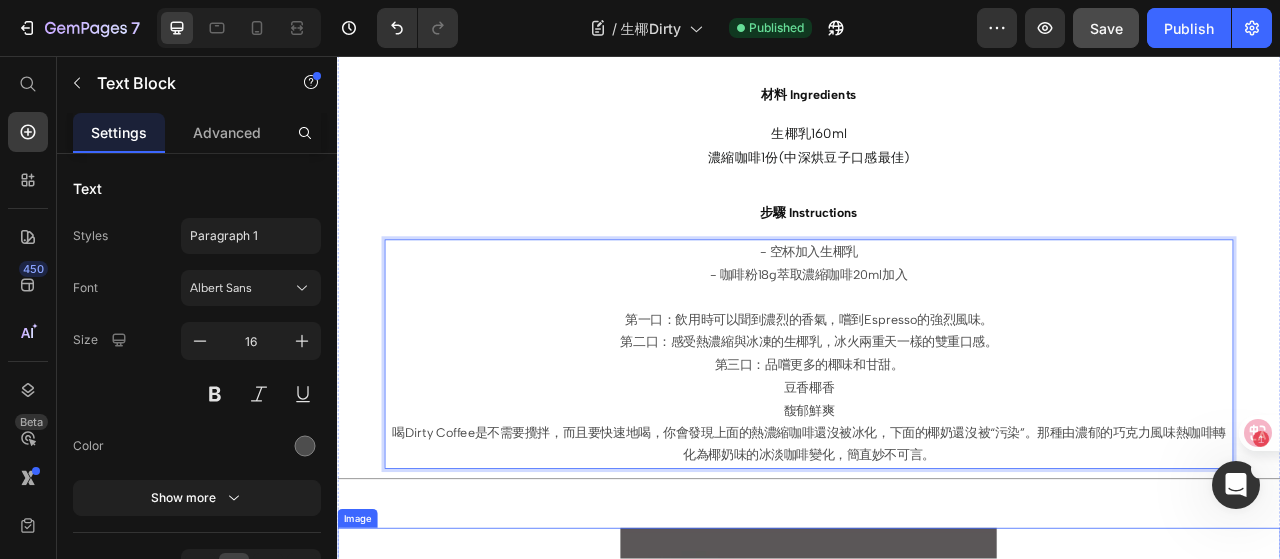 scroll, scrollTop: 800, scrollLeft: 0, axis: vertical 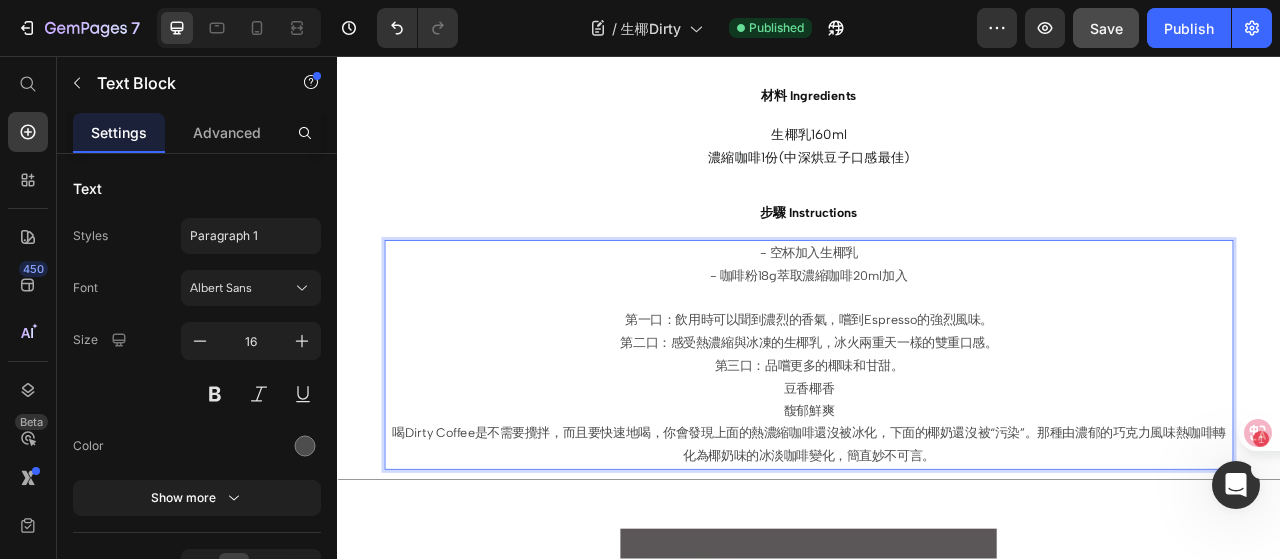 click at bounding box center [937, 365] 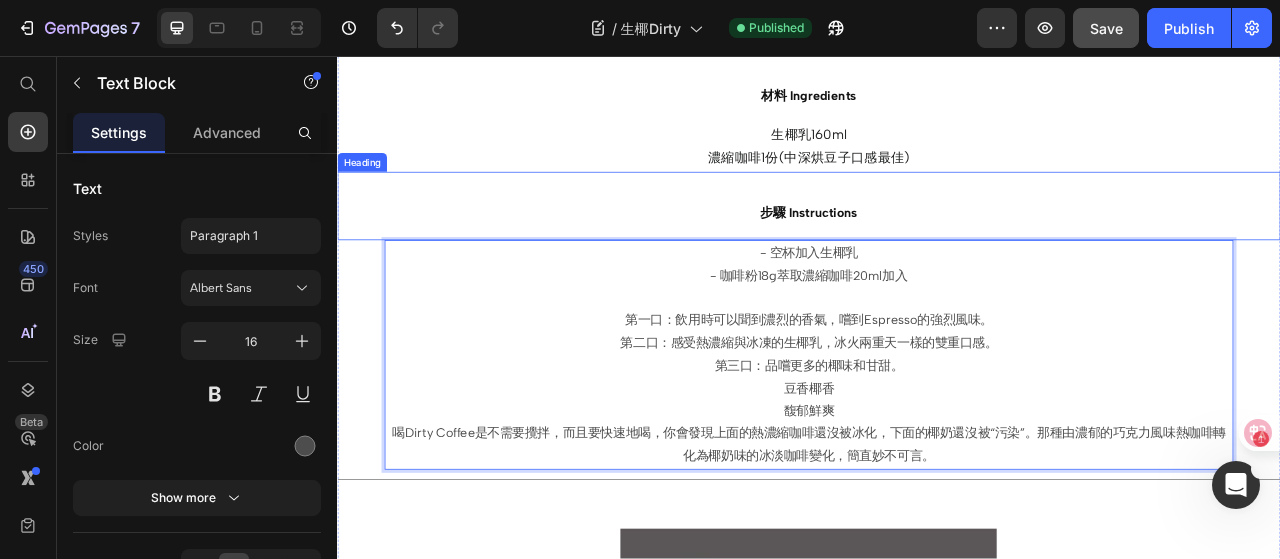 click on "步驟 Instructions" at bounding box center [937, 247] 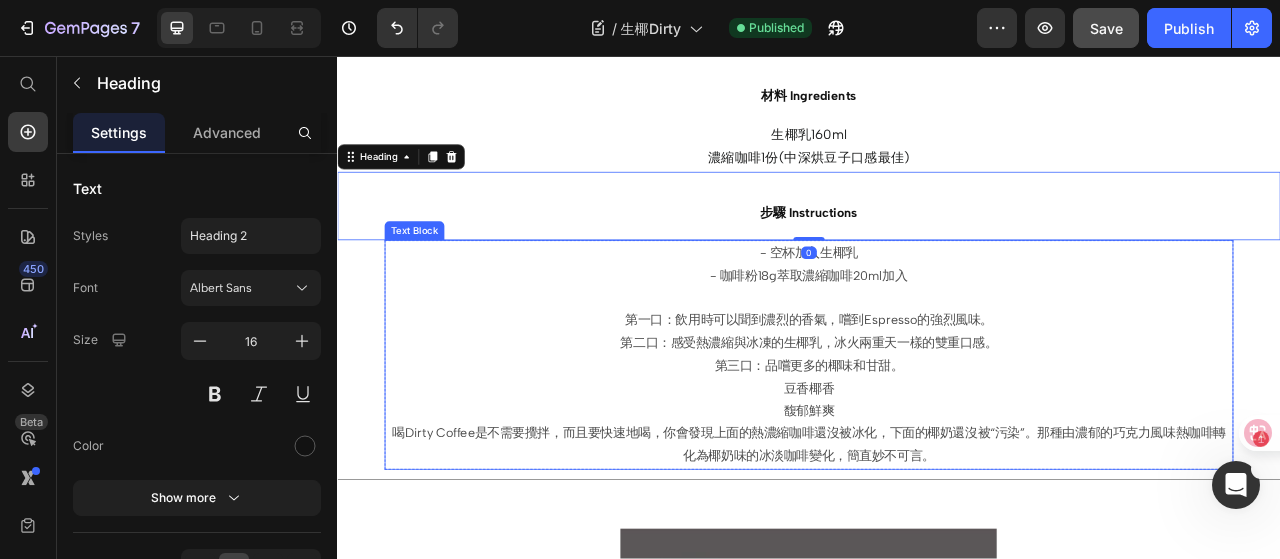 click at bounding box center (937, 365) 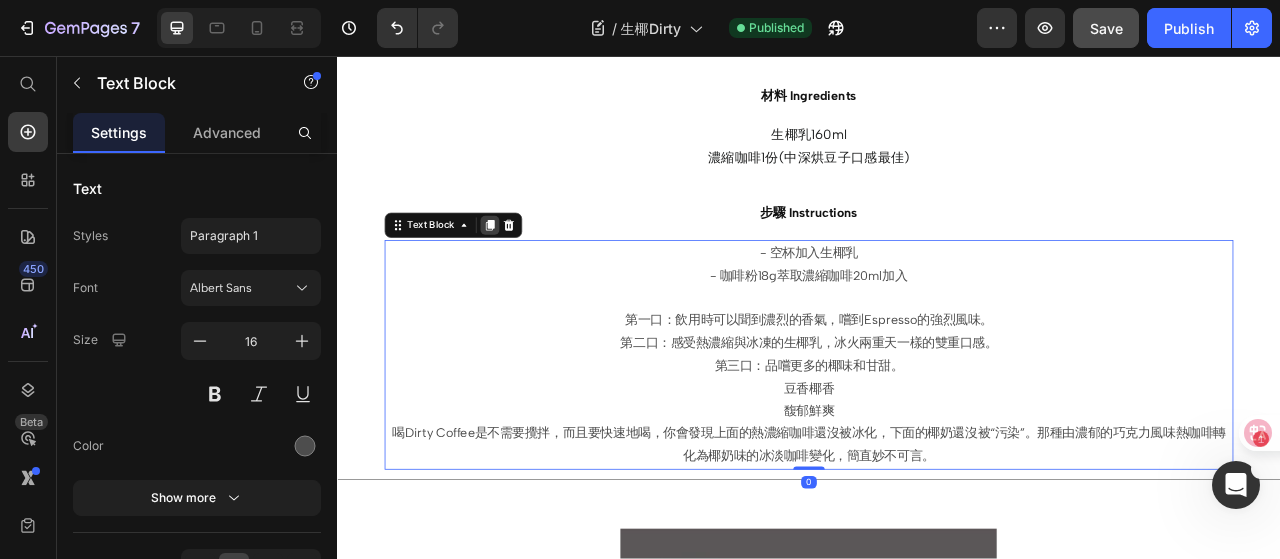 click 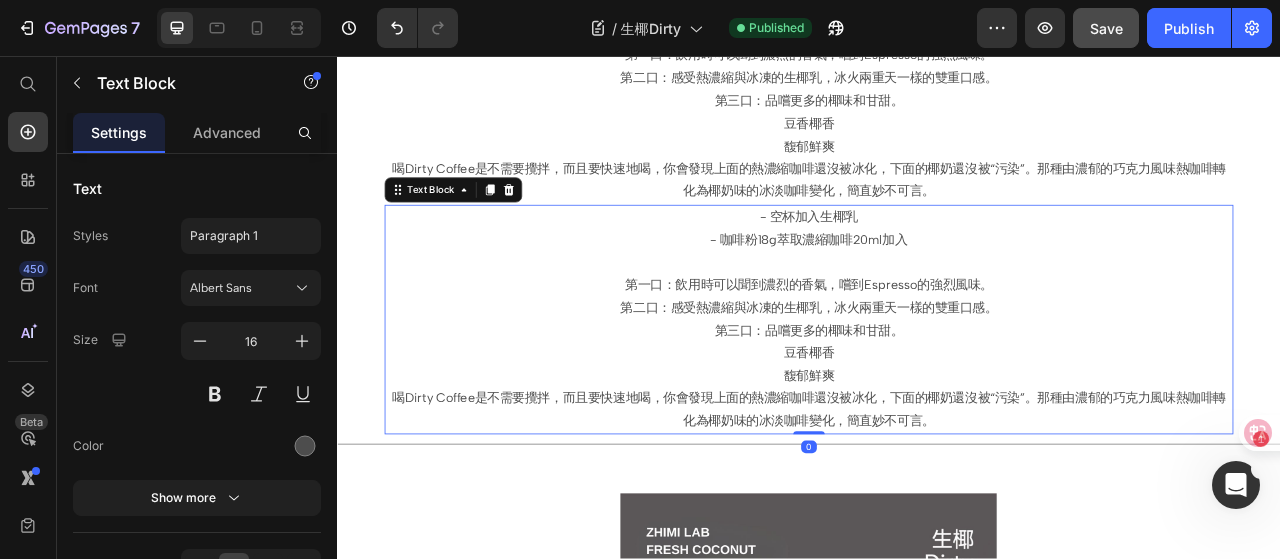 scroll, scrollTop: 1248, scrollLeft: 0, axis: vertical 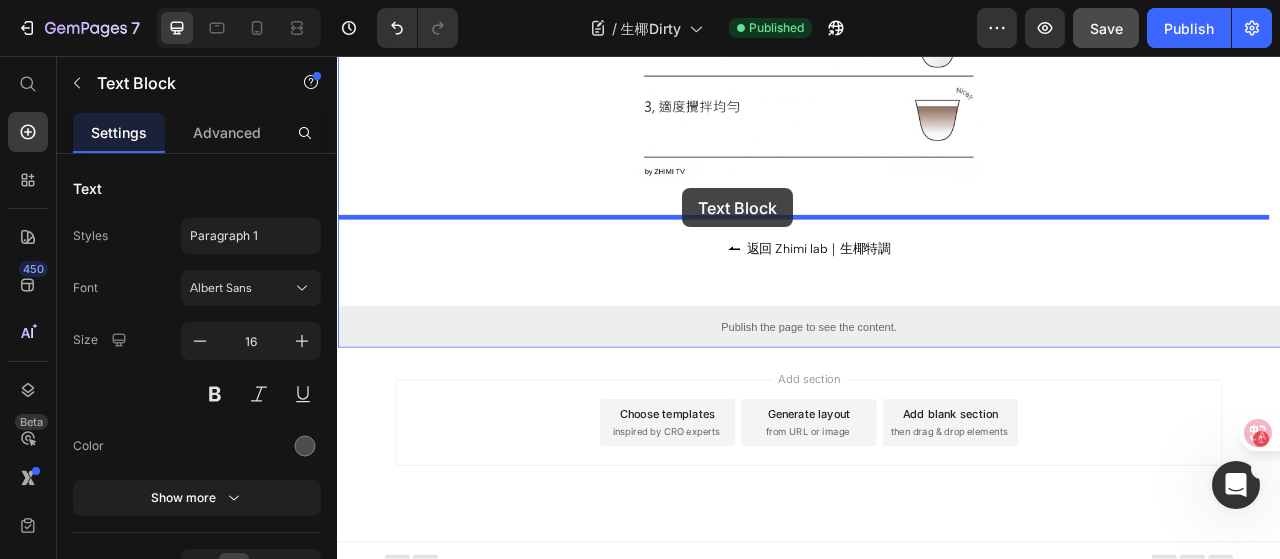 drag, startPoint x: 651, startPoint y: 215, endPoint x: 776, endPoint y: 224, distance: 125.32358 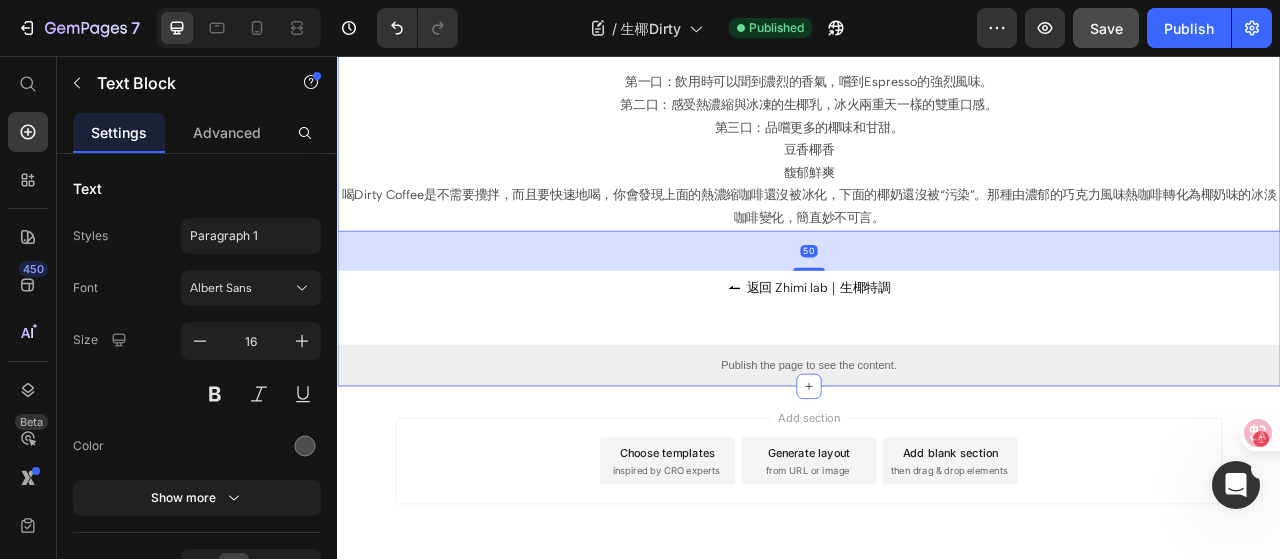 scroll, scrollTop: 1868, scrollLeft: 0, axis: vertical 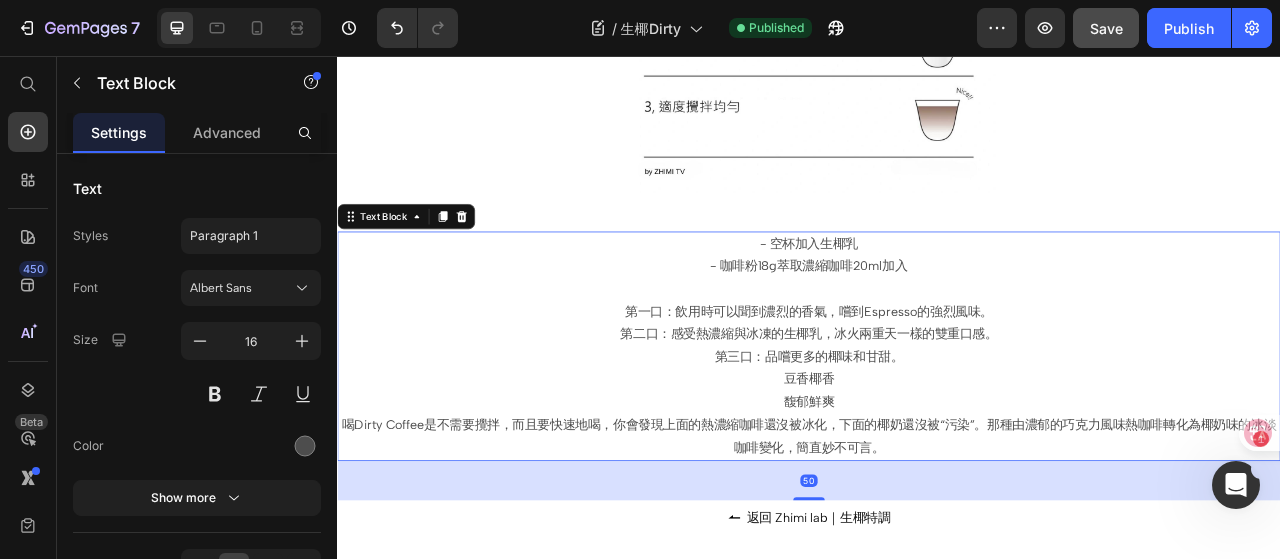 click on "第三口：品嚐更多的椰味和甘甜。 豆香椰香 馥郁鮮爽" at bounding box center (937, 469) 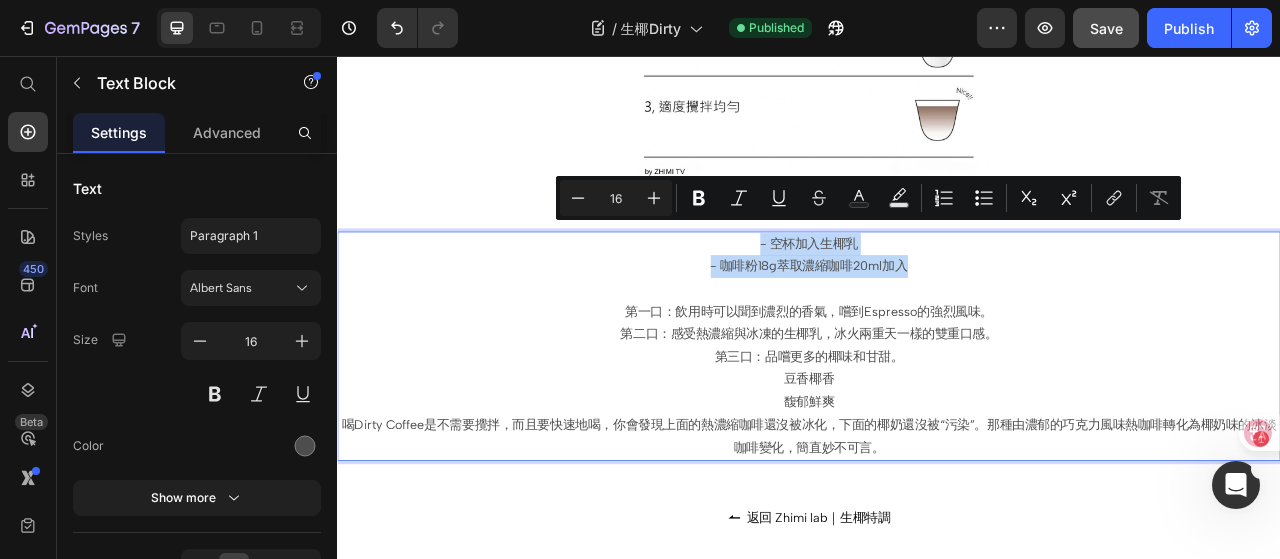 drag, startPoint x: 1080, startPoint y: 321, endPoint x: 1019, endPoint y: 274, distance: 77.00649 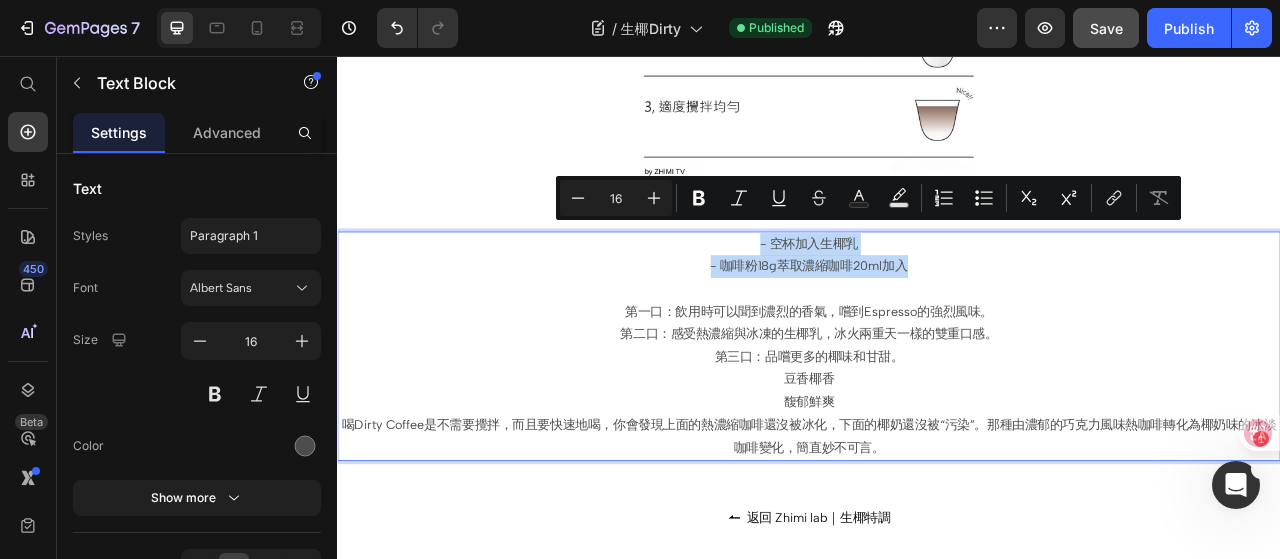 click on "- 空杯加入生椰乳 - 咖啡粉18g萃取濃縮咖啡20ml加入 第一口：飲用時可以聞到濃烈的香氣，嚐到Espresso的強烈風味。 第二口：感受熱濃縮與冰凍的生椰乳，冰火兩重天一樣的雙重口感。  第三口：品嚐更多的椰味和甘甜。 豆香椰香 馥郁鮮爽 喝Dirty Coffee是不需要攪拌，而且要快速地喝，你會發現上面的熱濃縮咖啡還沒被冰化，下面的椰奶還沒被“污染”。那種由濃郁的巧克力風味熱咖啡轉化為椰奶味的冰淡咖啡變化，簡直妙不可言。" at bounding box center (937, 426) 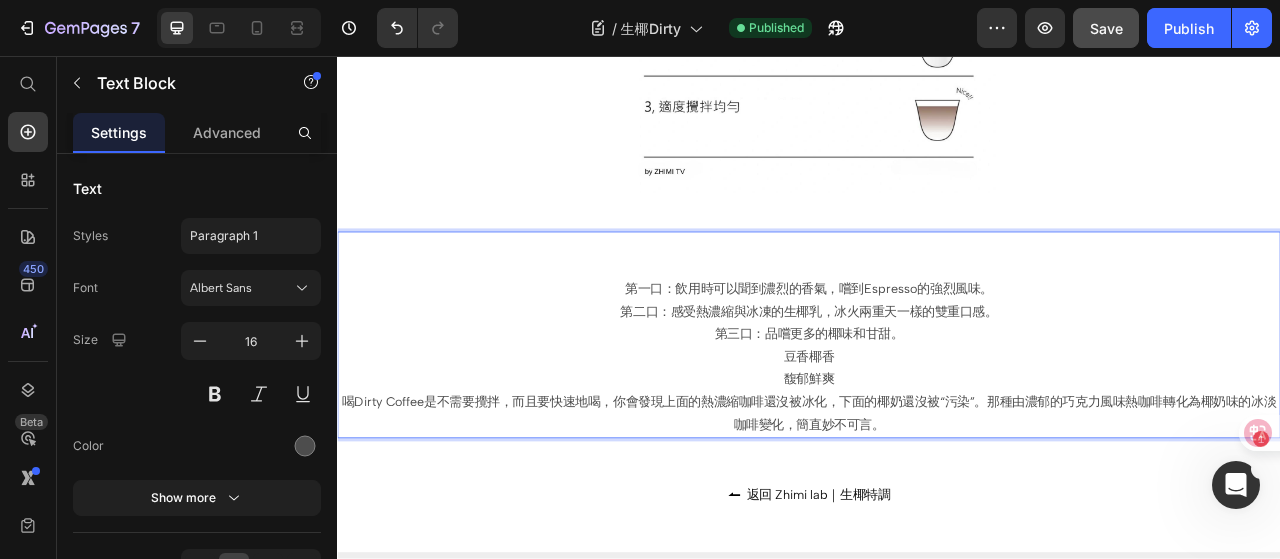 click on "第一口：飲用時可以聞到濃烈的香氣，嚐到Espresso的強烈風味。" at bounding box center [937, 353] 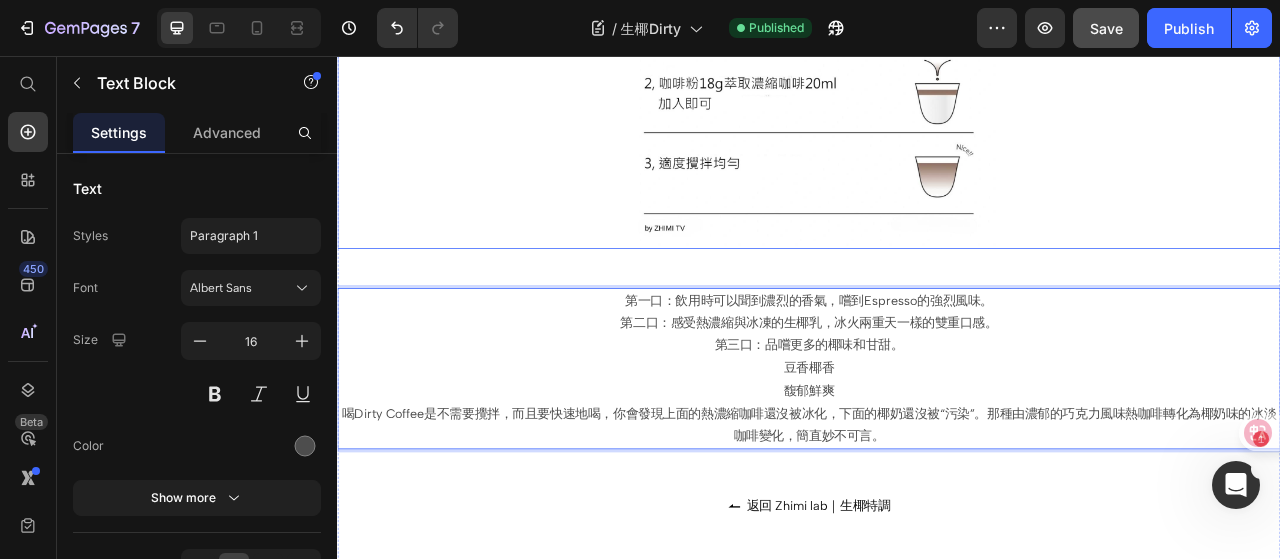 scroll, scrollTop: 1768, scrollLeft: 0, axis: vertical 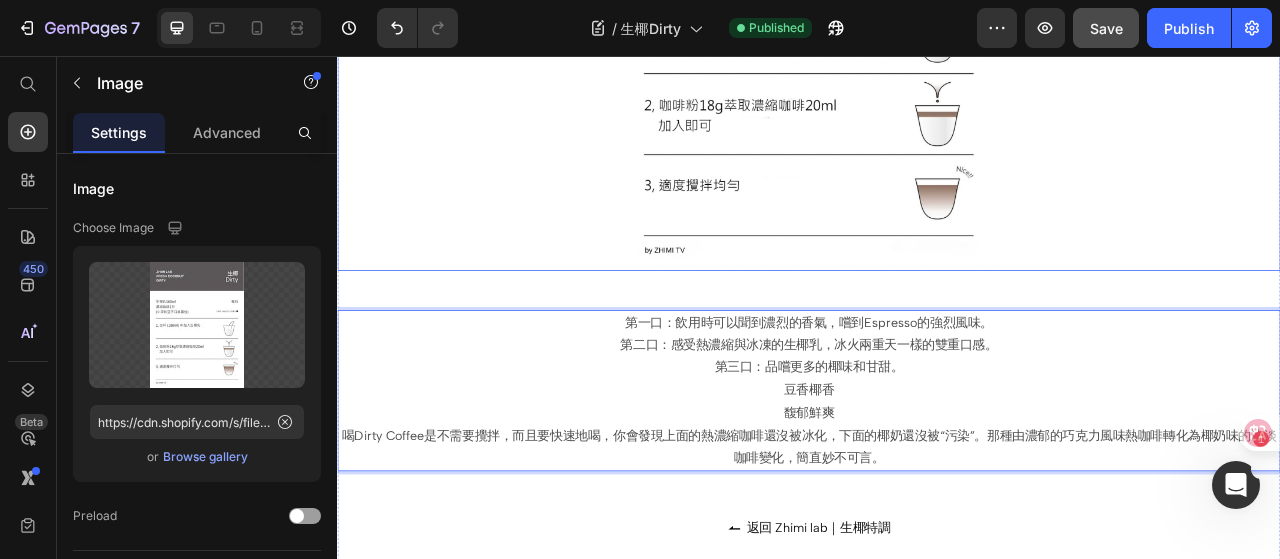 click at bounding box center [937, 10] 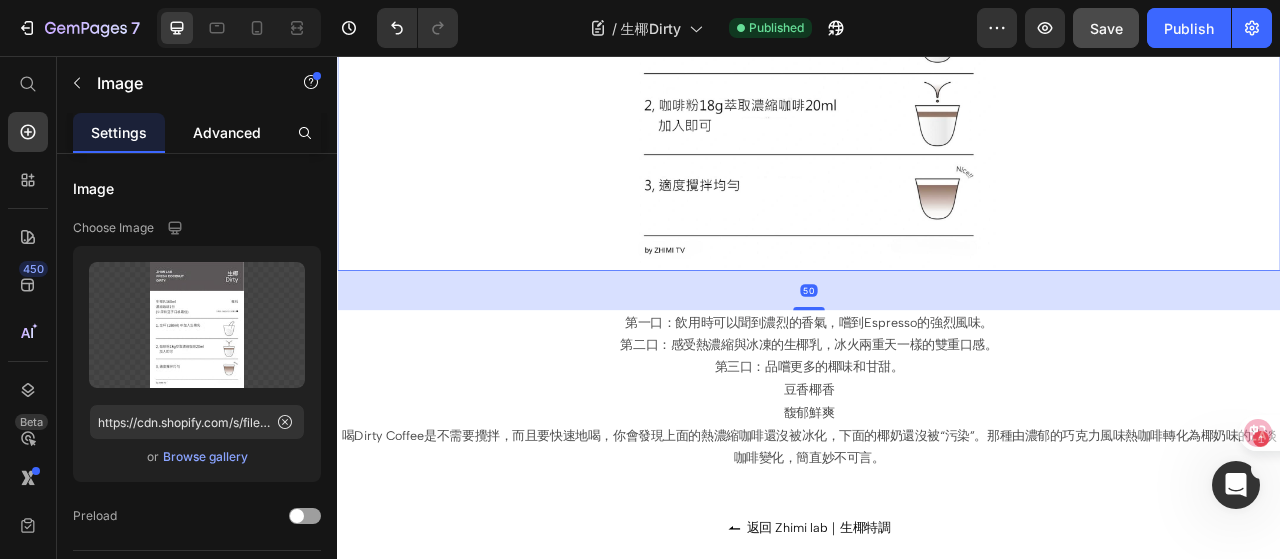 click on "Advanced" at bounding box center [227, 132] 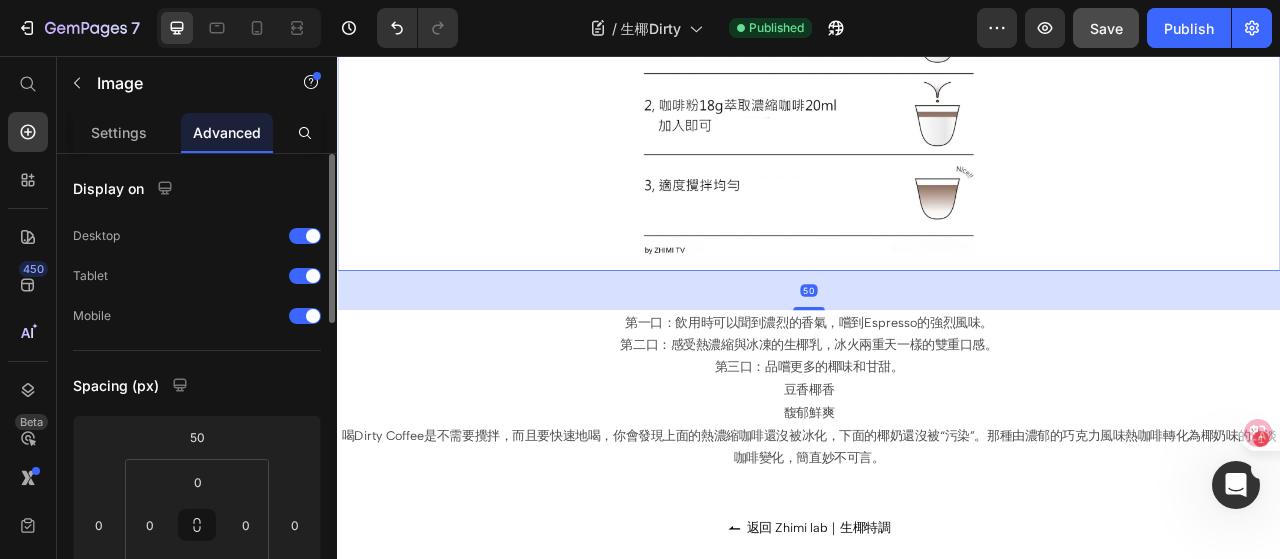 scroll, scrollTop: 400, scrollLeft: 0, axis: vertical 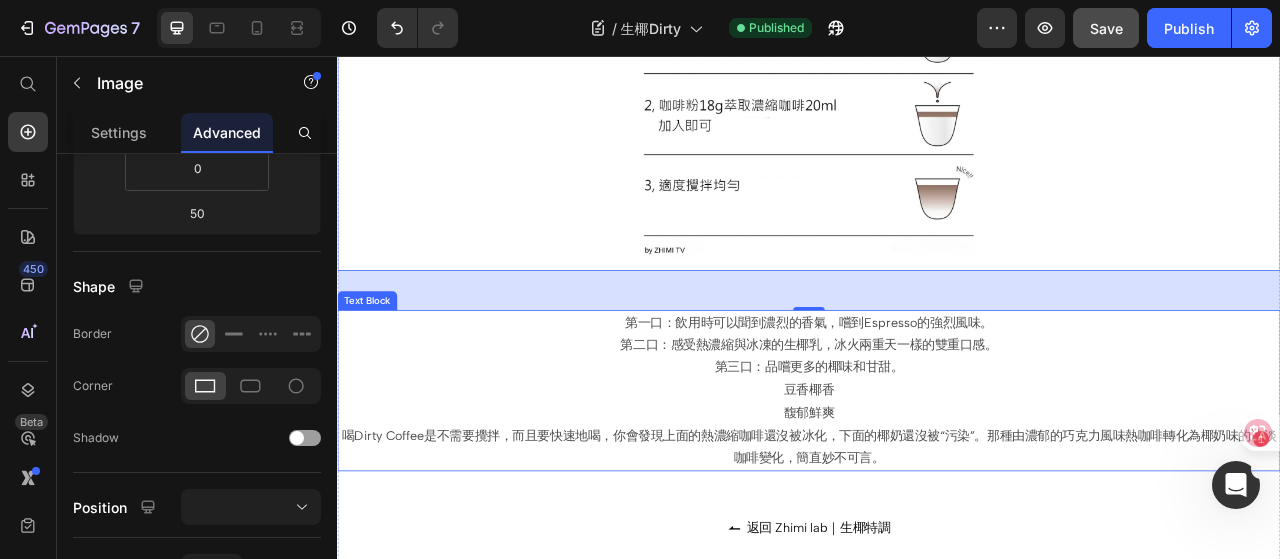 click on "第三口：品嚐更多的椰味和甘甜。 豆香椰香 馥郁鮮爽" at bounding box center (937, 482) 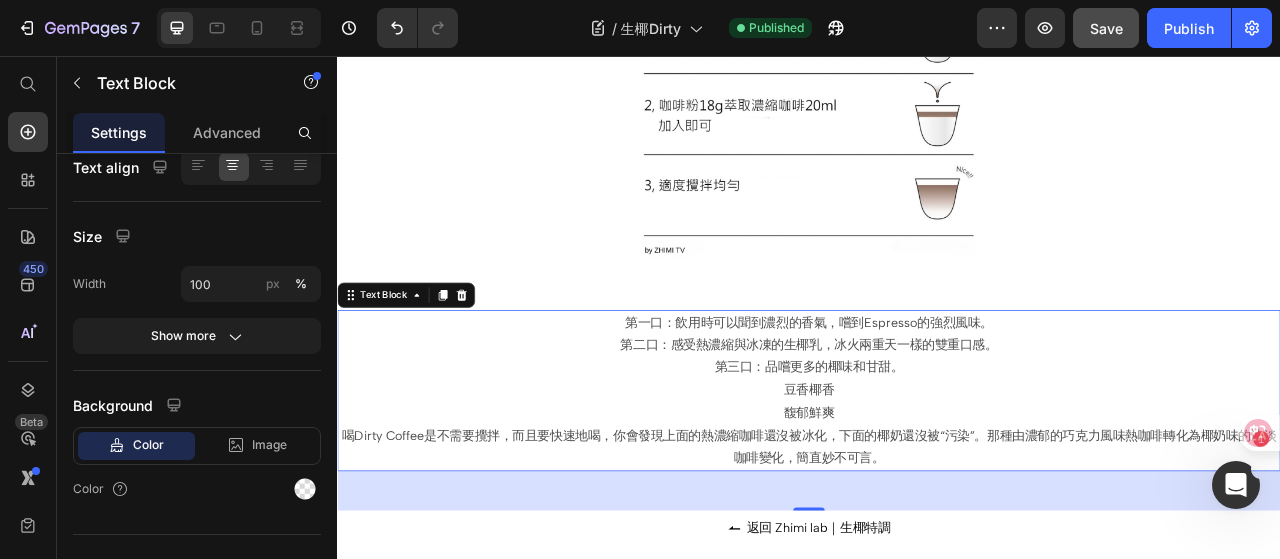 scroll, scrollTop: 0, scrollLeft: 0, axis: both 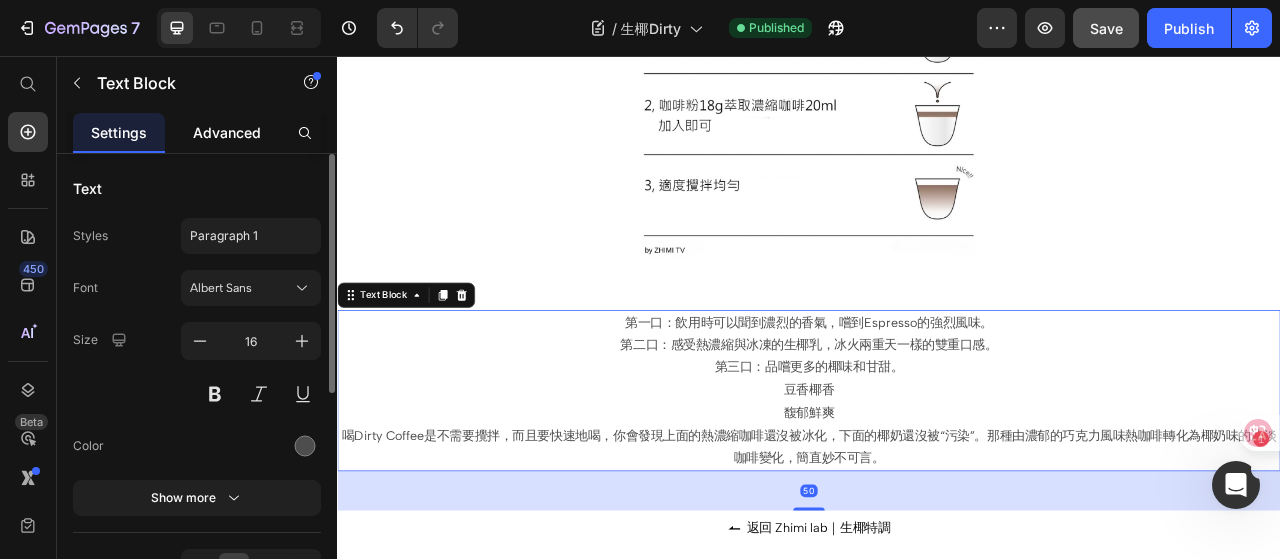 click on "Advanced" at bounding box center (227, 132) 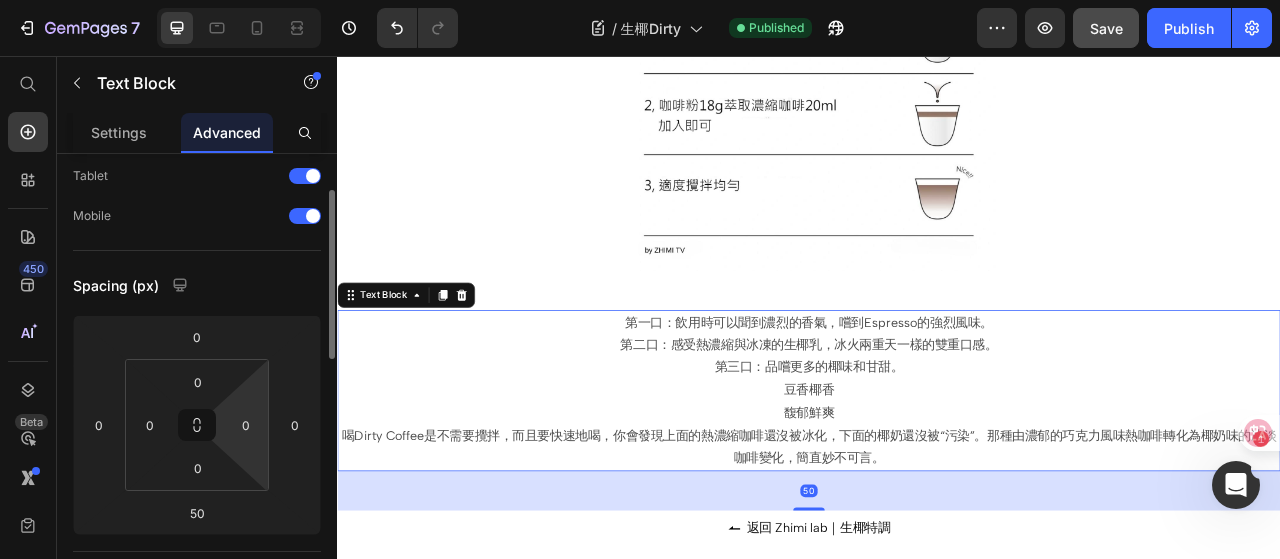 scroll, scrollTop: 200, scrollLeft: 0, axis: vertical 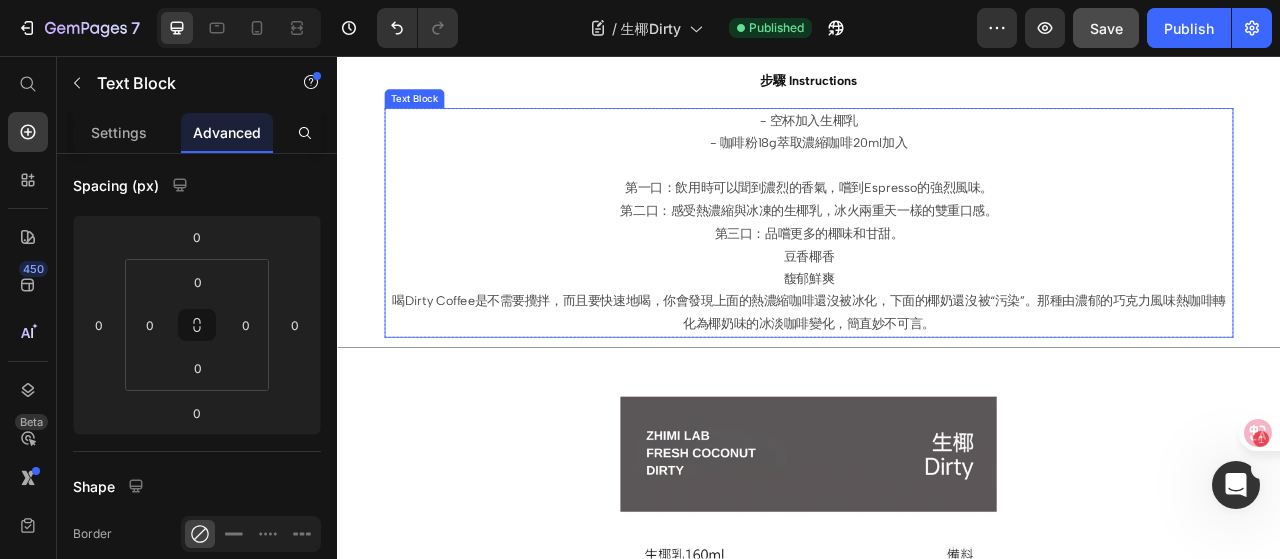 click on "第三口：品嚐更多的椰味和甘甜。 豆香椰香 馥郁鮮爽" at bounding box center [937, 312] 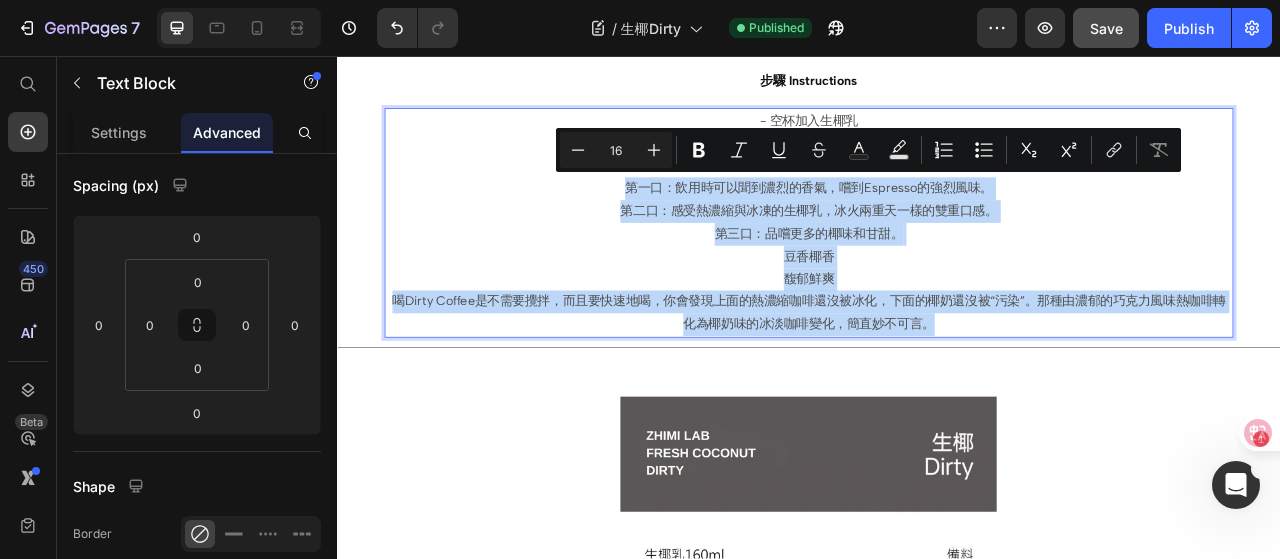 drag, startPoint x: 669, startPoint y: 212, endPoint x: 1187, endPoint y: 387, distance: 546.76227 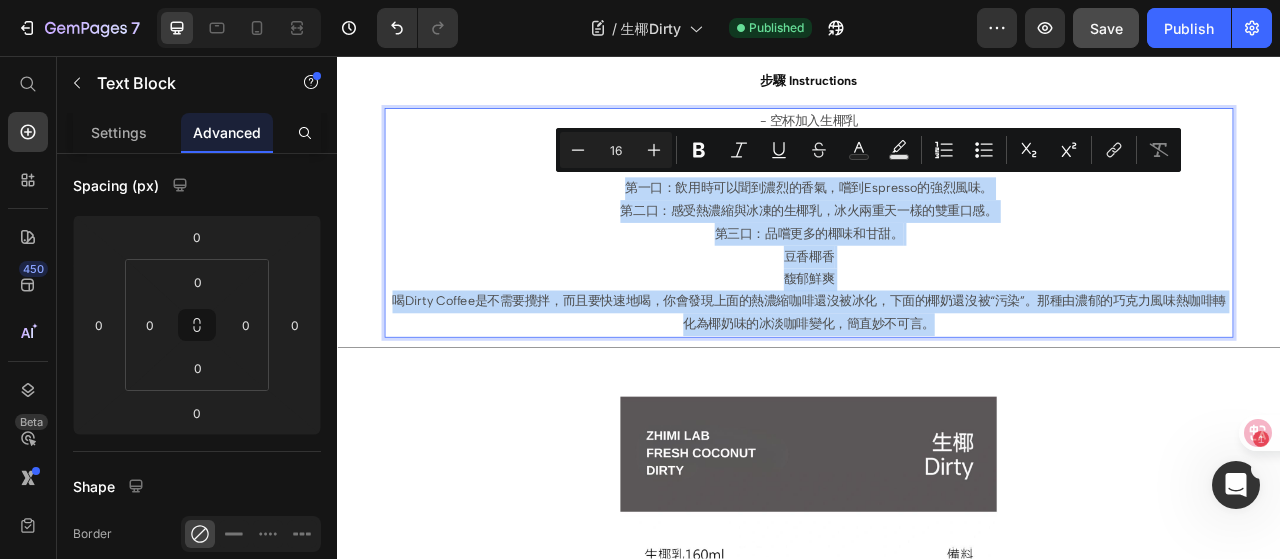 click on "- 空杯加入生椰乳 - 咖啡粉18g萃取濃縮咖啡20ml加入 第一口：飲用時可以聞到濃烈的香氣，嚐到Espresso的強烈風味。 第二口：感受熱濃縮與冰凍的生椰乳，冰火兩重天一樣的雙重口感。  第三口：品嚐更多的椰味和甘甜。 豆香椰香 馥郁鮮爽 喝Dirty Coffee是不需要攪拌，而且要快速地喝，你會發現上面的熱濃縮咖啡還沒被冰化，下面的椰奶還沒被“污染”。那種由濃郁的巧克力風味熱咖啡轉化為椰奶味的冰淡咖啡變化，簡直妙不可言。" at bounding box center [937, 269] 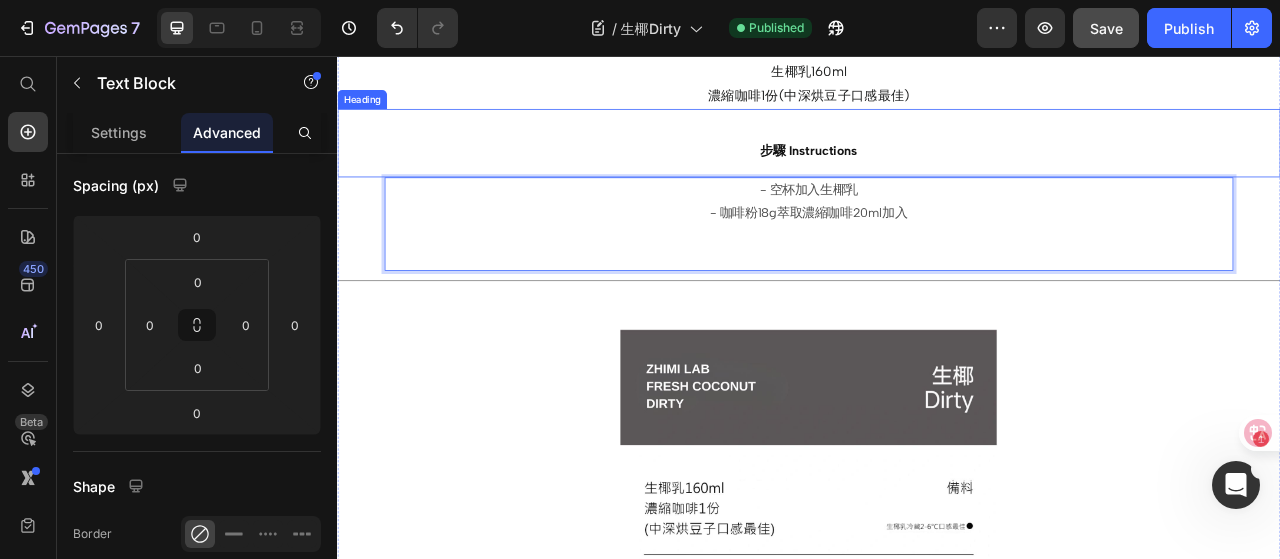 scroll, scrollTop: 768, scrollLeft: 0, axis: vertical 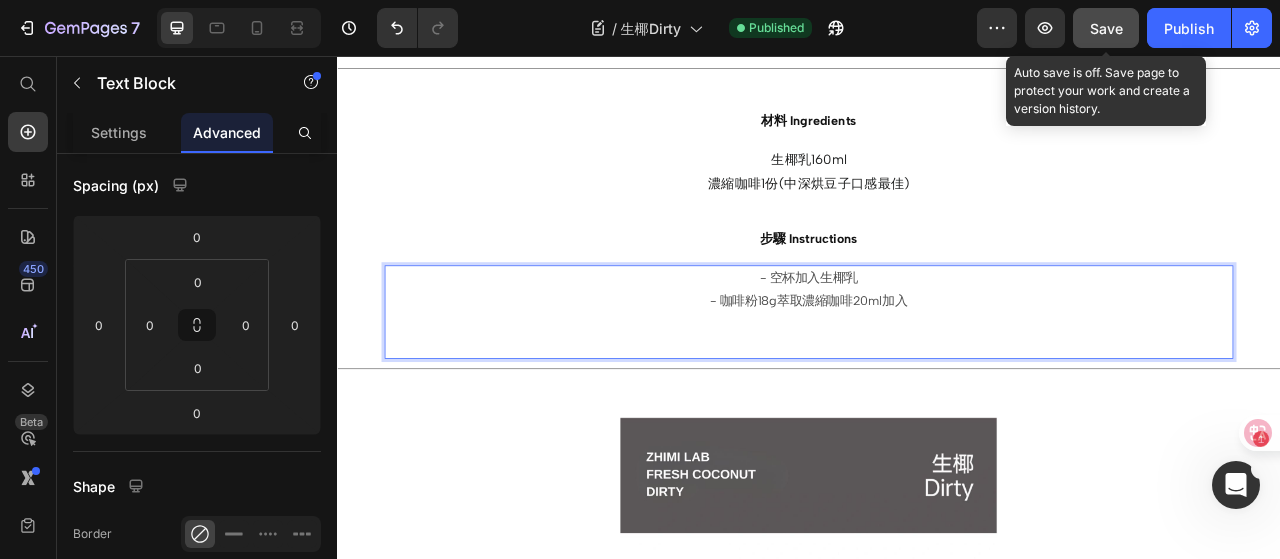 click on "Save" at bounding box center (1106, 28) 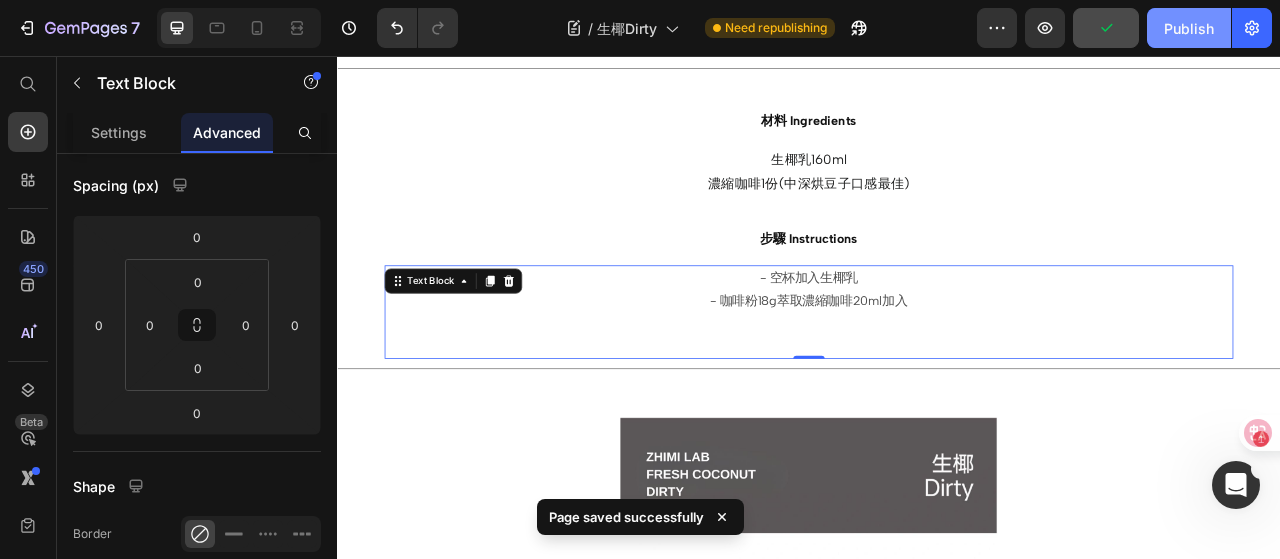 click on "Publish" at bounding box center (1189, 28) 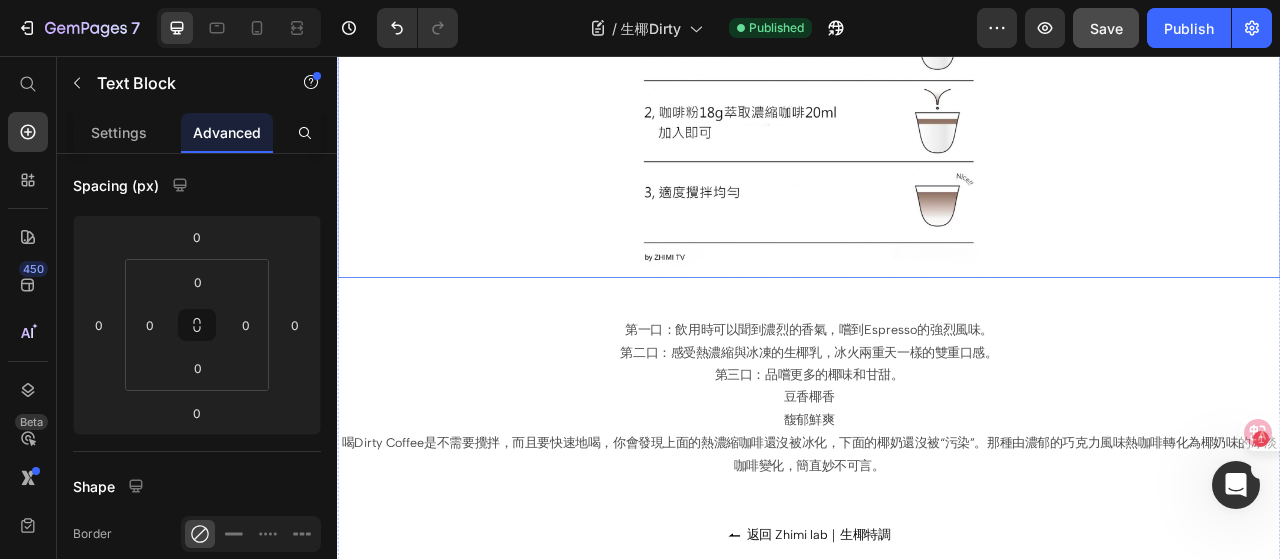 scroll, scrollTop: 1668, scrollLeft: 0, axis: vertical 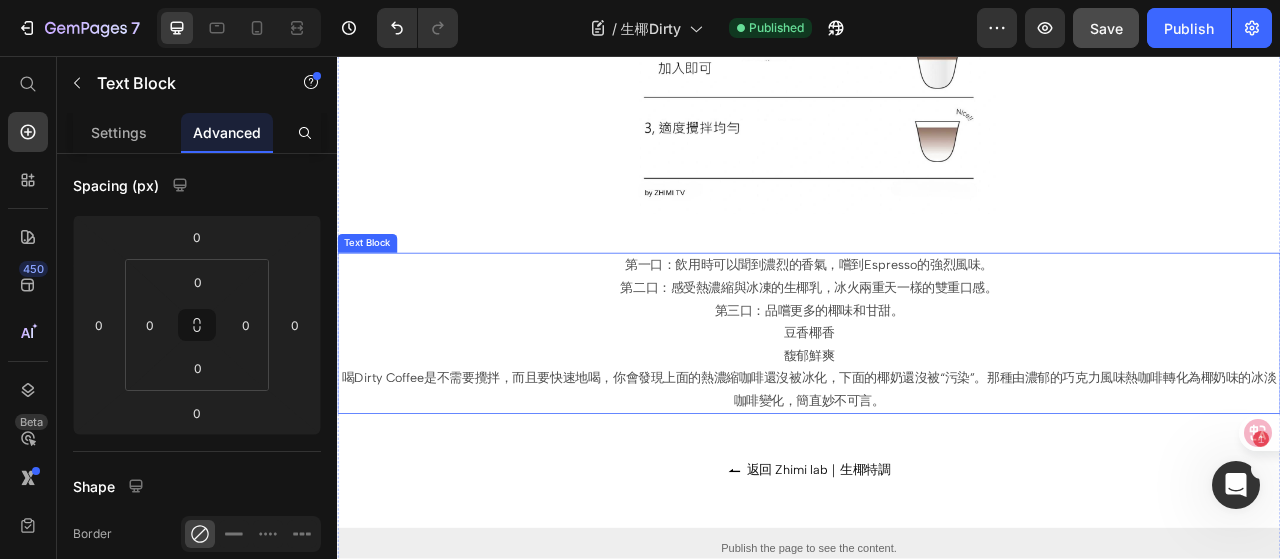 click on "喝Dirty Coffee是不需要攪拌，而且要快速地喝，你會發現上面的熱濃縮咖啡還沒被冰化，下面的椰奶還沒被“污染”。那種由濃郁的巧克力風味熱咖啡轉化為椰奶味的冰淡咖啡變化，簡直妙不可言。" at bounding box center (937, 482) 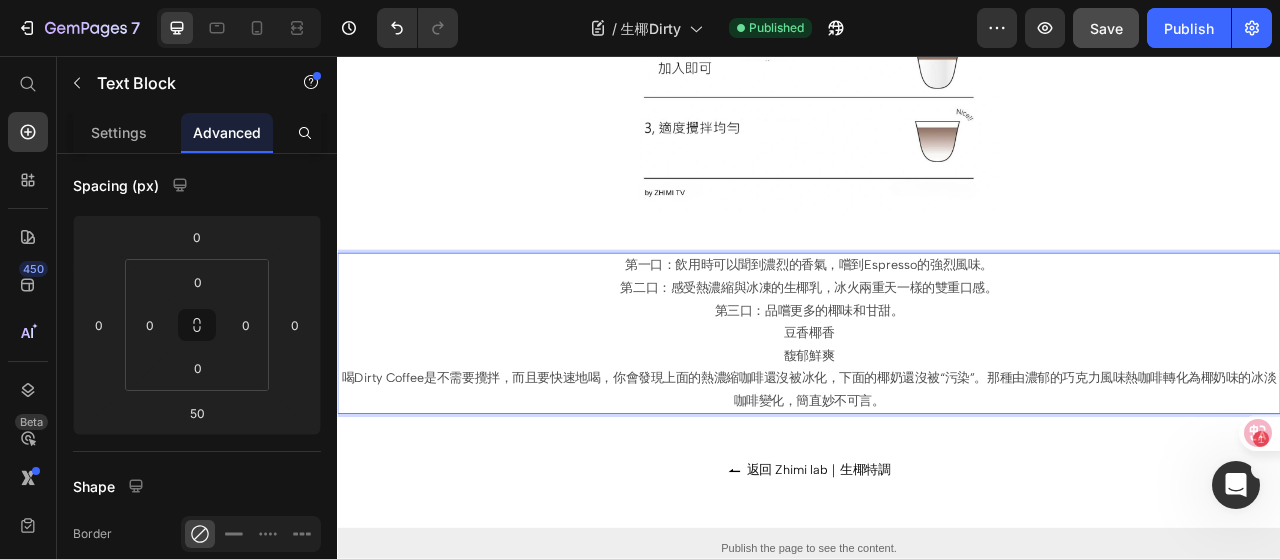 click on "喝Dirty Coffee是不需要攪拌，而且要快速地喝，你會發現上面的熱濃縮咖啡還沒被冰化，下面的椰奶還沒被“污染”。那種由濃郁的巧克力風味熱咖啡轉化為椰奶味的冰淡咖啡變化，簡直妙不可言。" at bounding box center (937, 482) 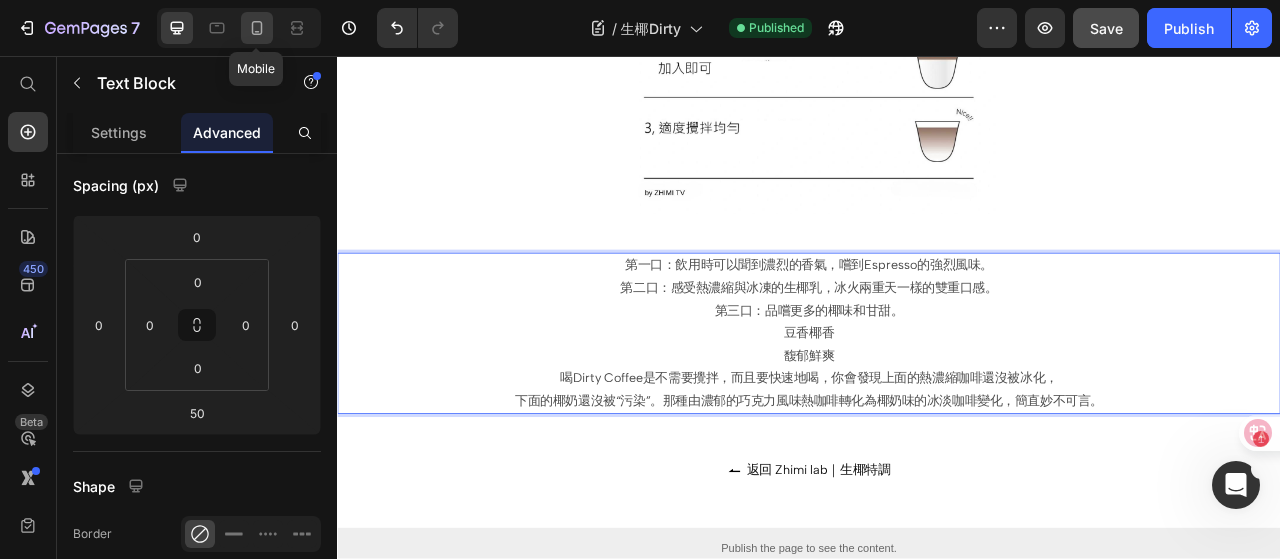 click 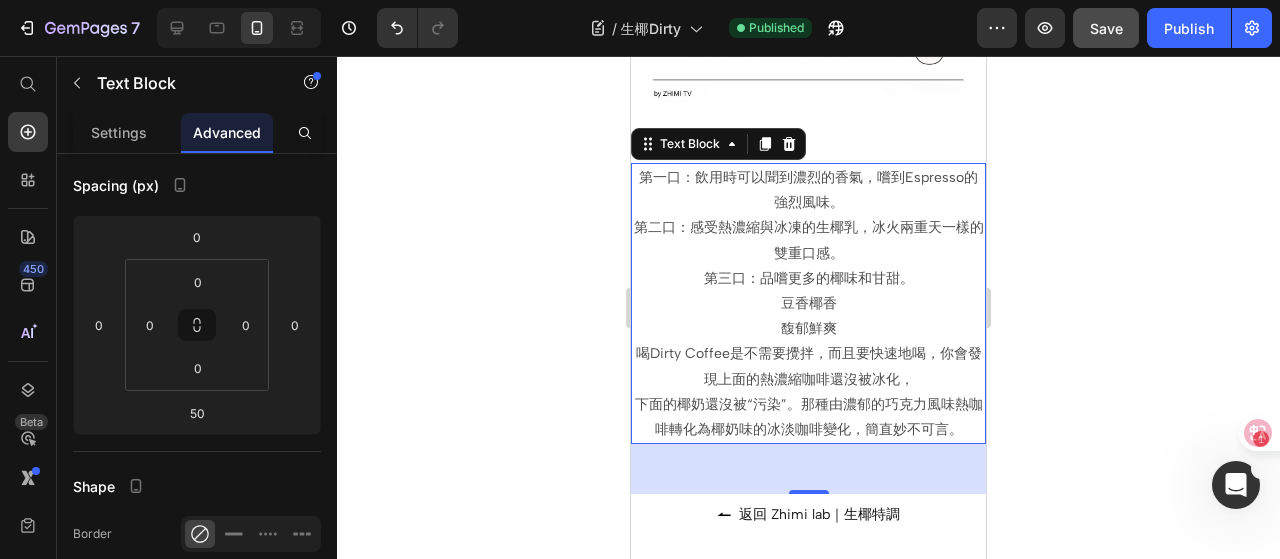 scroll, scrollTop: 1339, scrollLeft: 0, axis: vertical 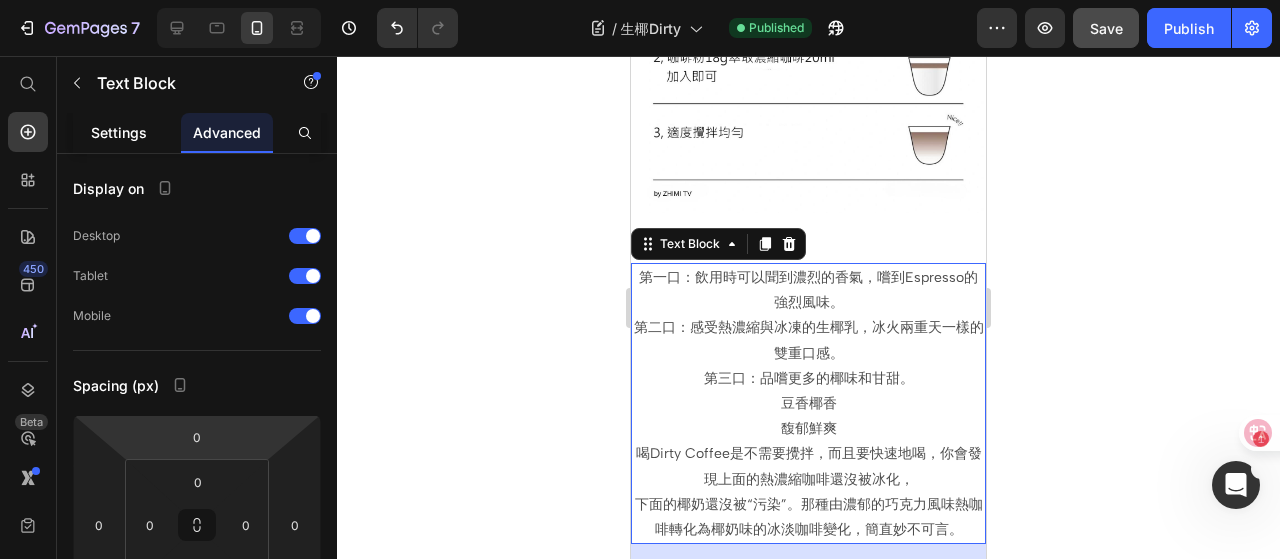 click on "Settings" at bounding box center (119, 132) 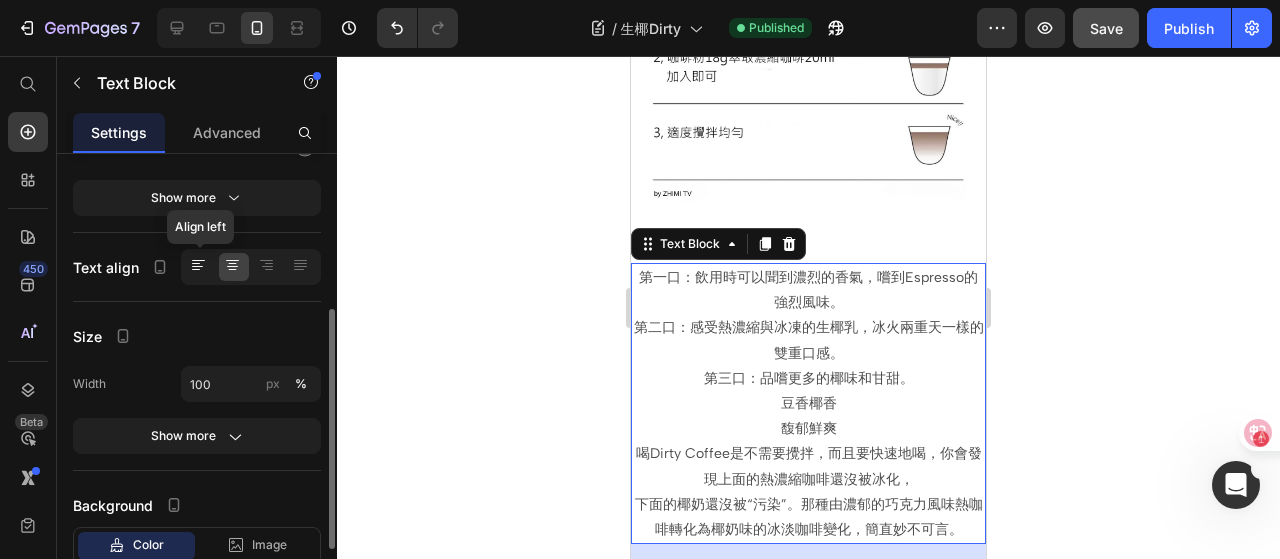 scroll, scrollTop: 400, scrollLeft: 0, axis: vertical 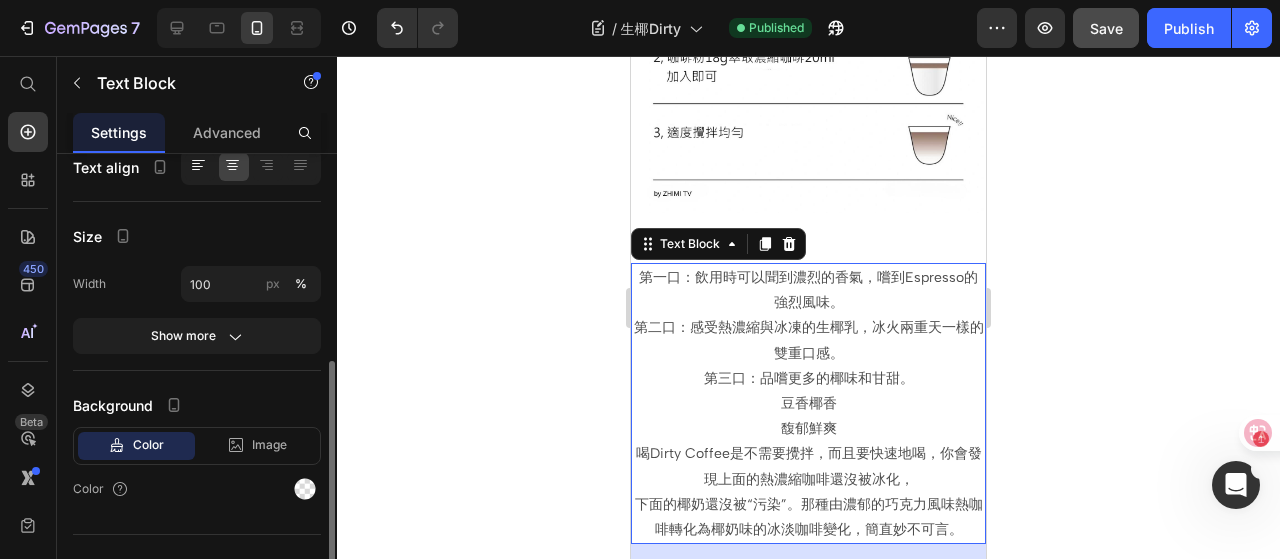 click 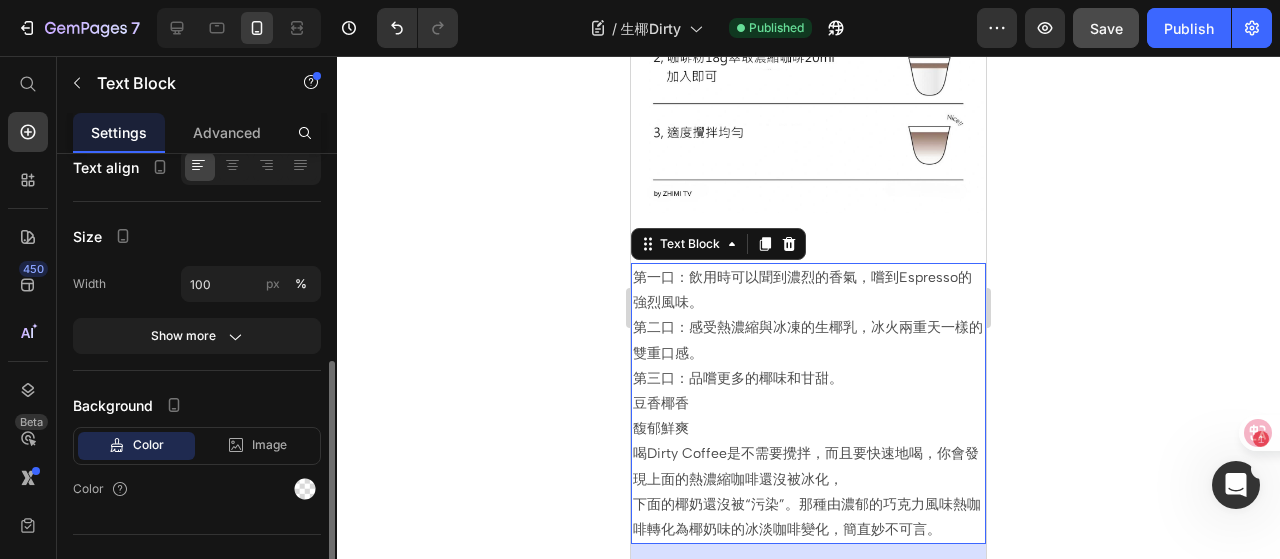 scroll, scrollTop: 300, scrollLeft: 0, axis: vertical 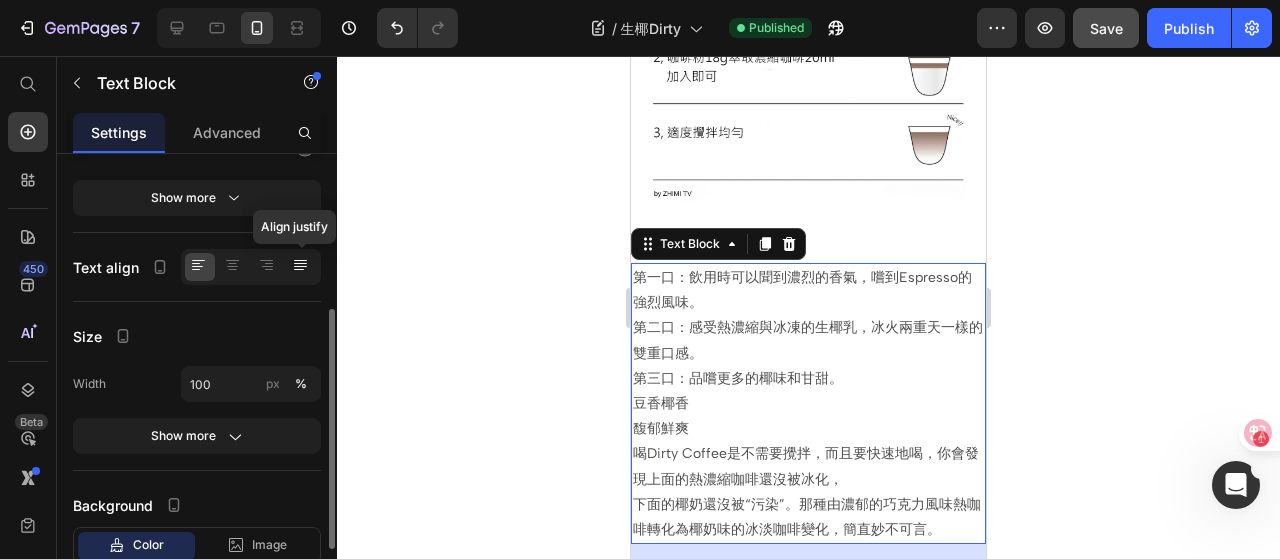 click 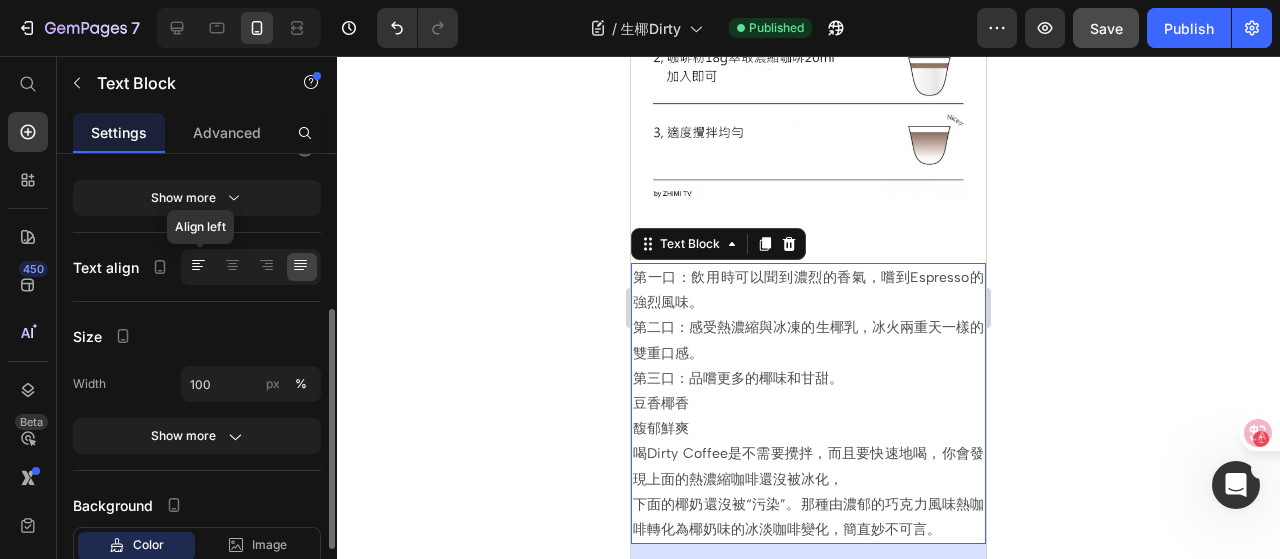 click 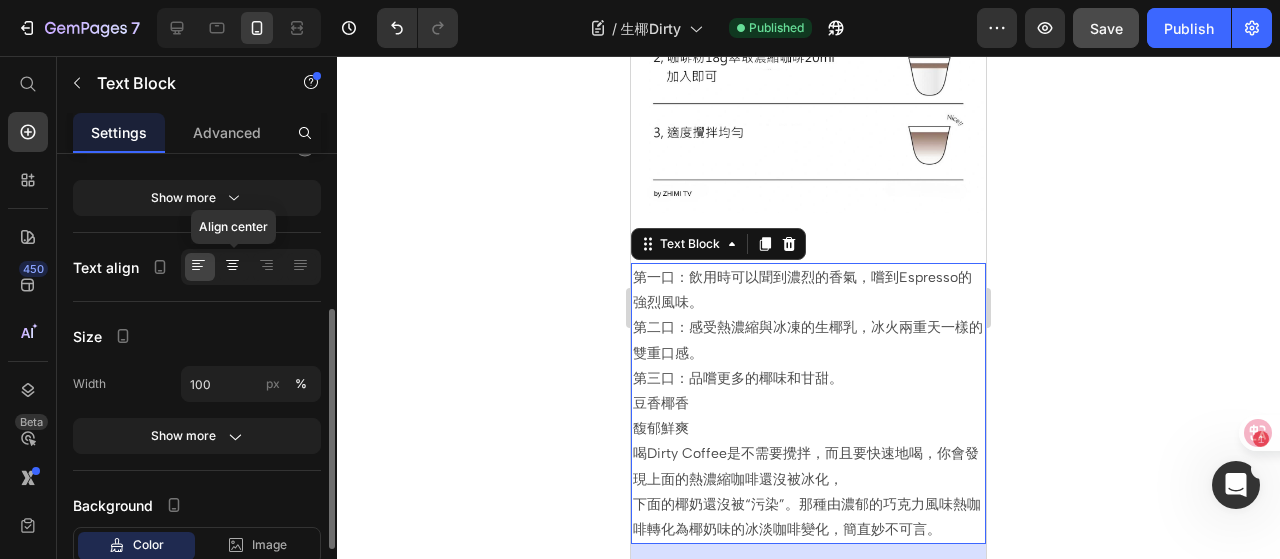 click 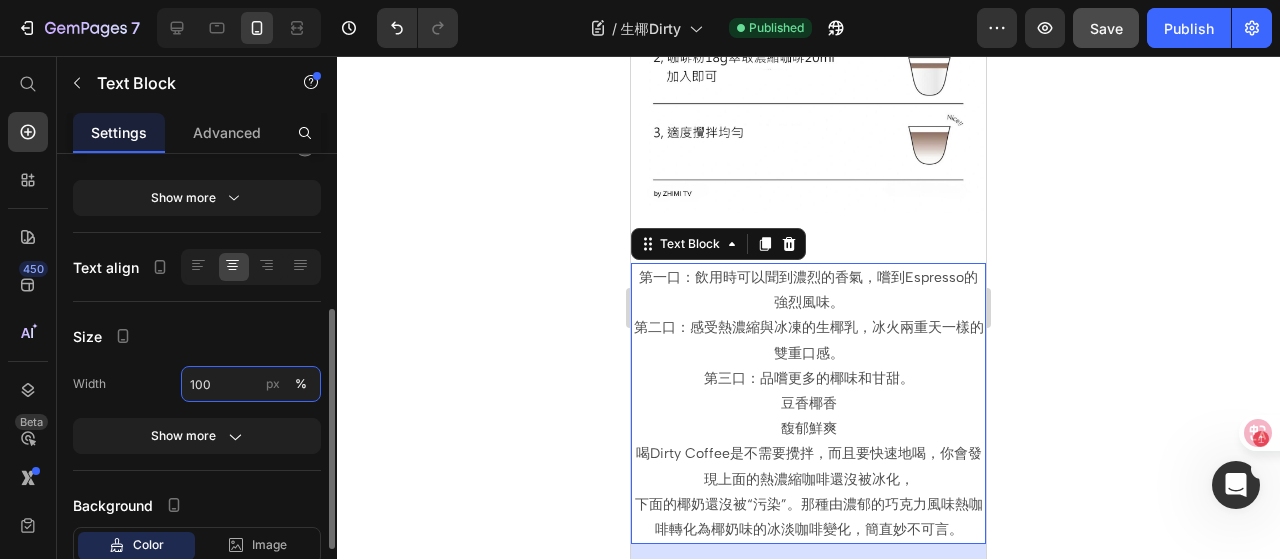 click on "100" at bounding box center [251, 384] 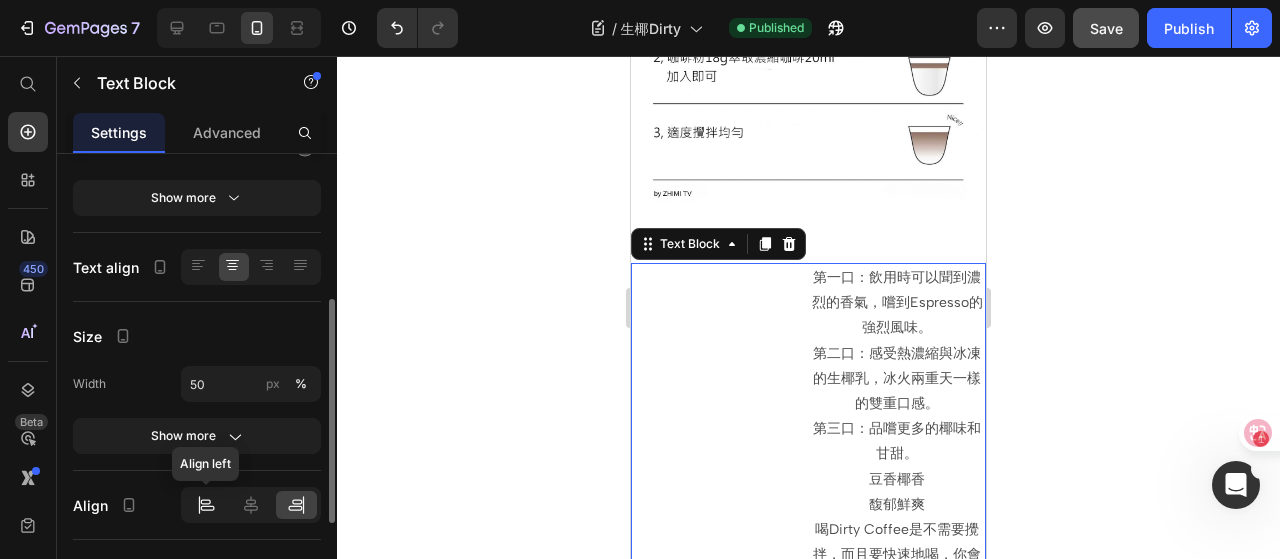click 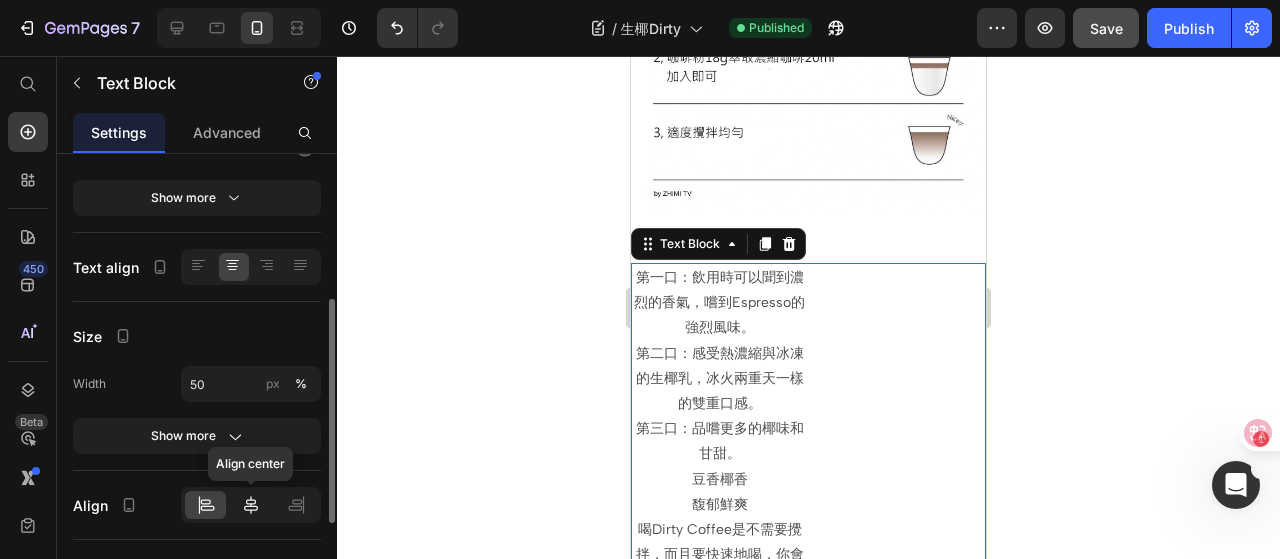 click 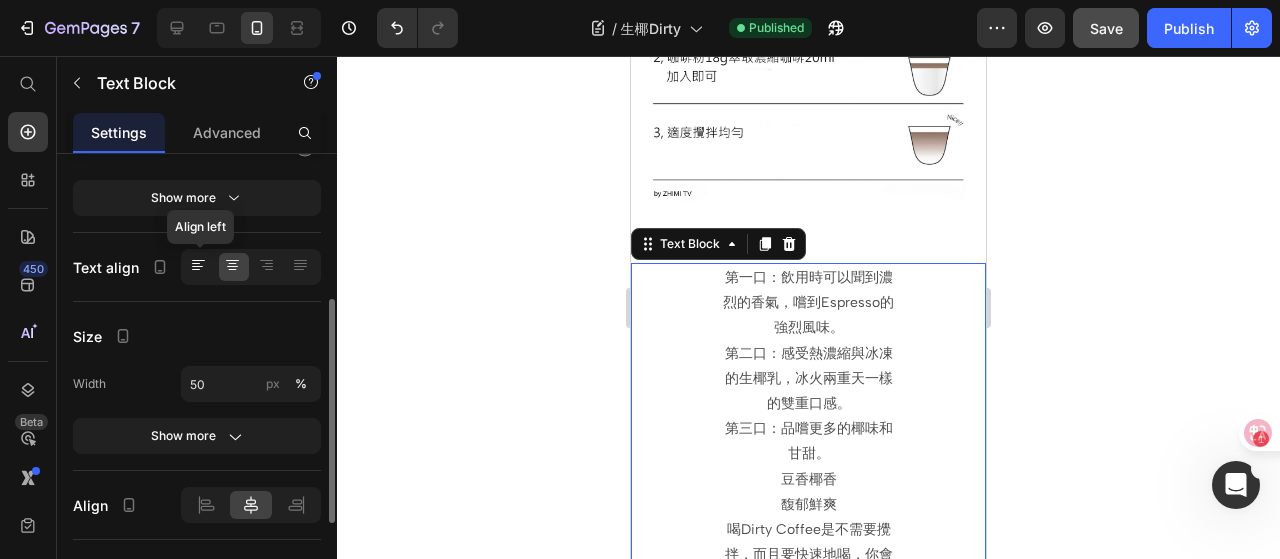 click 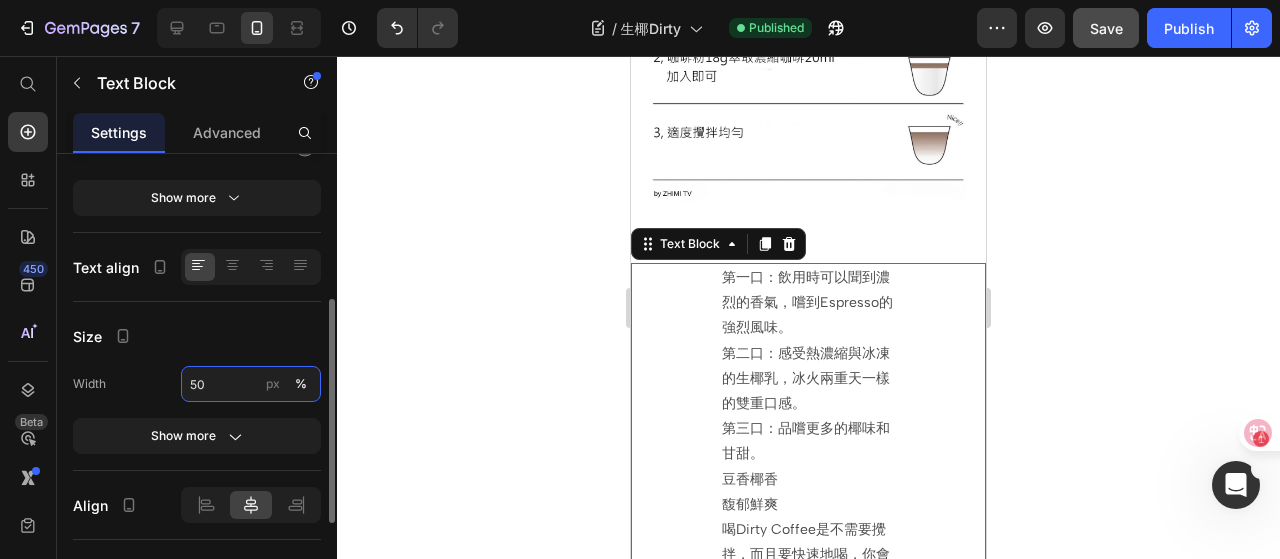 click on "50" at bounding box center (251, 384) 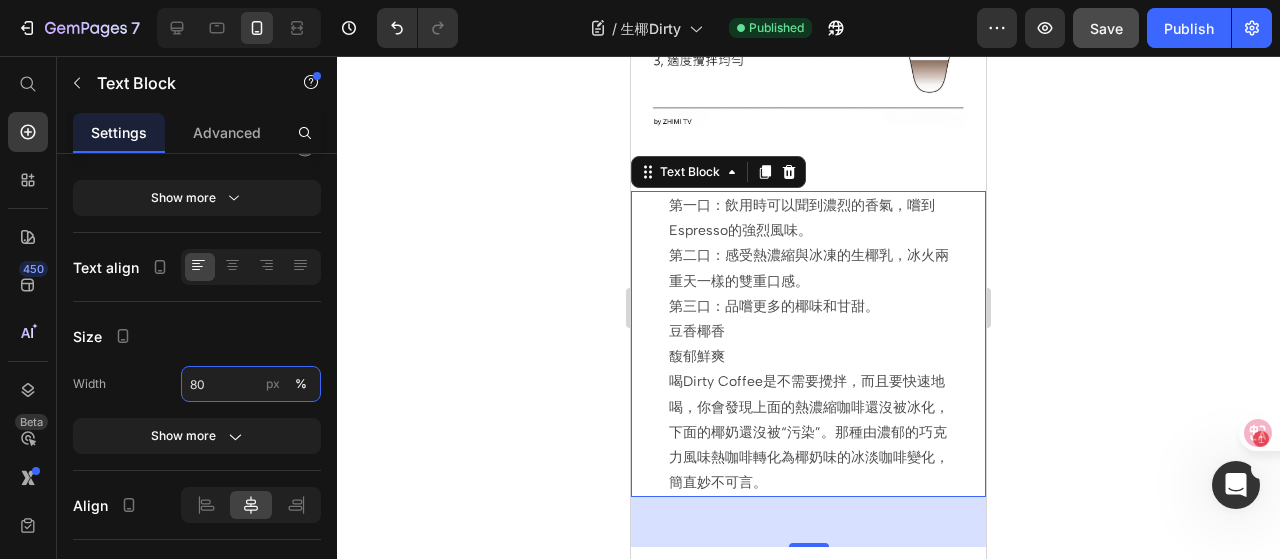 scroll, scrollTop: 1439, scrollLeft: 0, axis: vertical 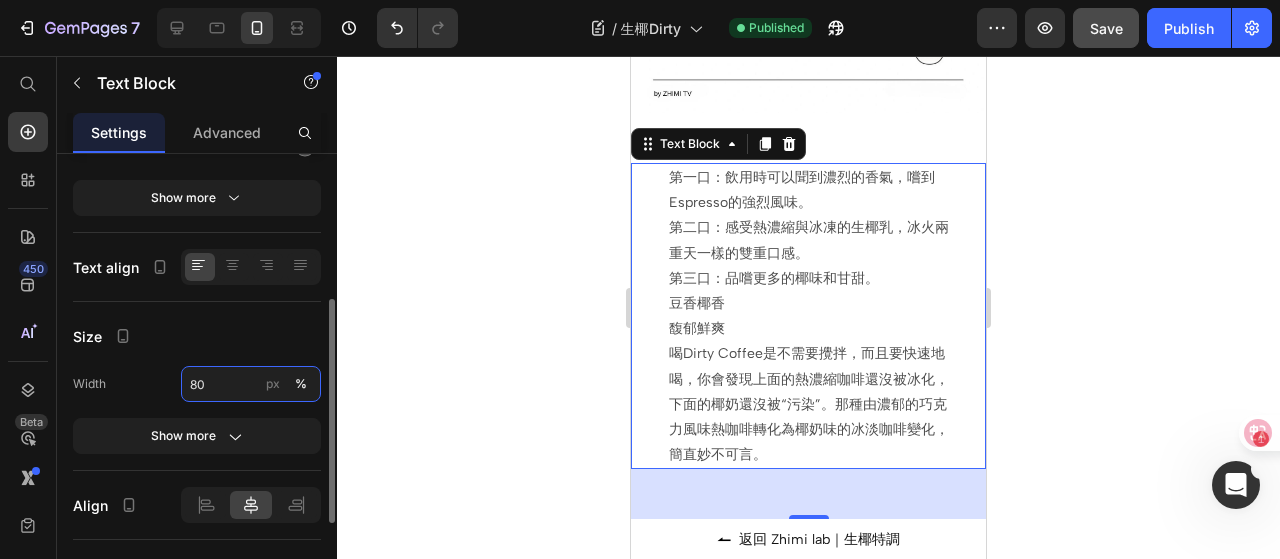 click on "80" at bounding box center (251, 384) 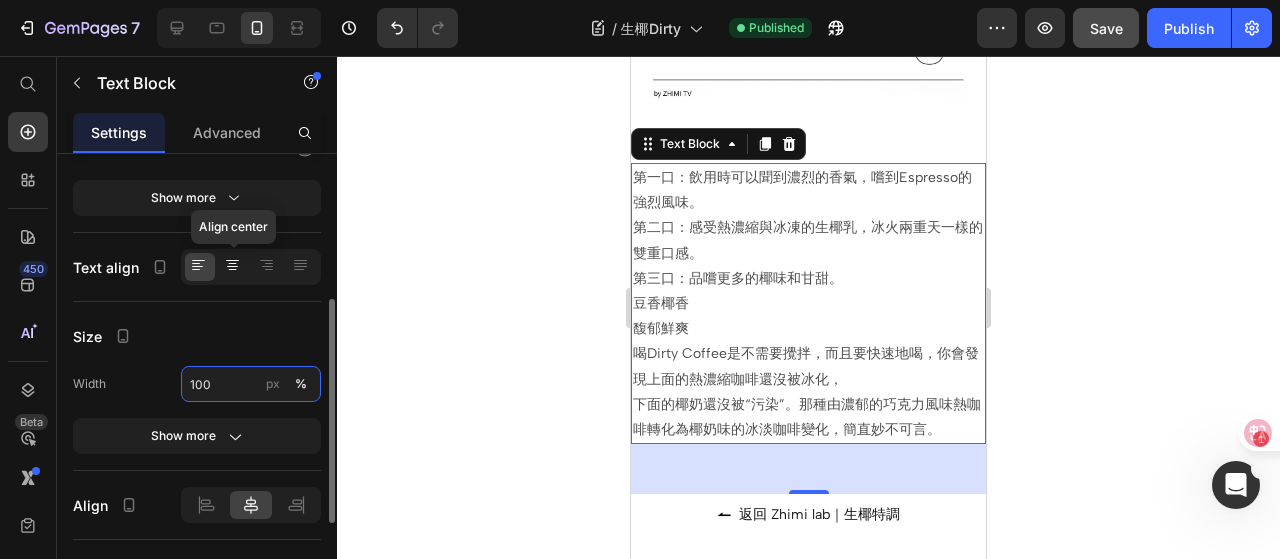 type on "100" 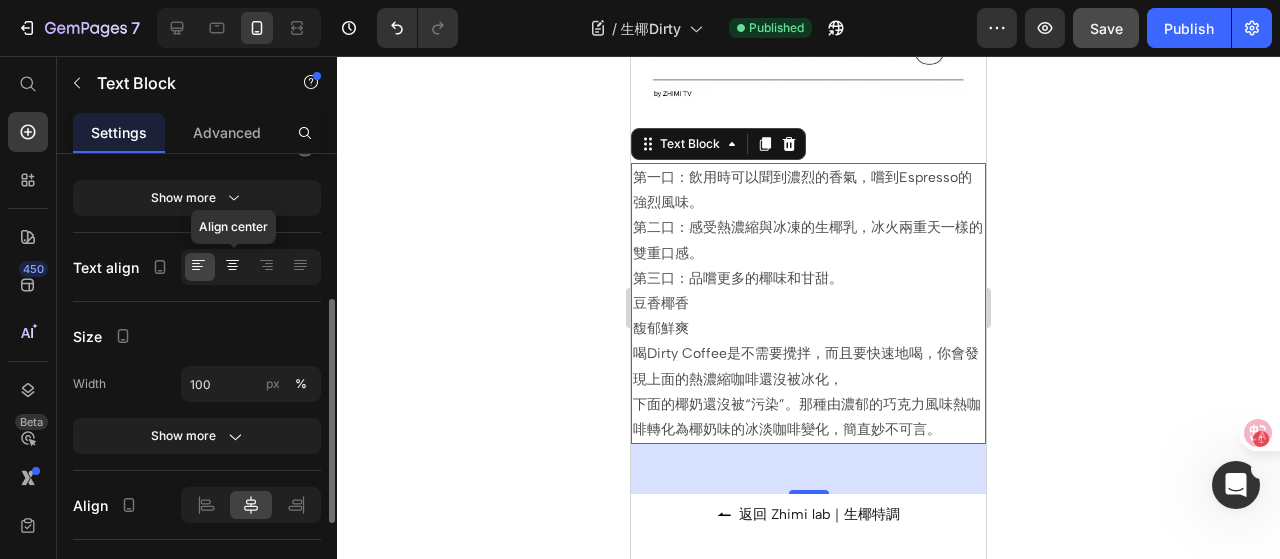click 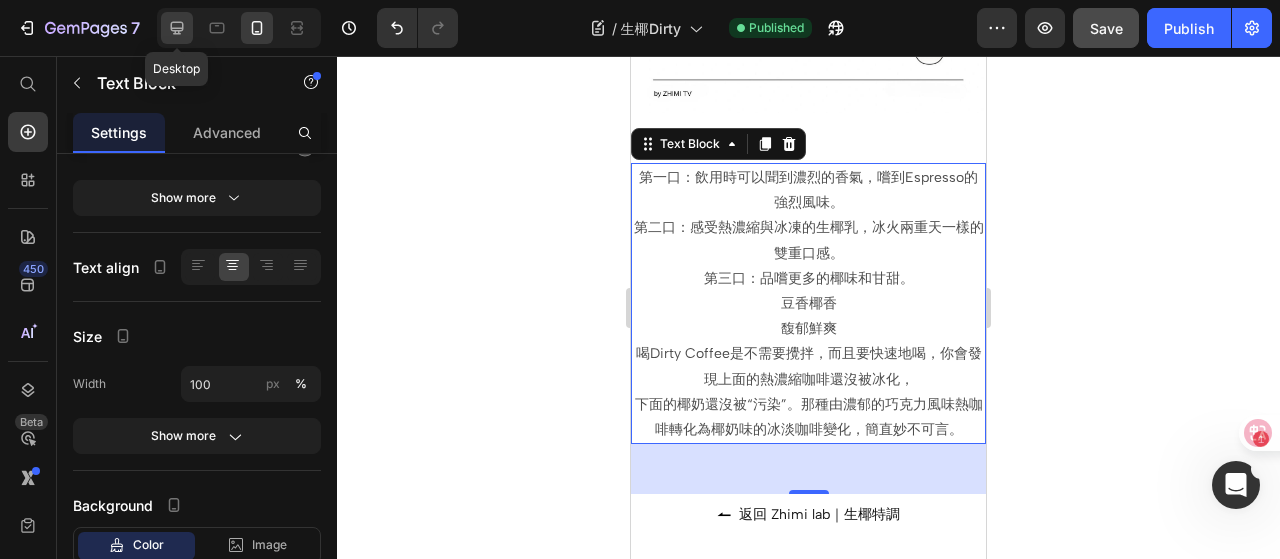 click 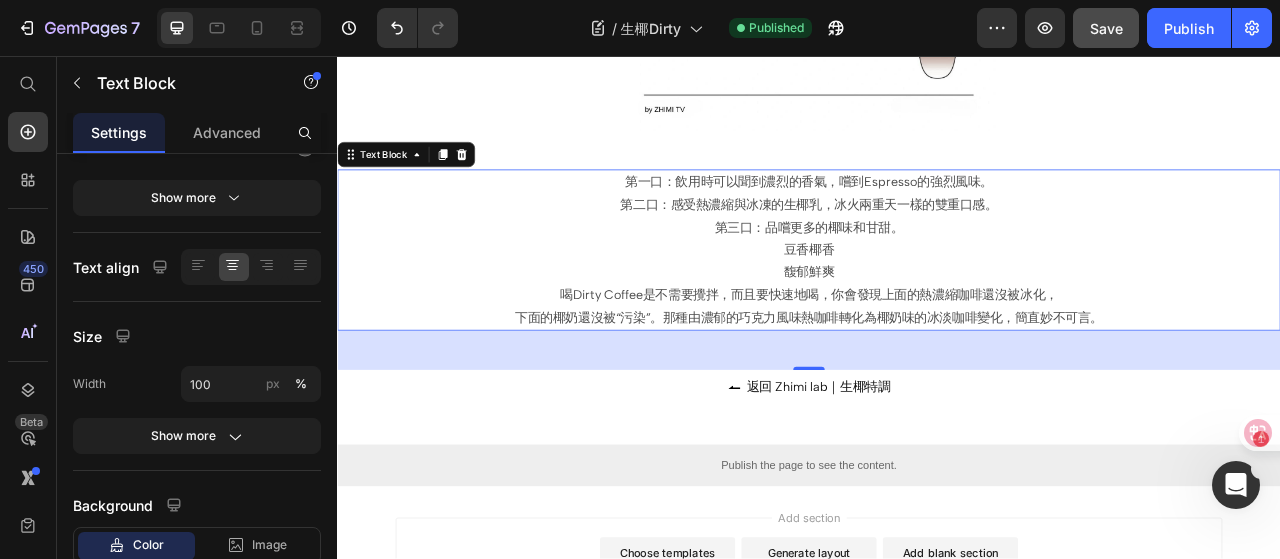 scroll, scrollTop: 1731, scrollLeft: 0, axis: vertical 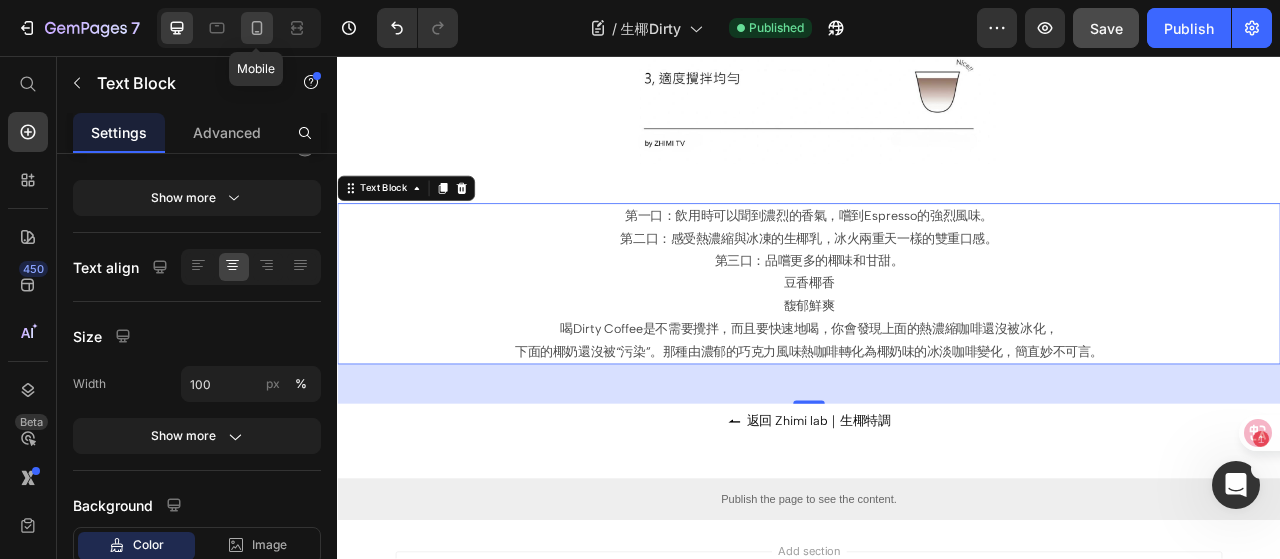 click 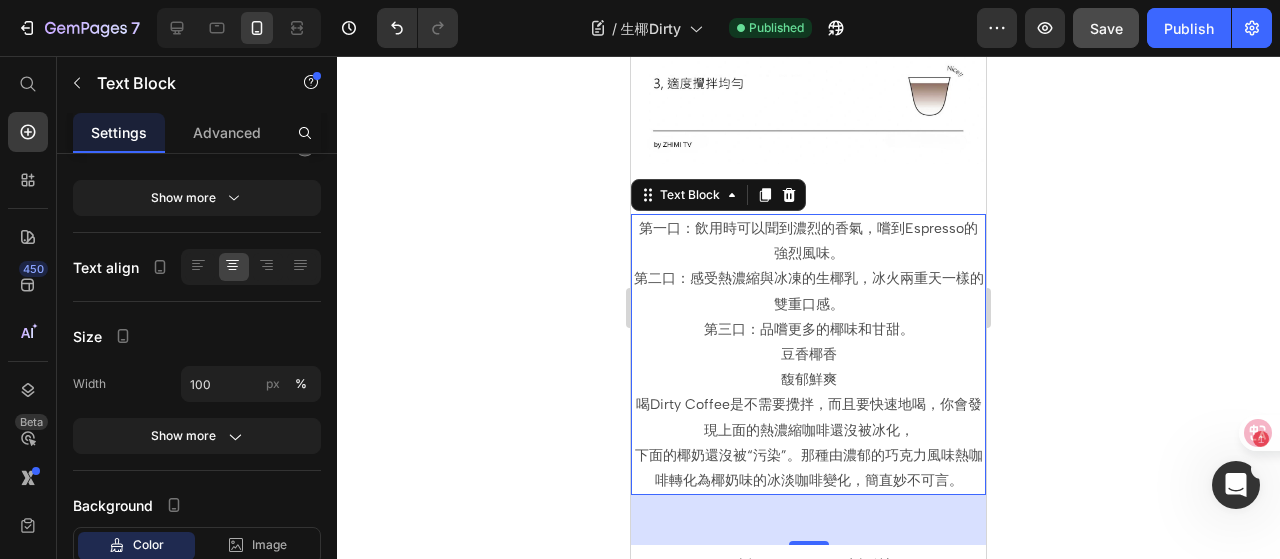 scroll, scrollTop: 1439, scrollLeft: 0, axis: vertical 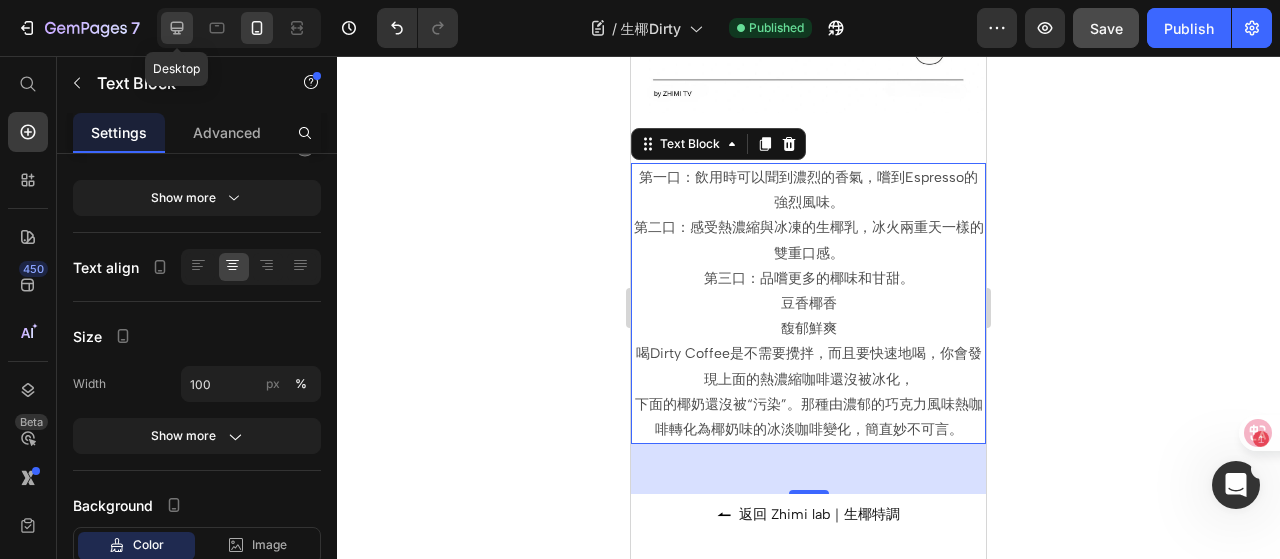 click 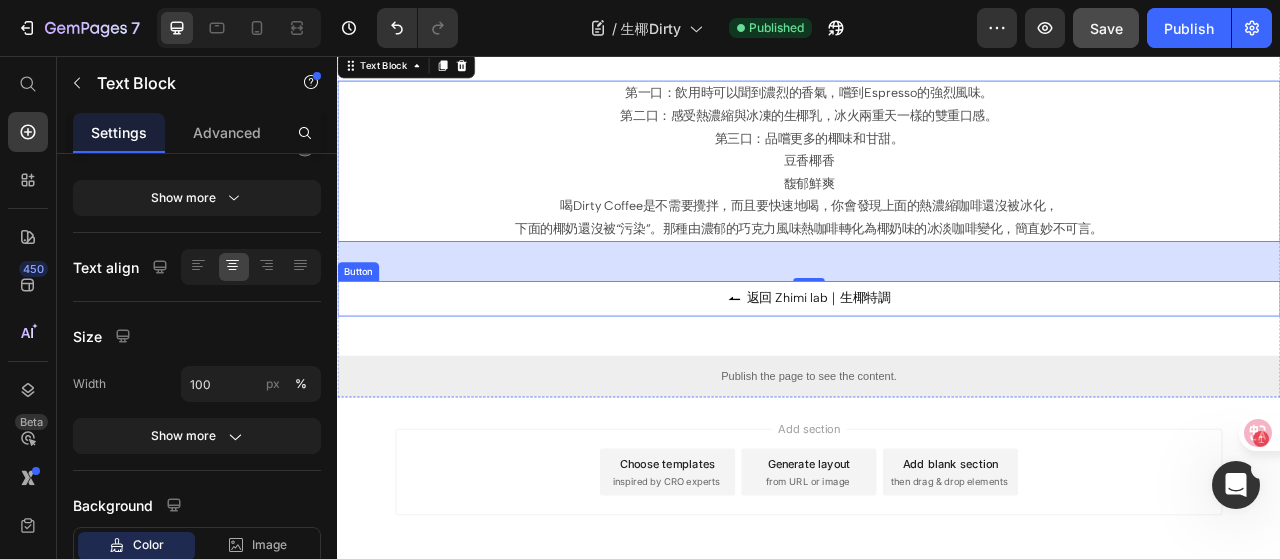 scroll, scrollTop: 1831, scrollLeft: 0, axis: vertical 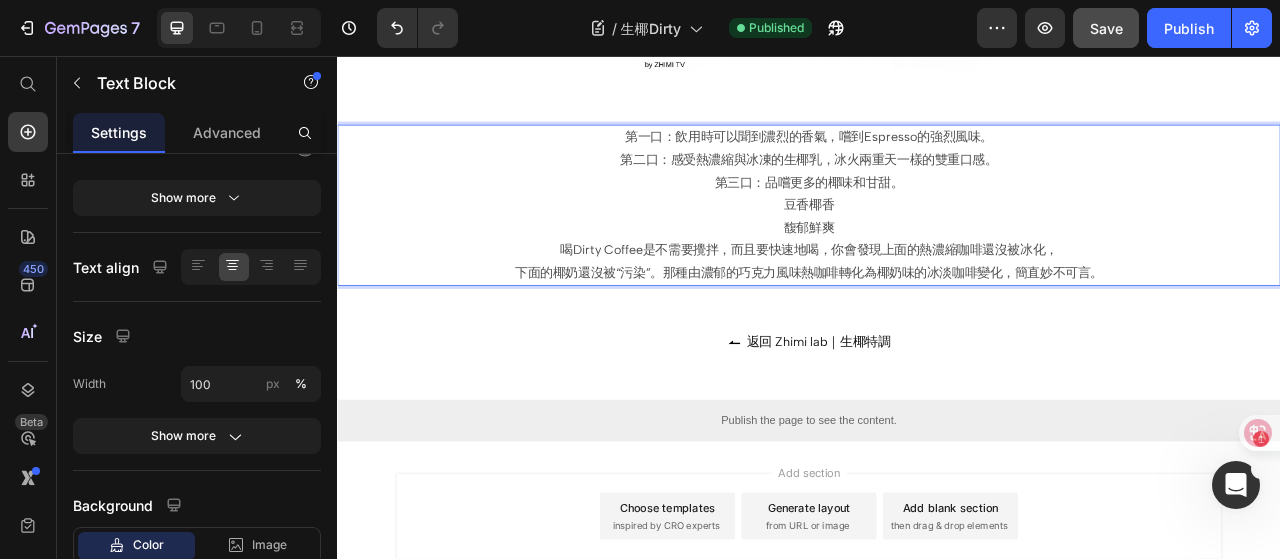click on "第三口：品嚐更多的椰味和甘甜。 豆香椰香 馥郁鮮爽" at bounding box center [937, 247] 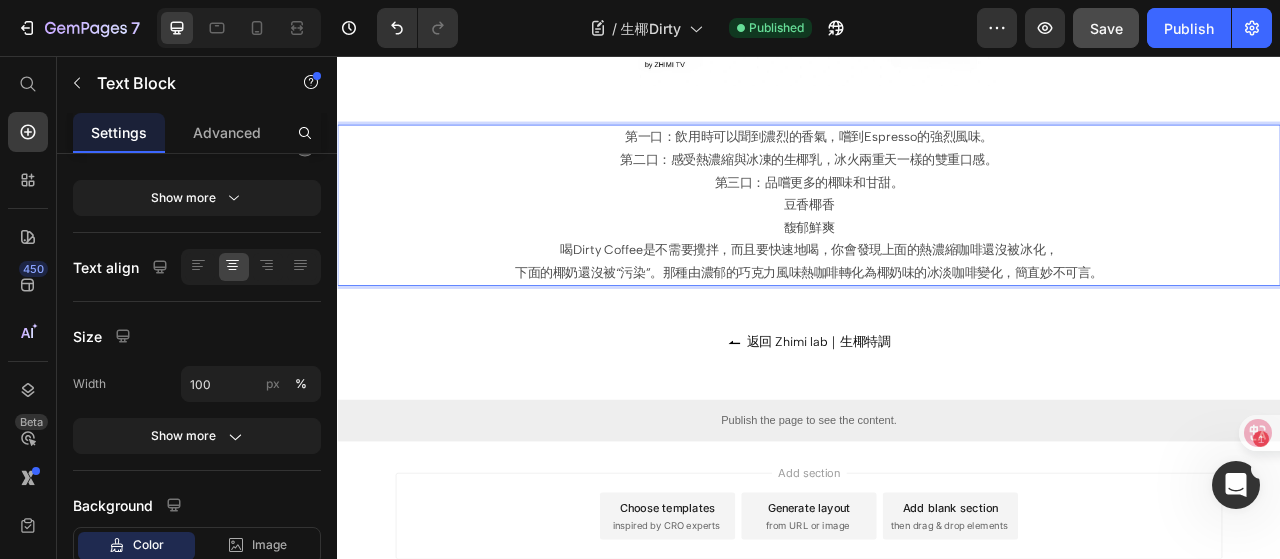 click on "第三口：品嚐更多的椰味和甘甜。 豆香椰香 馥郁鮮爽" at bounding box center [937, 247] 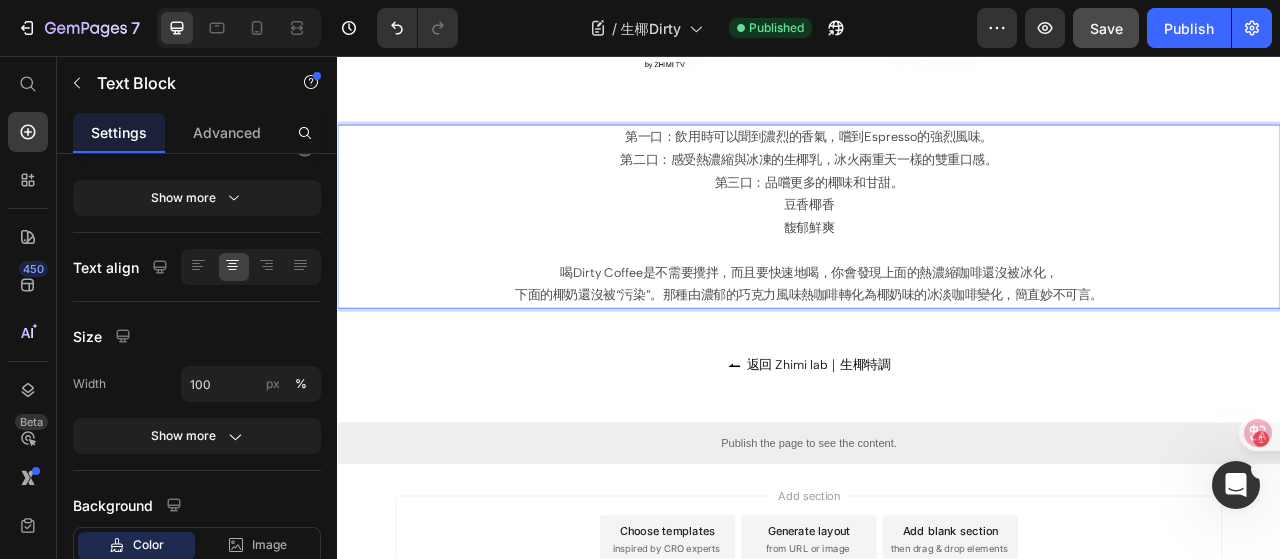 click on "第三口：品嚐更多的椰味和甘甜。 豆香椰香 馥郁鮮爽" at bounding box center (937, 247) 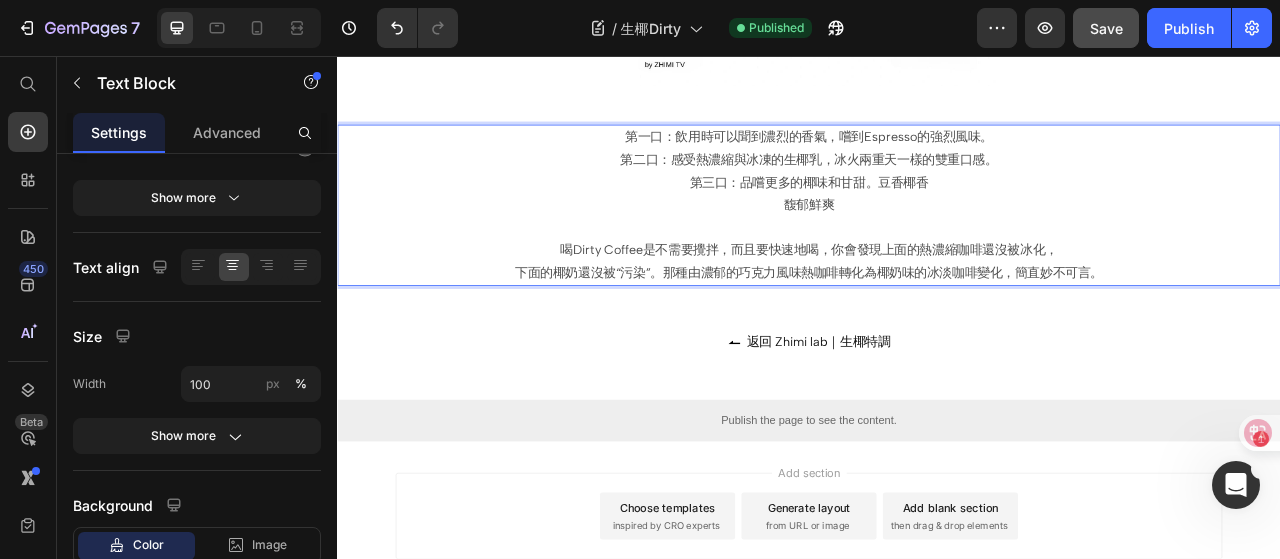 click on "第三口：品嚐更多的椰味和甘甜。豆香椰香 馥郁鮮爽" at bounding box center [937, 233] 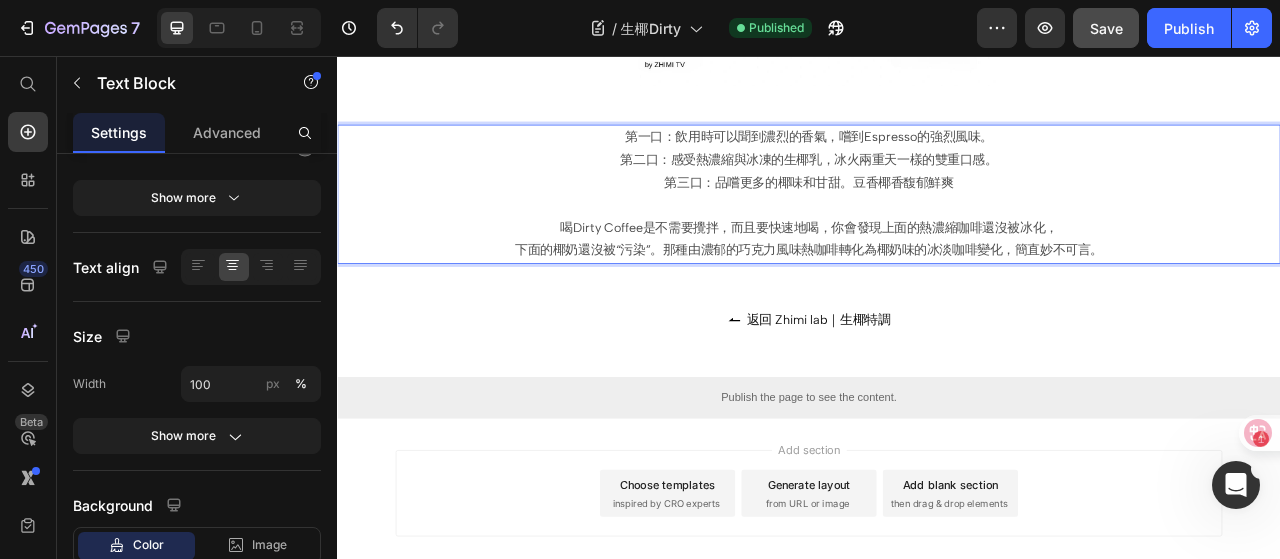 type 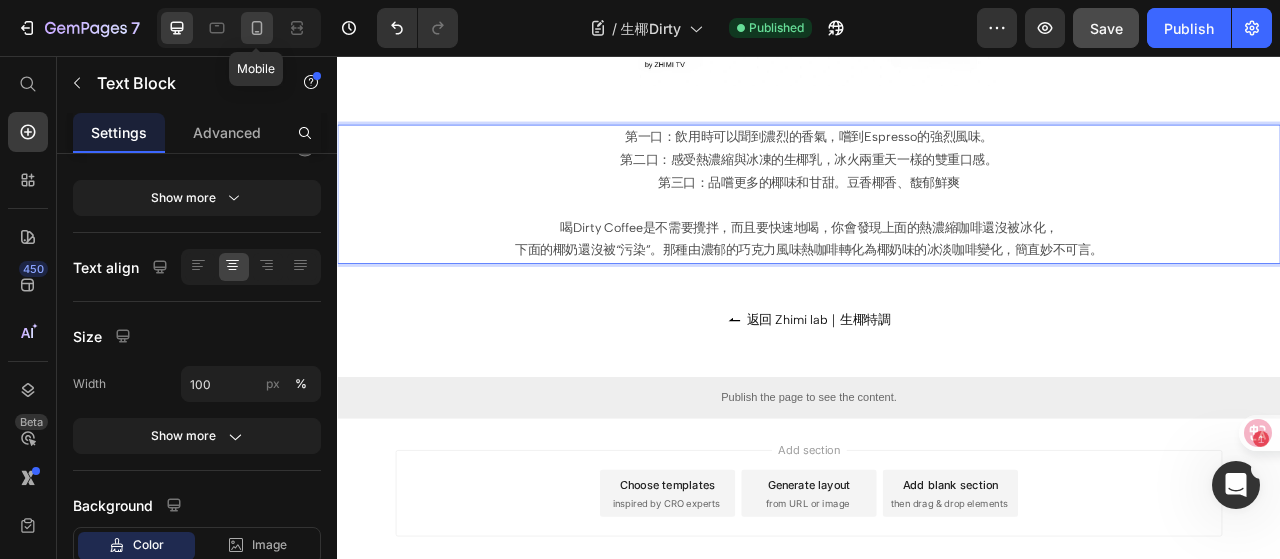 click 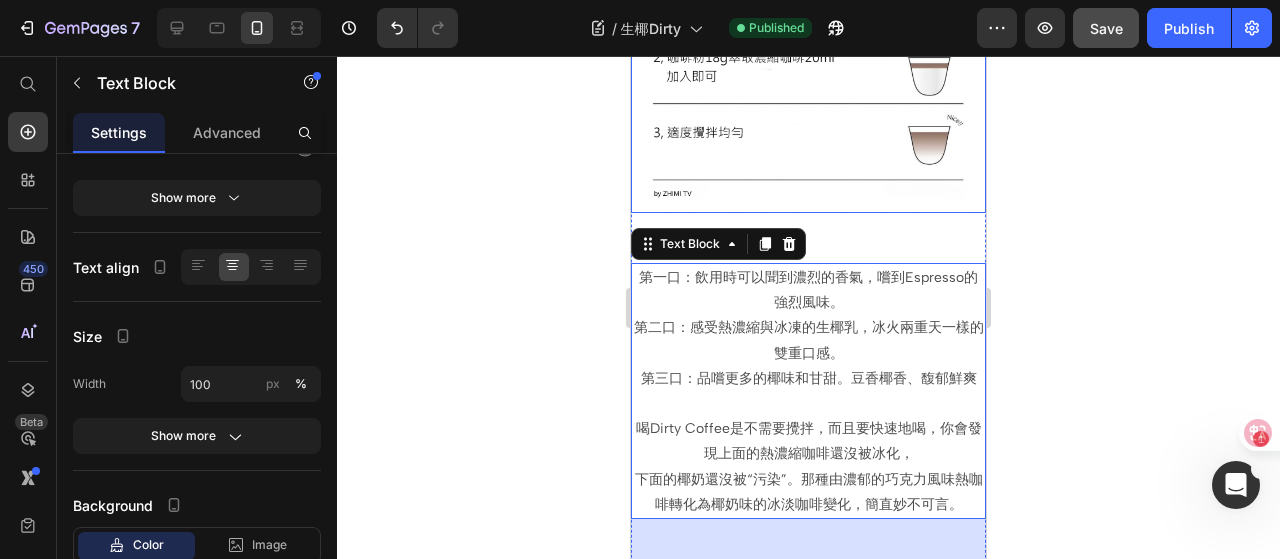 scroll, scrollTop: 1439, scrollLeft: 0, axis: vertical 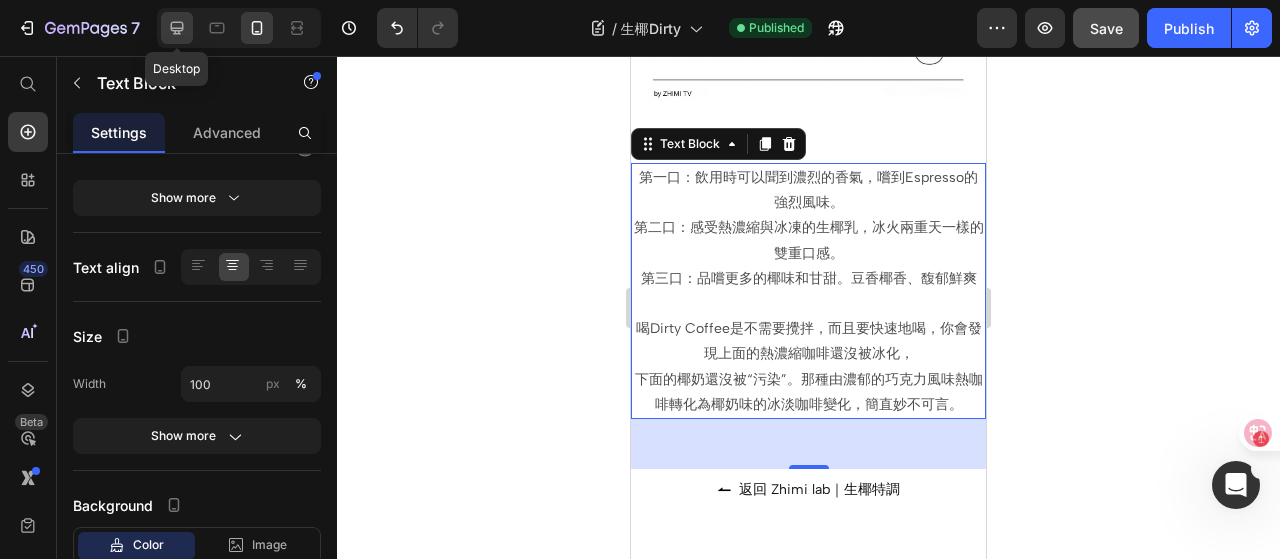 click 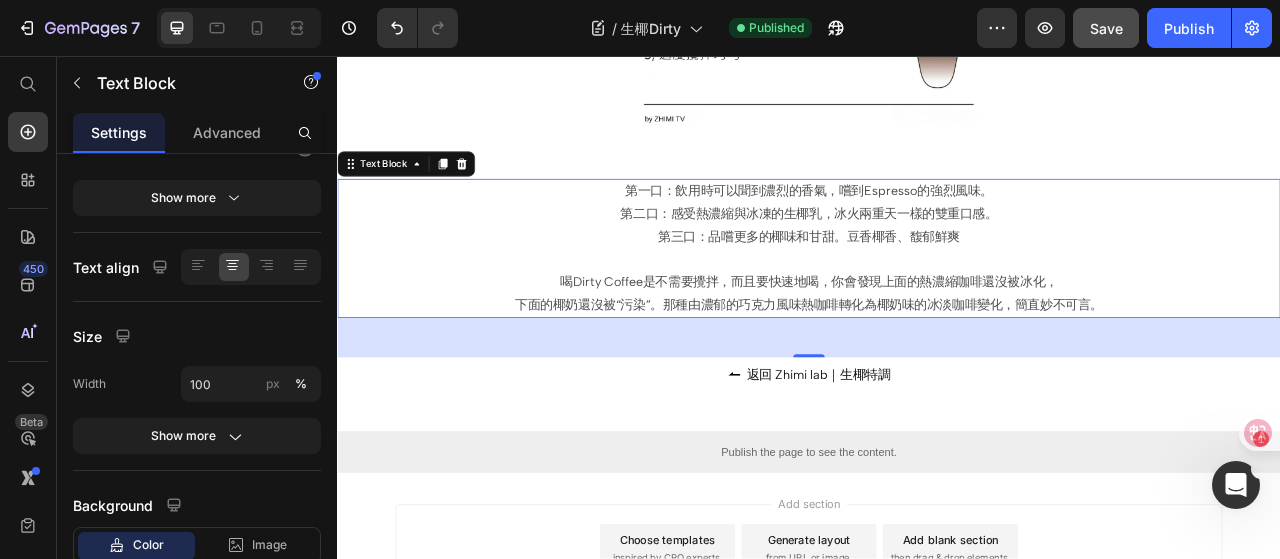 scroll, scrollTop: 1731, scrollLeft: 0, axis: vertical 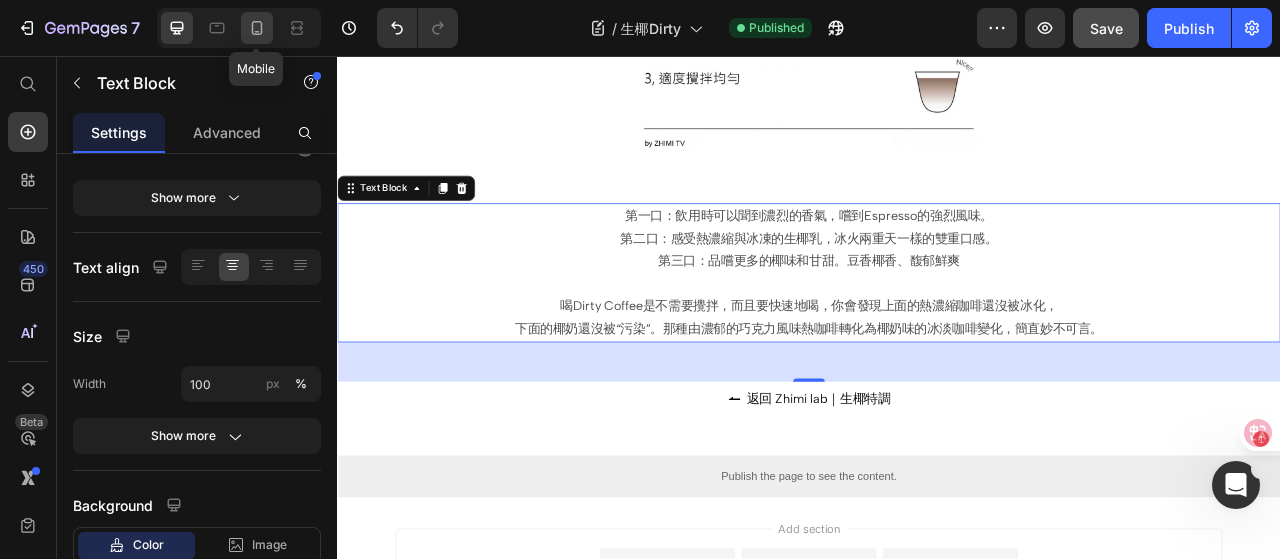 click 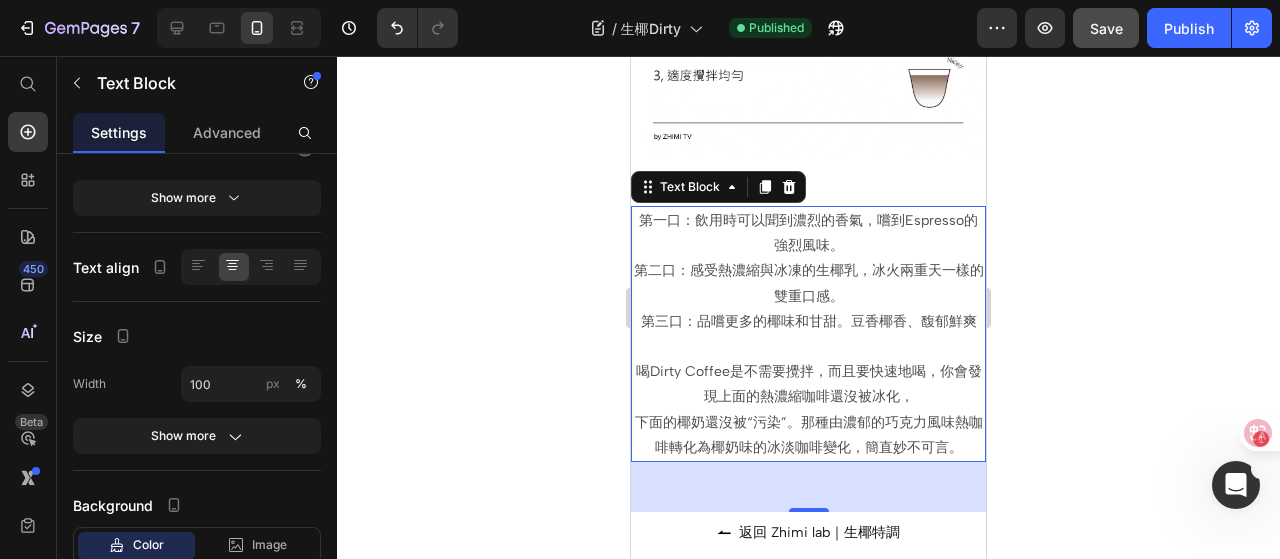 scroll, scrollTop: 1439, scrollLeft: 0, axis: vertical 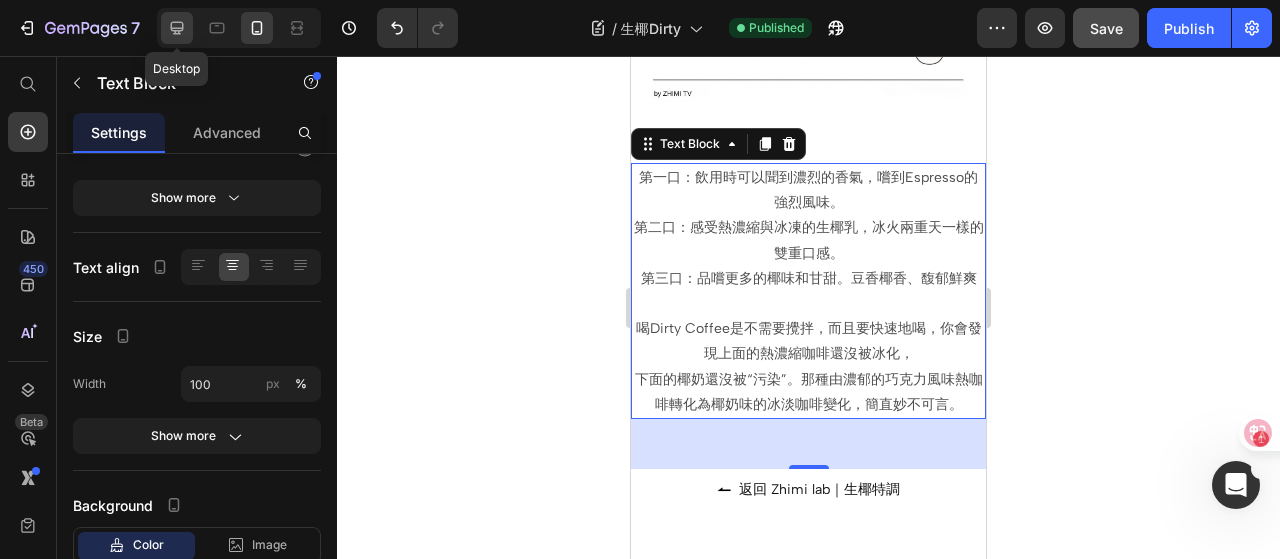 click 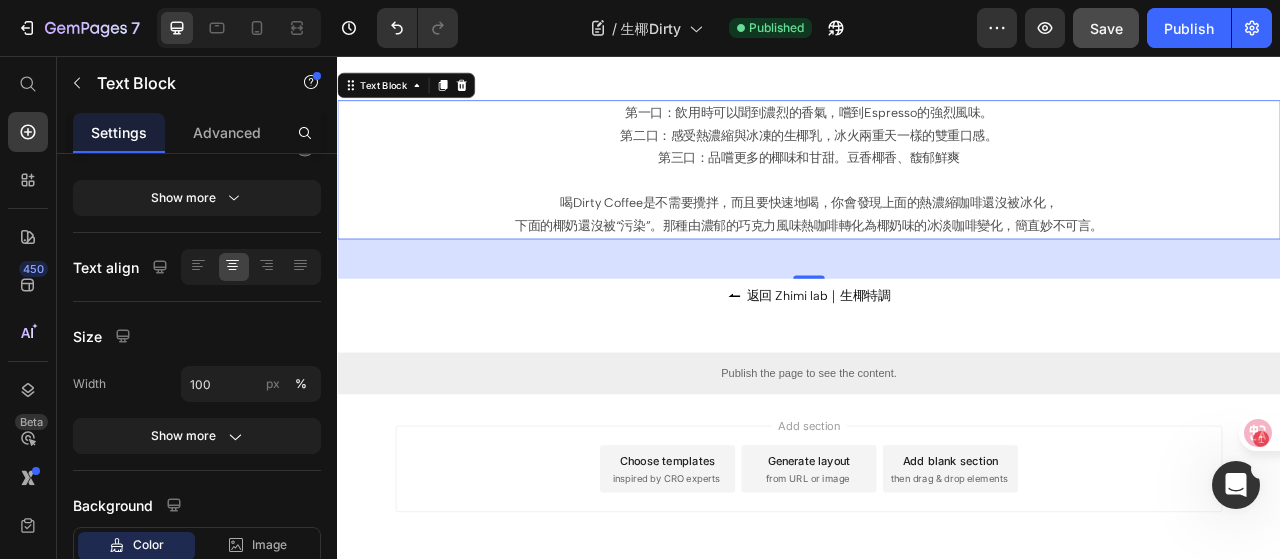 scroll, scrollTop: 1831, scrollLeft: 0, axis: vertical 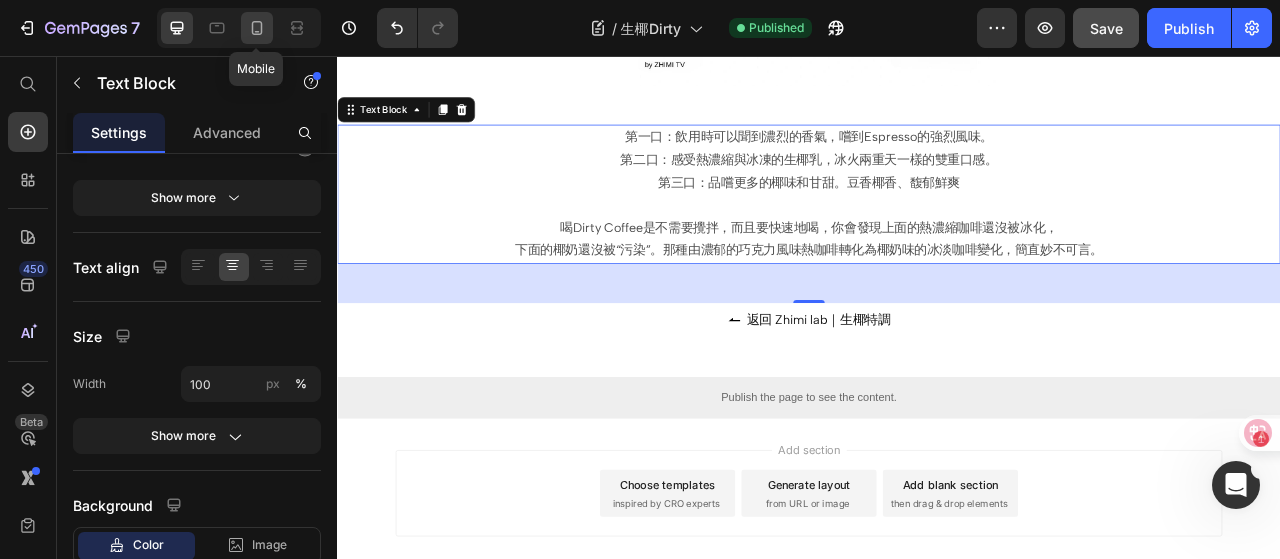 click 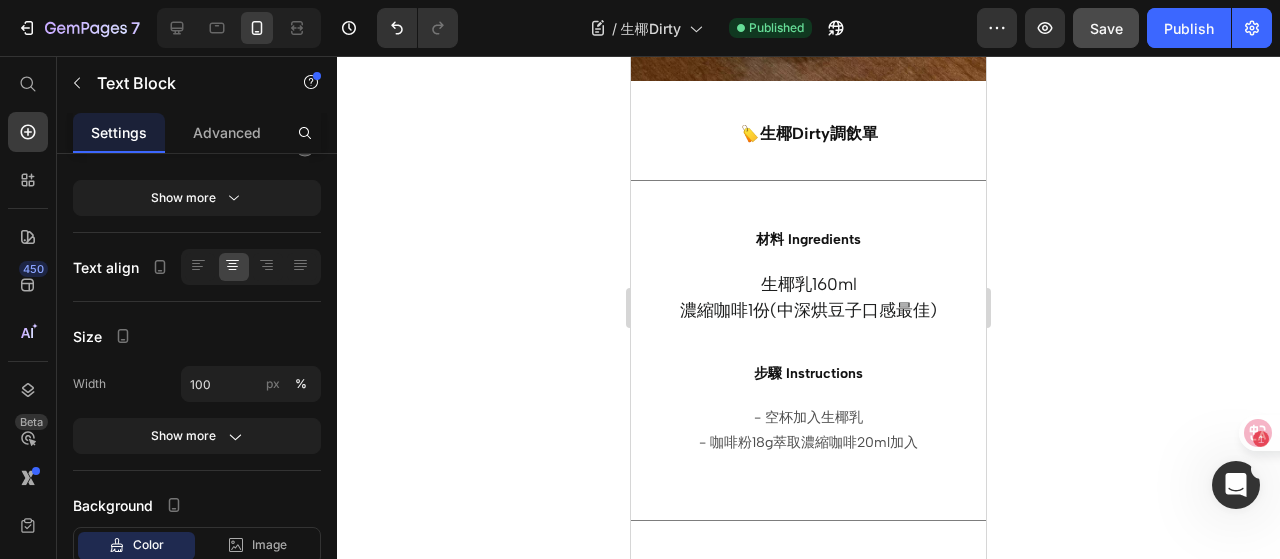 scroll, scrollTop: 539, scrollLeft: 0, axis: vertical 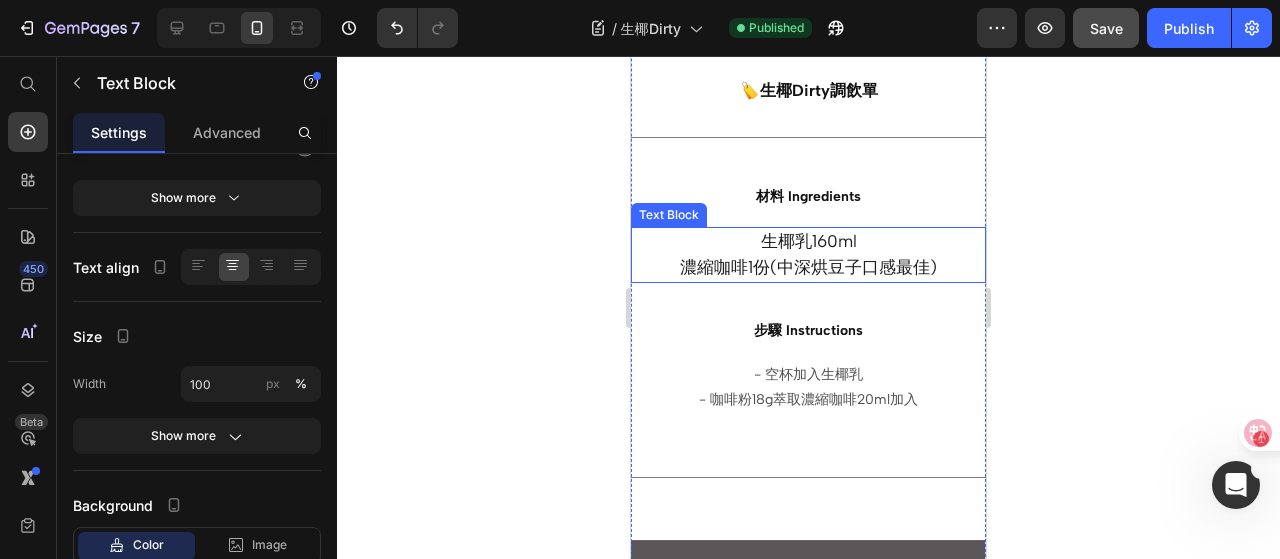 click on "生椰乳160ml" at bounding box center [809, 241] 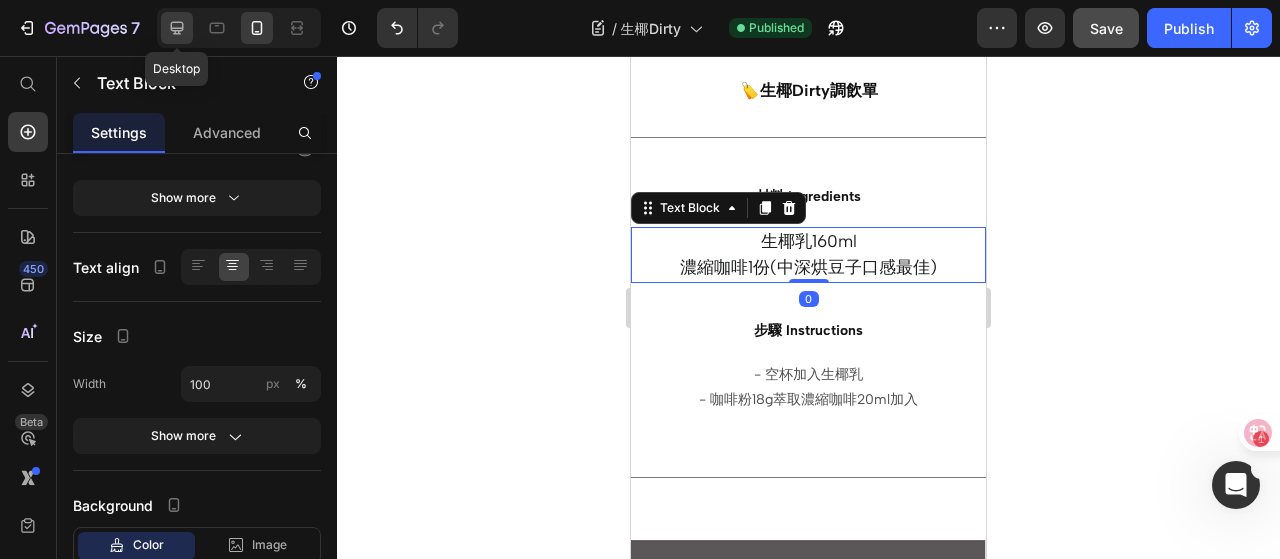 click 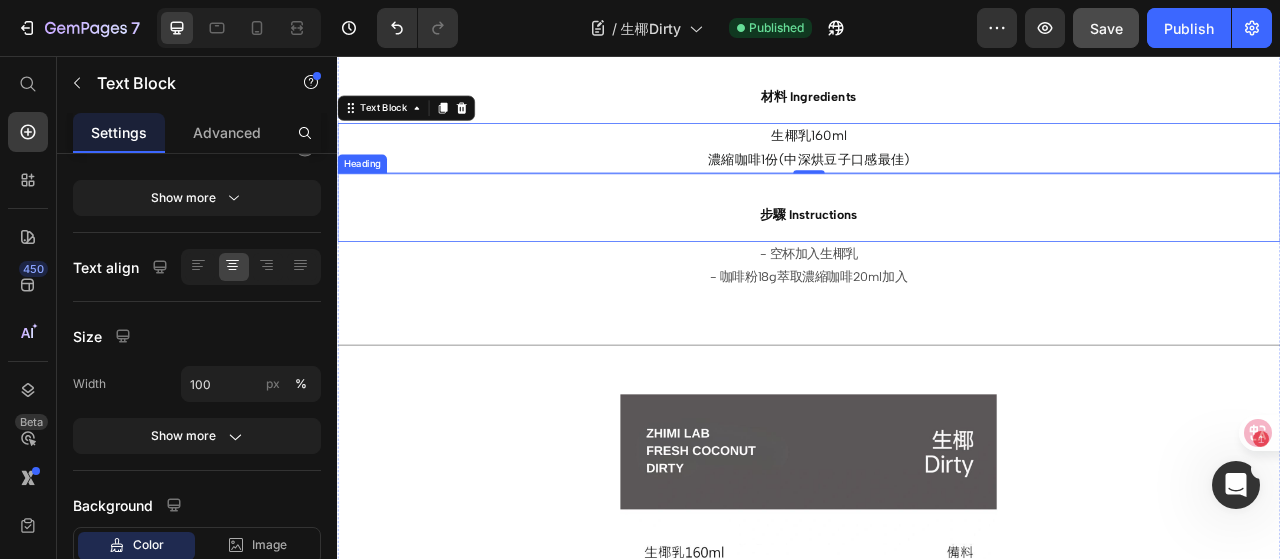 scroll, scrollTop: 807, scrollLeft: 0, axis: vertical 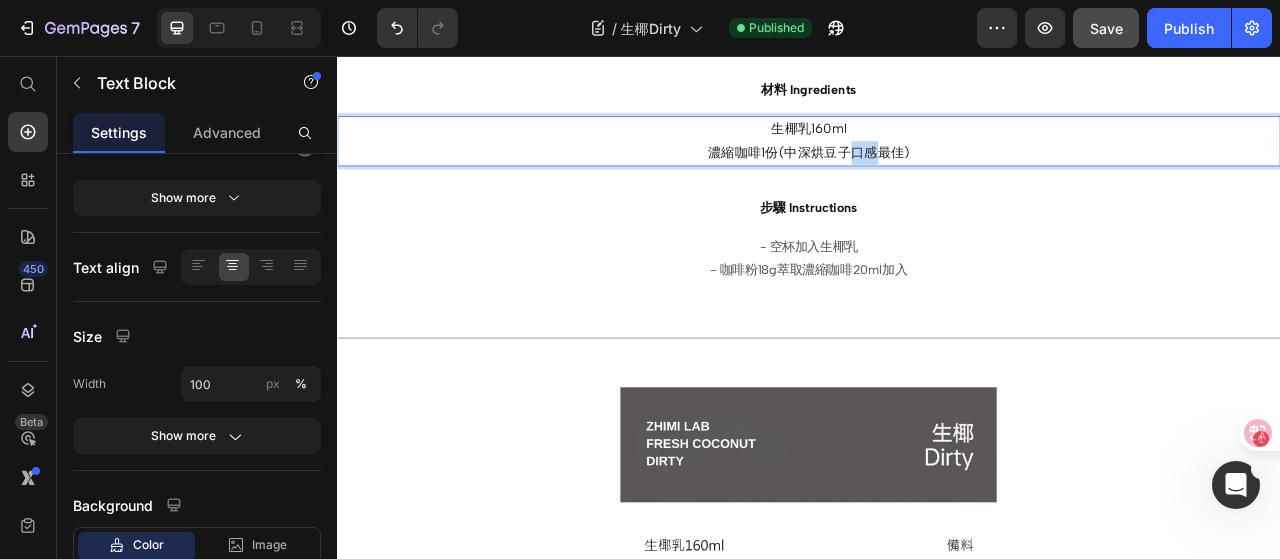 click on "生椰乳160ml 濃縮咖啡1份(中深烘豆子口感最佳)" at bounding box center [937, 165] 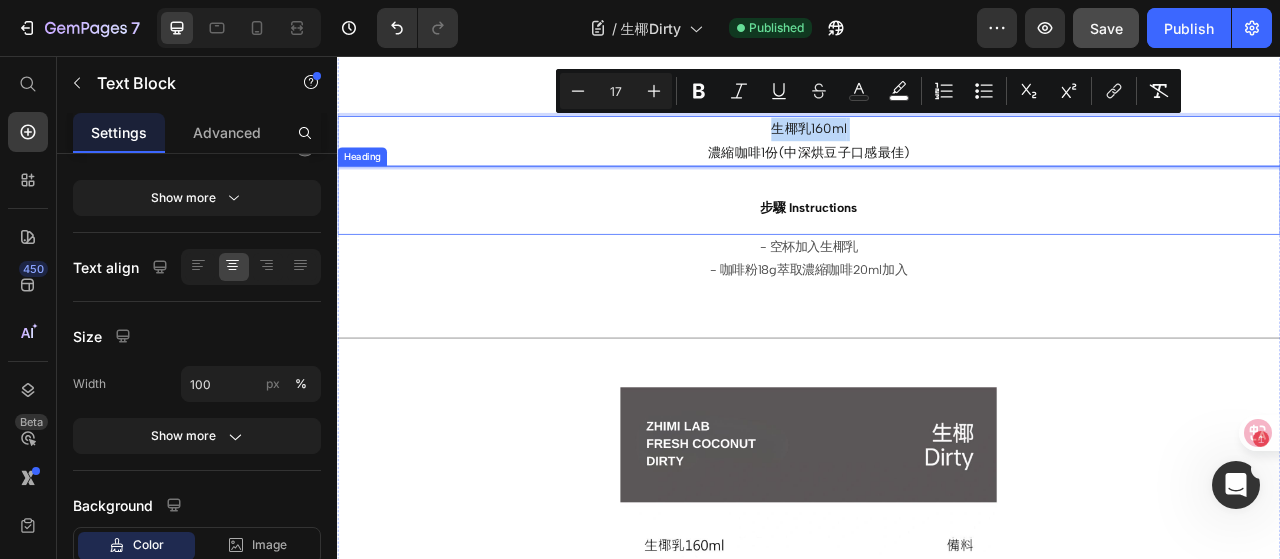 copy on "生椰乳160ml" 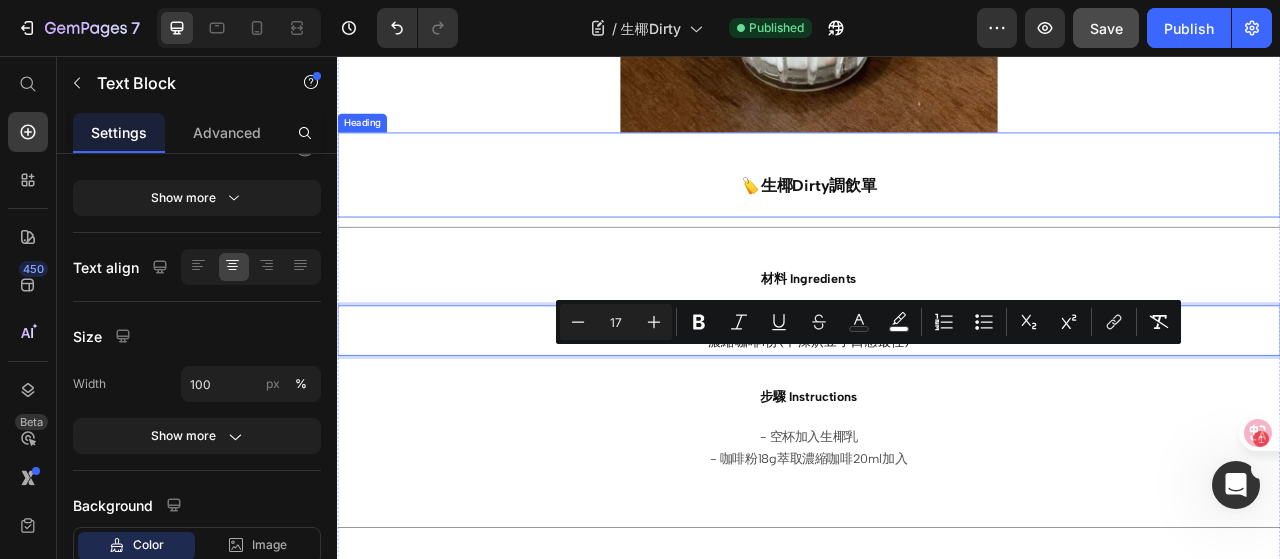 scroll, scrollTop: 607, scrollLeft: 0, axis: vertical 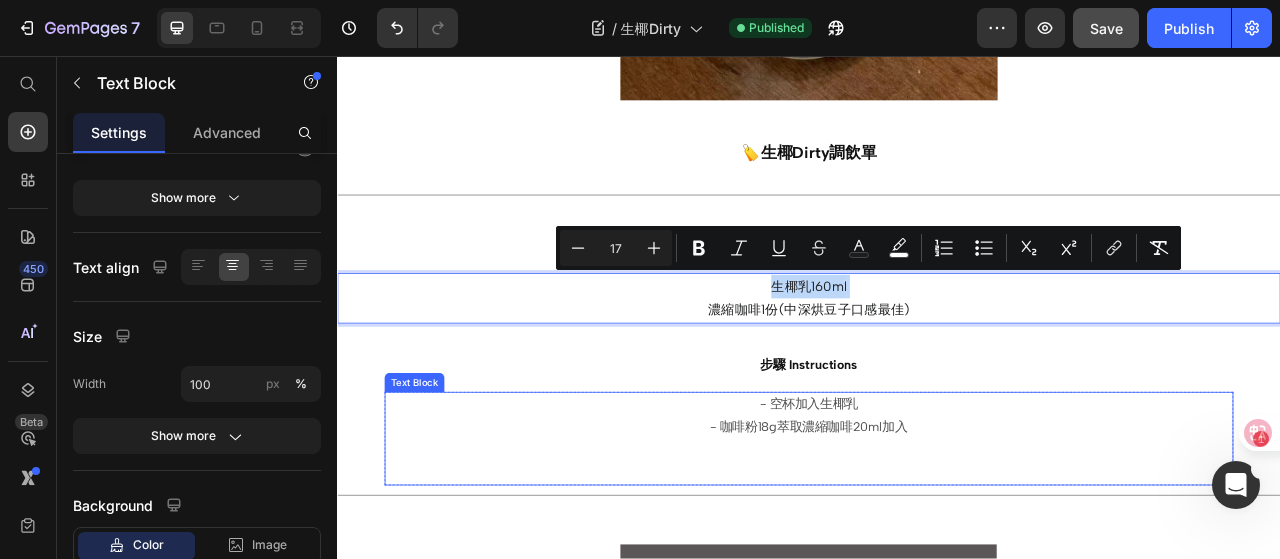 click on "- 空杯加入生椰乳" at bounding box center [937, 500] 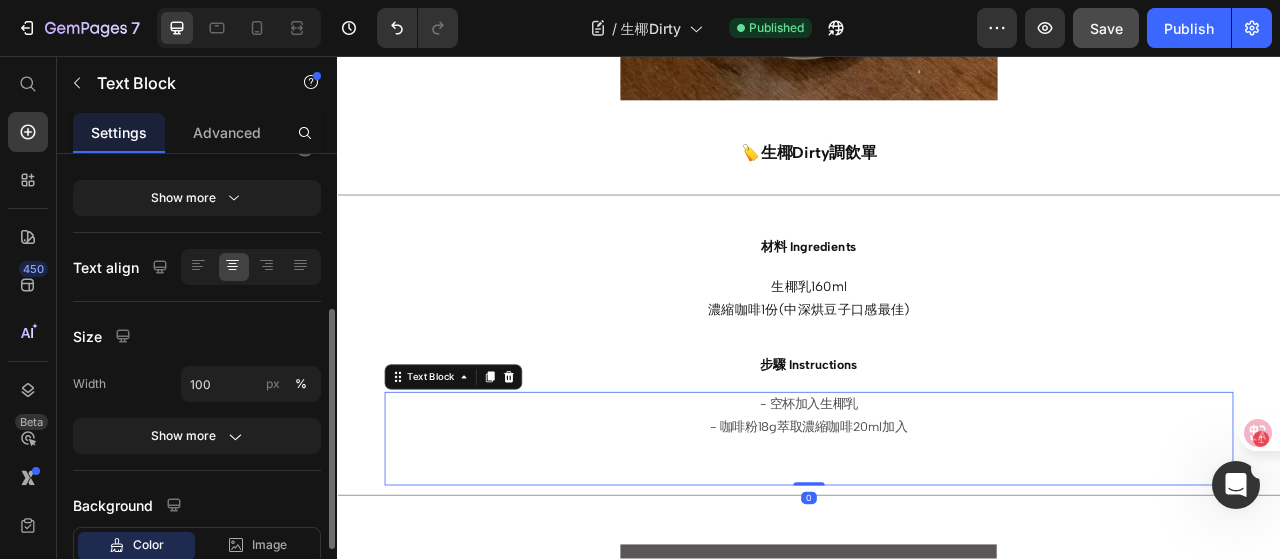 scroll, scrollTop: 0, scrollLeft: 0, axis: both 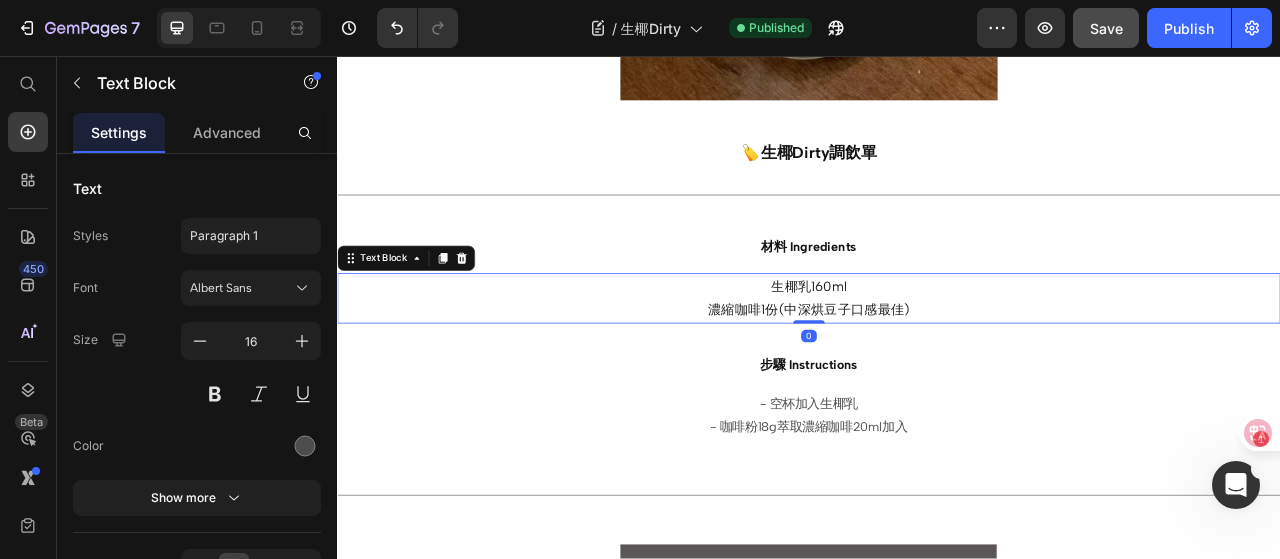 click on "生椰乳160ml" at bounding box center [937, 349] 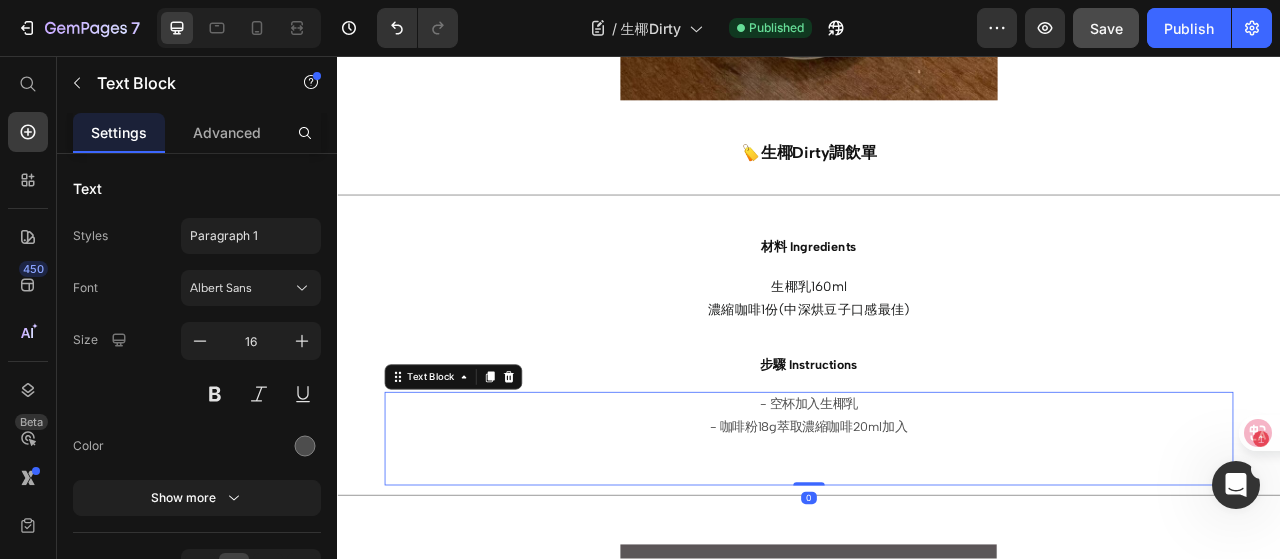 click on "- 空杯加入生椰乳" at bounding box center [937, 500] 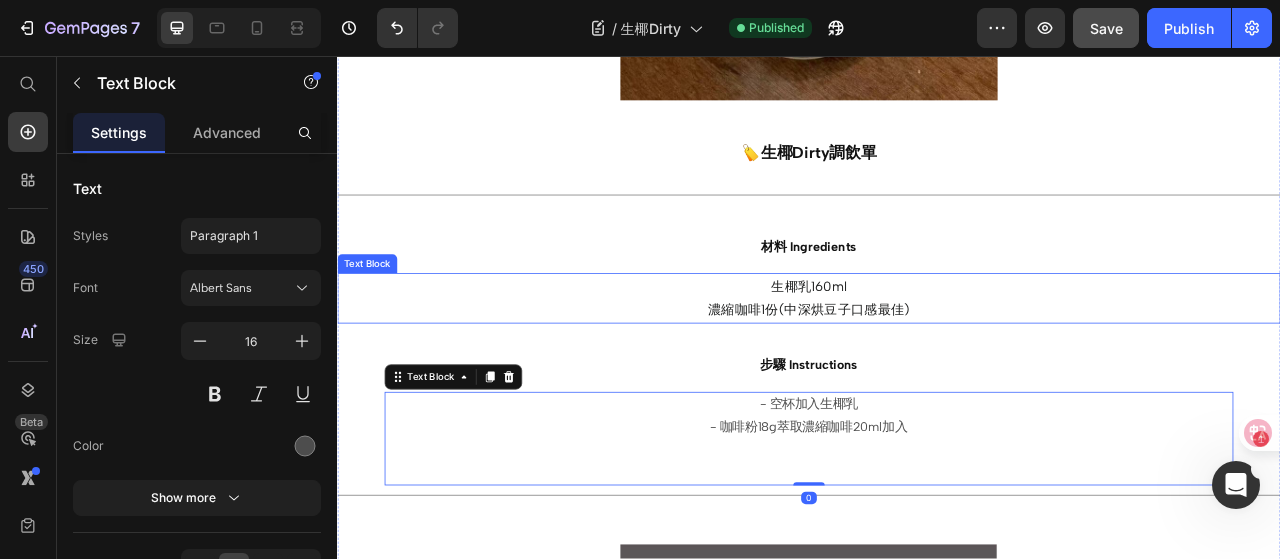 click on "生椰乳160ml" at bounding box center [937, 349] 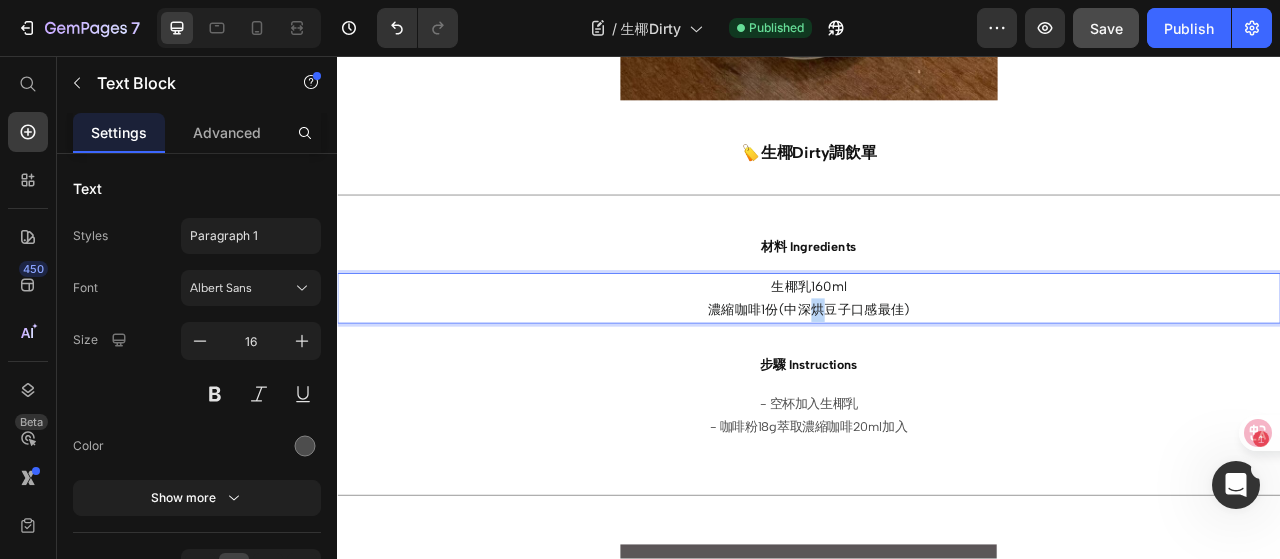 click on "生椰乳160ml 濃縮咖啡1份(中深烘豆子口感最佳)" at bounding box center [937, 365] 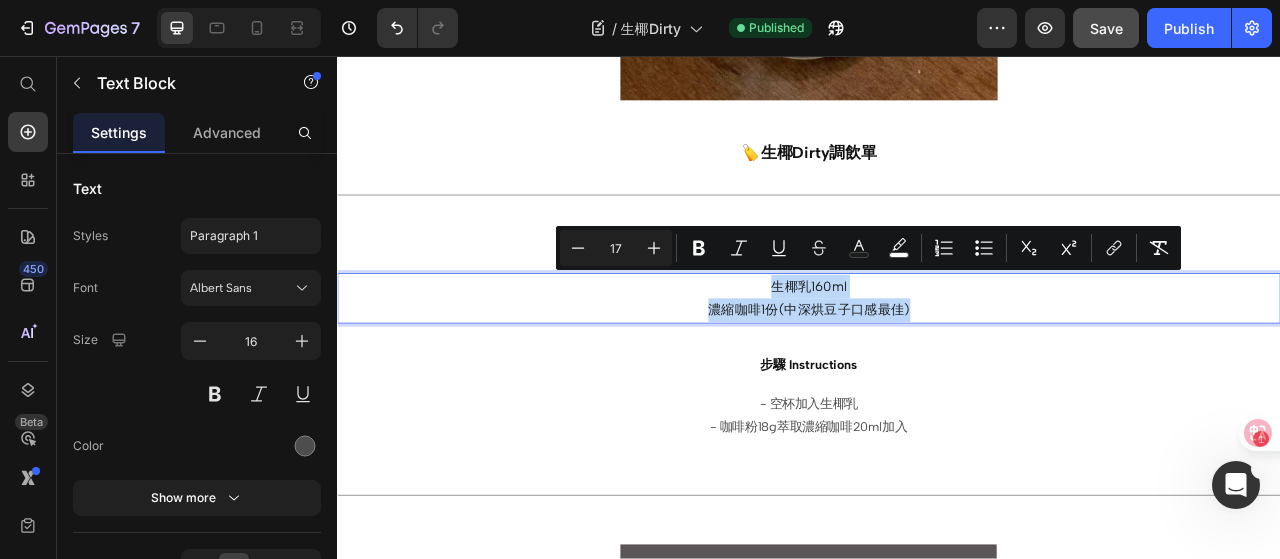 drag, startPoint x: 1079, startPoint y: 369, endPoint x: 835, endPoint y: 349, distance: 244.8183 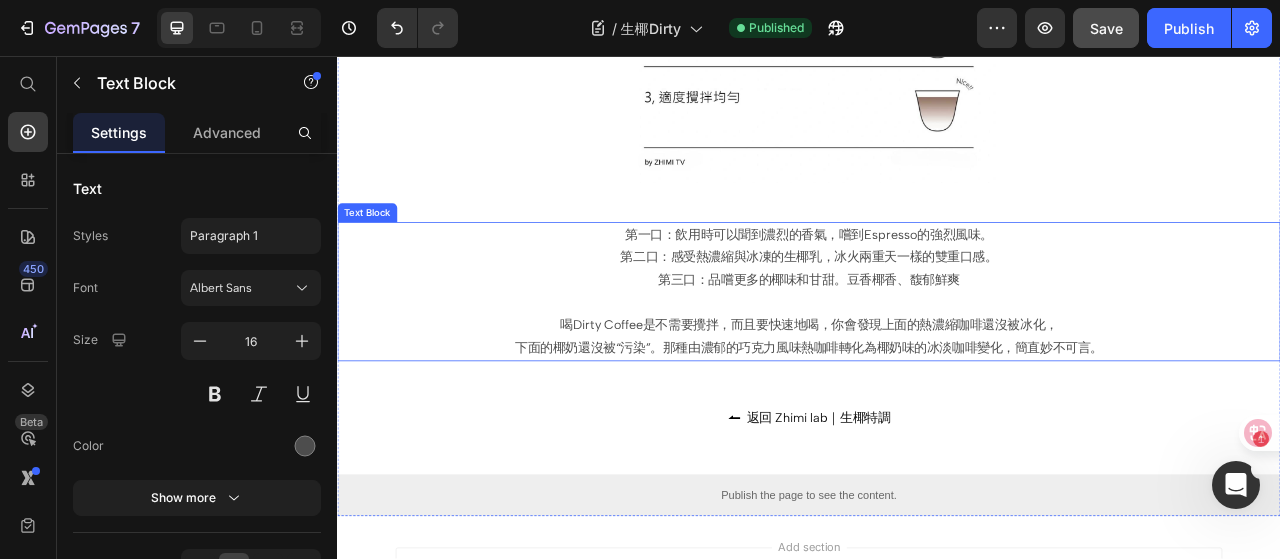 scroll, scrollTop: 1507, scrollLeft: 0, axis: vertical 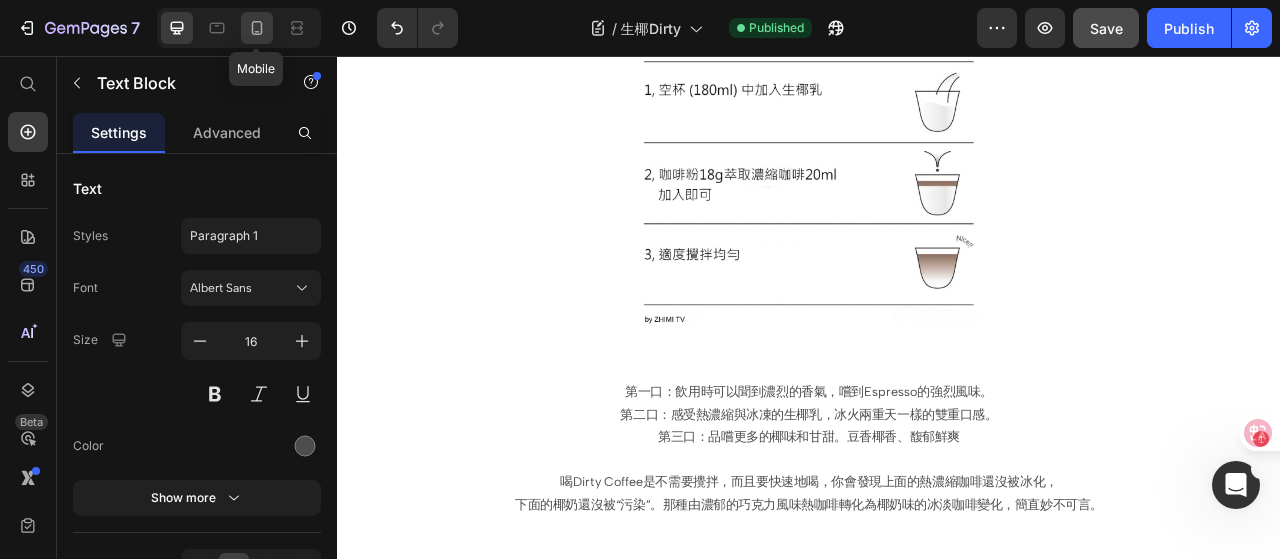 click 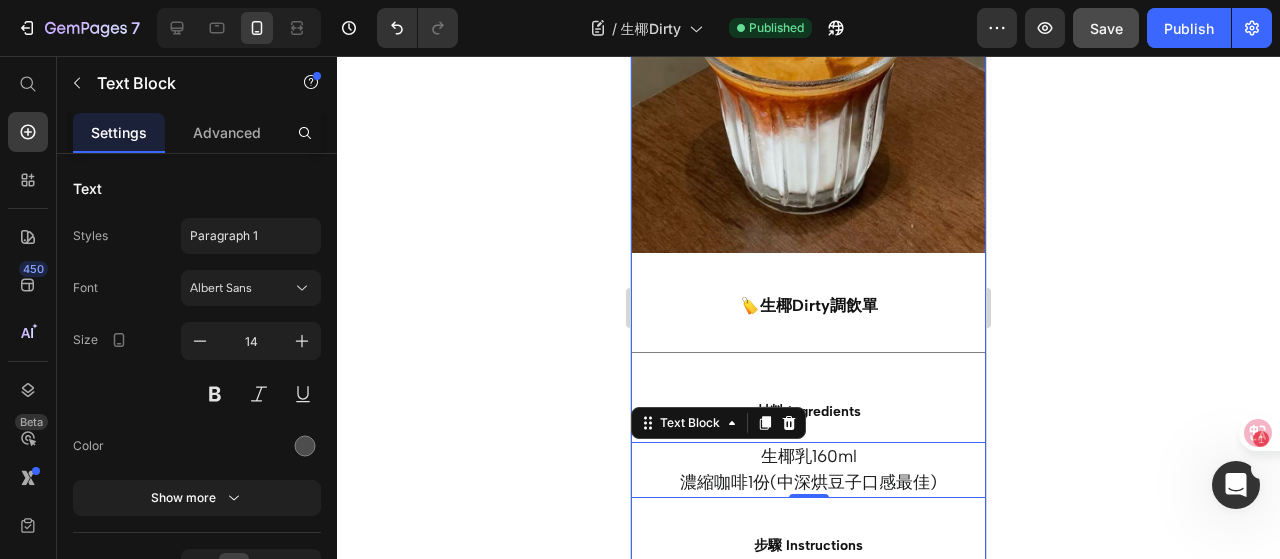 scroll, scrollTop: 424, scrollLeft: 0, axis: vertical 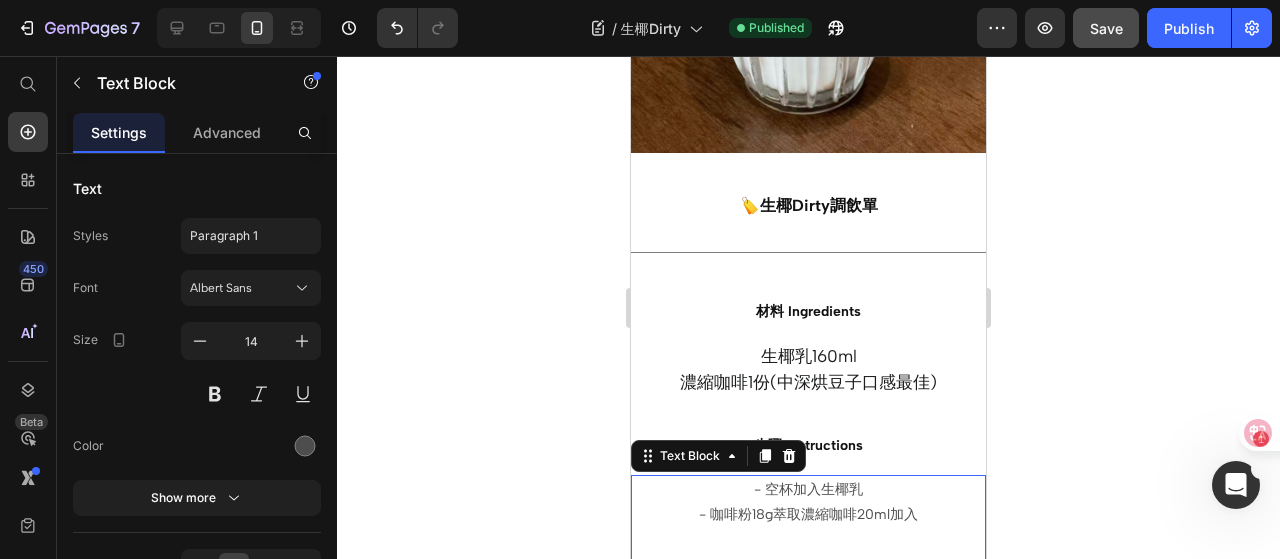 click on "- 空杯加入生椰乳" at bounding box center (808, 489) 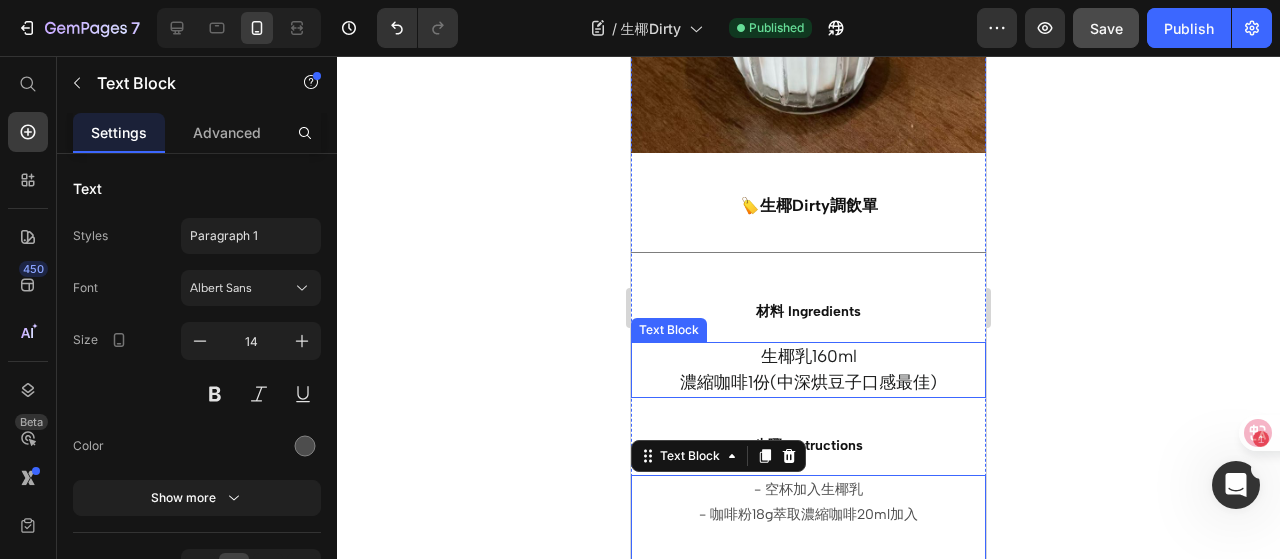 click on "生椰乳160ml 濃縮咖啡1份(中深烘豆子口感最佳)" at bounding box center (808, 370) 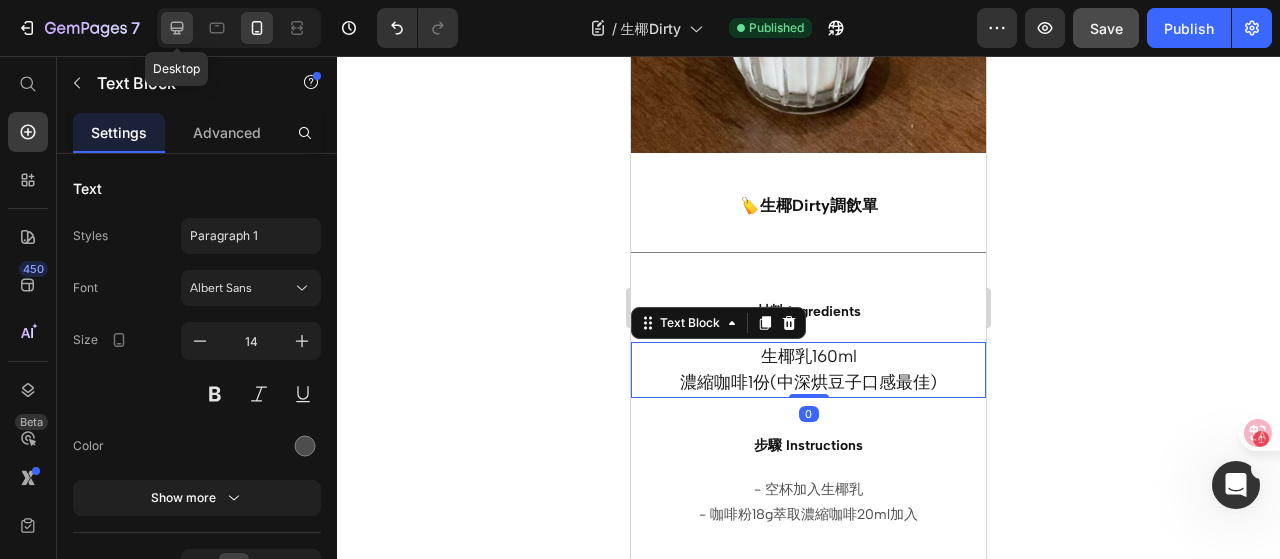 click 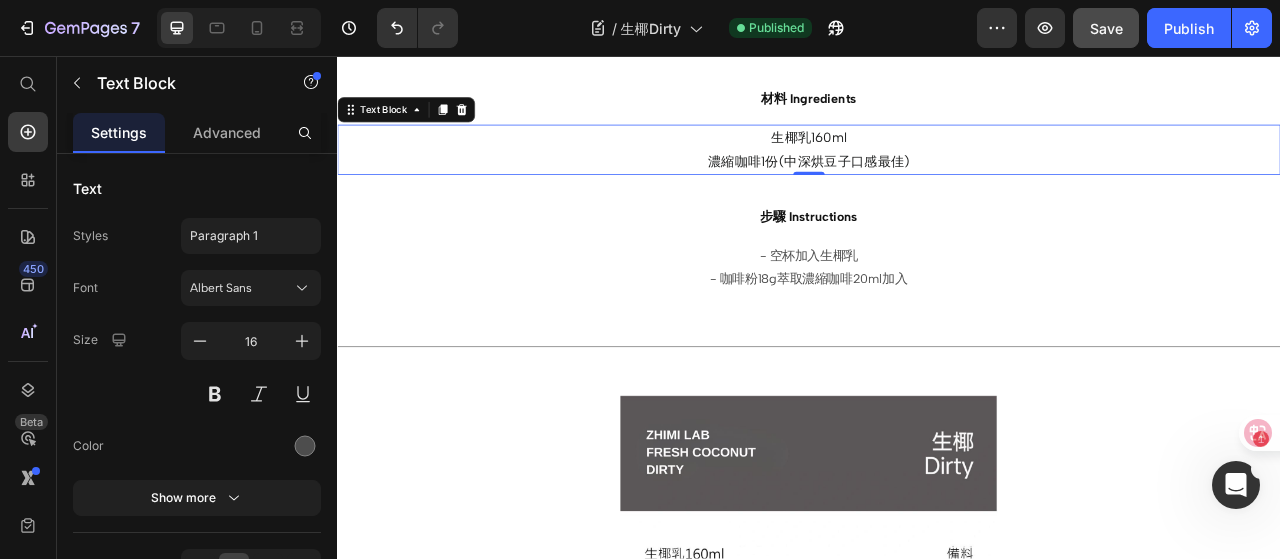scroll, scrollTop: 807, scrollLeft: 0, axis: vertical 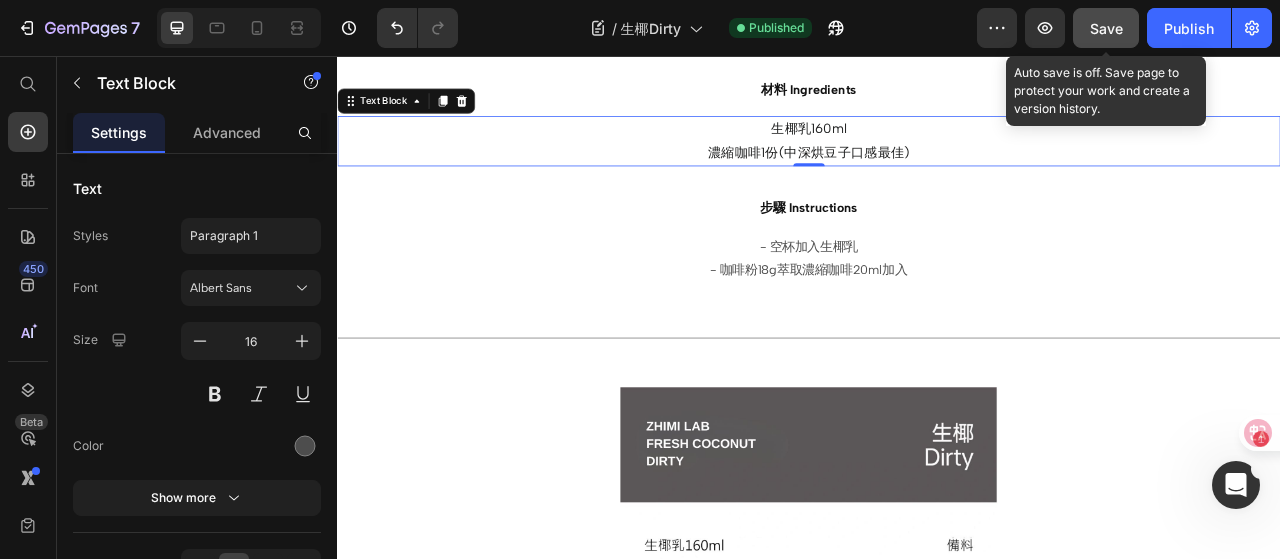 click on "Save" 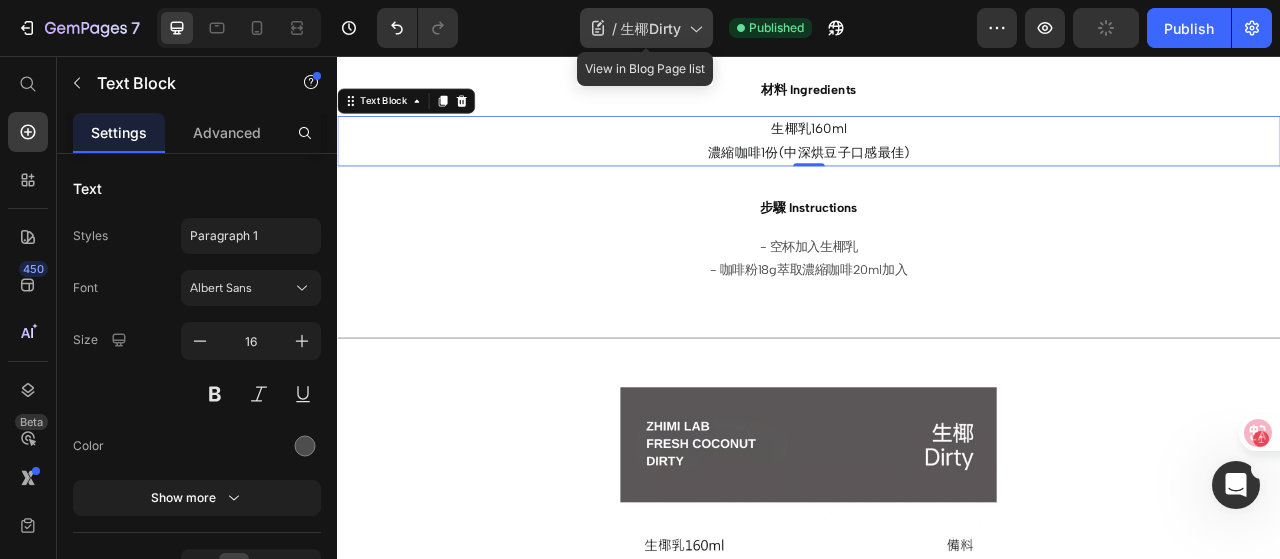 click on "生椰Dirty" at bounding box center (651, 28) 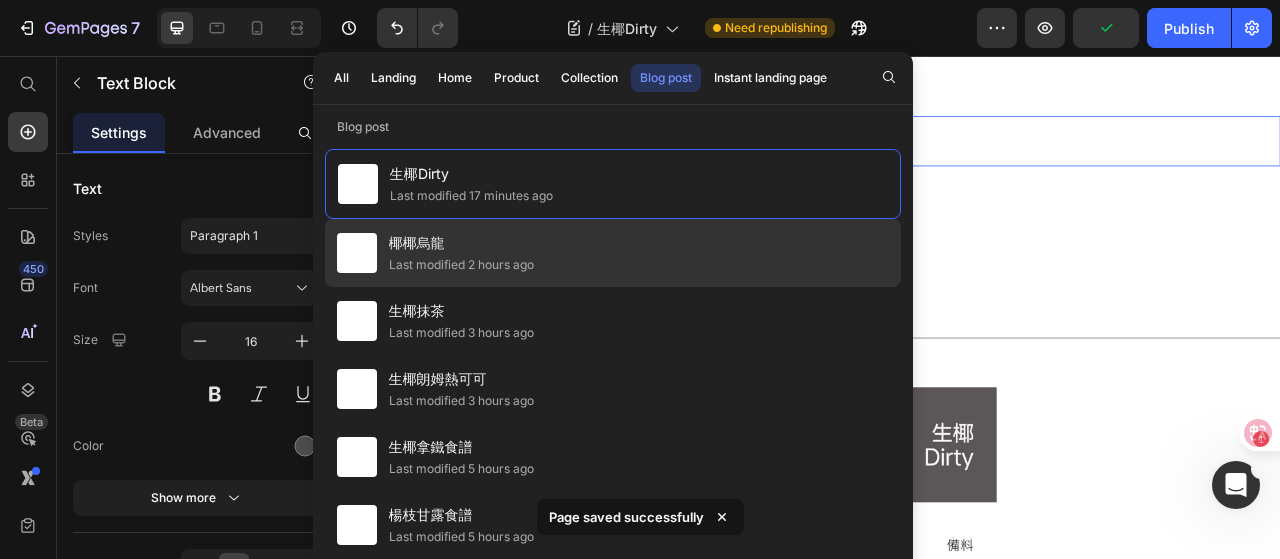 drag, startPoint x: 483, startPoint y: 232, endPoint x: 436, endPoint y: 246, distance: 49.0408 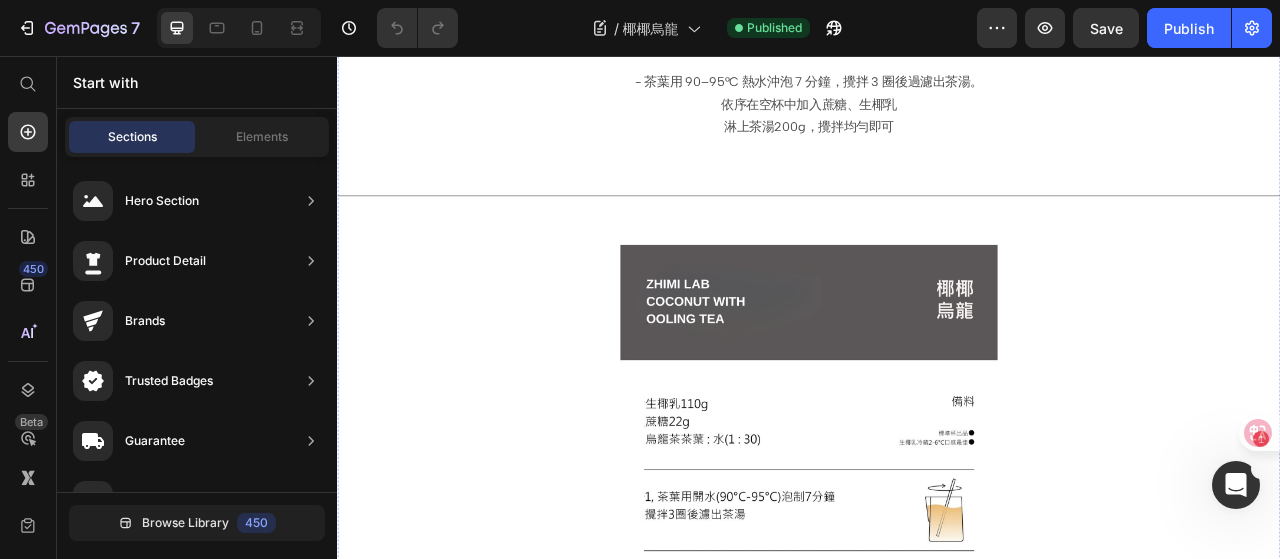 scroll, scrollTop: 600, scrollLeft: 0, axis: vertical 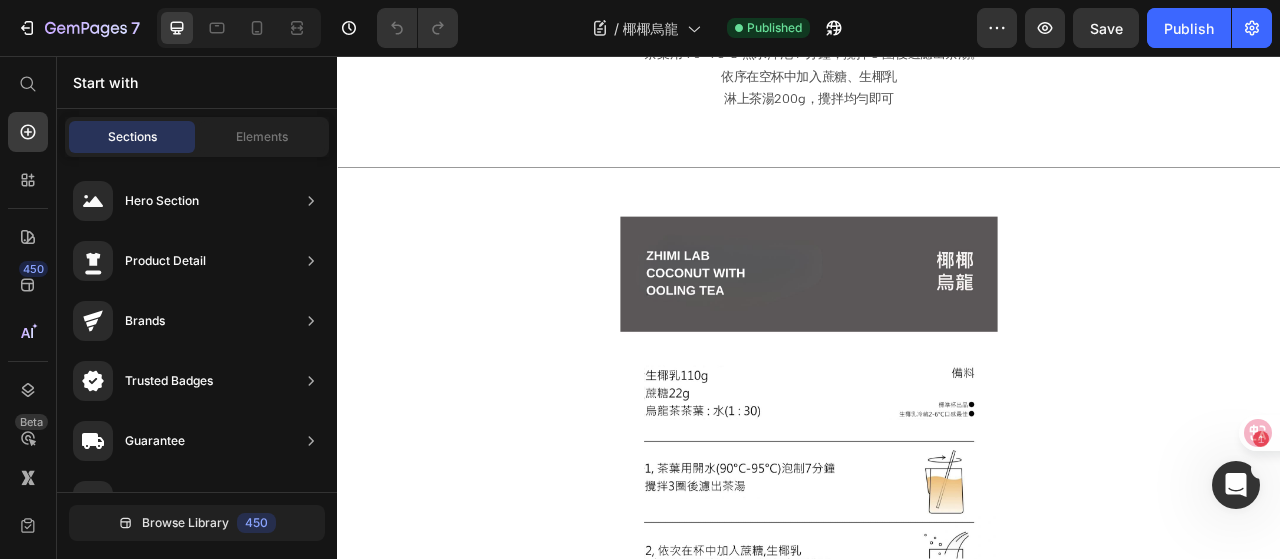 click on "烏龍茶茶葉：水(1：30)" at bounding box center [937, -95] 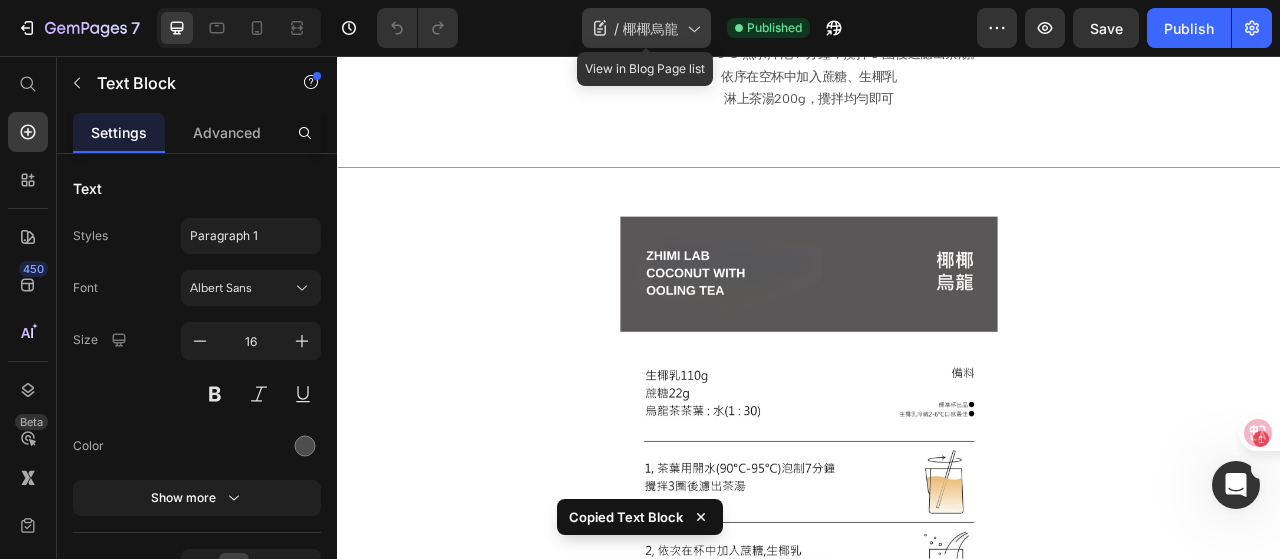 click on "/  椰椰烏龍" 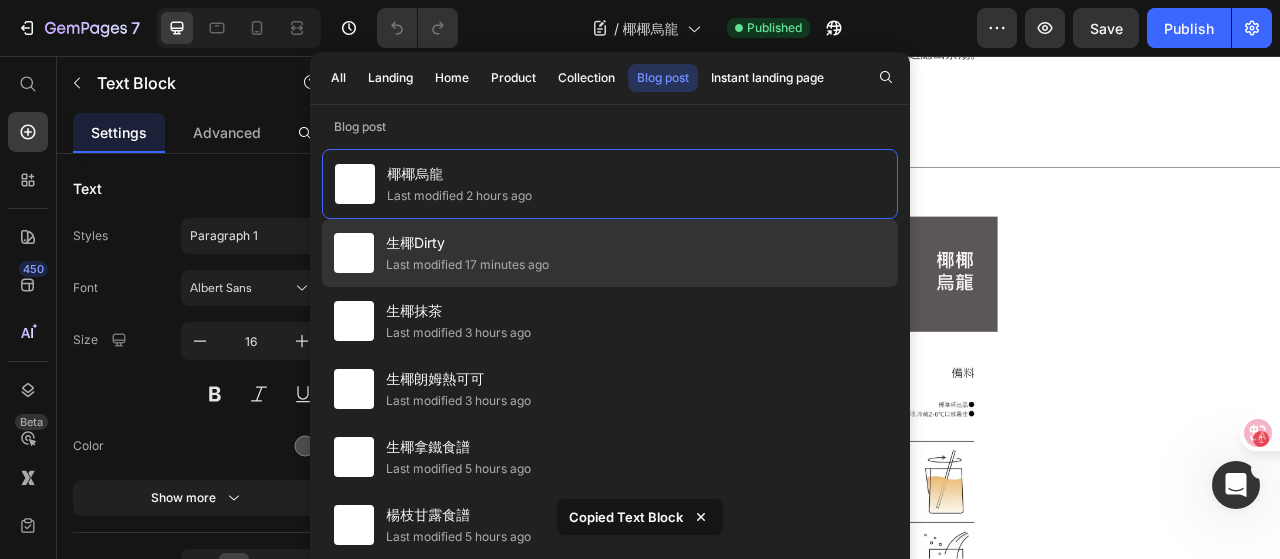 click on "生椰Dirty" at bounding box center (467, 243) 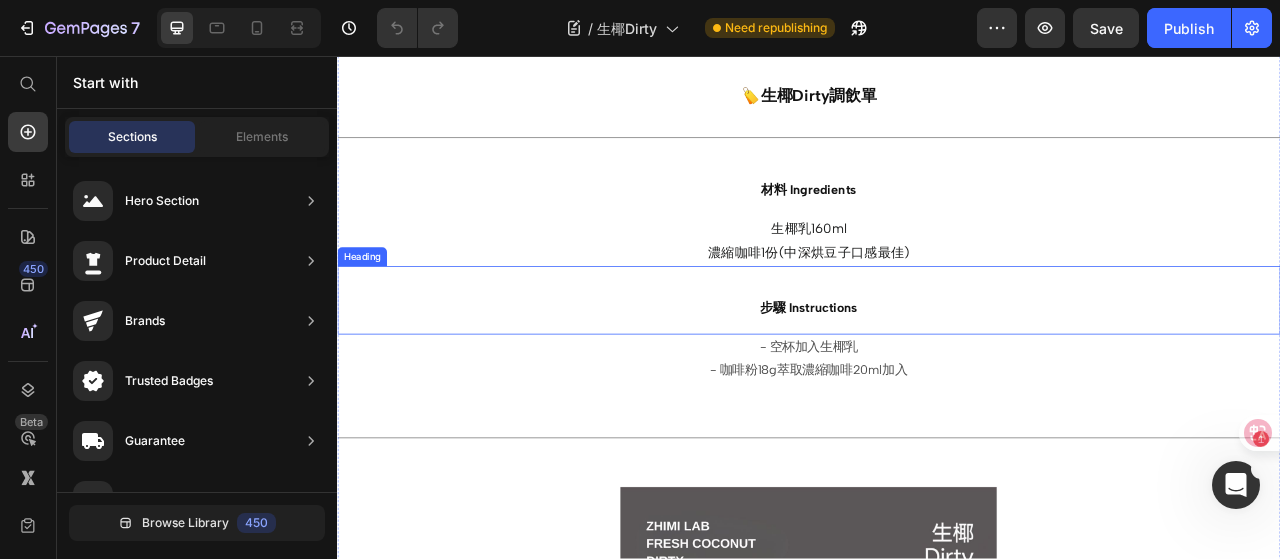 scroll, scrollTop: 700, scrollLeft: 0, axis: vertical 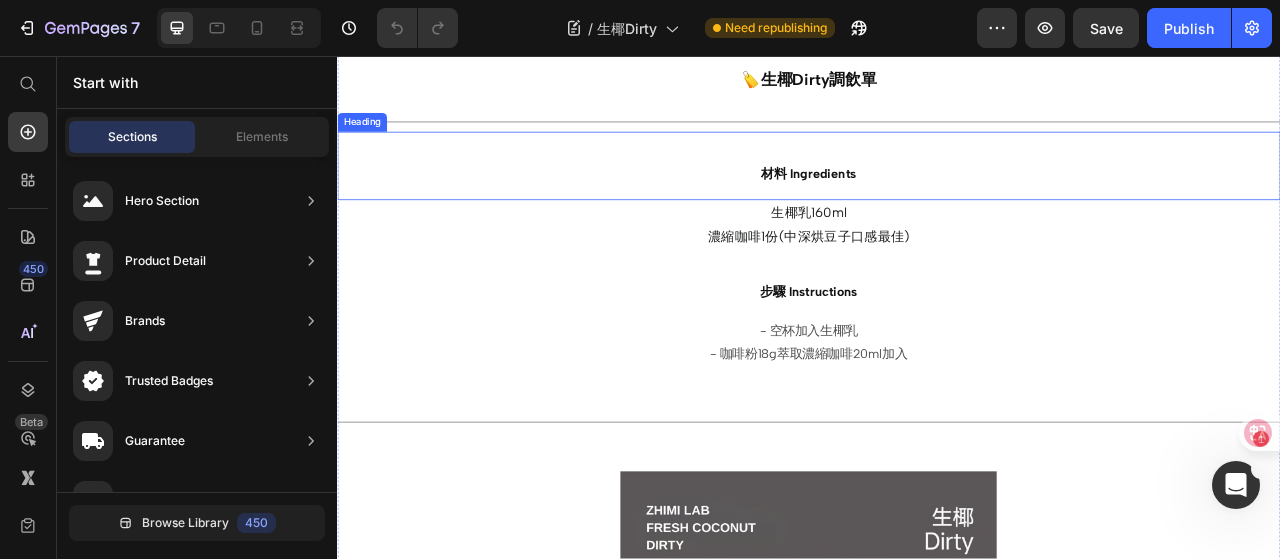 click on "材料 Ingredients" at bounding box center (937, 196) 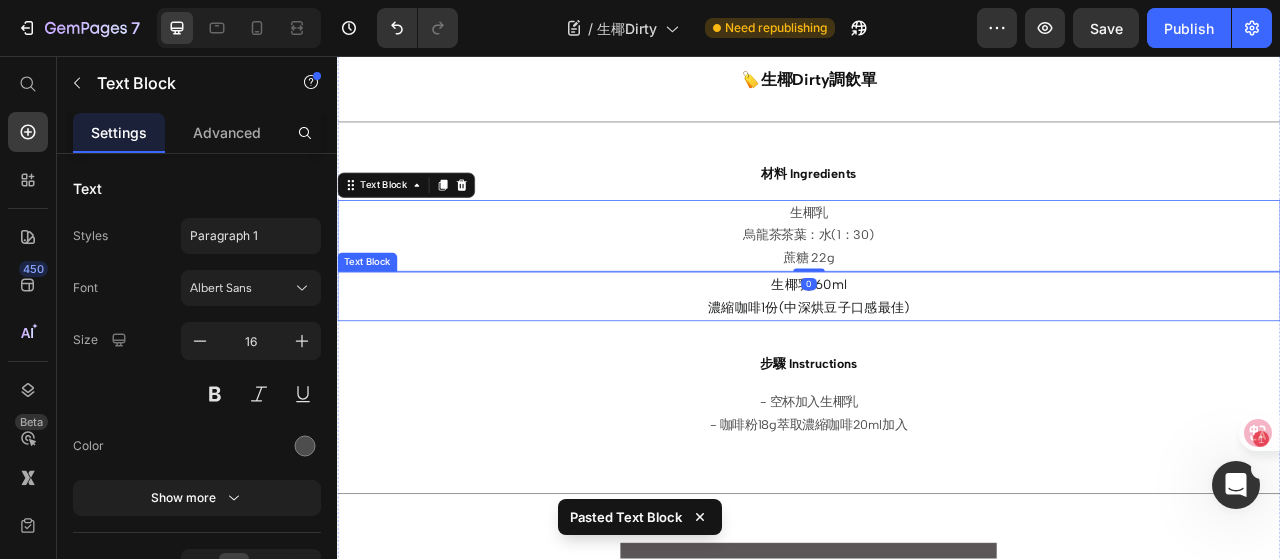 click on "濃縮咖啡1份(中深烘豆子口感最佳)" at bounding box center (937, 376) 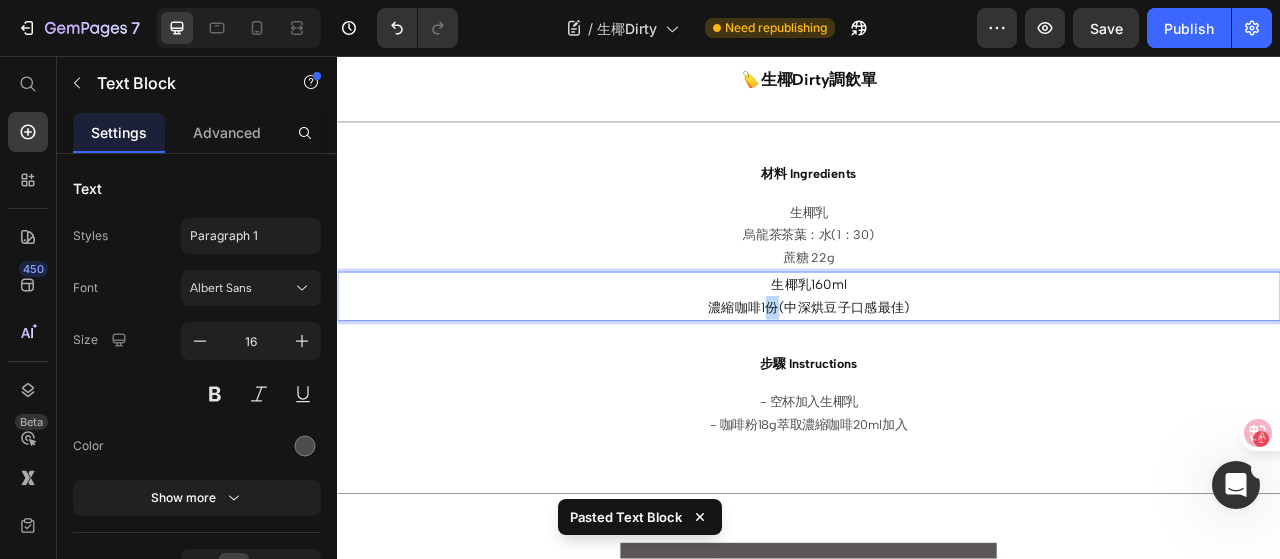 click on "濃縮咖啡1份(中深烘豆子口感最佳)" at bounding box center [937, 376] 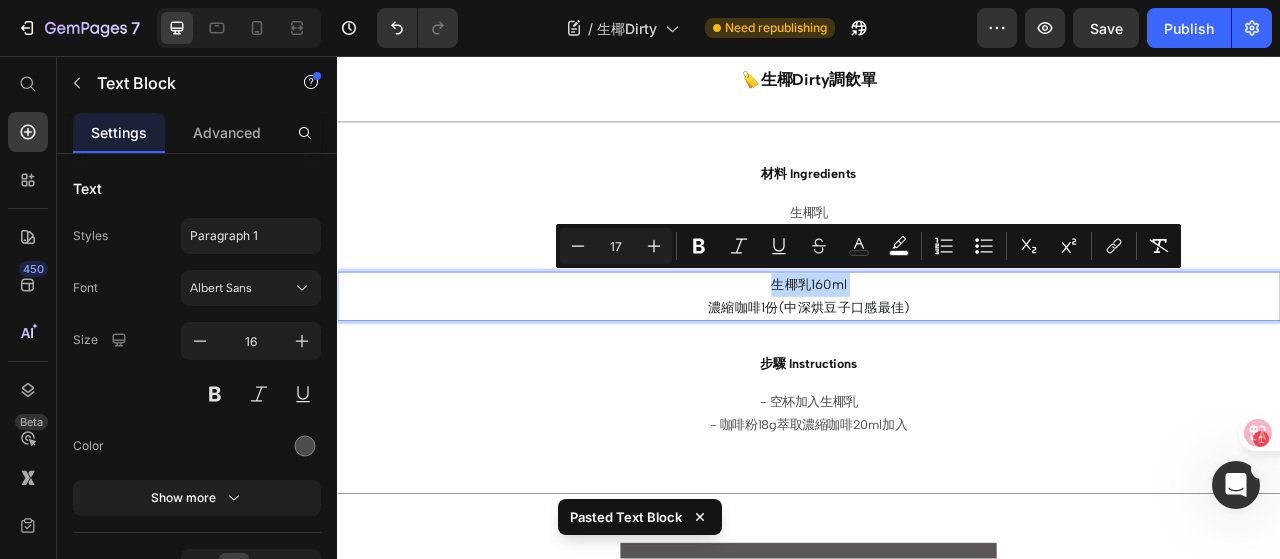 copy on "生椰乳160ml" 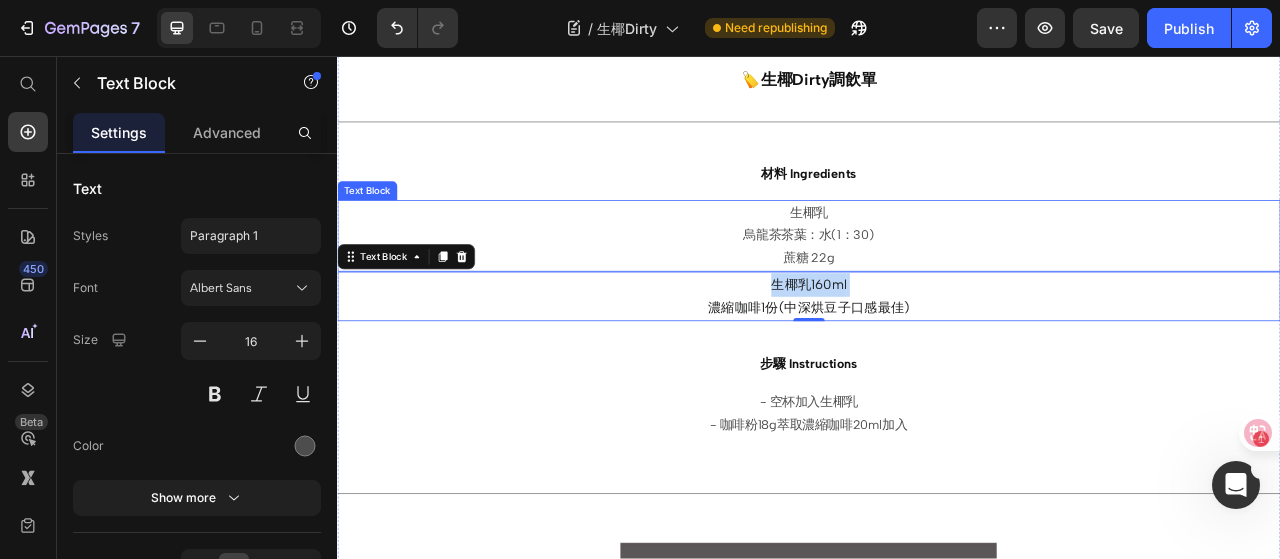 click on "烏龍茶茶葉：水(1：30)" at bounding box center [937, 285] 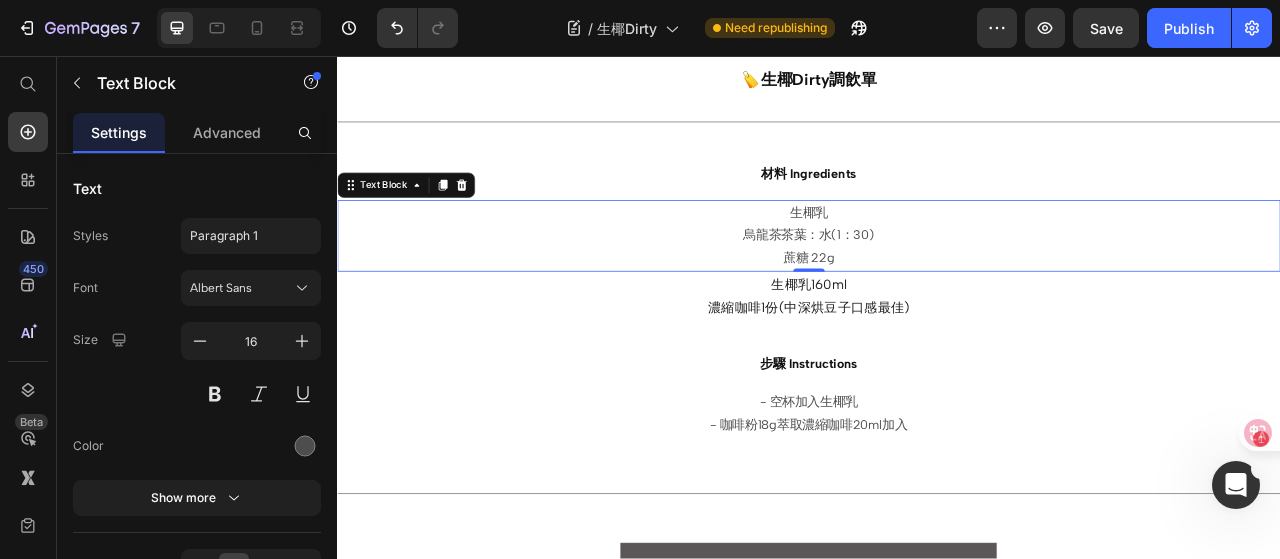 click on "烏龍茶茶葉：水(1：30)" at bounding box center [937, 285] 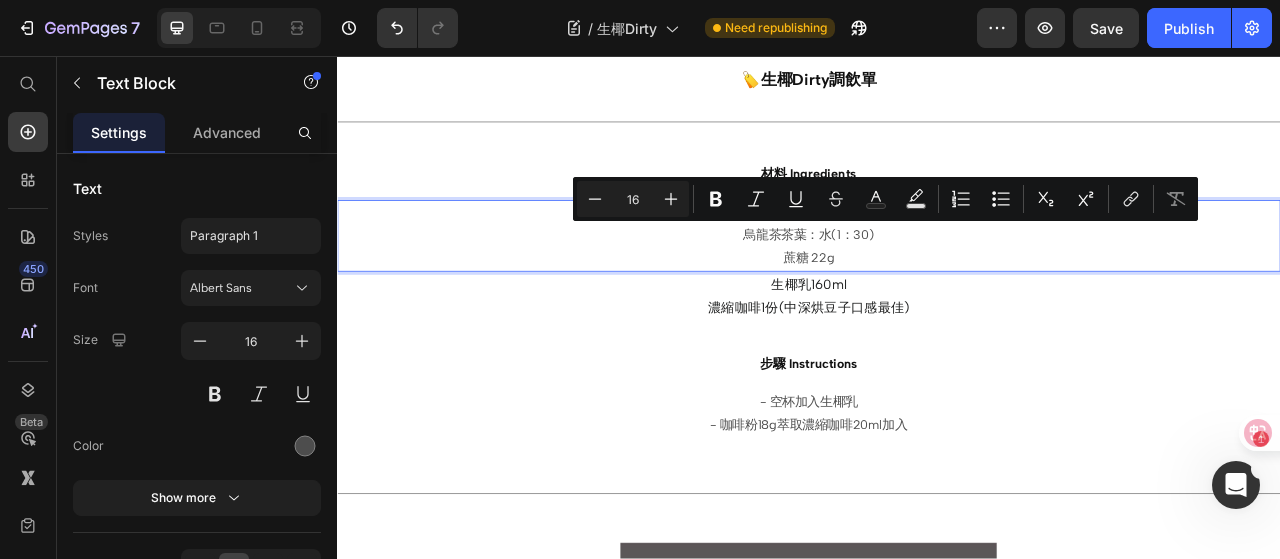 click on "烏龍茶茶葉：水(1：30)" at bounding box center [937, 285] 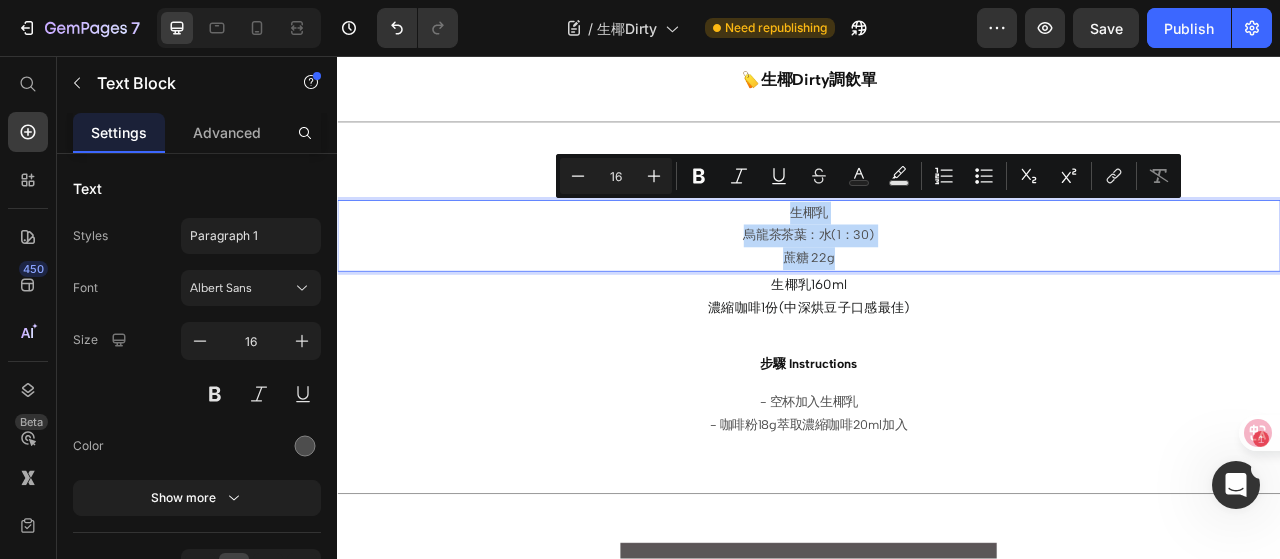 drag, startPoint x: 904, startPoint y: 251, endPoint x: 977, endPoint y: 296, distance: 85.75546 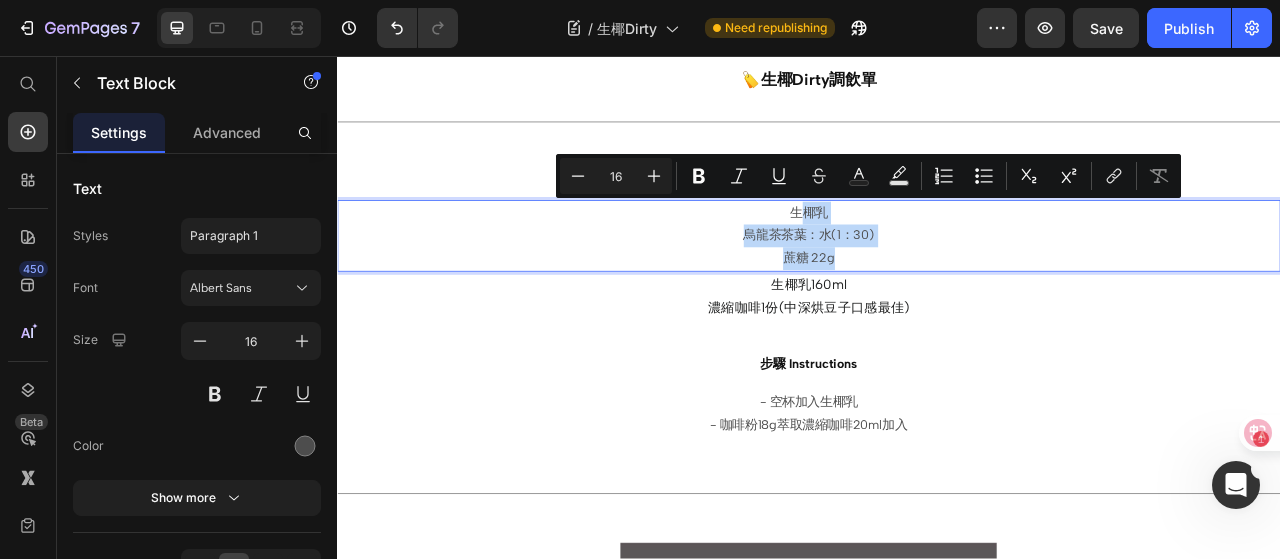 drag, startPoint x: 927, startPoint y: 248, endPoint x: 977, endPoint y: 316, distance: 84.40379 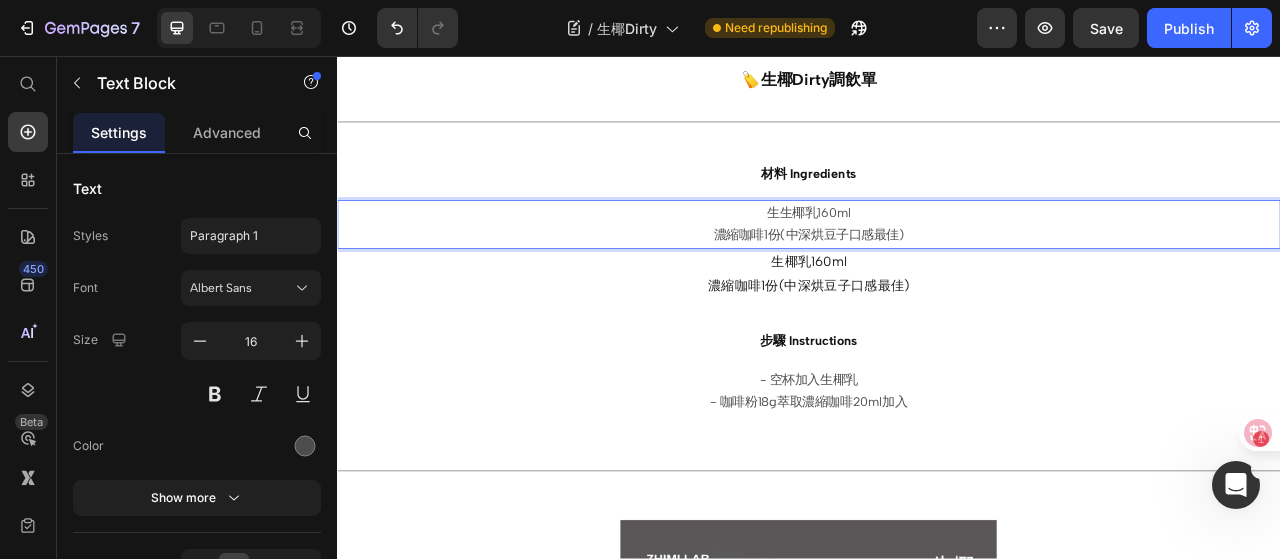click on "生生椰乳160ml" at bounding box center (937, 256) 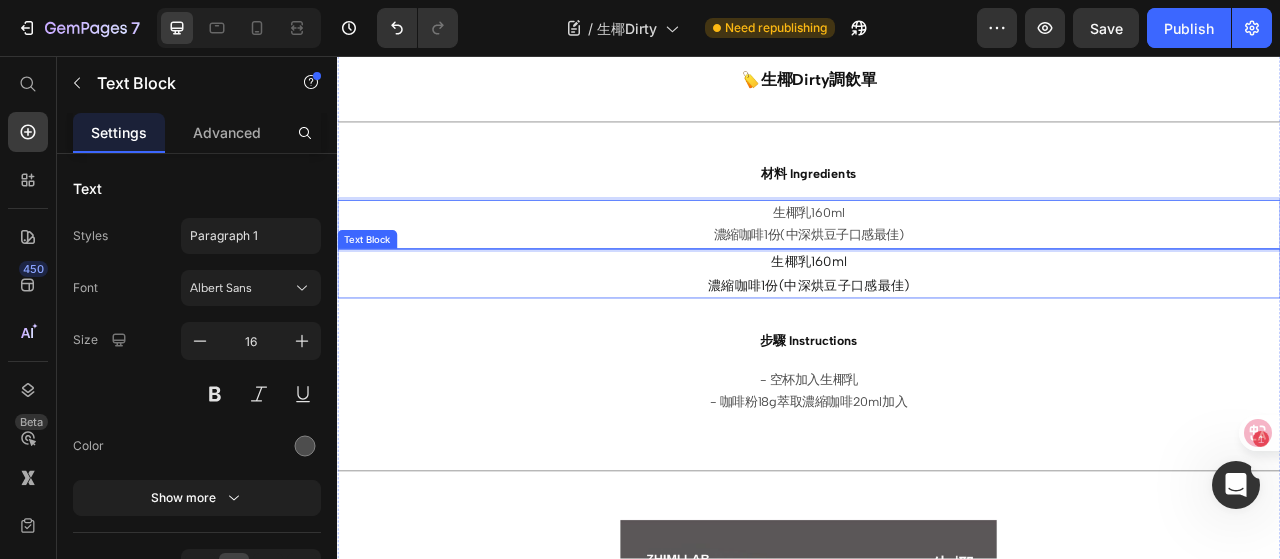 click on "濃縮咖啡1份(中深烘豆子口感最佳)" at bounding box center [937, 348] 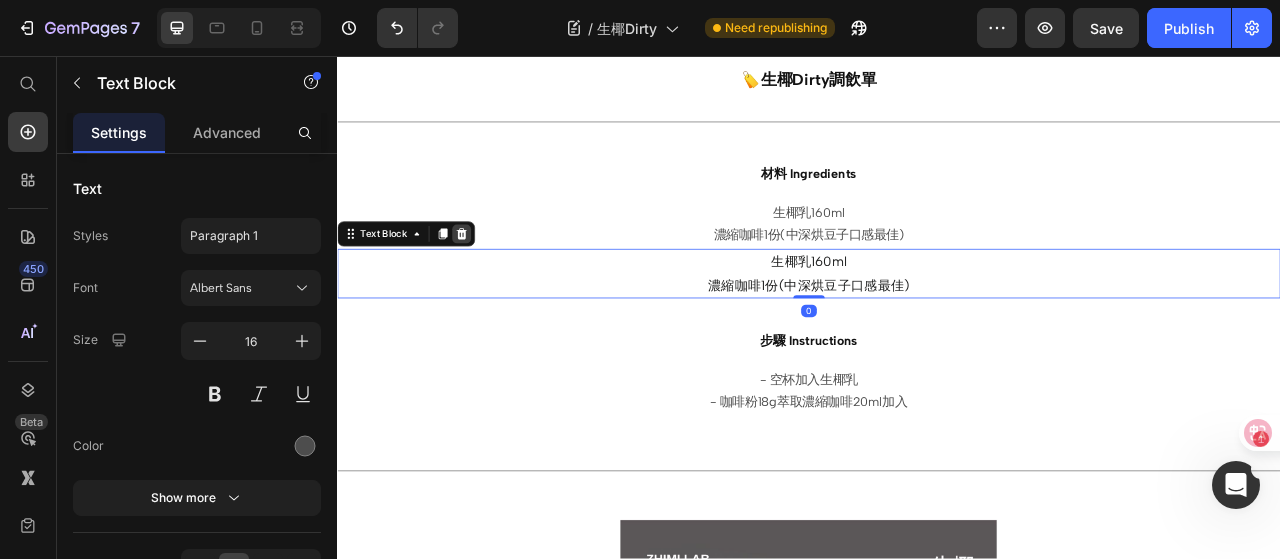 click at bounding box center [495, 283] 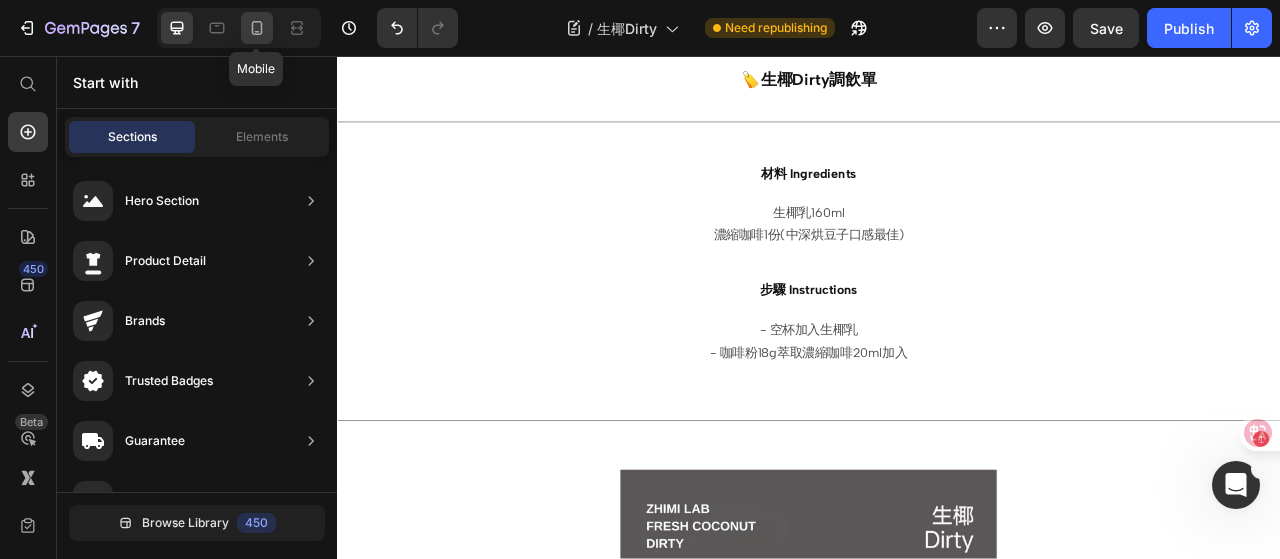 click 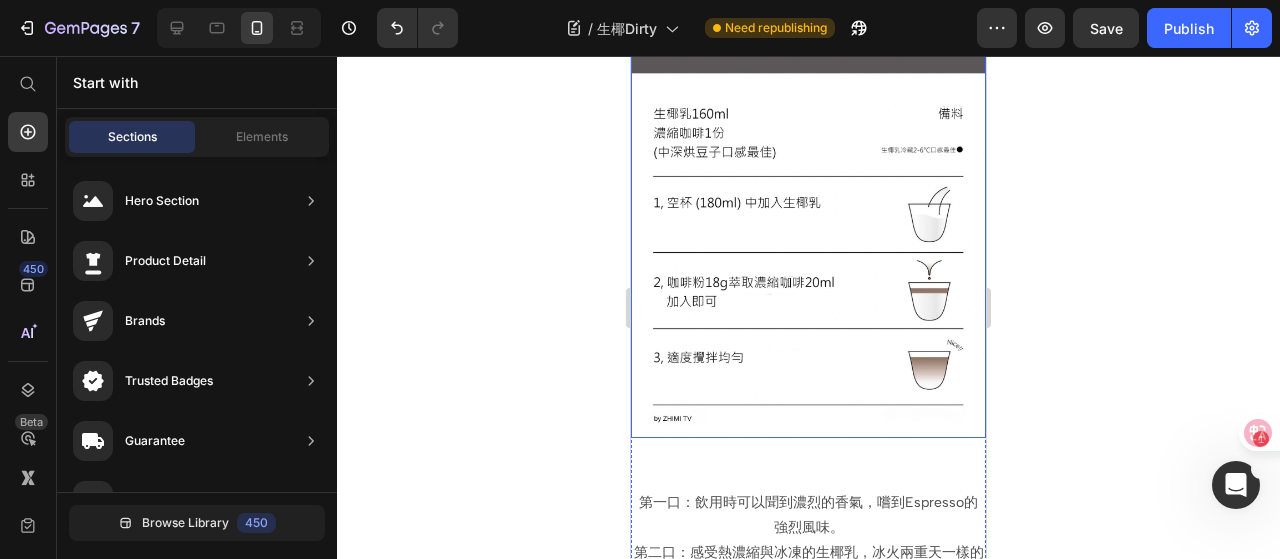 scroll, scrollTop: 1038, scrollLeft: 0, axis: vertical 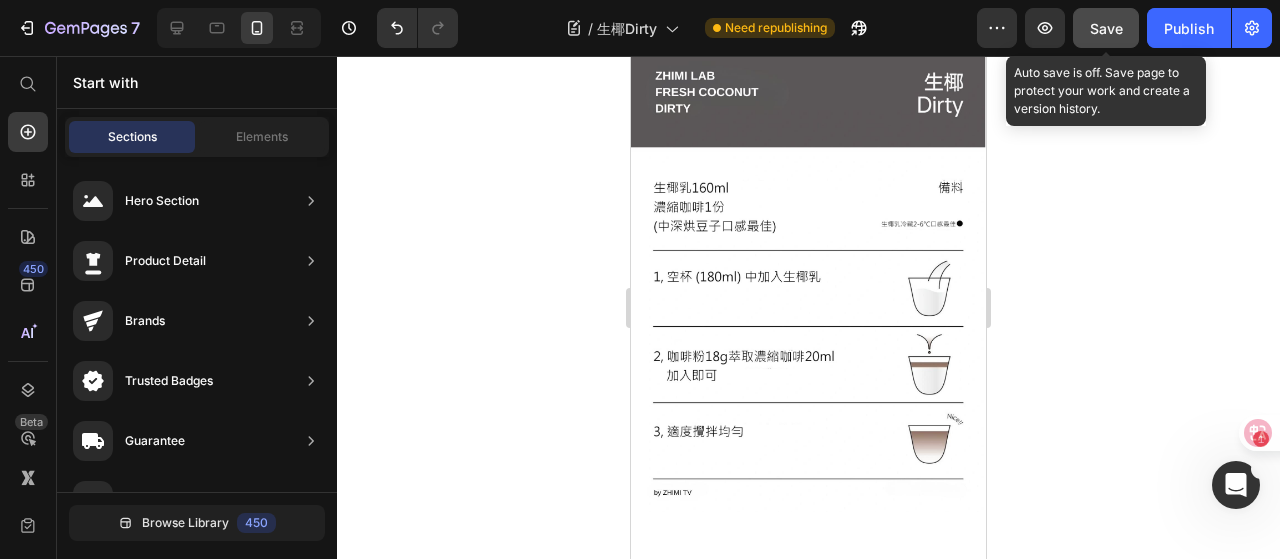 click on "Save" 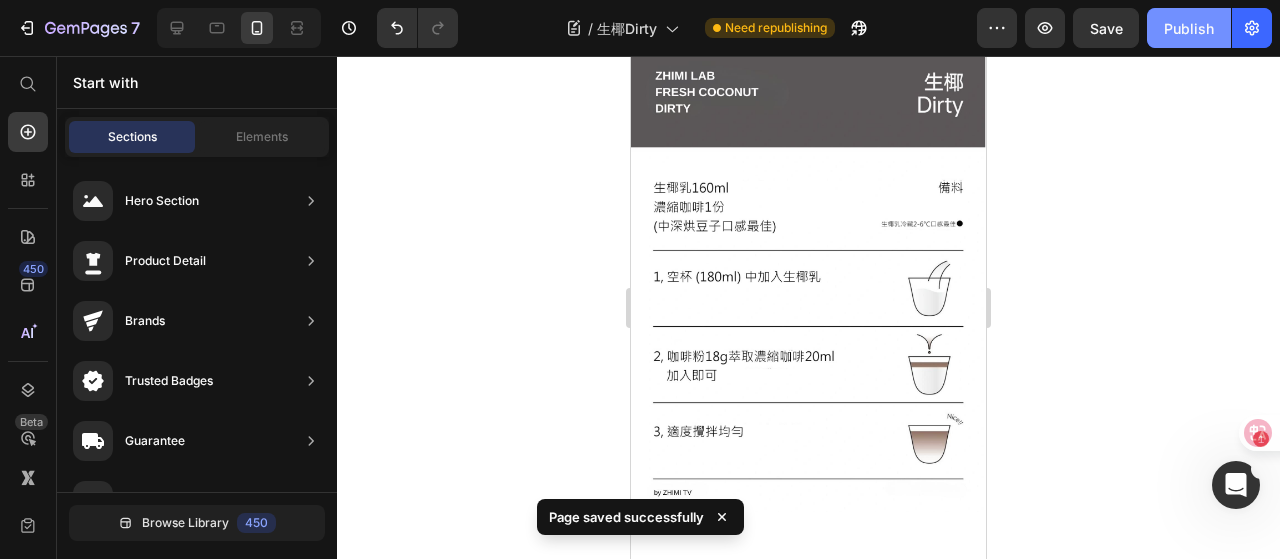 click on "Publish" at bounding box center [1189, 28] 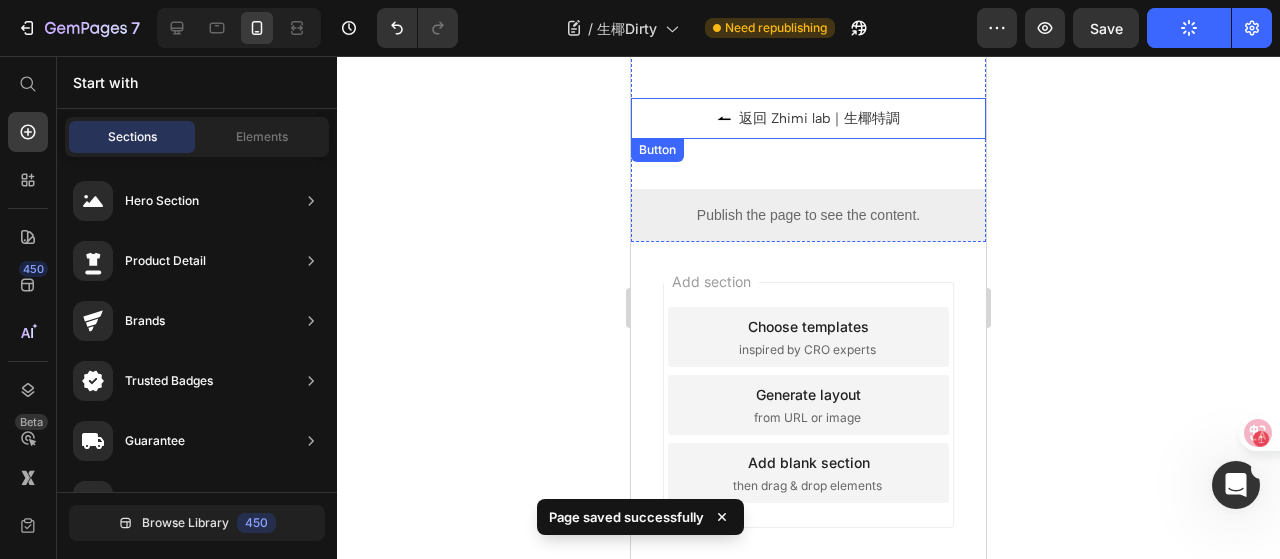 scroll, scrollTop: 1777, scrollLeft: 0, axis: vertical 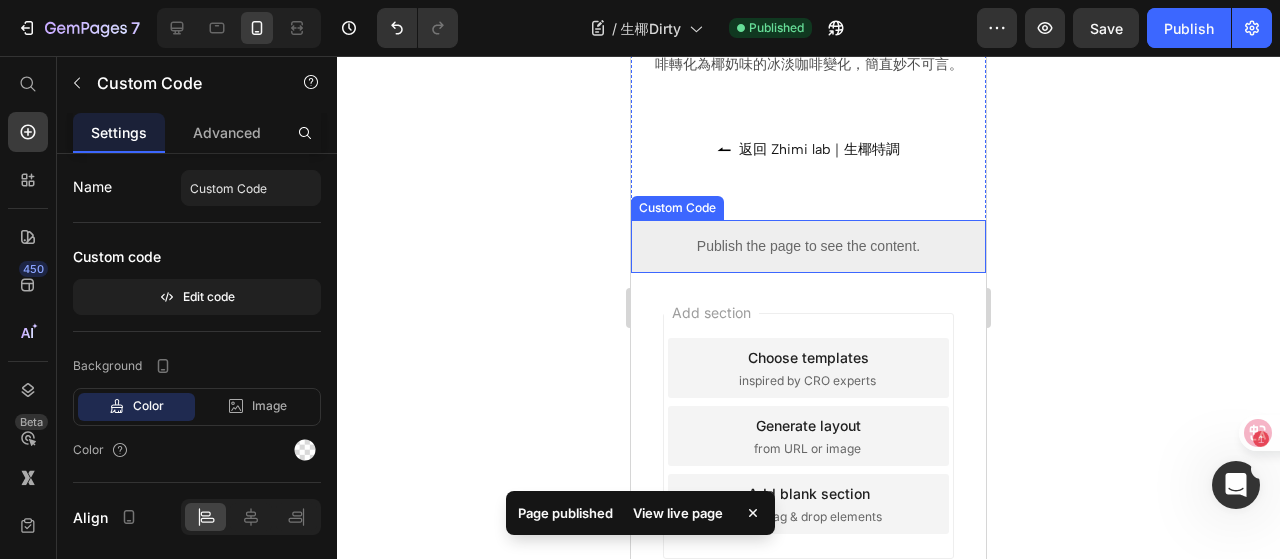 click on "Publish the page to see the content." at bounding box center (808, 246) 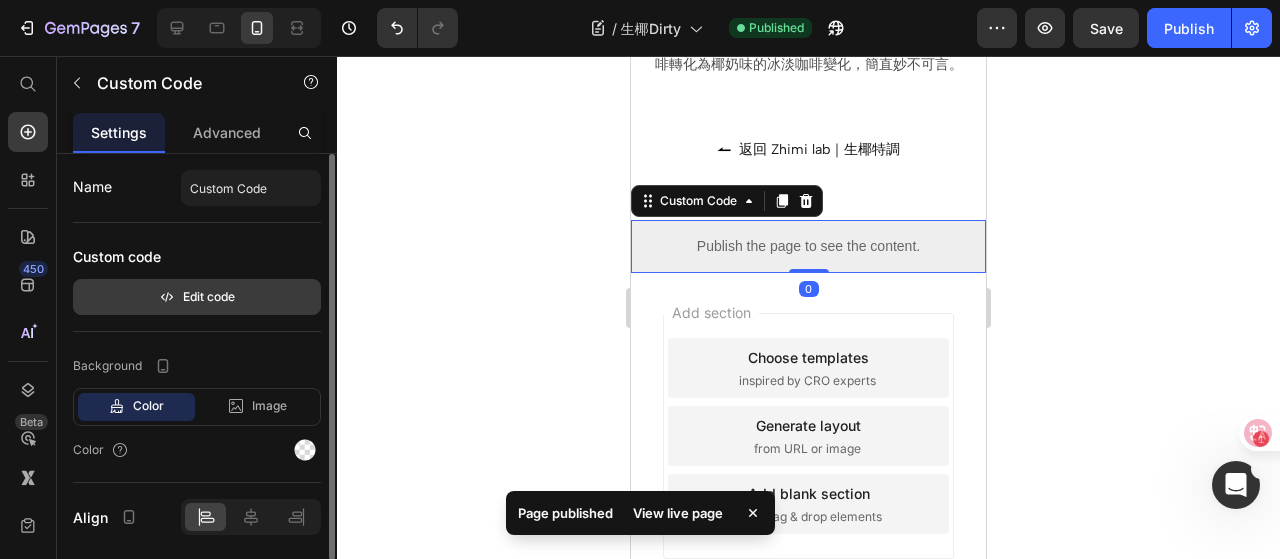click on "Edit code" at bounding box center [197, 297] 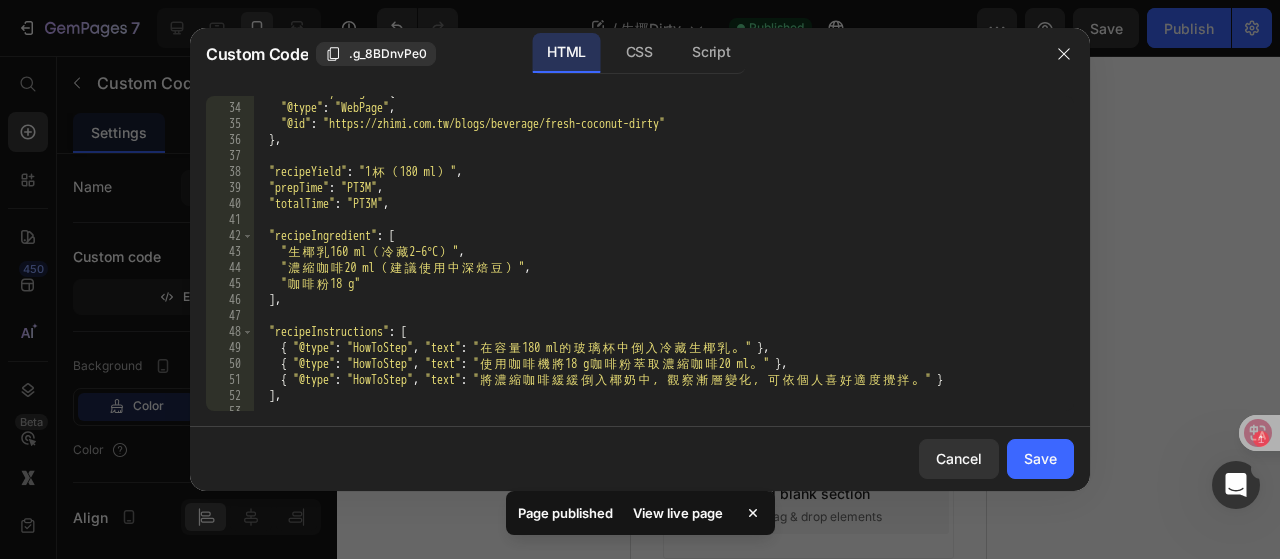 scroll, scrollTop: 660, scrollLeft: 0, axis: vertical 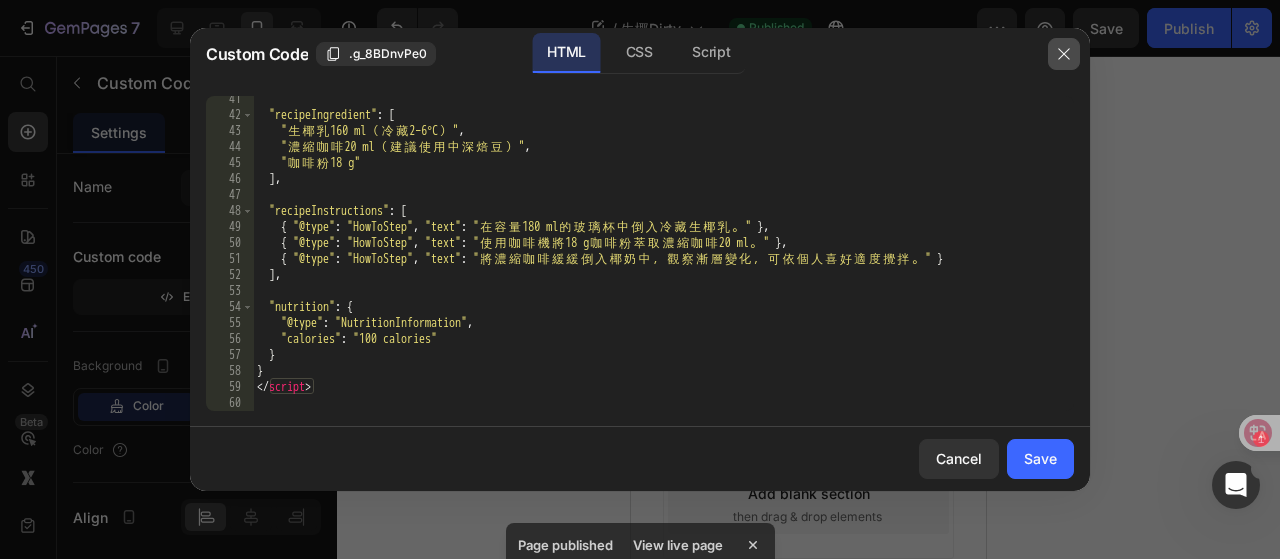 click 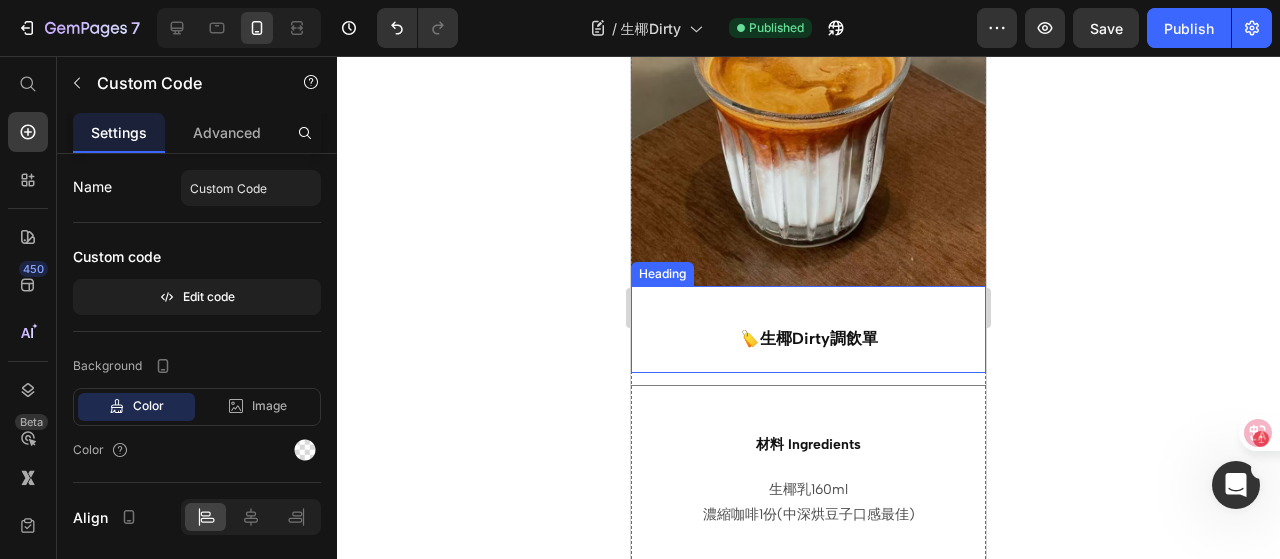 scroll, scrollTop: 500, scrollLeft: 0, axis: vertical 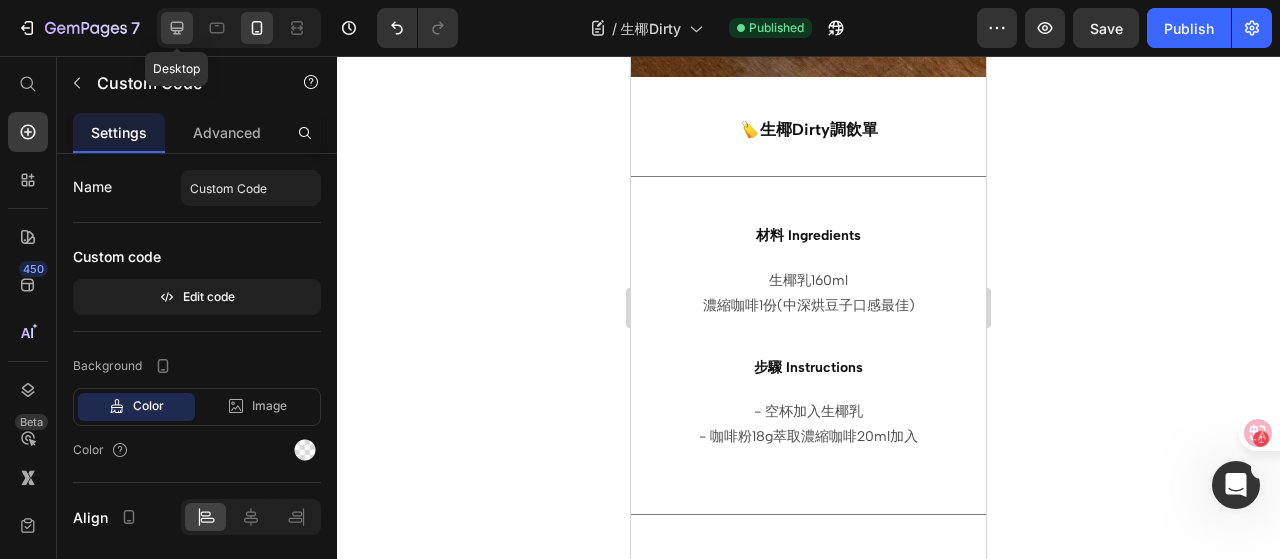 click 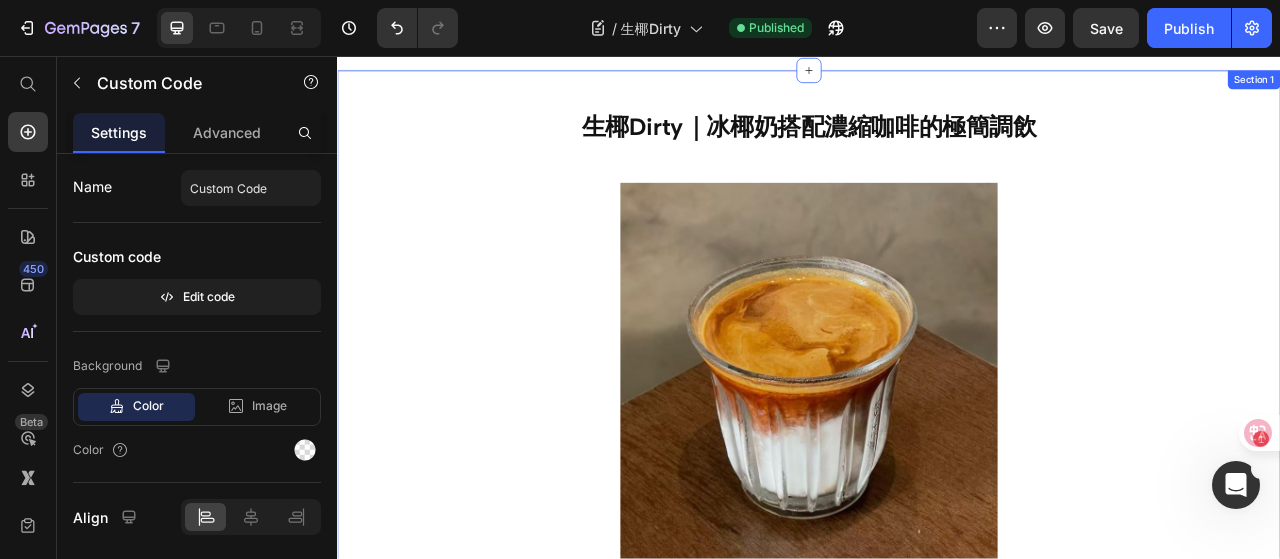 scroll, scrollTop: 0, scrollLeft: 0, axis: both 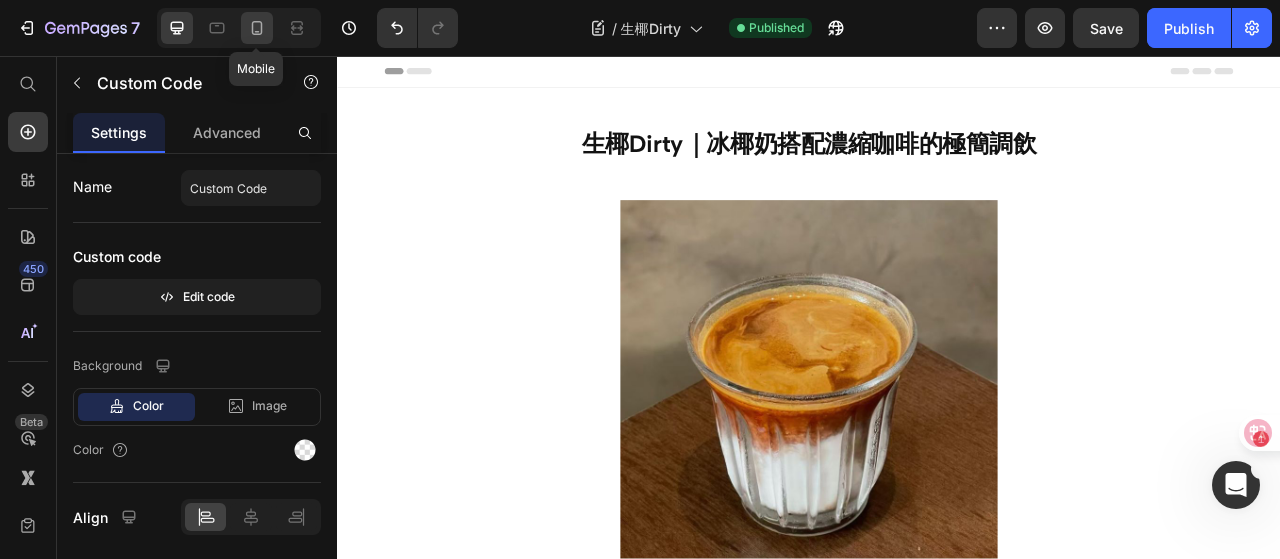 click 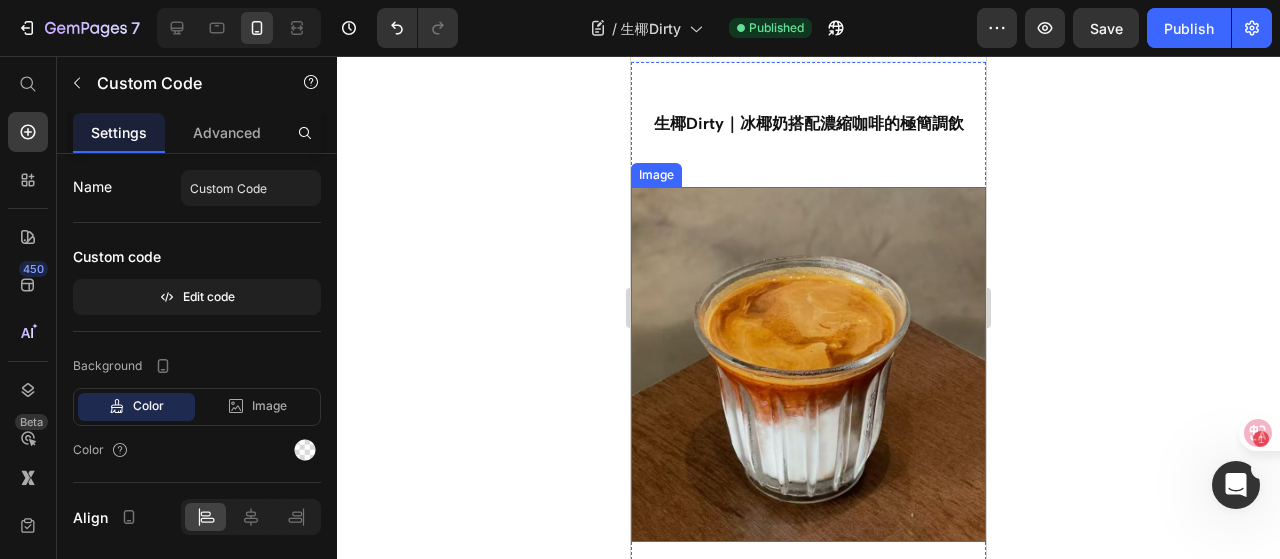 scroll, scrollTop: 0, scrollLeft: 0, axis: both 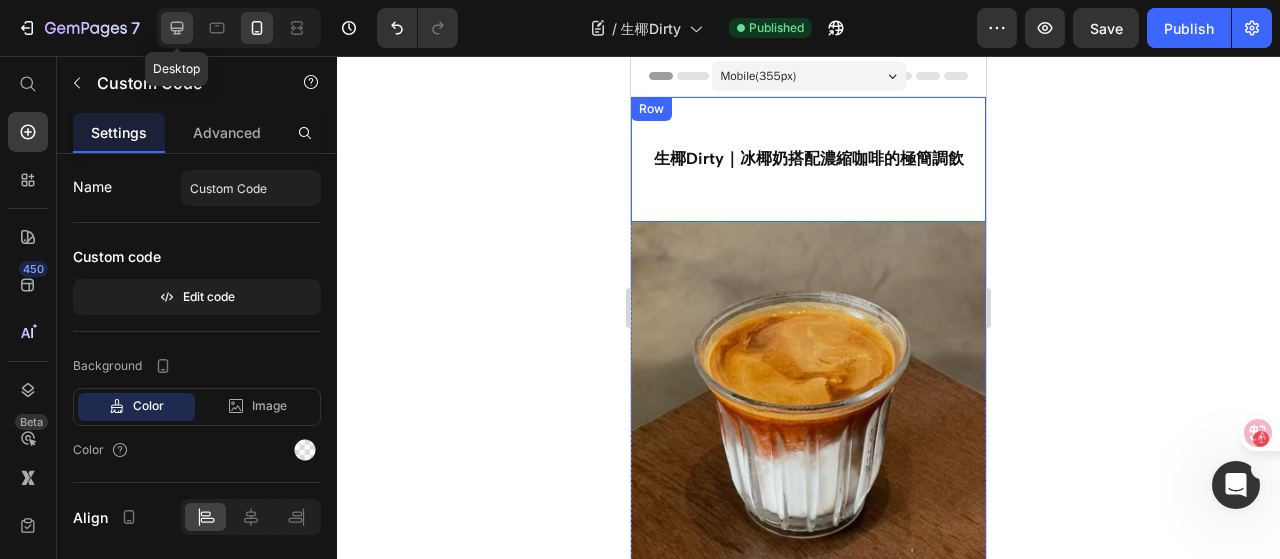 click 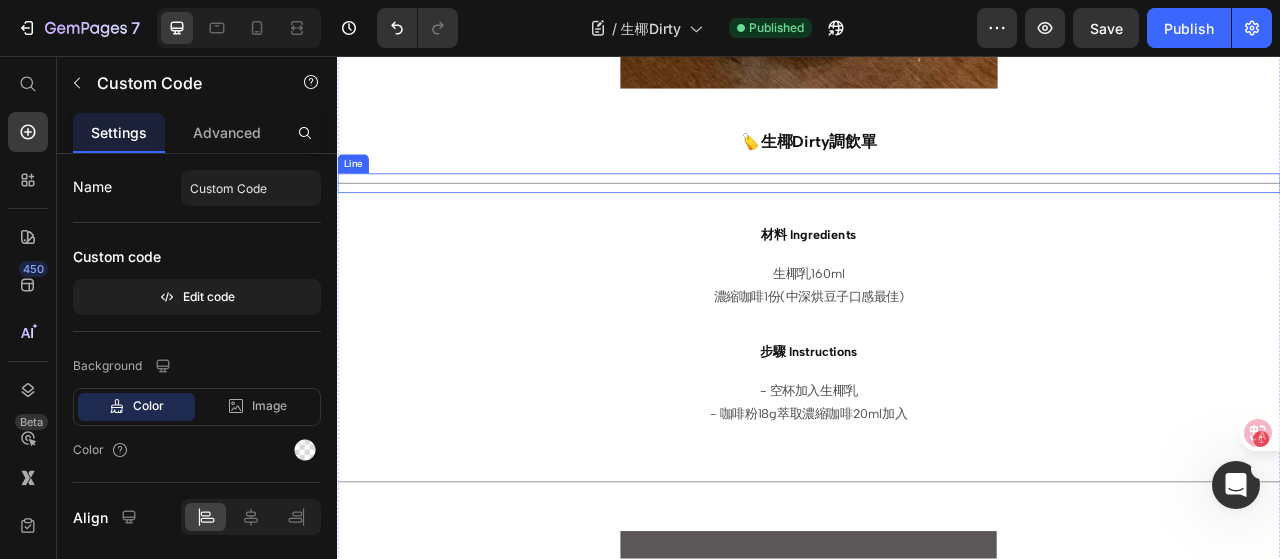scroll, scrollTop: 522, scrollLeft: 0, axis: vertical 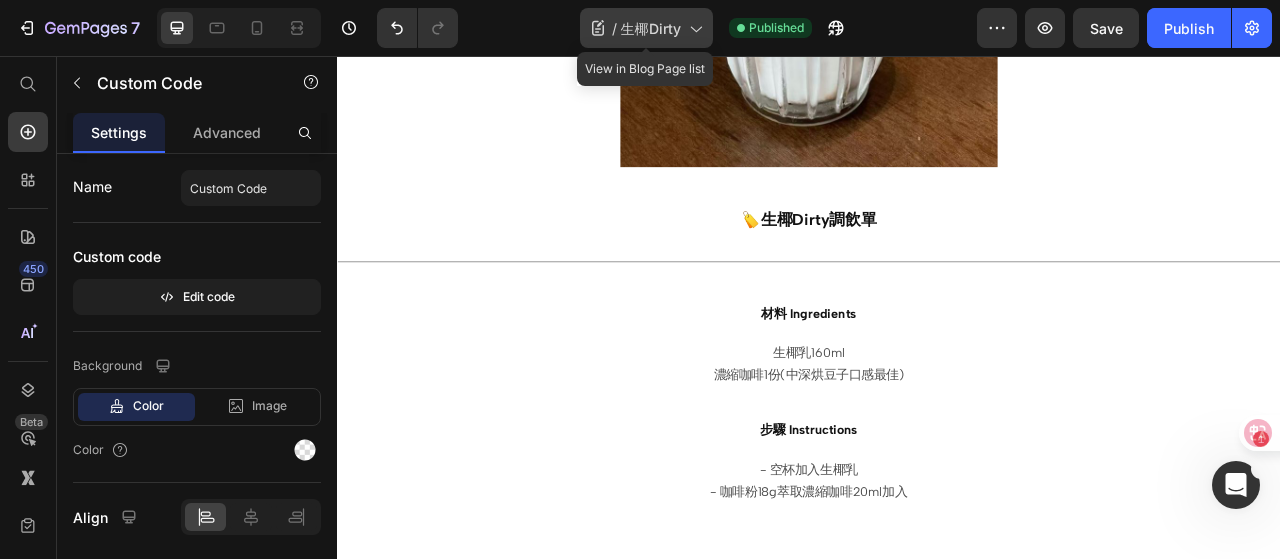 click on "生椰Dirty" at bounding box center (651, 28) 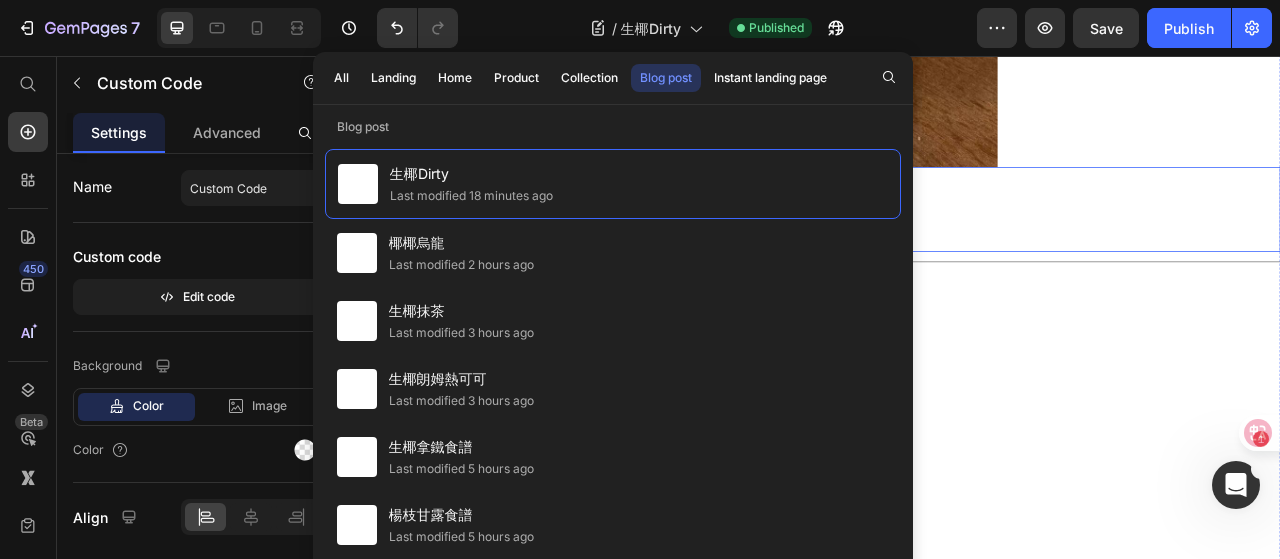 click on "🏷️生椰Dirty調飲單" at bounding box center (937, 252) 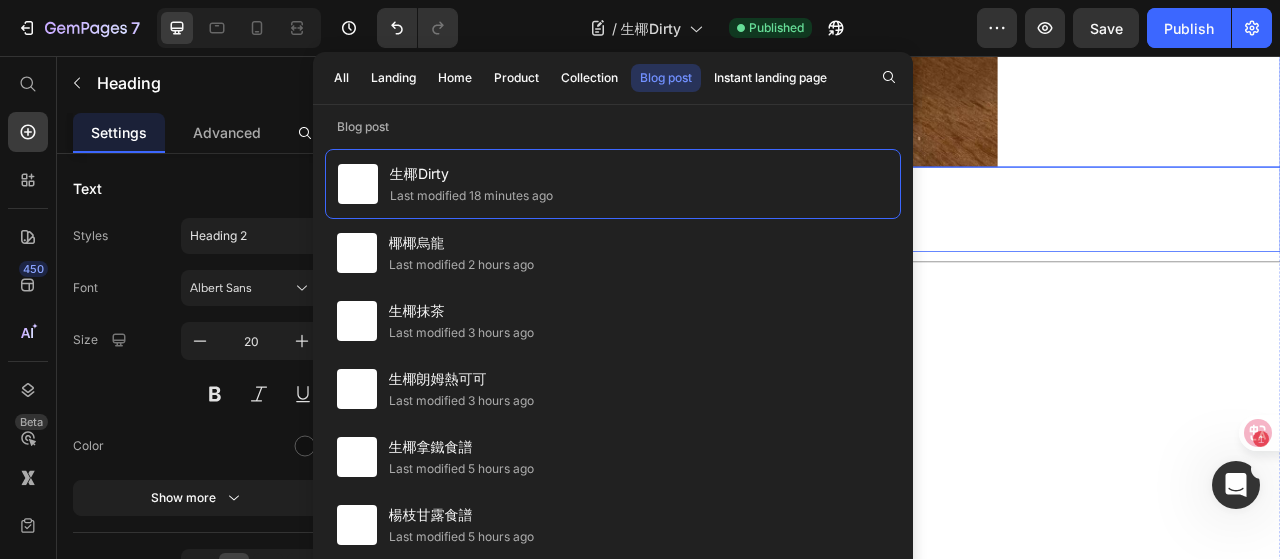 click at bounding box center [937, -42] 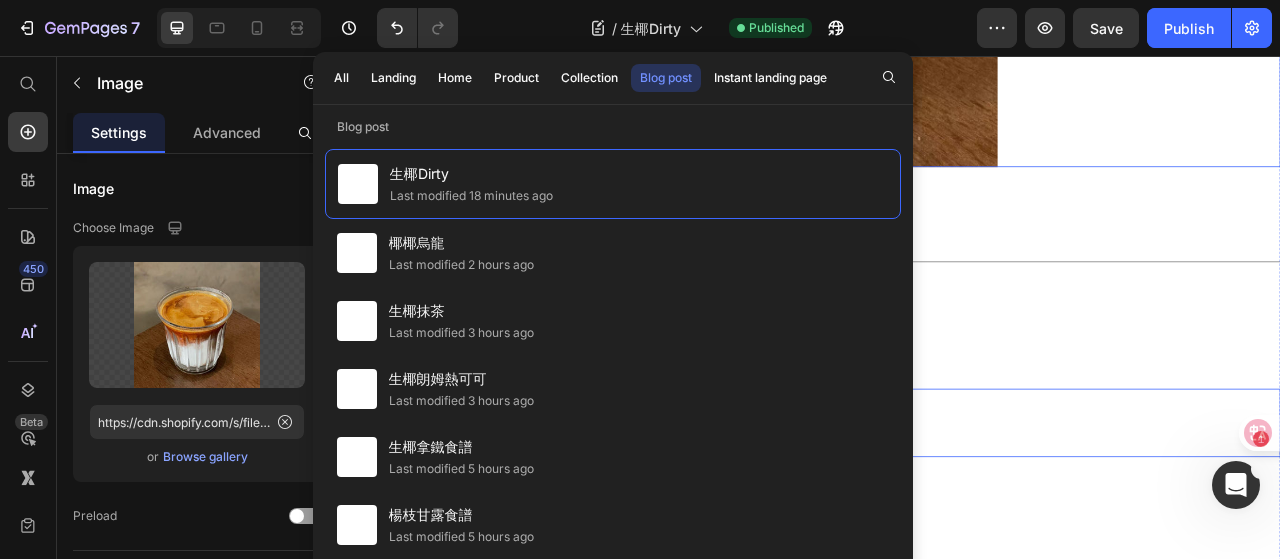 click on "步驟 Instructions" at bounding box center [937, 523] 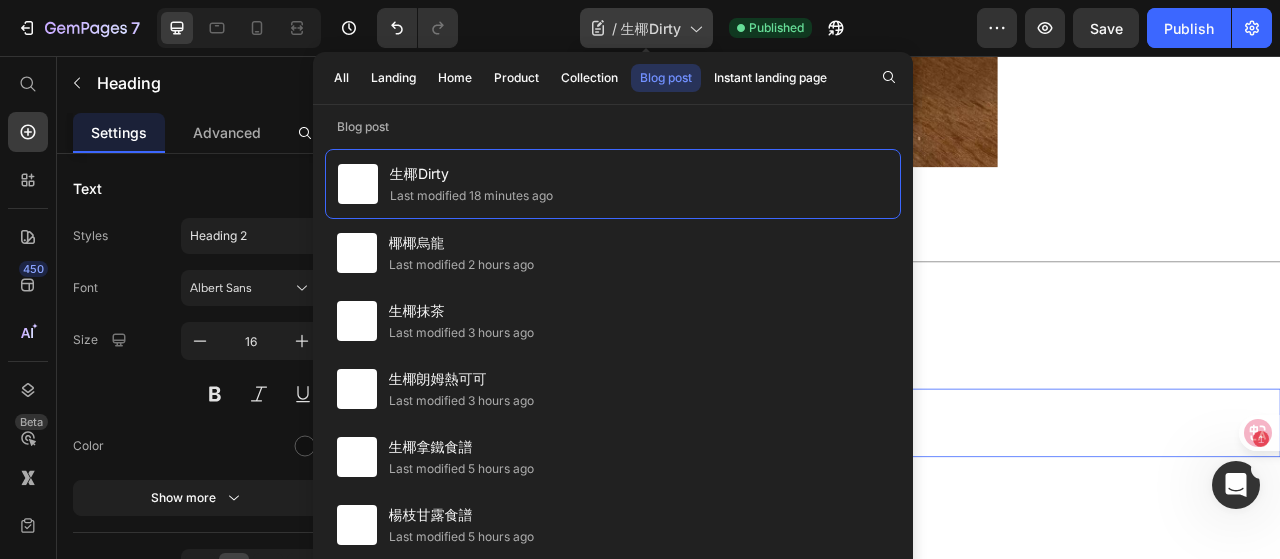 click on "生椰Dirty" at bounding box center [651, 28] 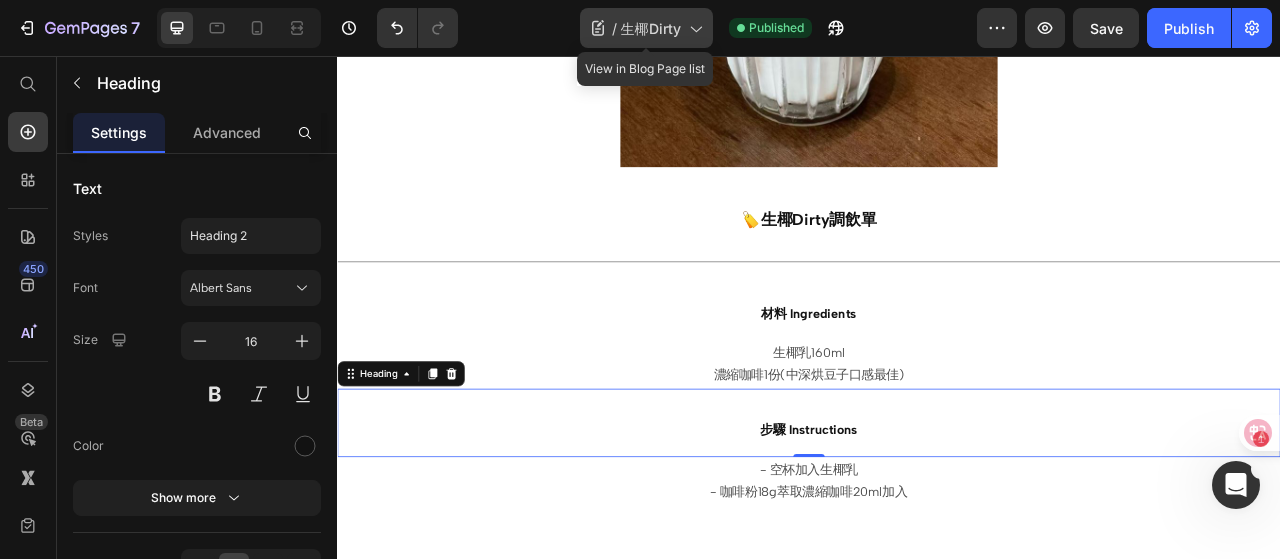 click 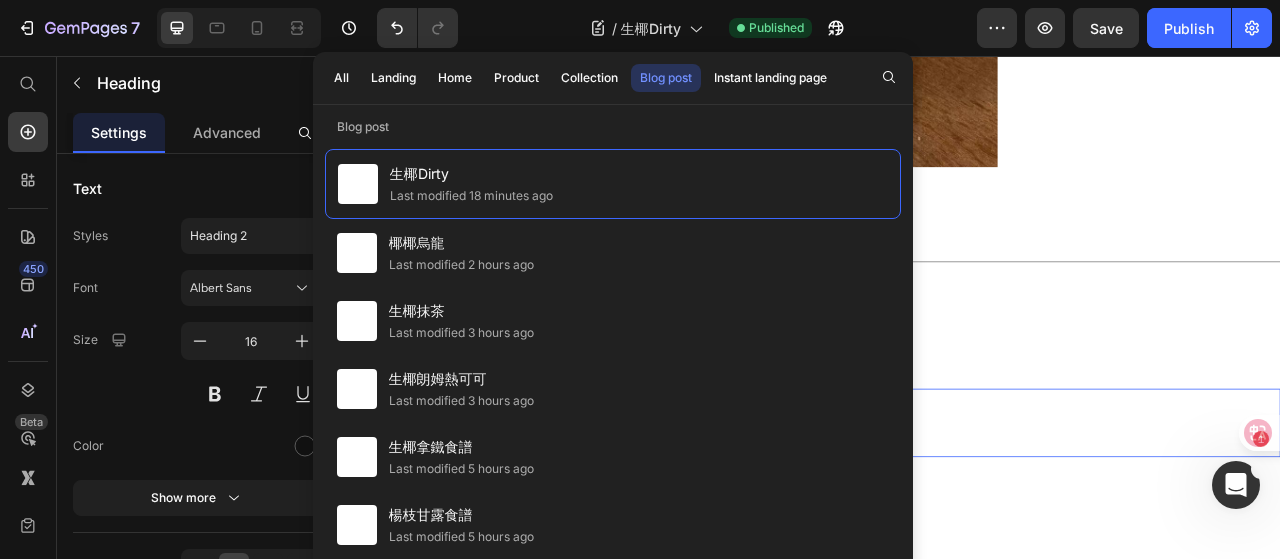 click on "/  生椰Dirty Published" 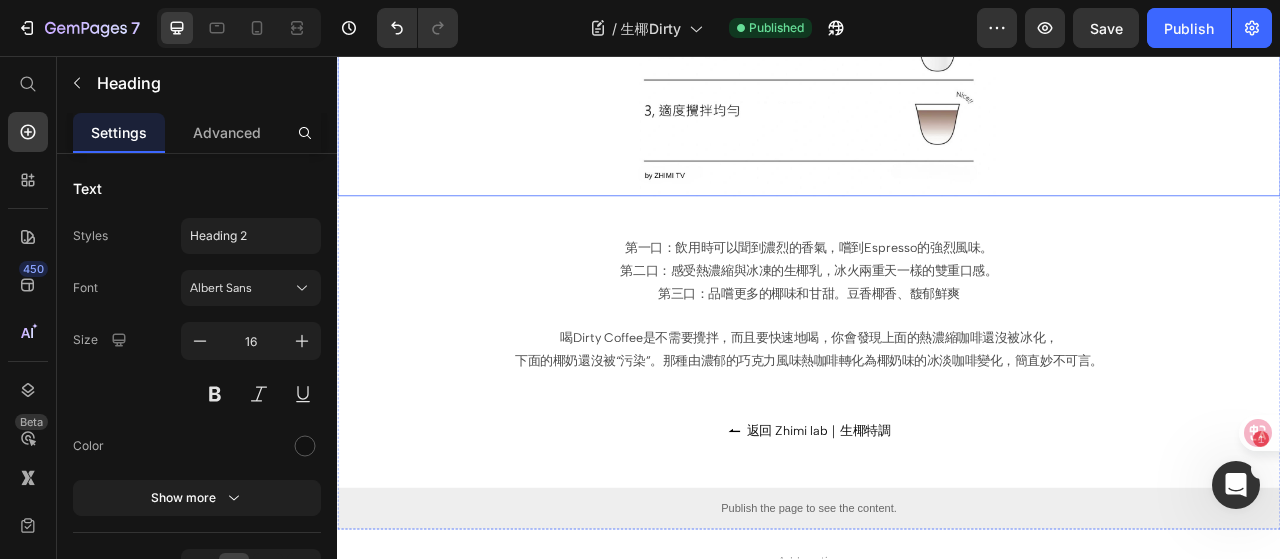 scroll, scrollTop: 1700, scrollLeft: 0, axis: vertical 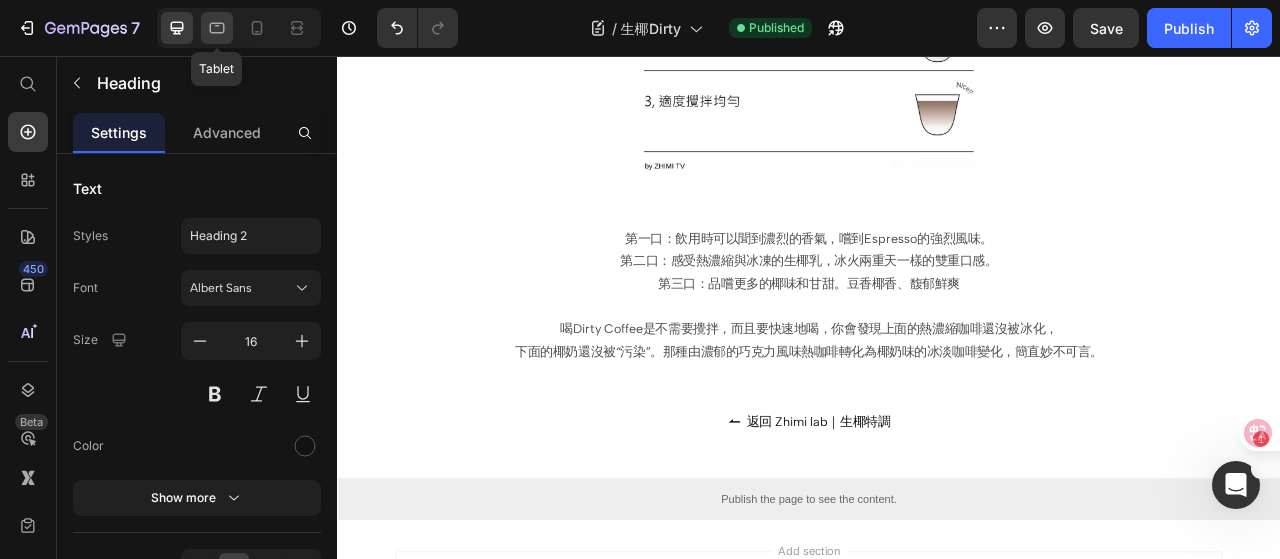 click 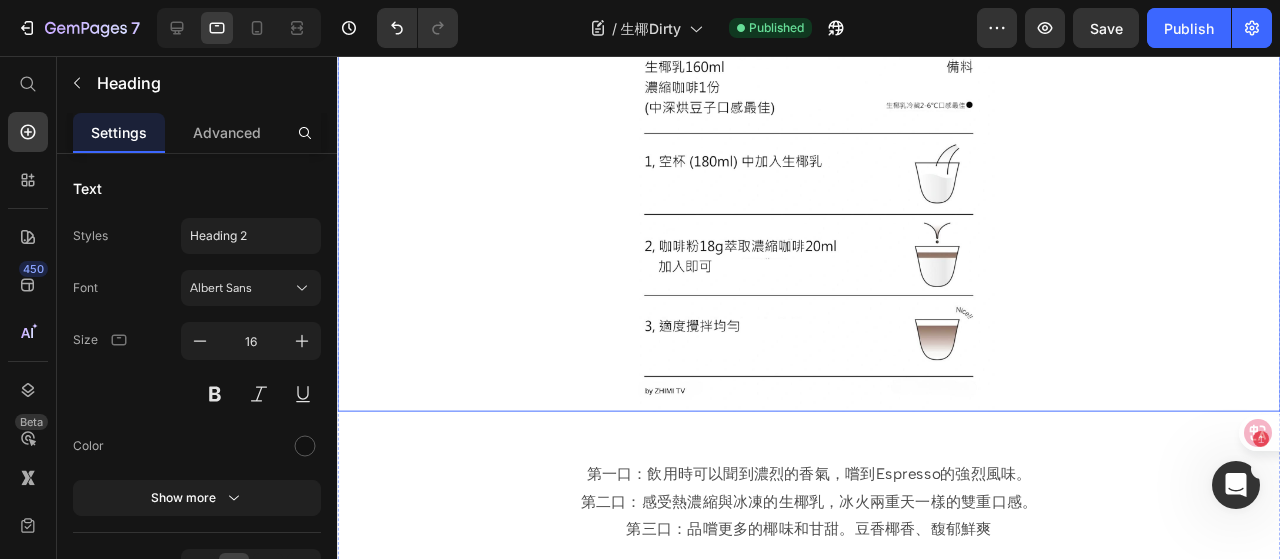 scroll, scrollTop: 1465, scrollLeft: 0, axis: vertical 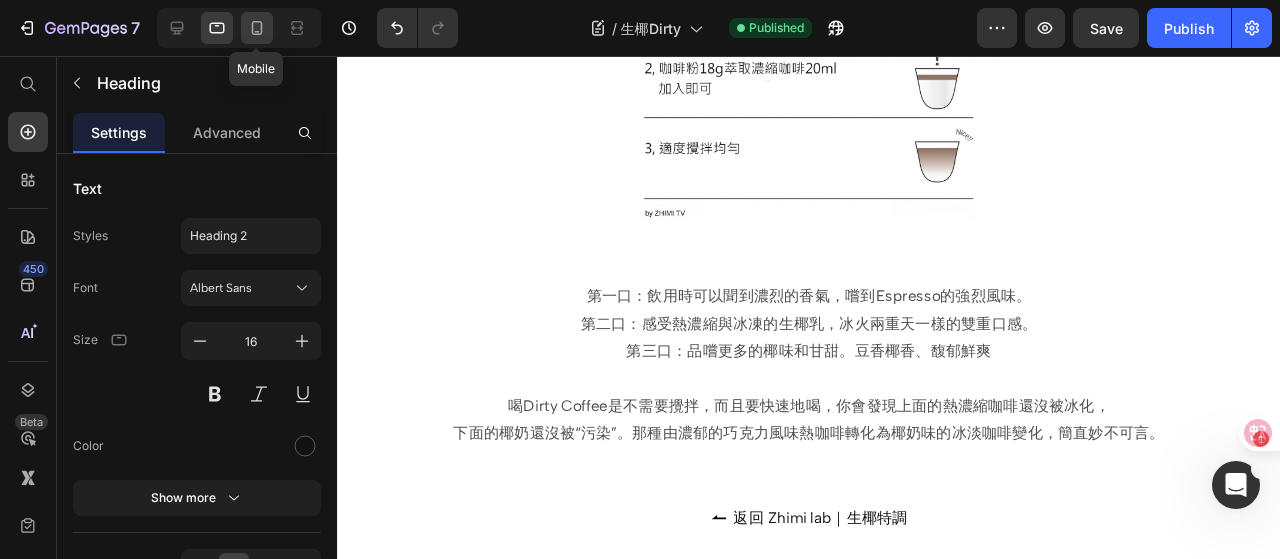 click 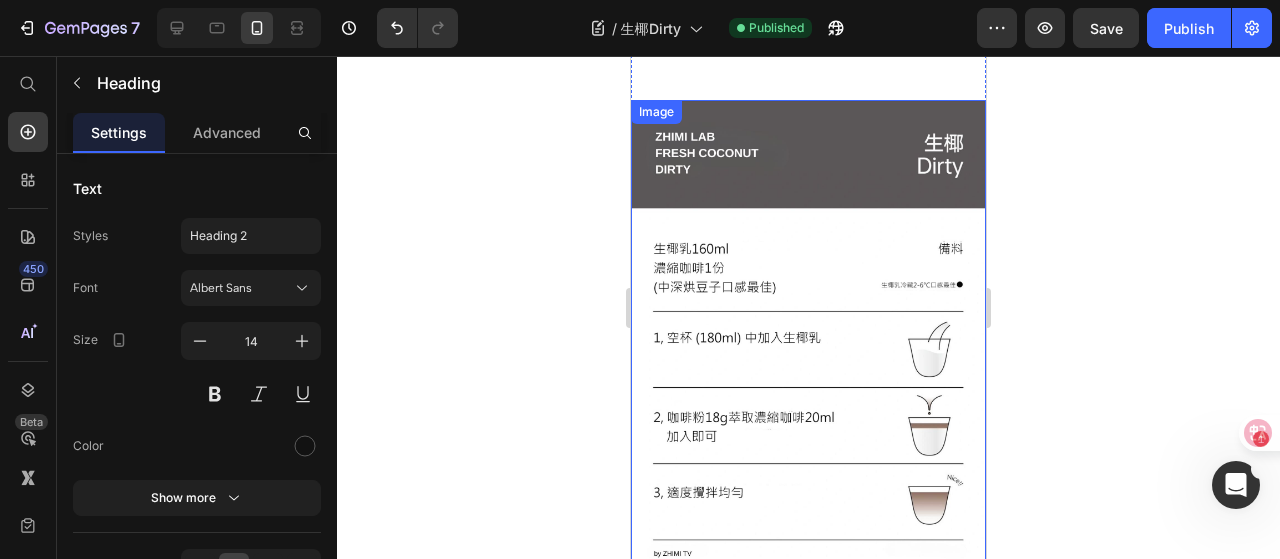 scroll, scrollTop: 877, scrollLeft: 0, axis: vertical 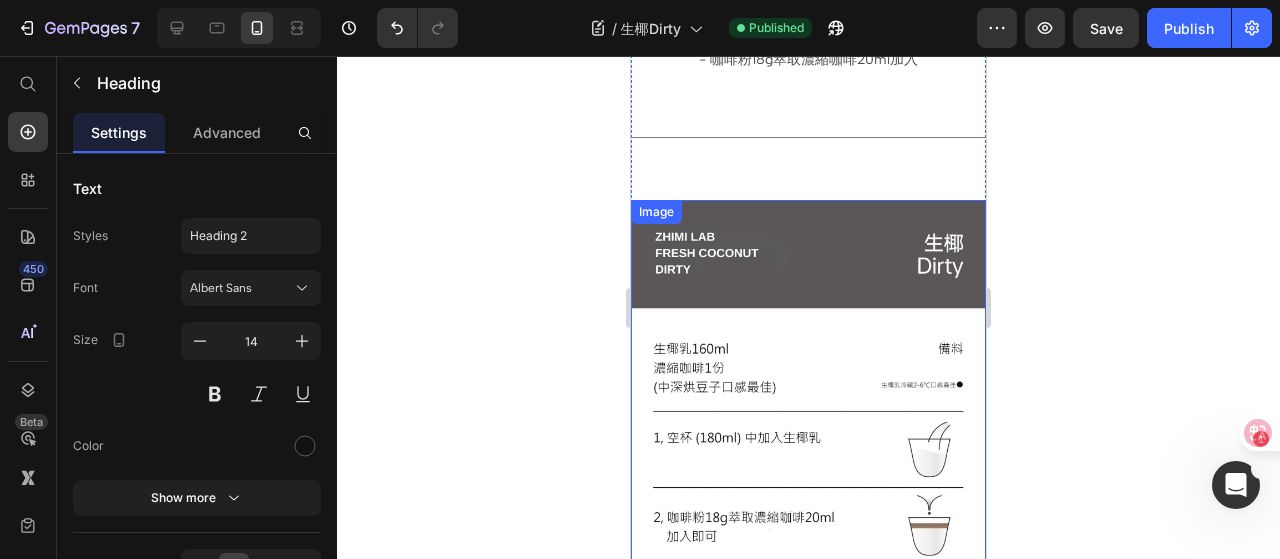 click at bounding box center (808, 436) 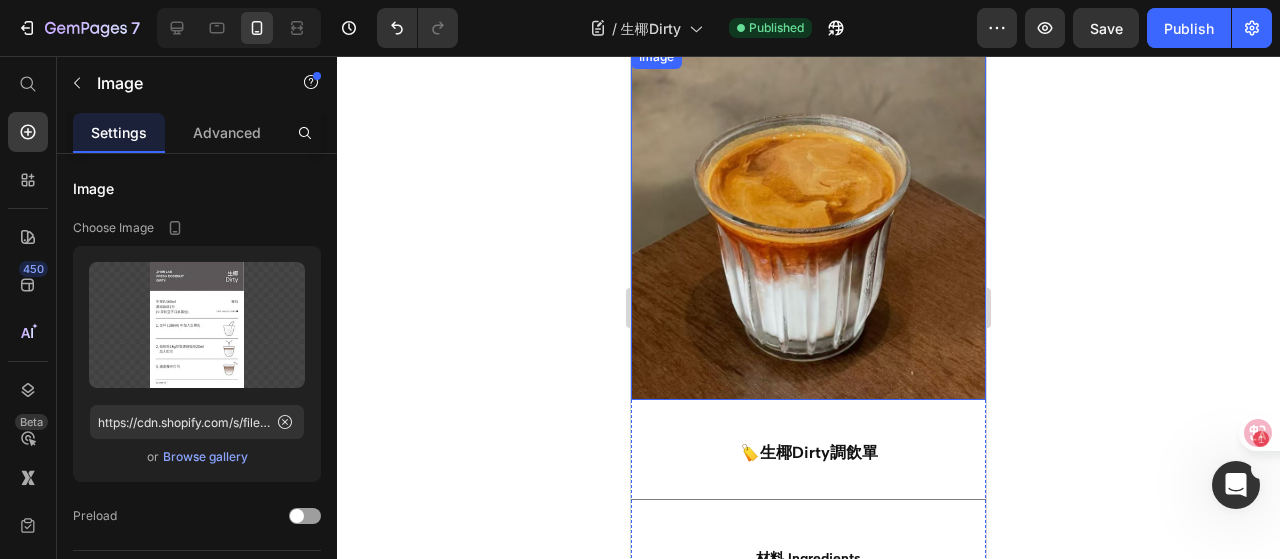 click at bounding box center (808, 222) 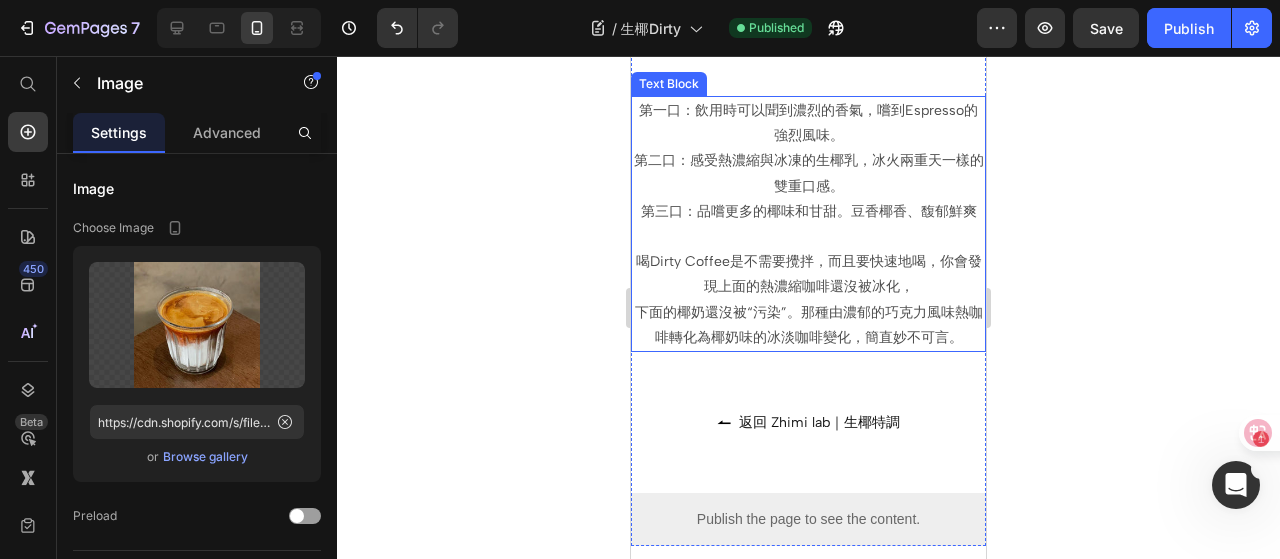 scroll, scrollTop: 1677, scrollLeft: 0, axis: vertical 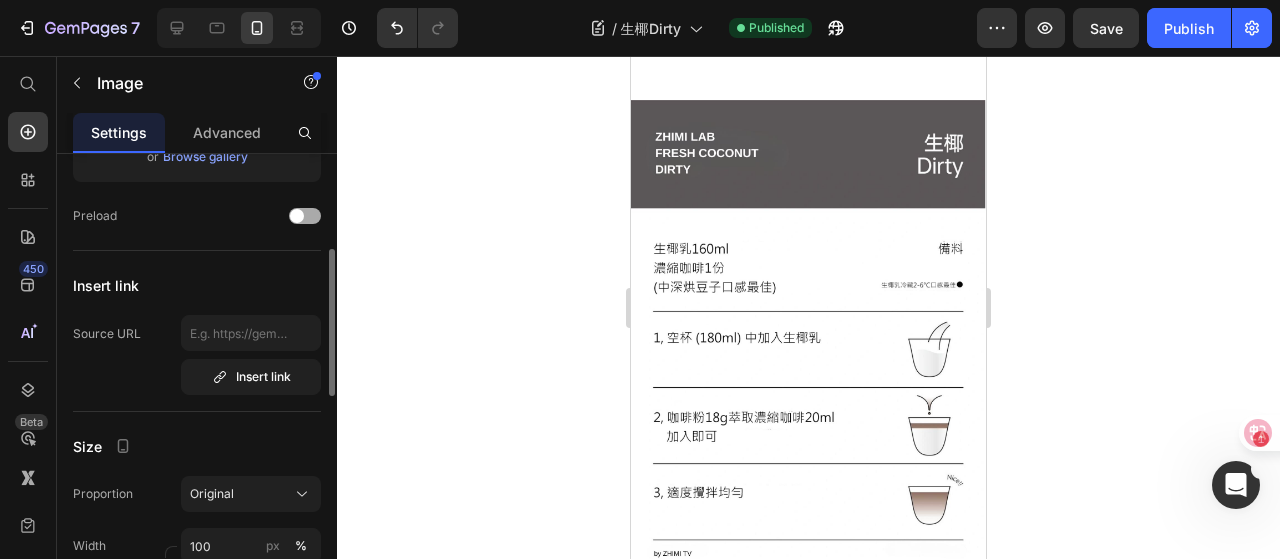 click at bounding box center (297, 216) 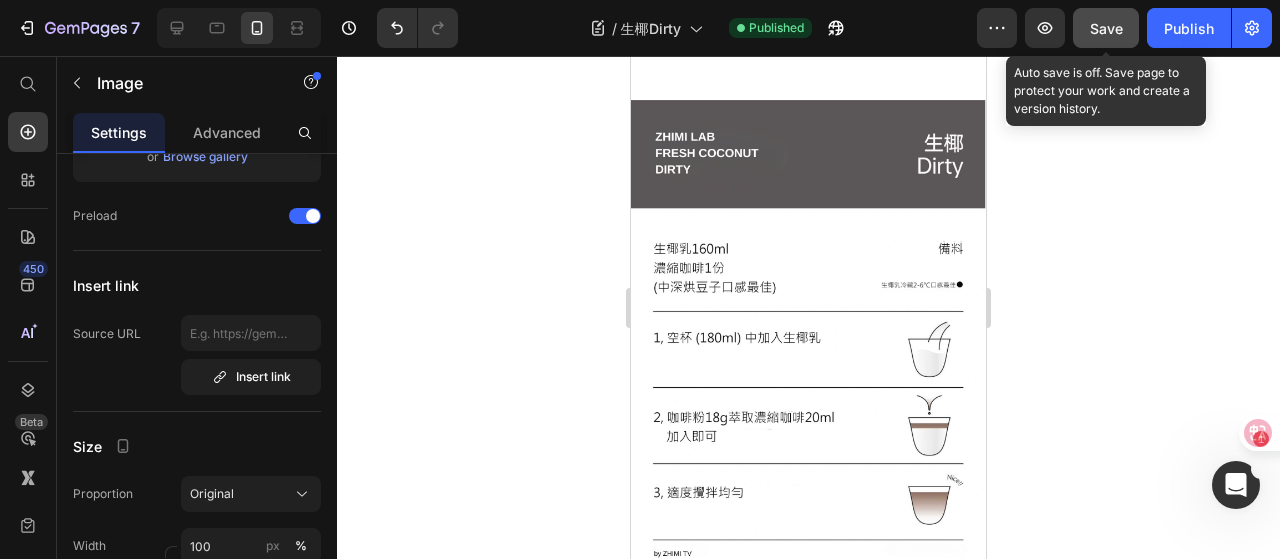 click on "Save" 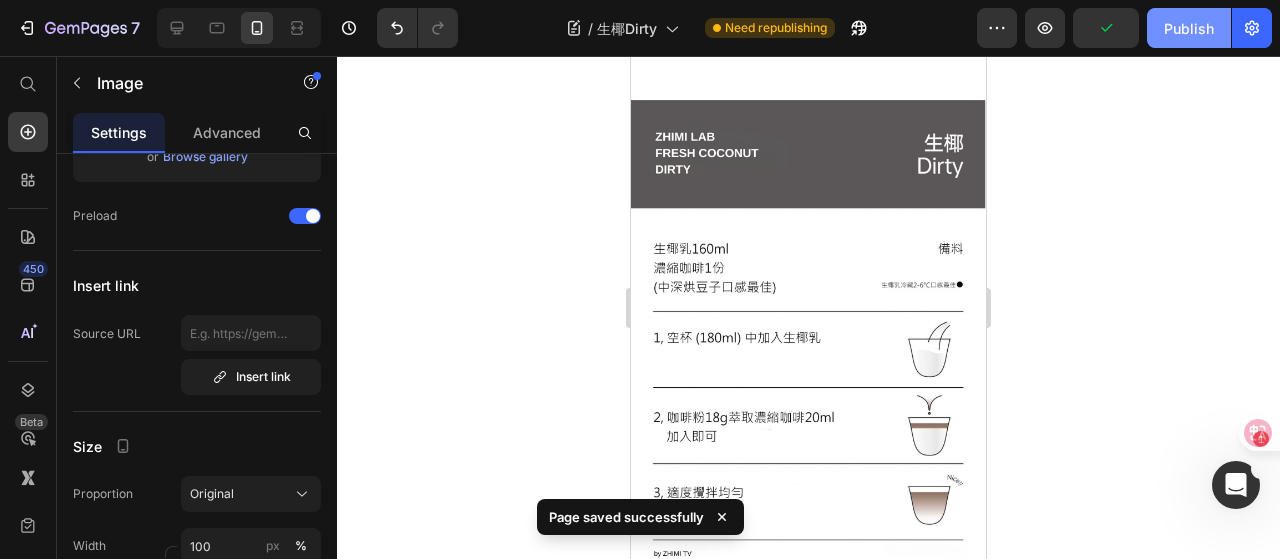 click on "Publish" 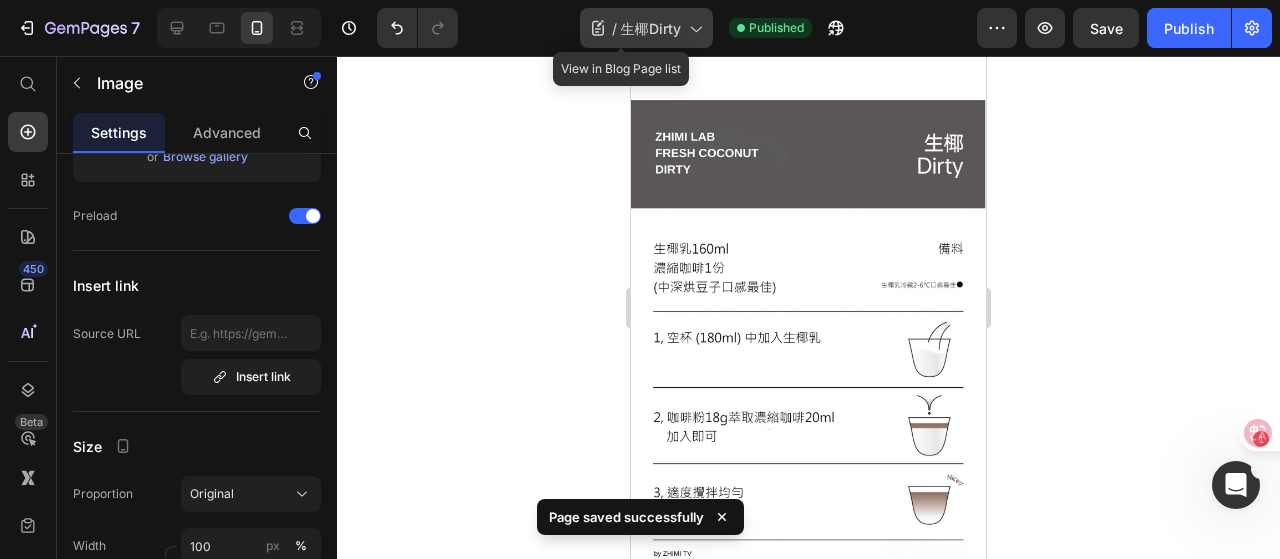 click on "生椰Dirty" at bounding box center [651, 28] 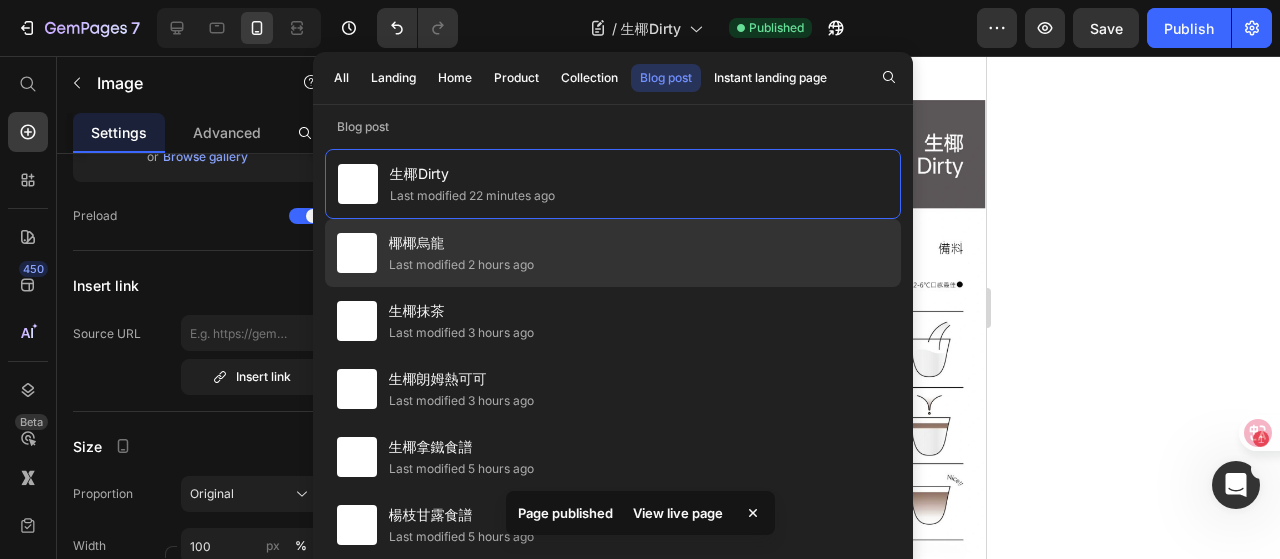 click on "椰椰烏龍" at bounding box center (461, 243) 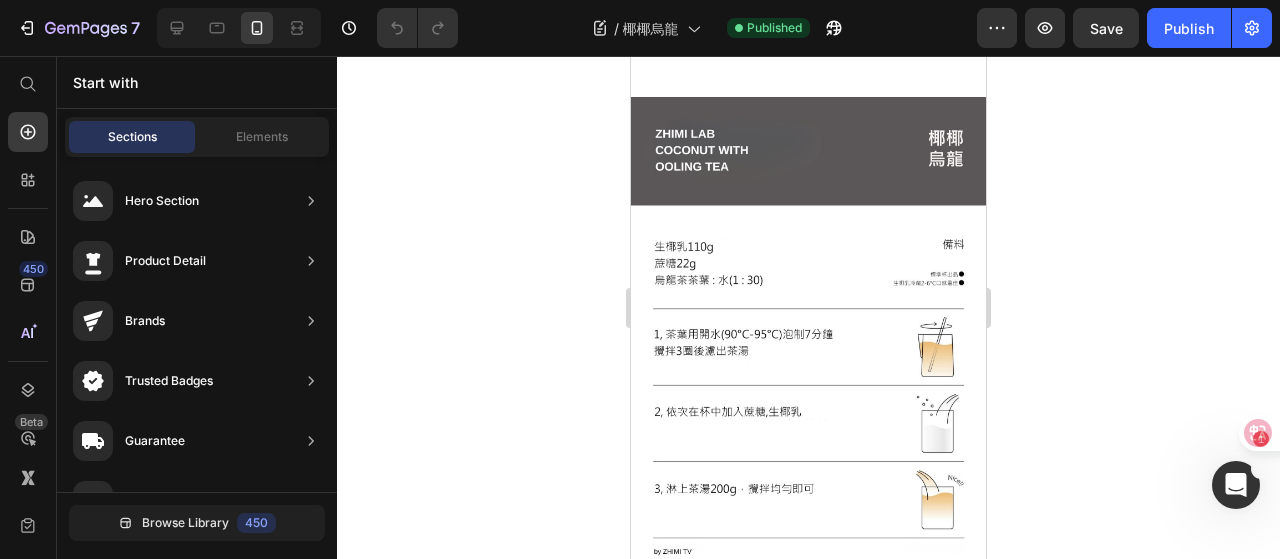 scroll, scrollTop: 600, scrollLeft: 0, axis: vertical 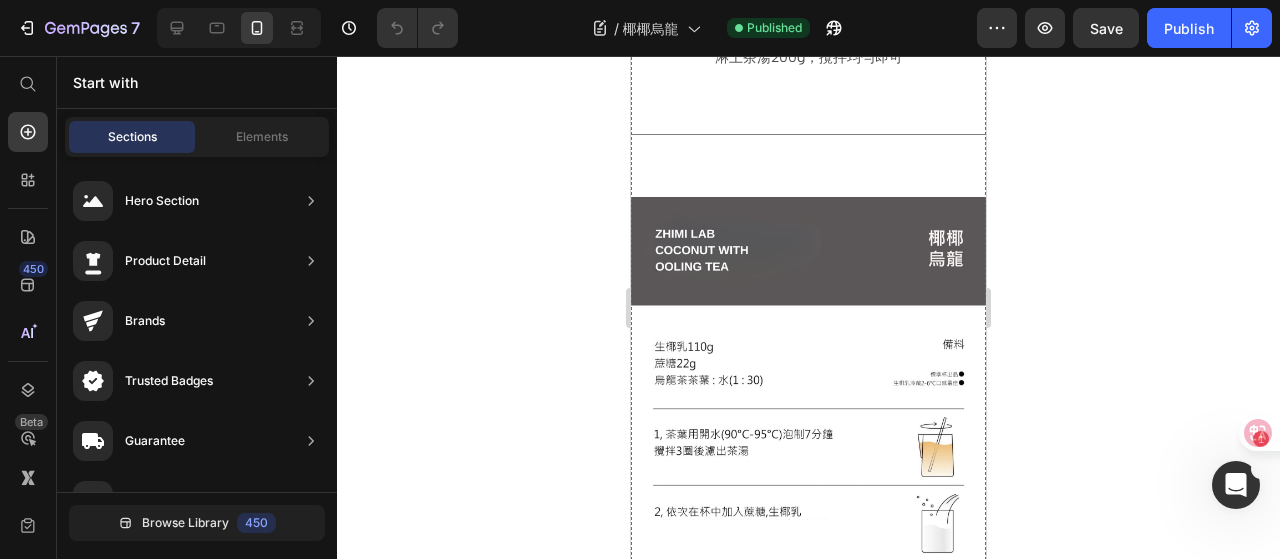click on "生椰乳" at bounding box center [808, -175] 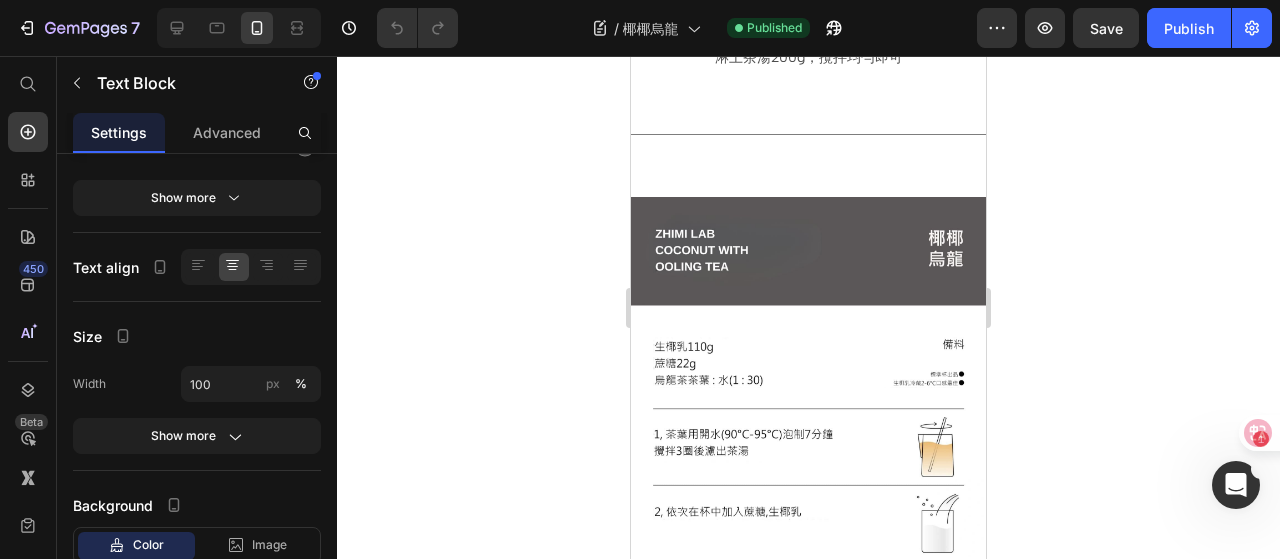 click on "生椰乳" at bounding box center (808, -175) 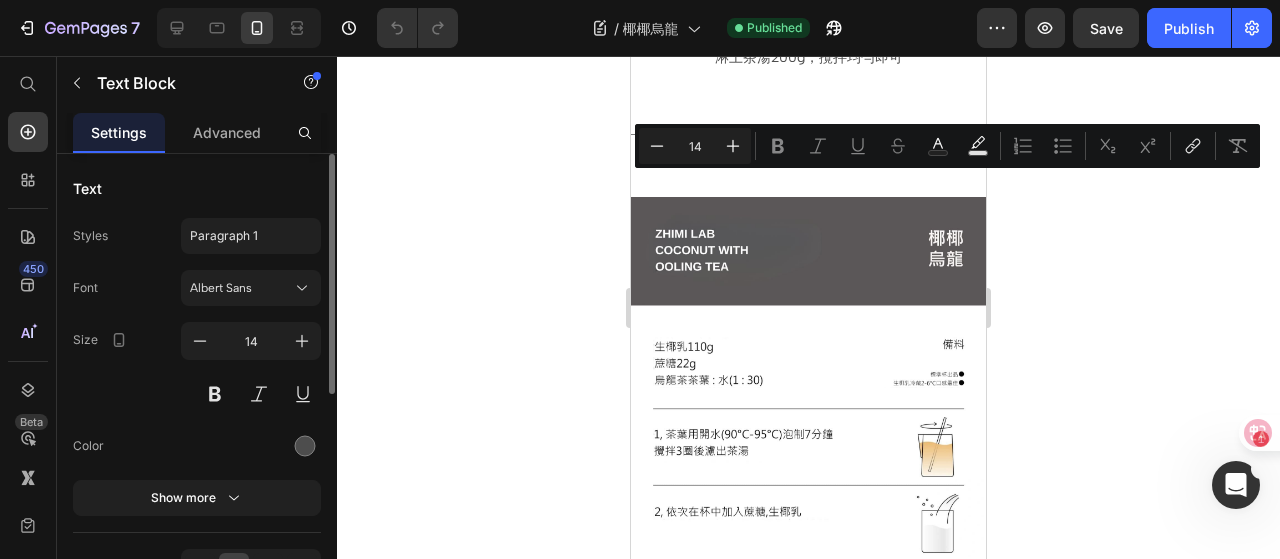 click on "生椰乳" at bounding box center [808, -175] 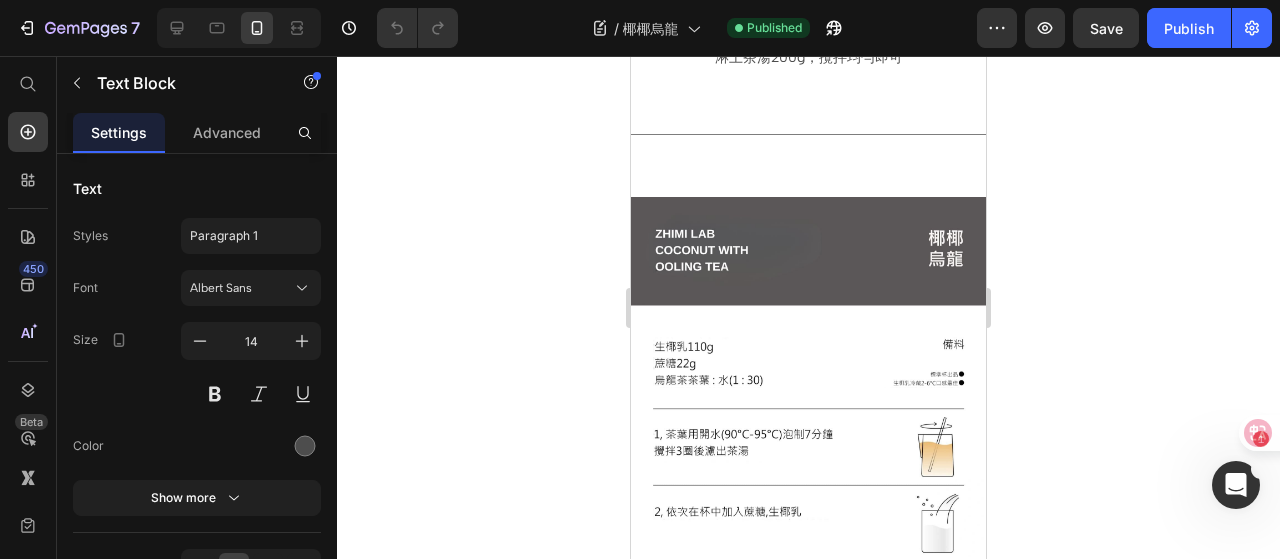 type 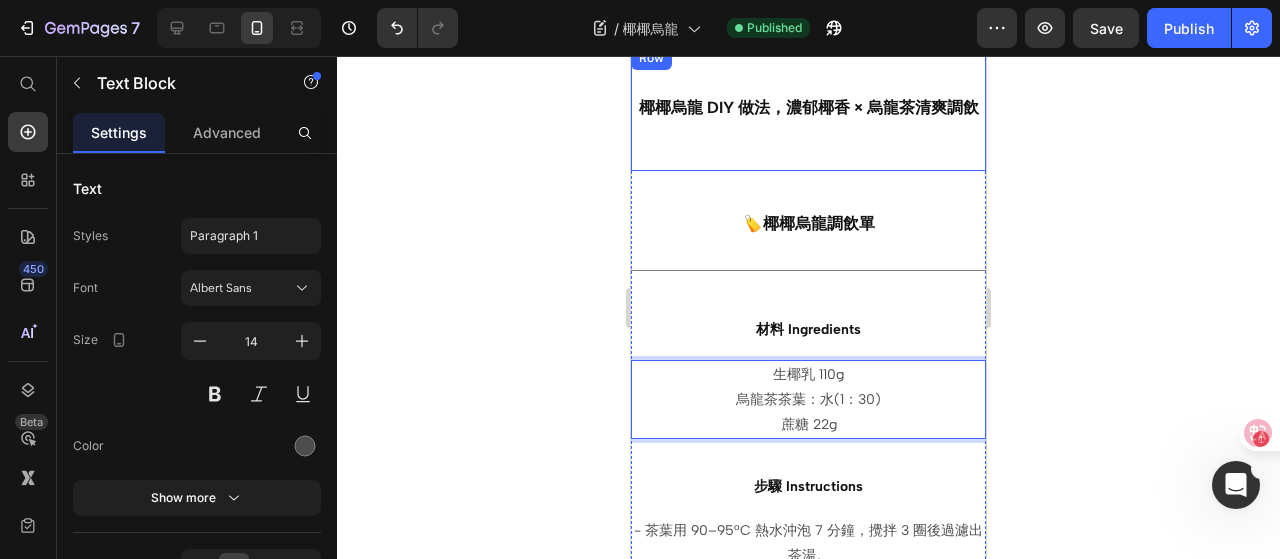 scroll, scrollTop: 0, scrollLeft: 0, axis: both 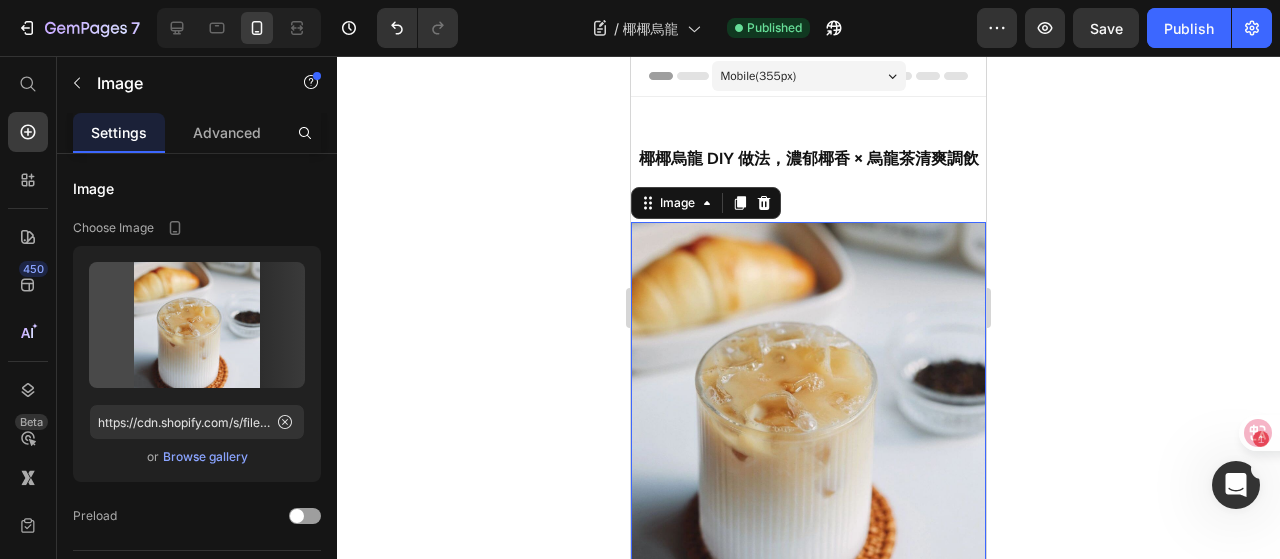 click at bounding box center [808, 399] 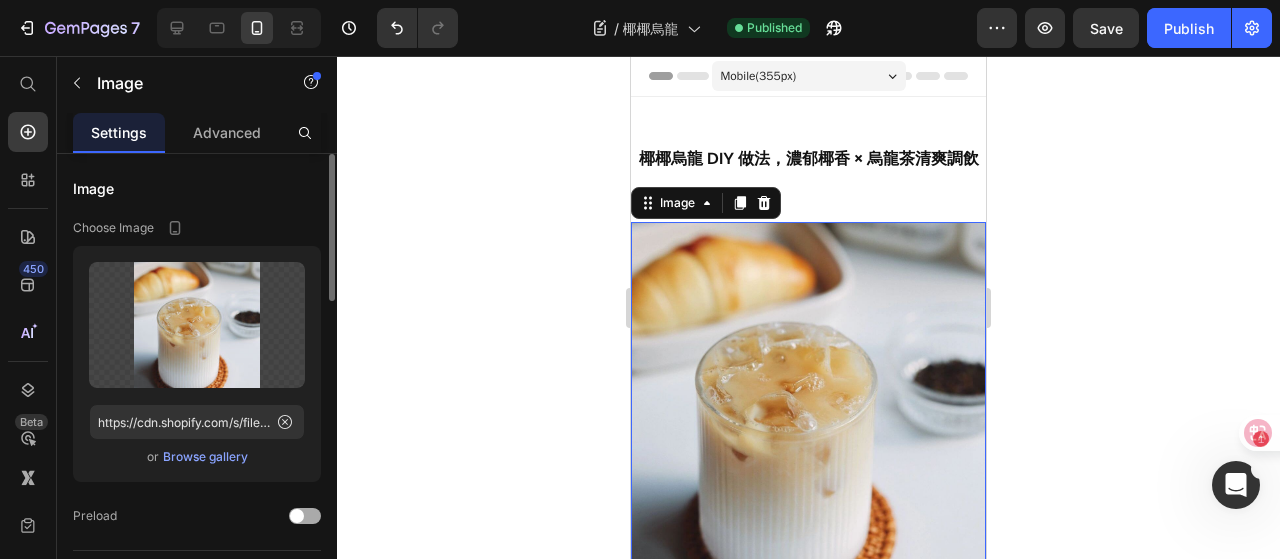 scroll, scrollTop: 100, scrollLeft: 0, axis: vertical 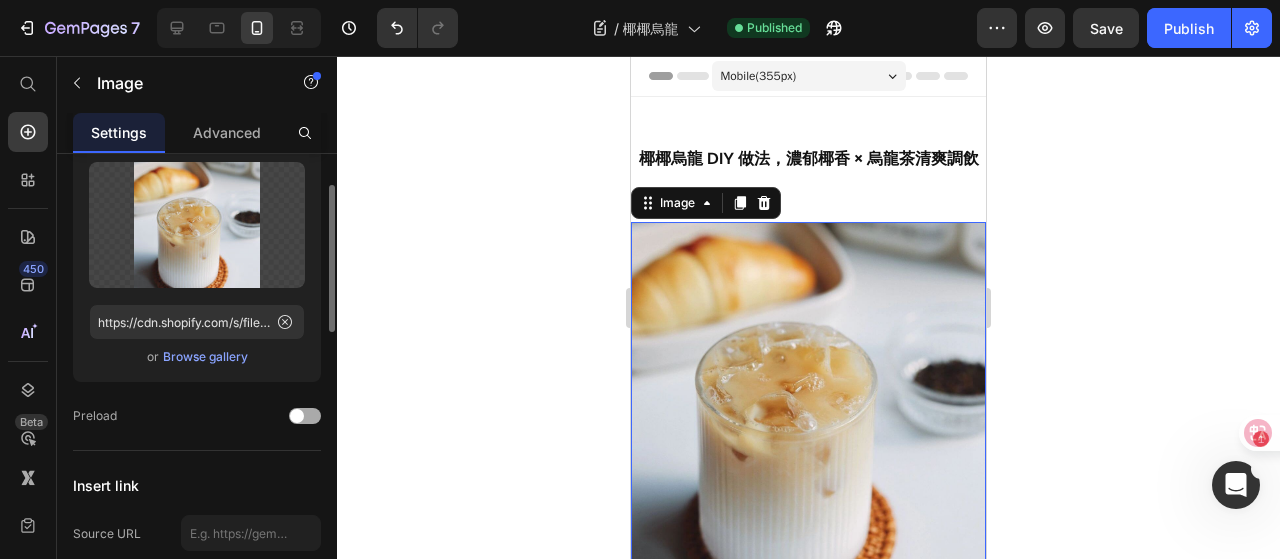 click at bounding box center (297, 416) 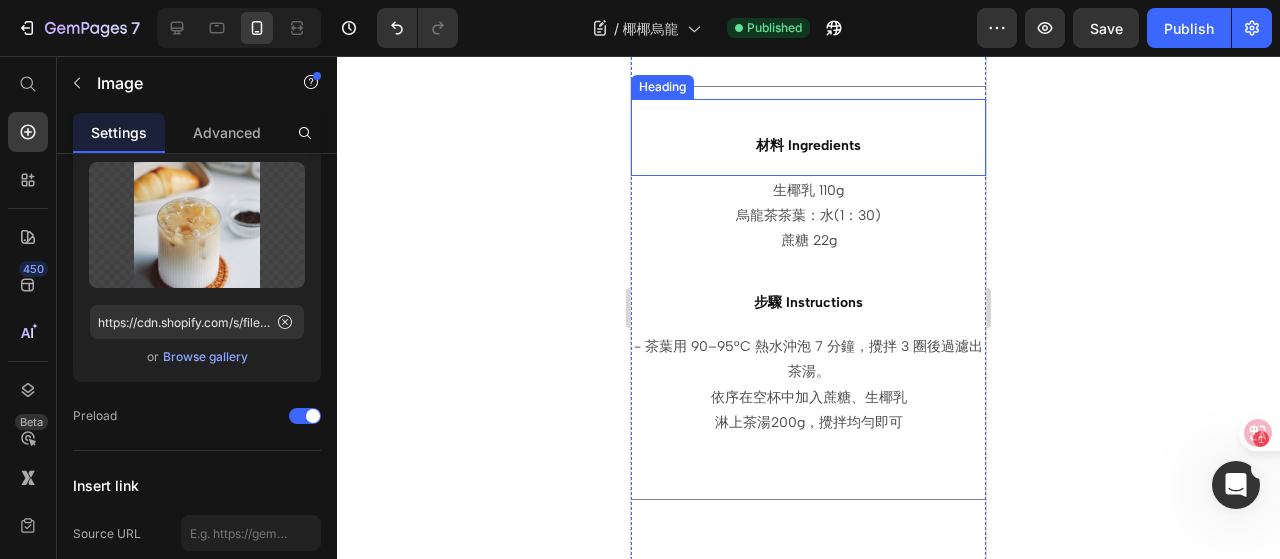scroll, scrollTop: 600, scrollLeft: 0, axis: vertical 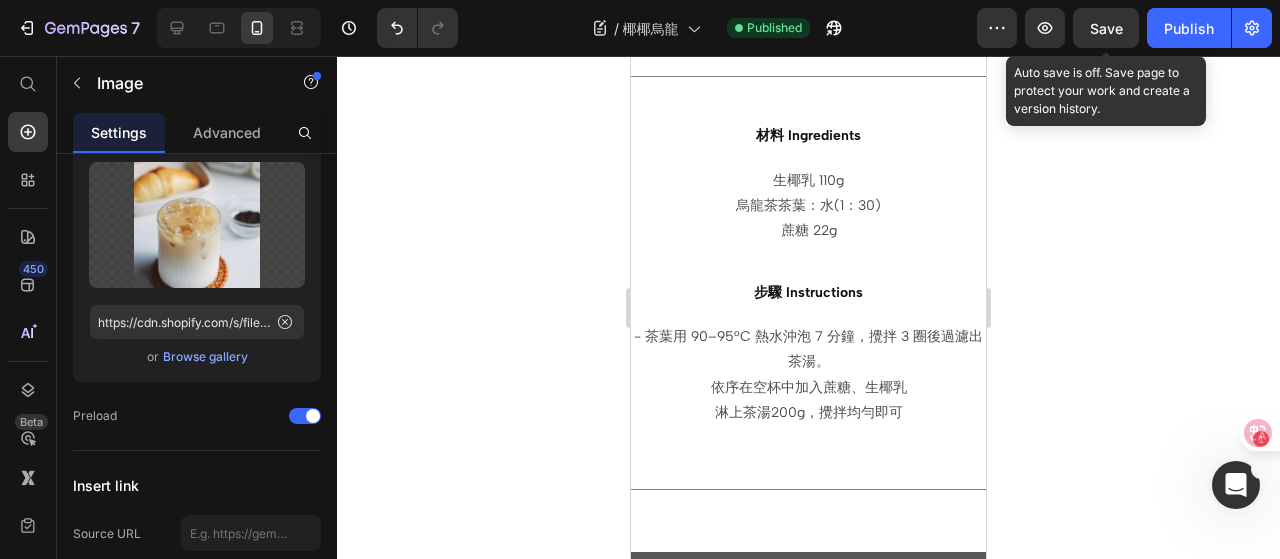 click on "Save" at bounding box center [1106, 28] 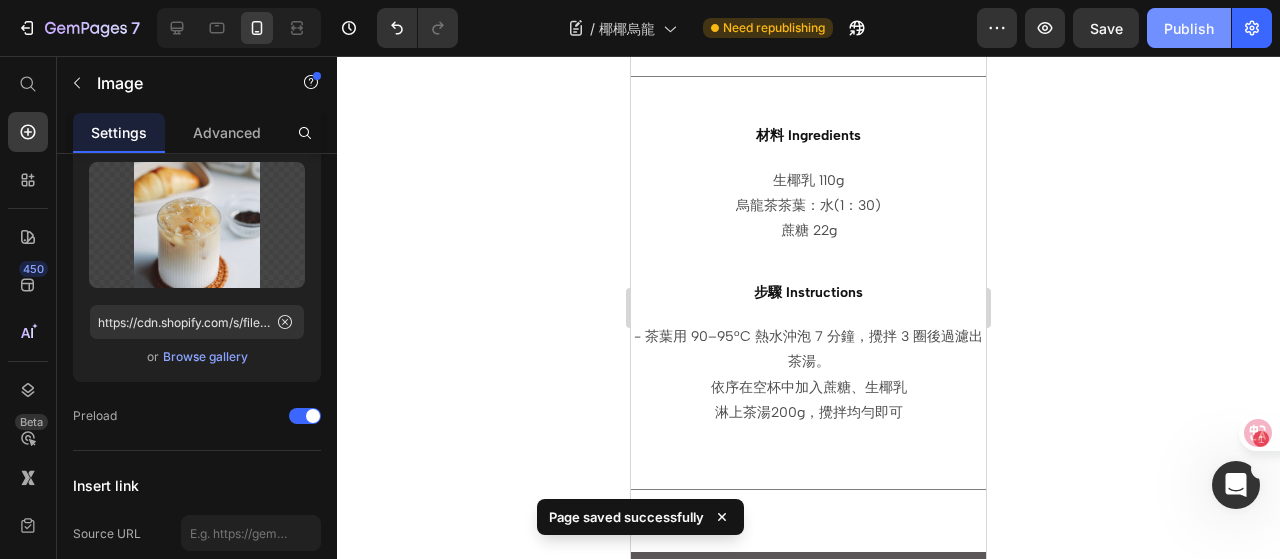click on "Publish" at bounding box center [1189, 28] 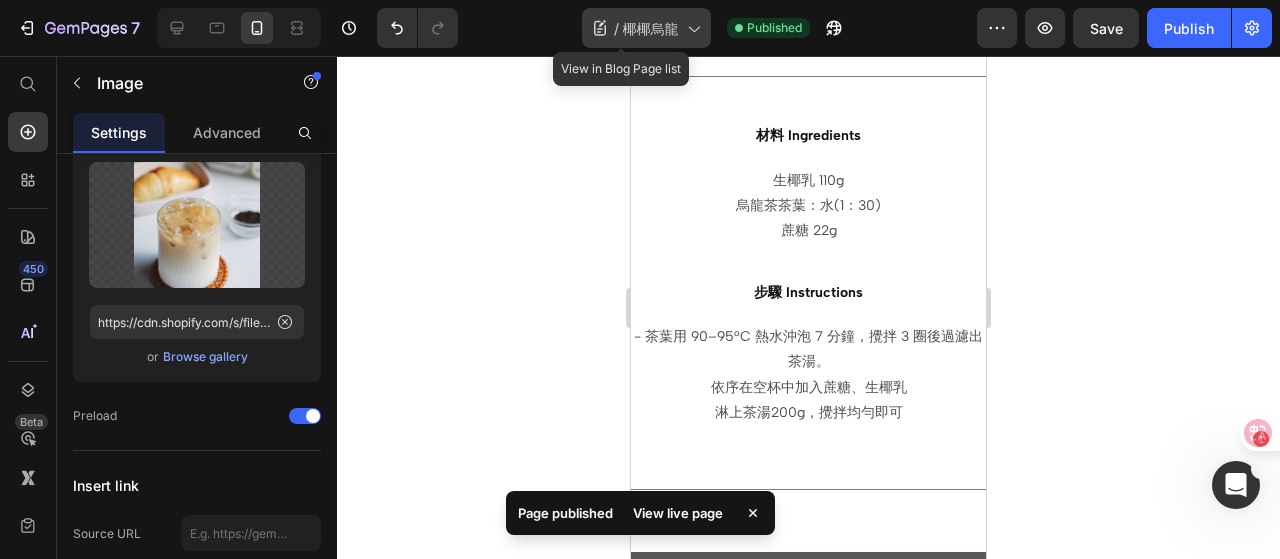 click on "椰椰烏龍" at bounding box center (651, 28) 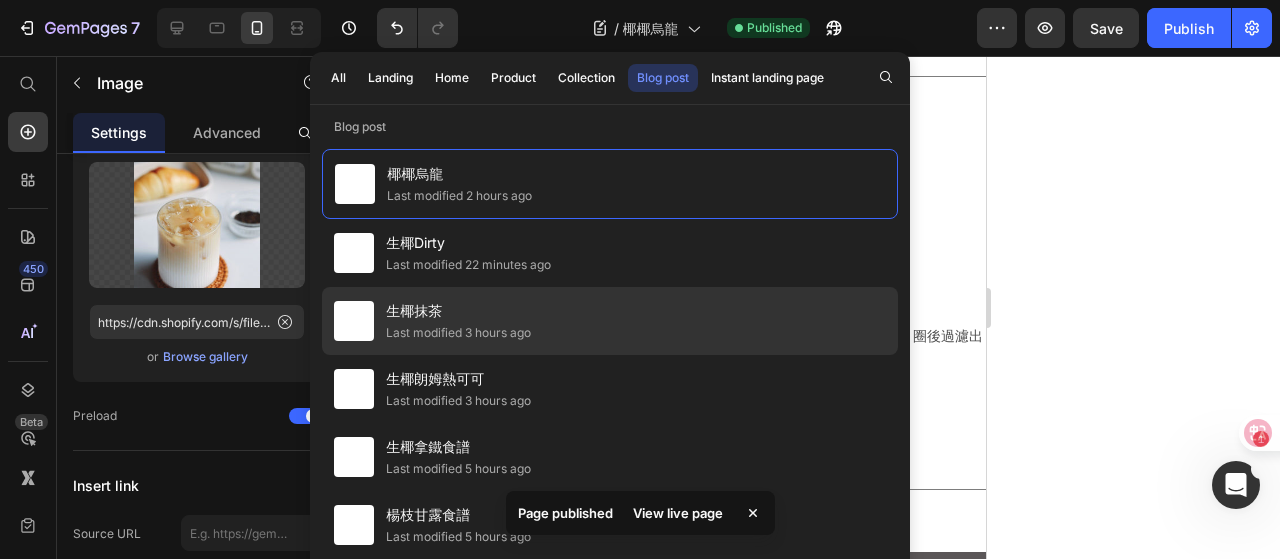 click on "生椰抹茶 Last modified 3 hours ago" 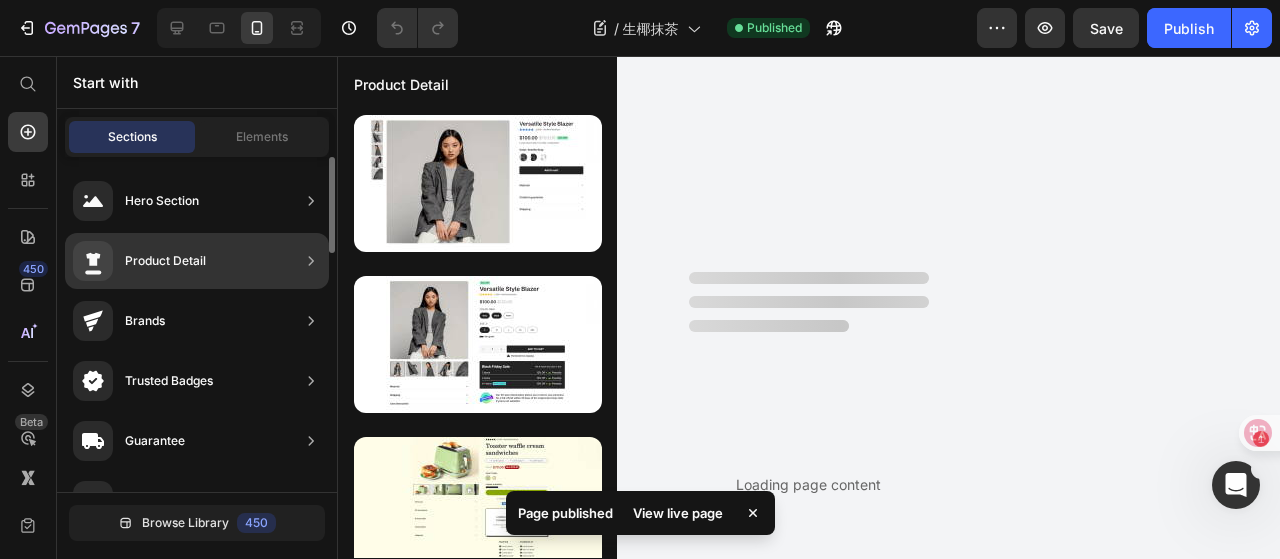 scroll, scrollTop: 0, scrollLeft: 0, axis: both 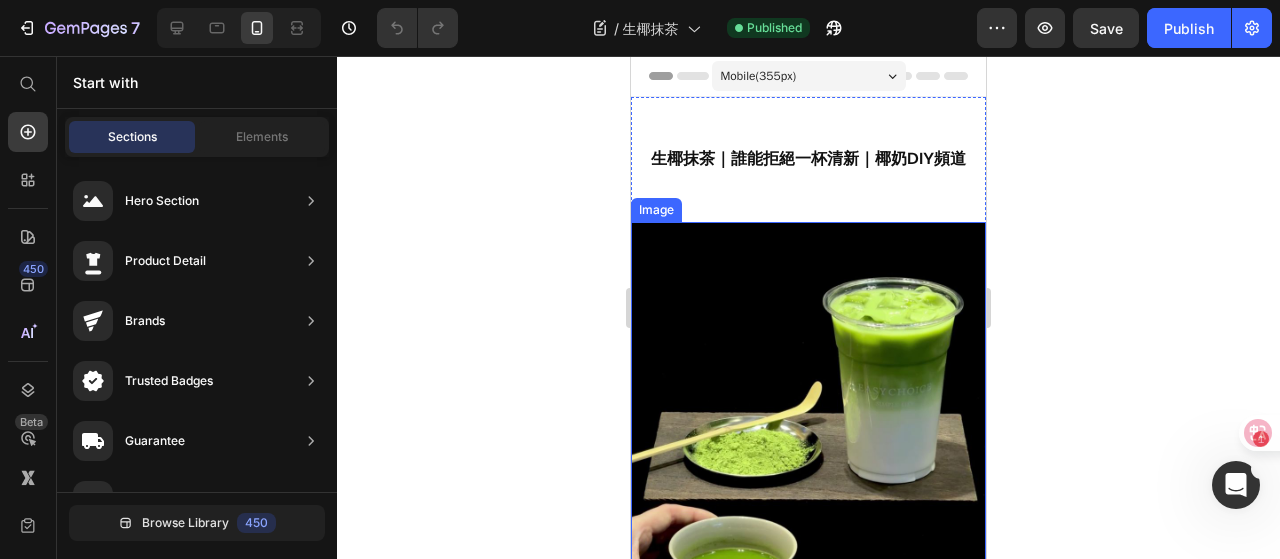 click at bounding box center (808, 399) 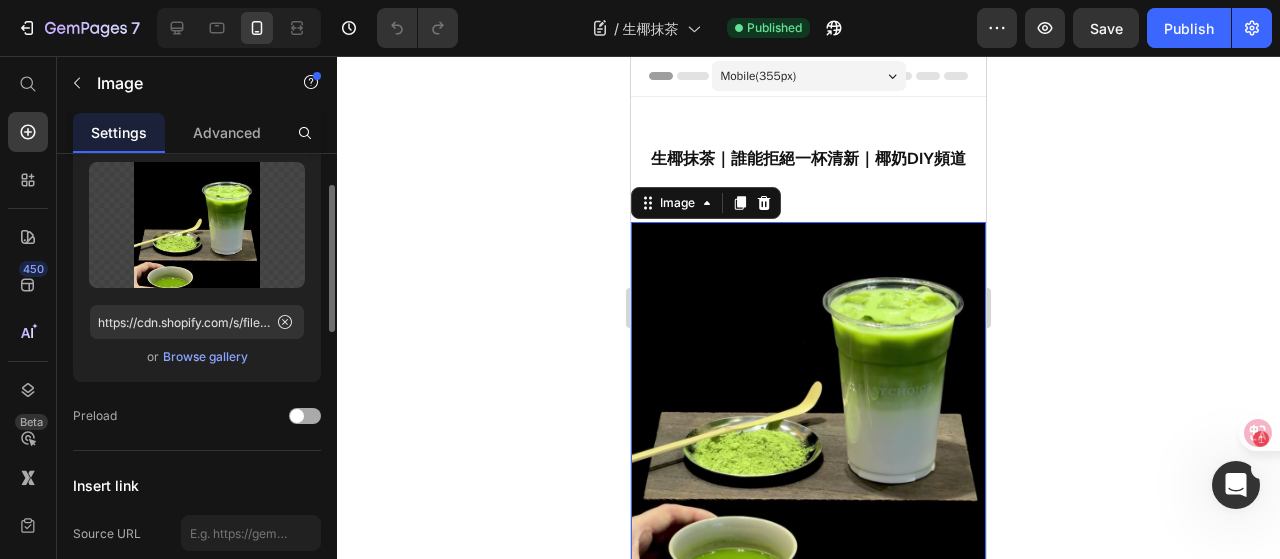 click at bounding box center (297, 416) 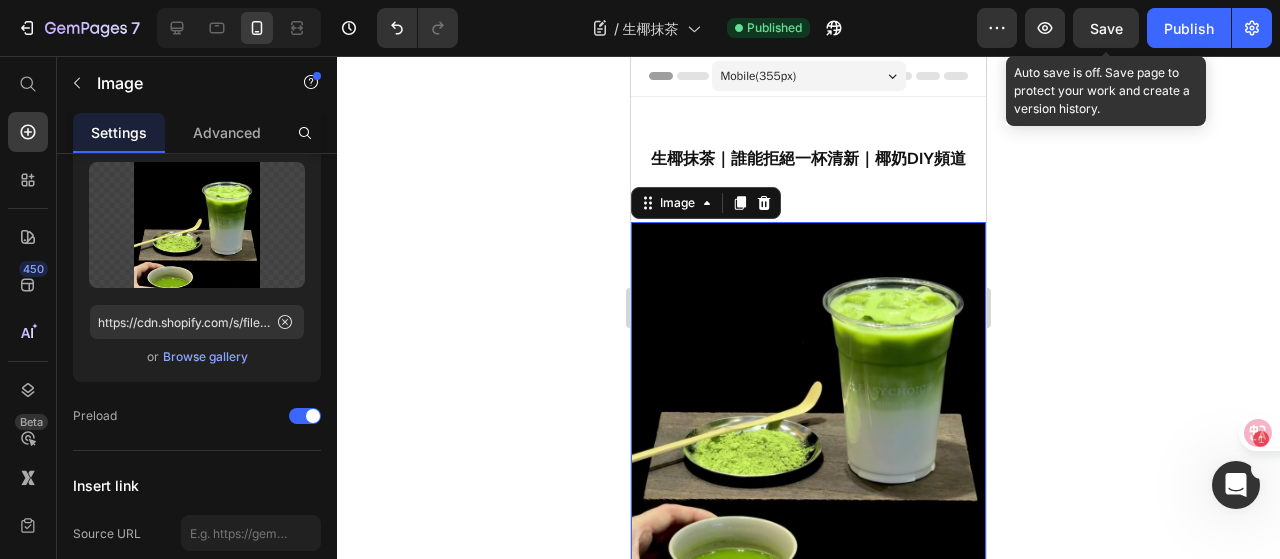 click on "Save" at bounding box center (1106, 28) 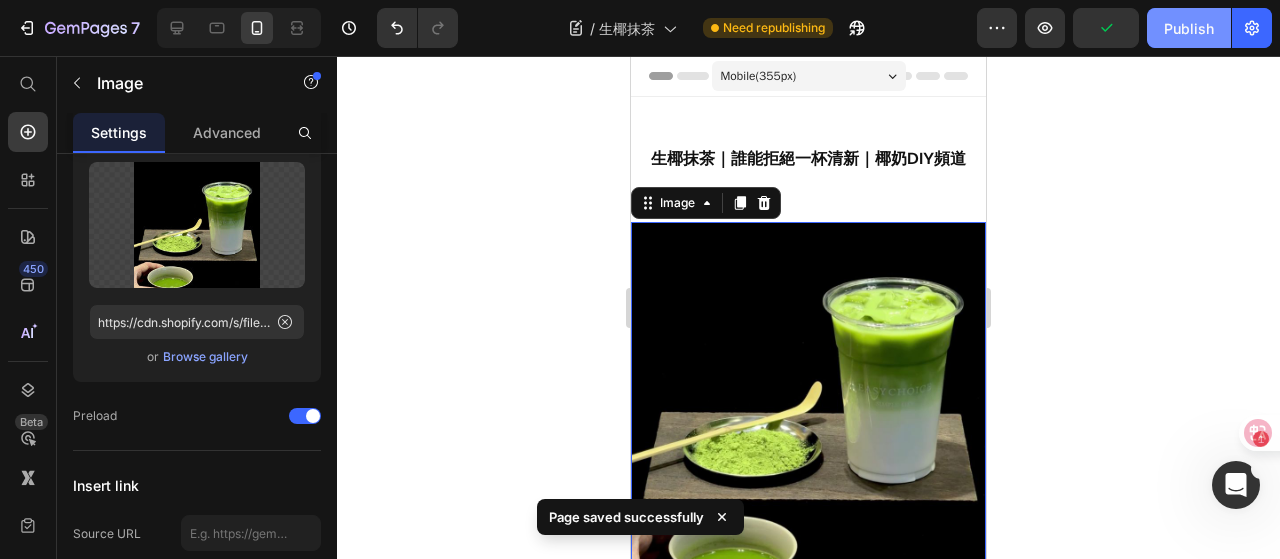 click on "Publish" at bounding box center (1189, 28) 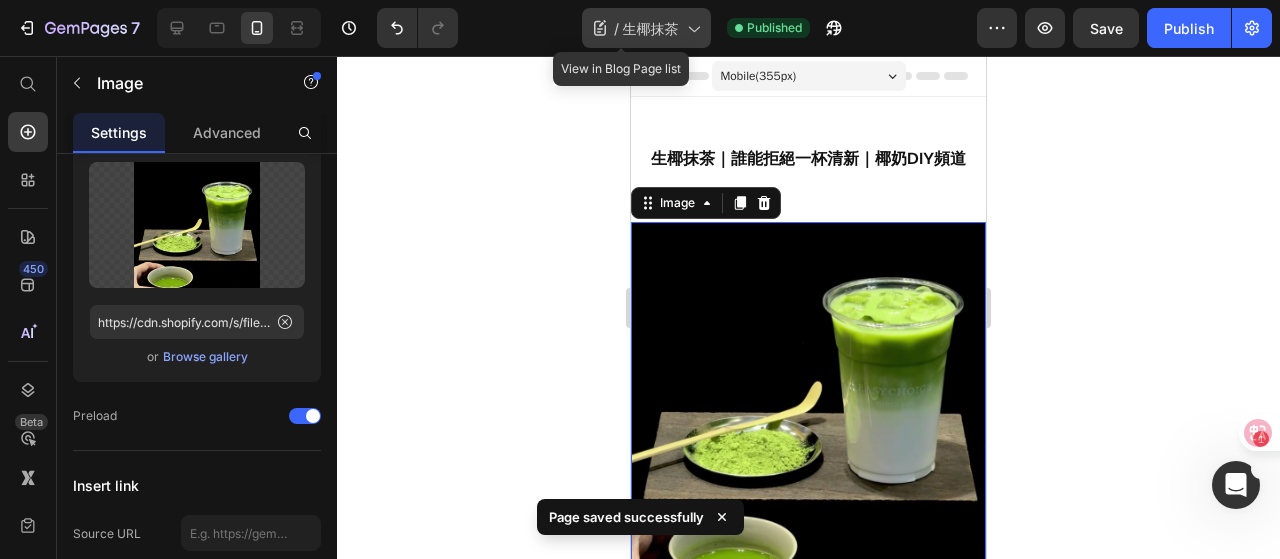 click on "生椰抹茶" at bounding box center [651, 28] 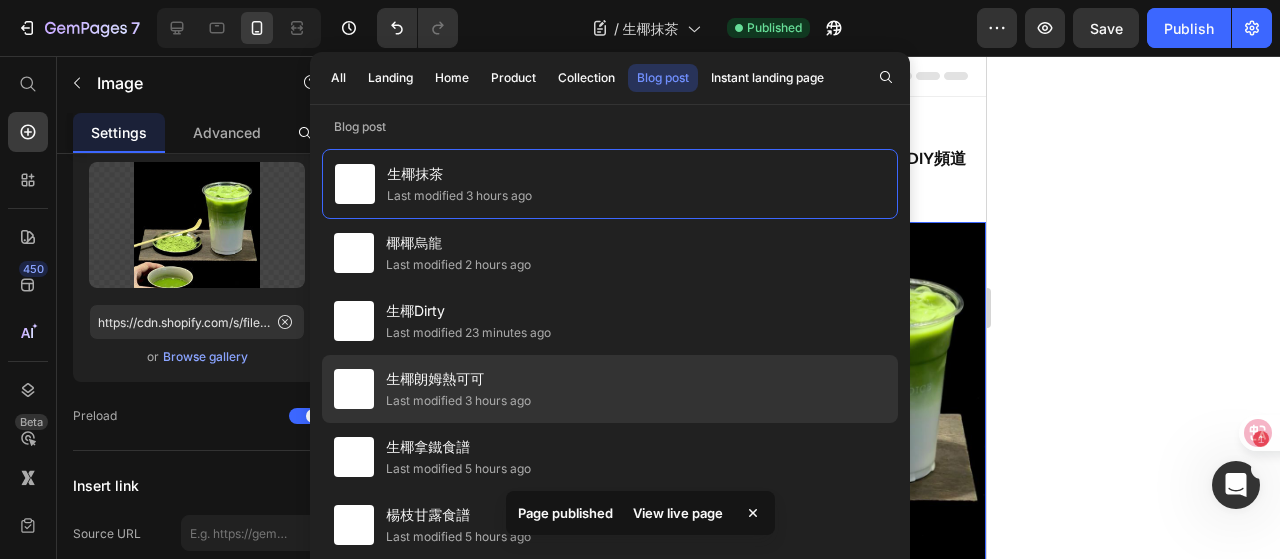 click on "生椰朗姆熱可可" at bounding box center (458, 379) 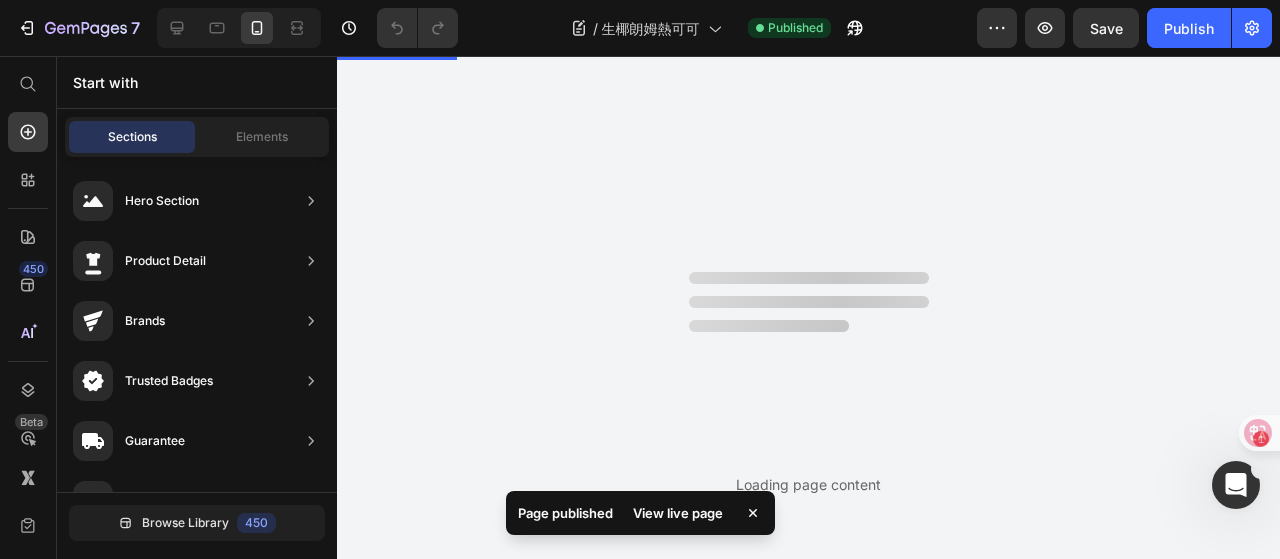 scroll, scrollTop: 0, scrollLeft: 0, axis: both 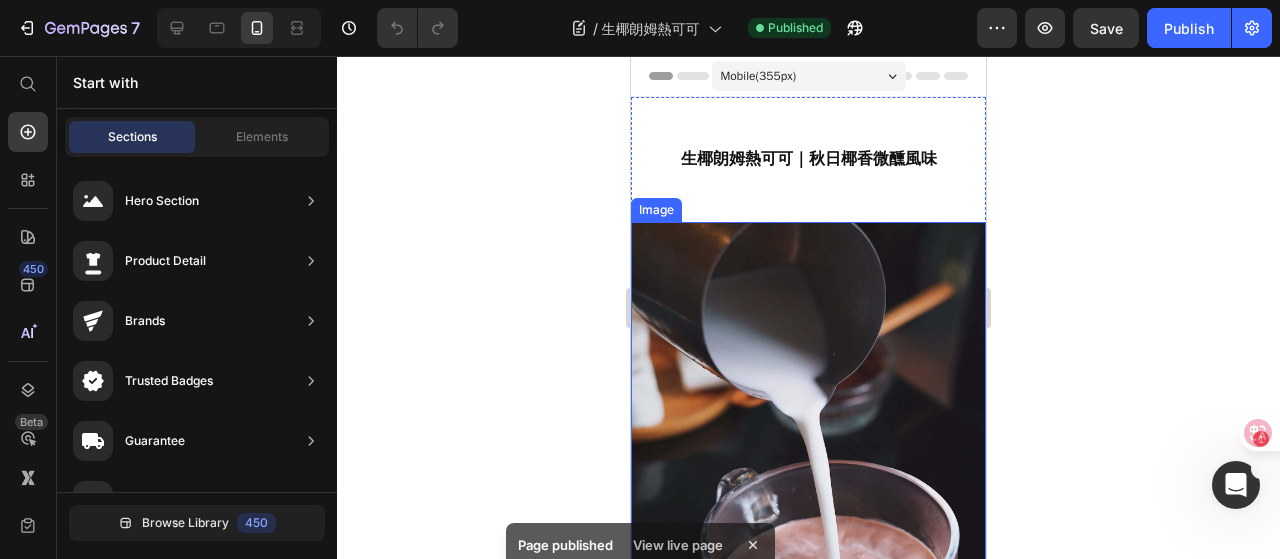 click at bounding box center (808, 458) 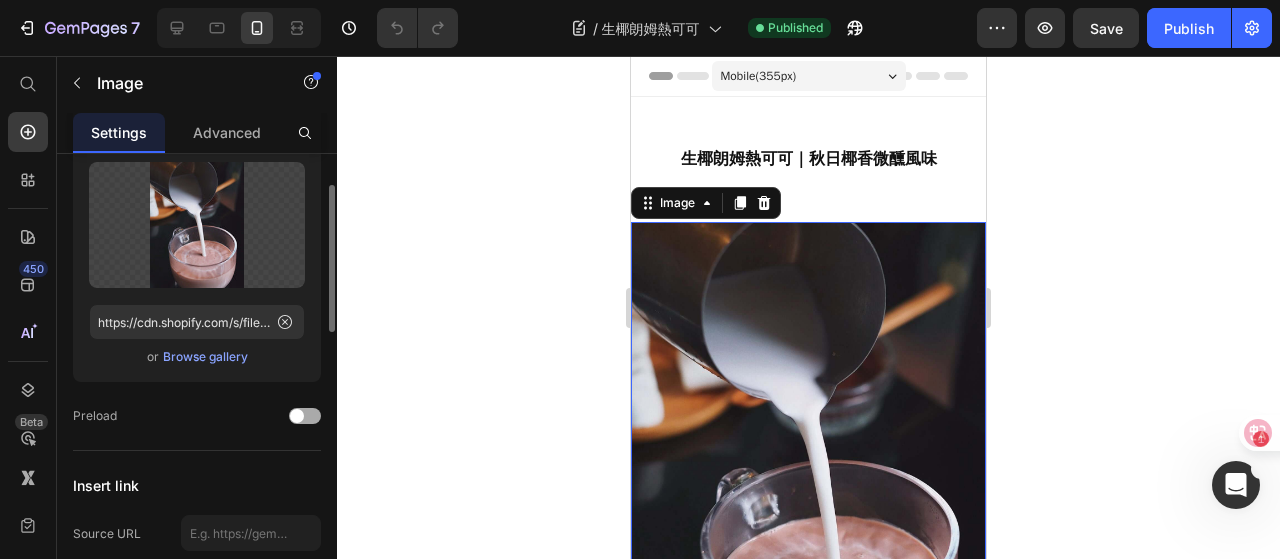 click at bounding box center (305, 416) 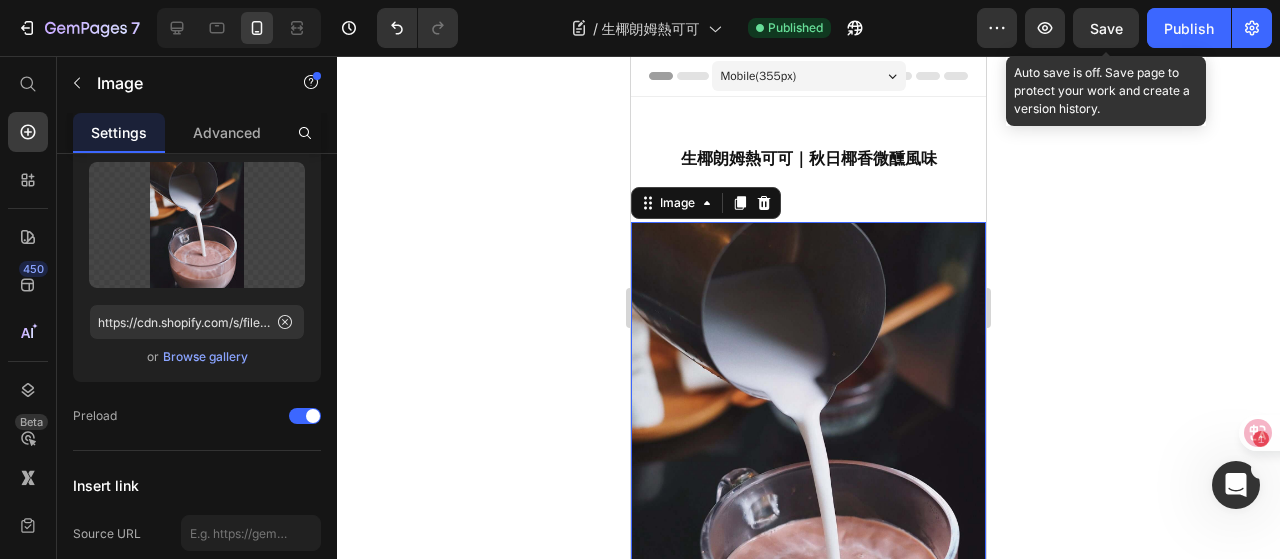 click on "Save" at bounding box center [1106, 28] 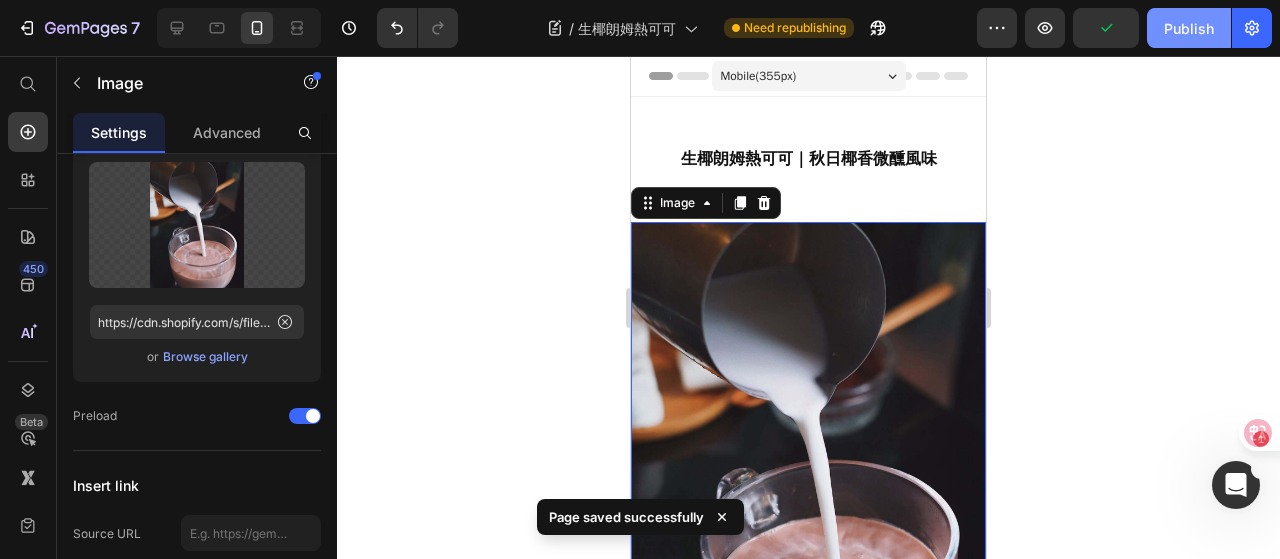 click on "Publish" at bounding box center (1189, 28) 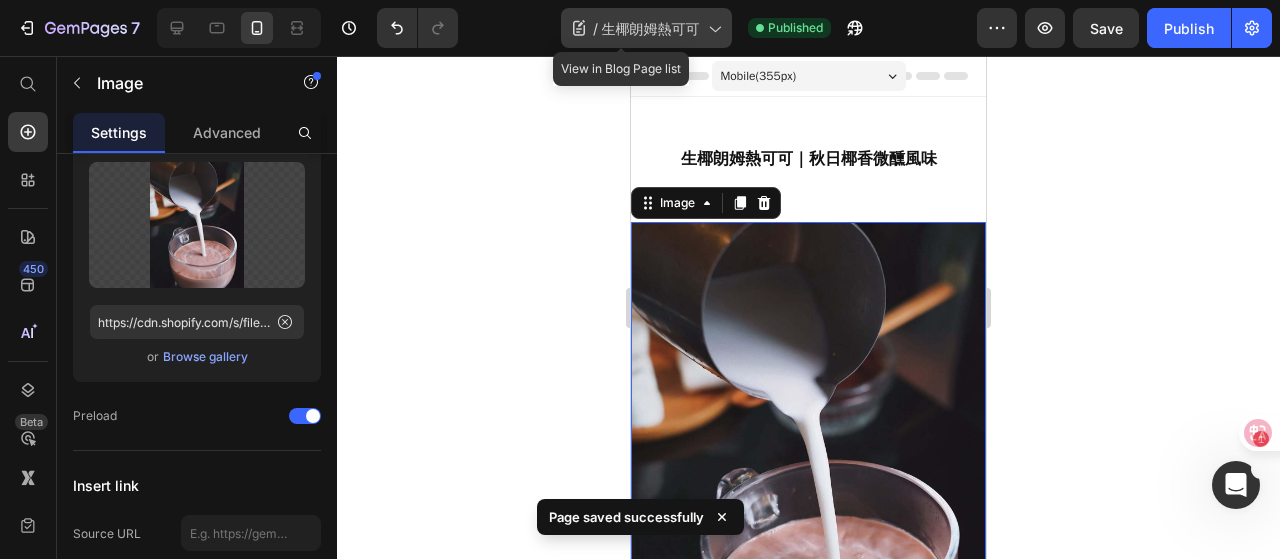click on "生椰朗姆熱可可" at bounding box center (651, 28) 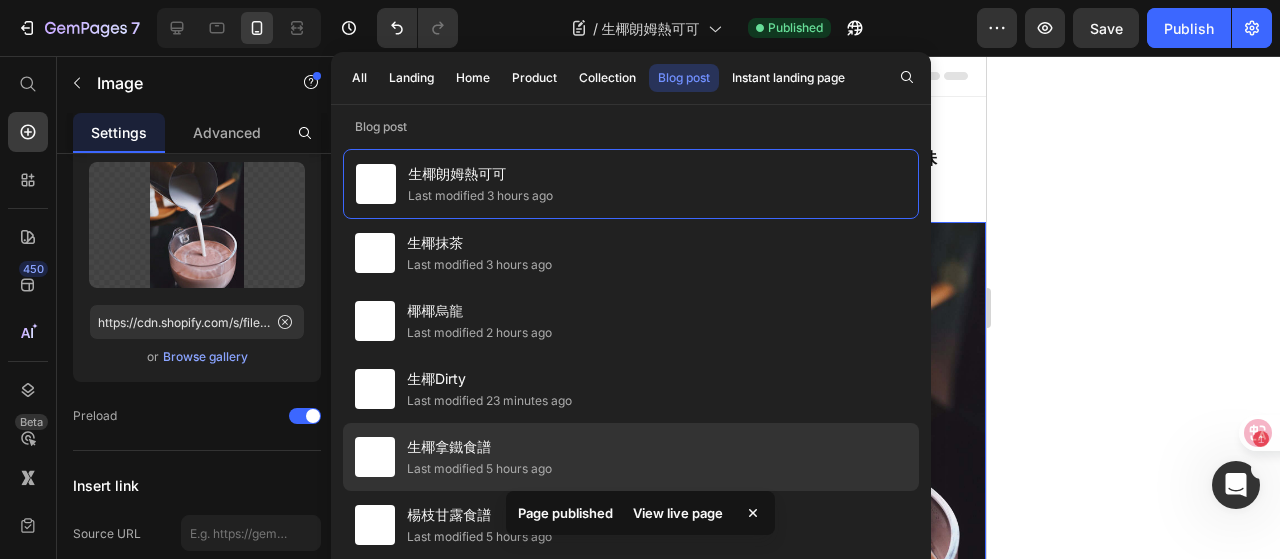 click on "生椰拿鐵食譜" at bounding box center [479, 447] 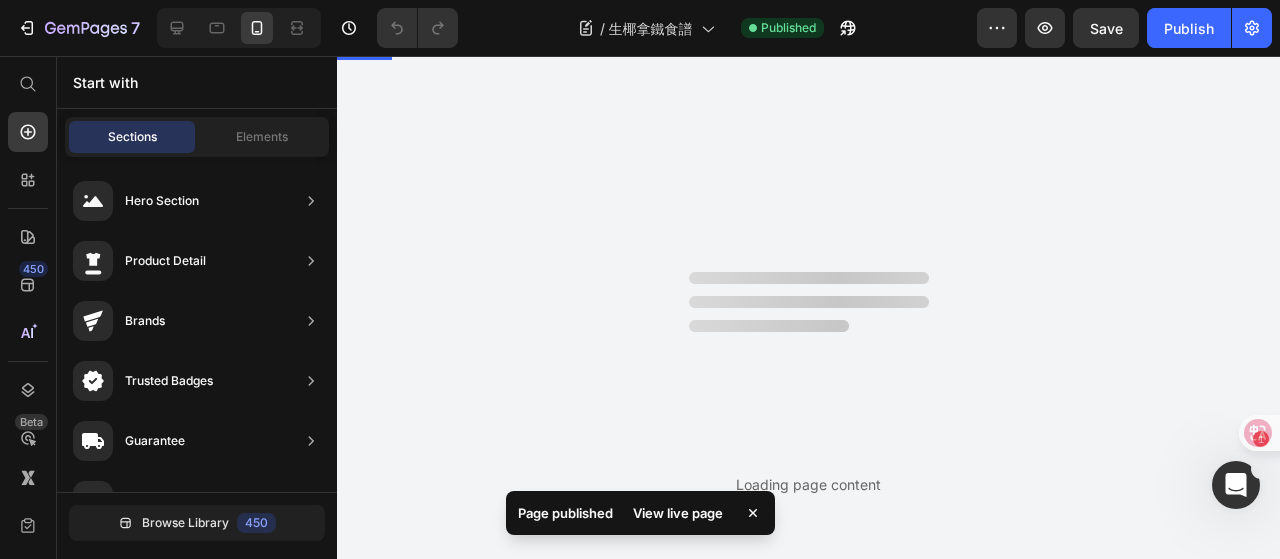 scroll, scrollTop: 0, scrollLeft: 0, axis: both 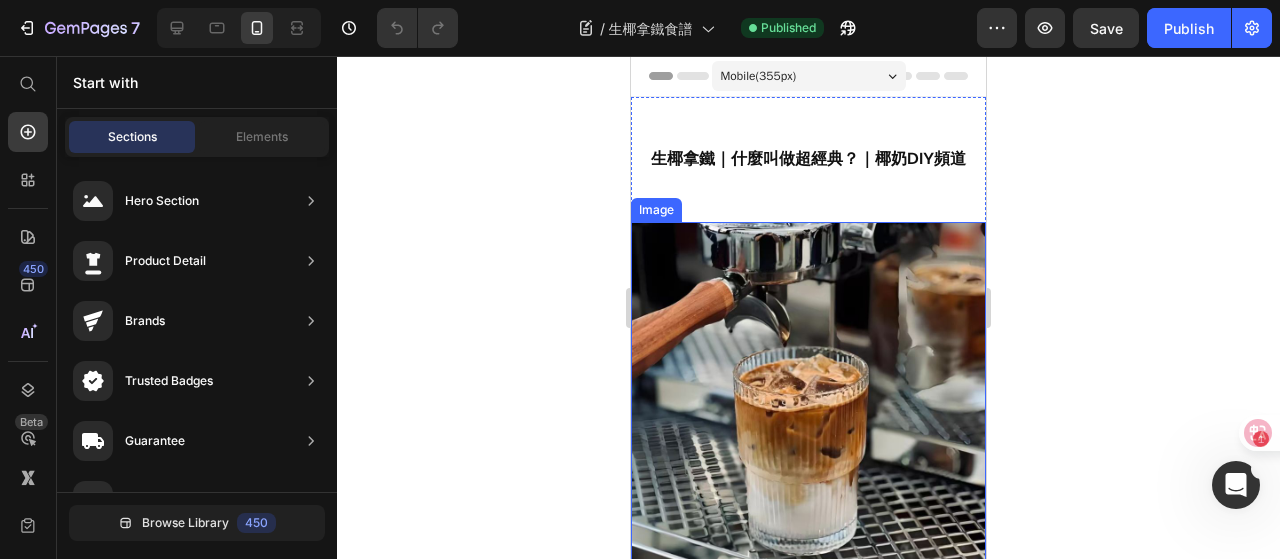 click at bounding box center (808, 399) 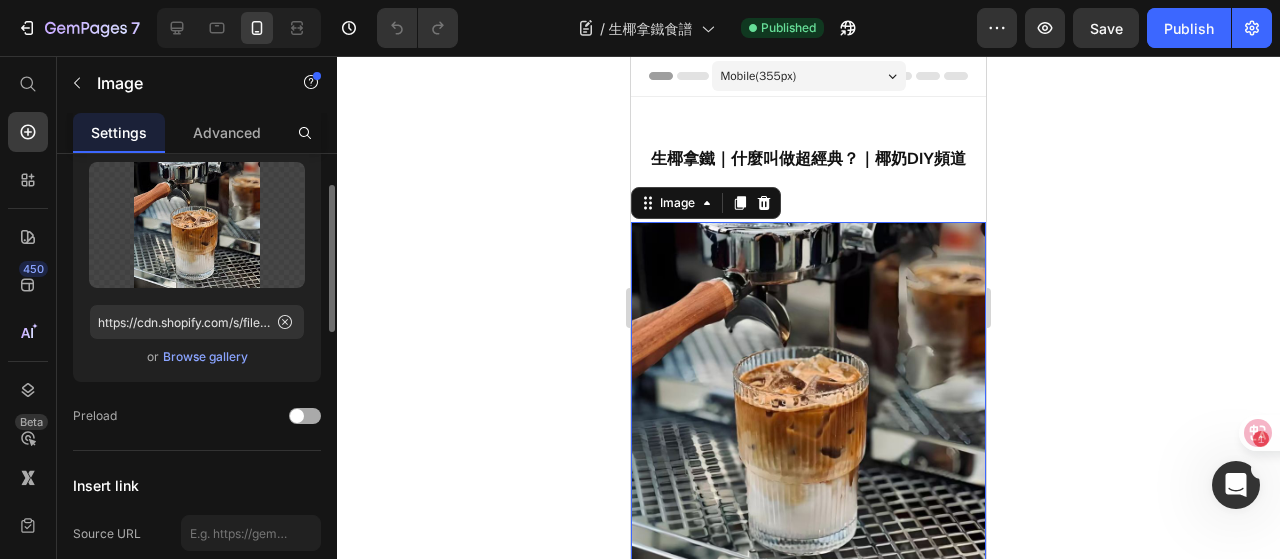 click at bounding box center [305, 416] 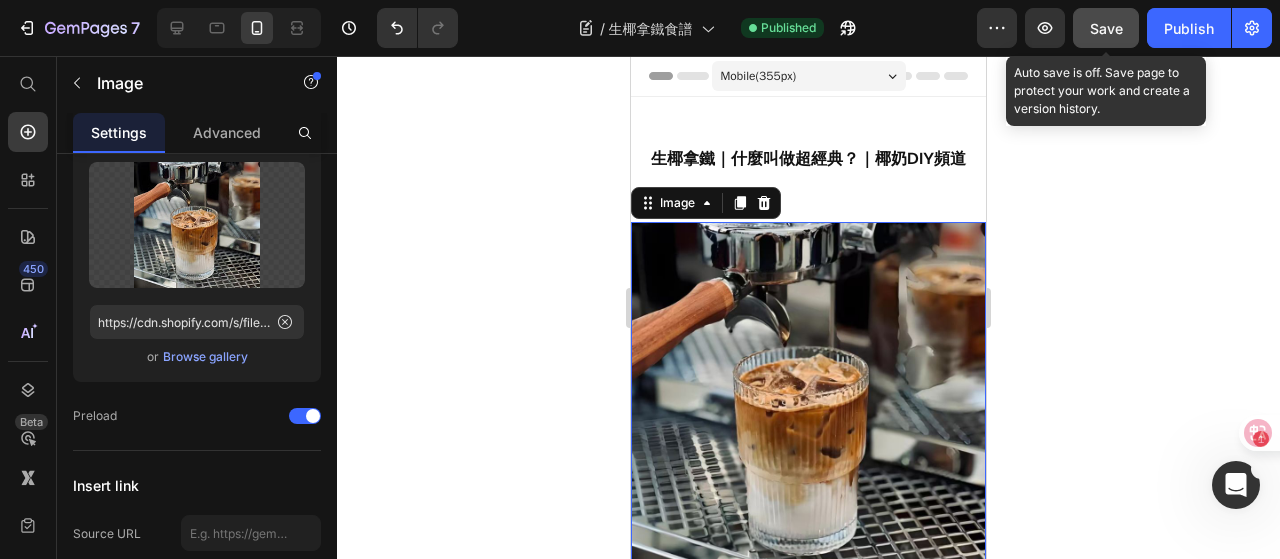 click on "Save" 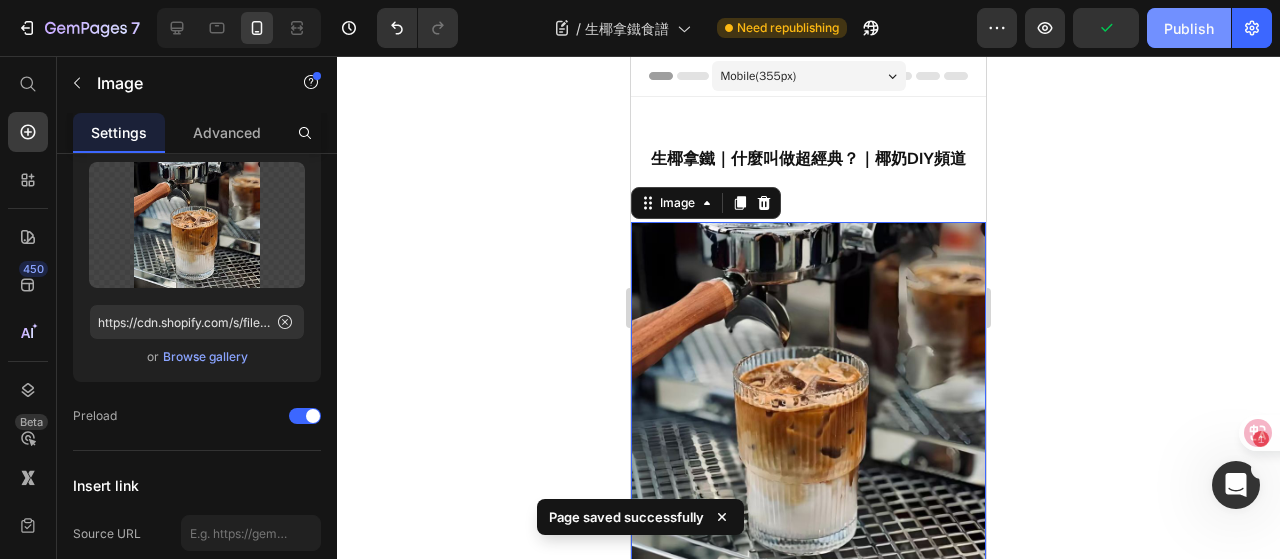 click on "Publish" at bounding box center [1189, 28] 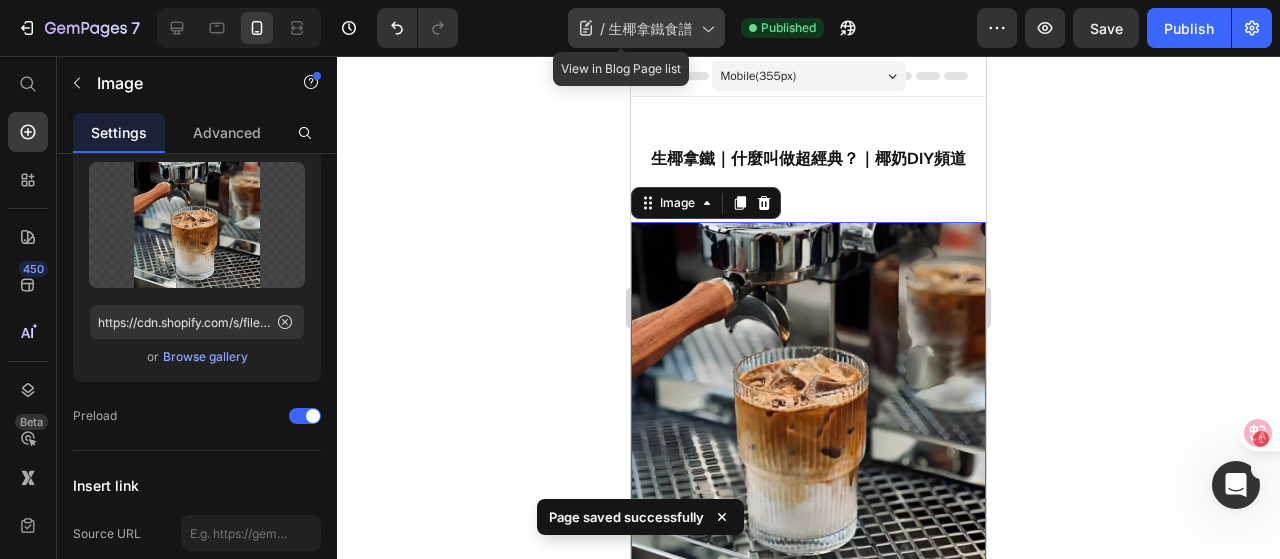click on "生椰拿鐵食譜" at bounding box center [651, 28] 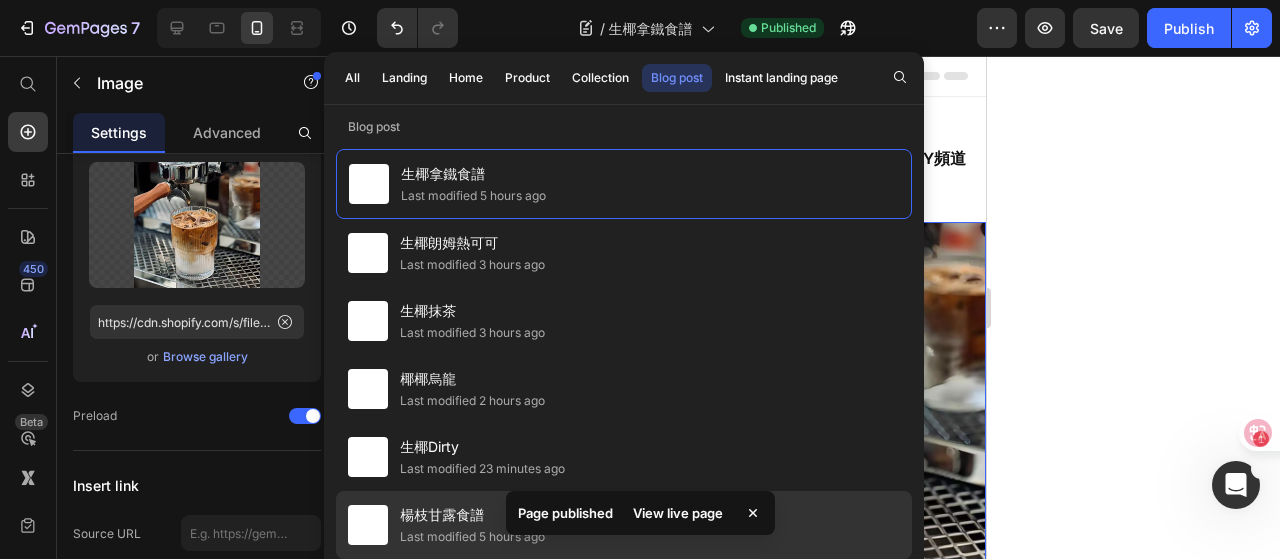 click on "Last modified 5 hours ago" 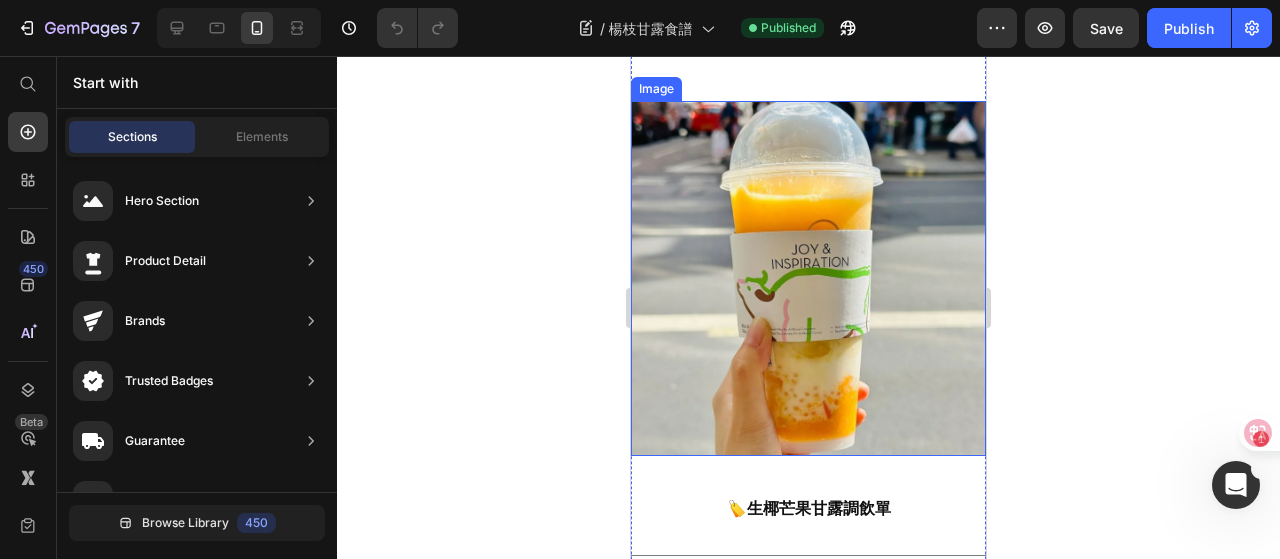 scroll, scrollTop: 400, scrollLeft: 0, axis: vertical 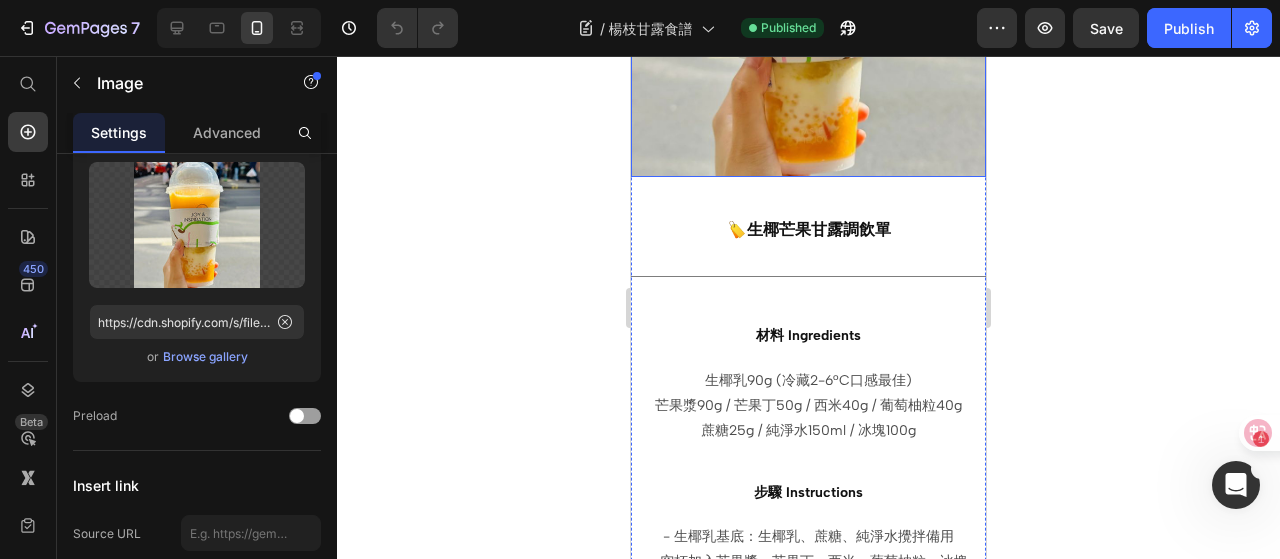 click at bounding box center (808, -1) 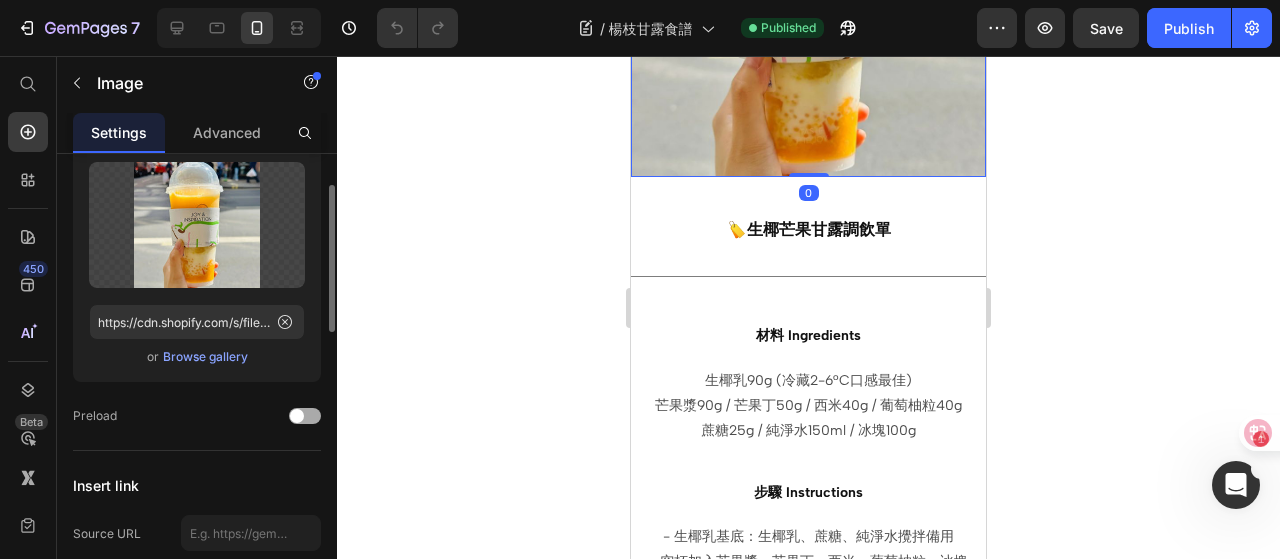 click at bounding box center [305, 416] 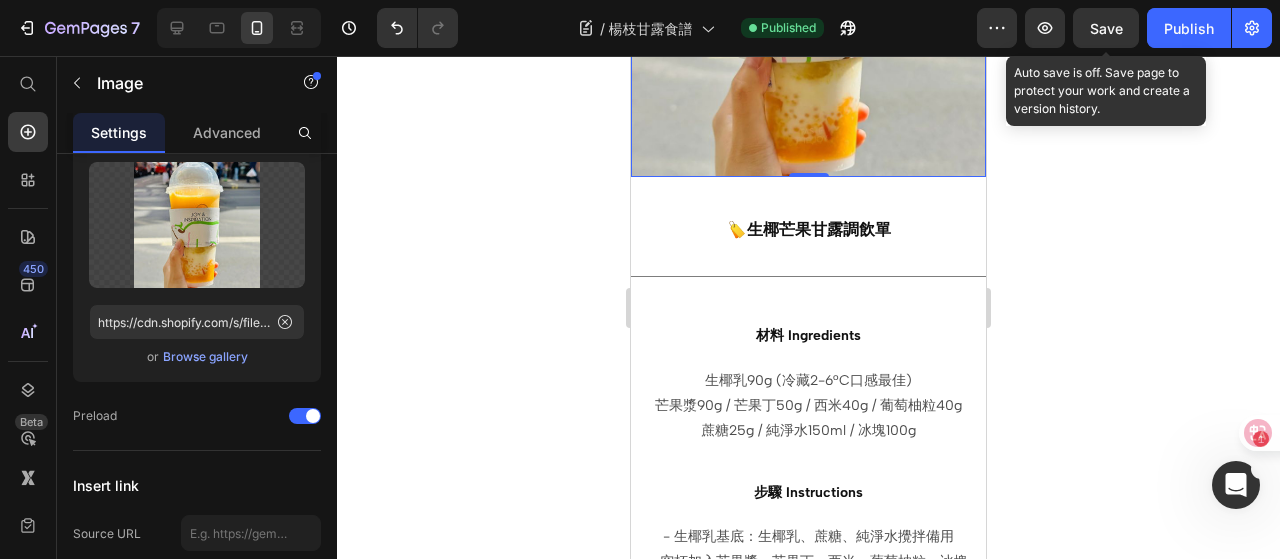 click on "Save" at bounding box center [1106, 28] 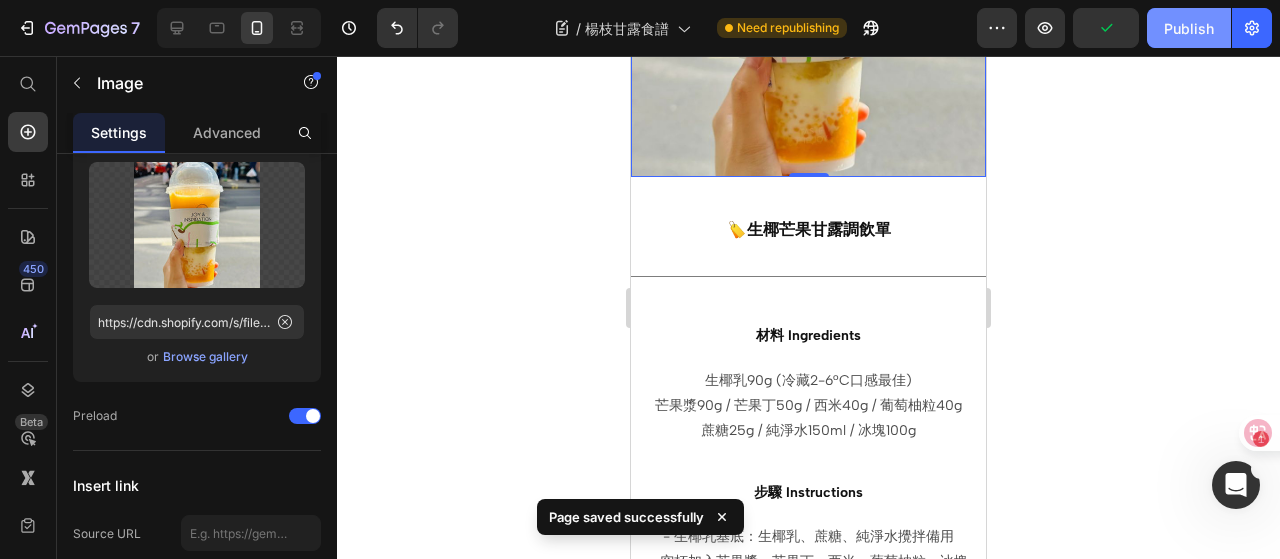 click on "Publish" at bounding box center (1189, 28) 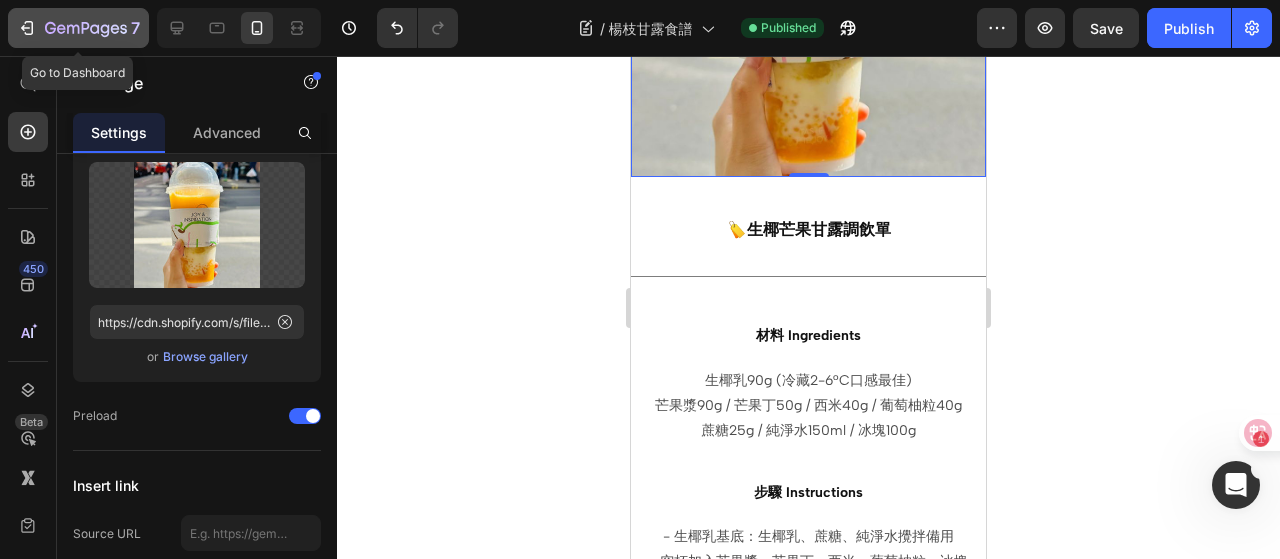 click on "7" 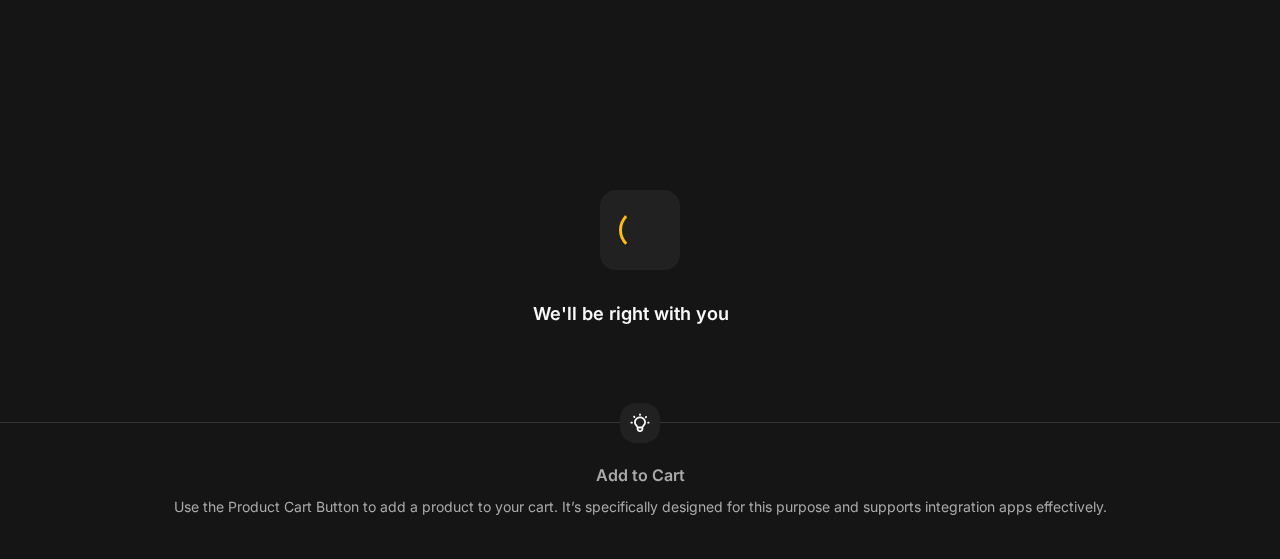 scroll, scrollTop: 0, scrollLeft: 0, axis: both 